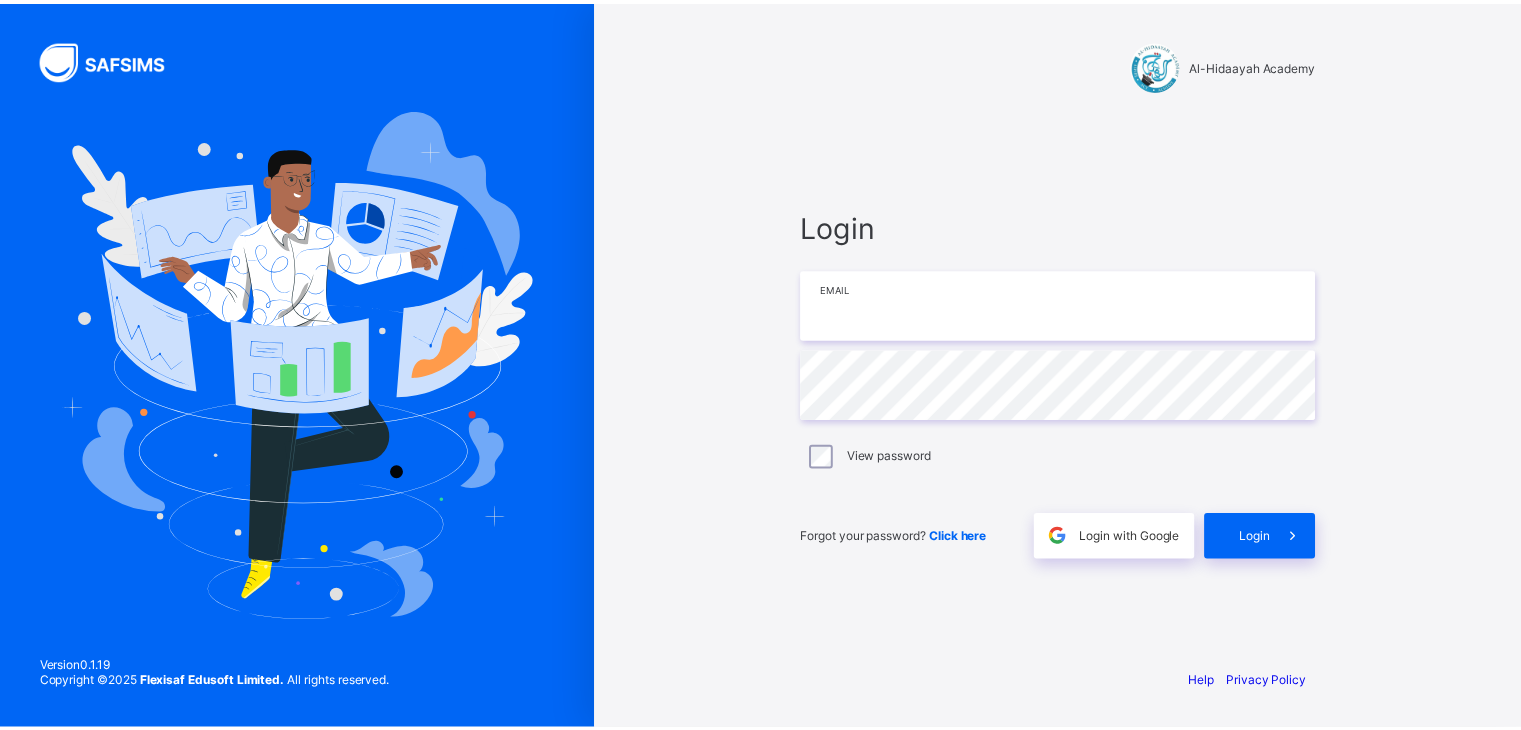 scroll, scrollTop: 0, scrollLeft: 0, axis: both 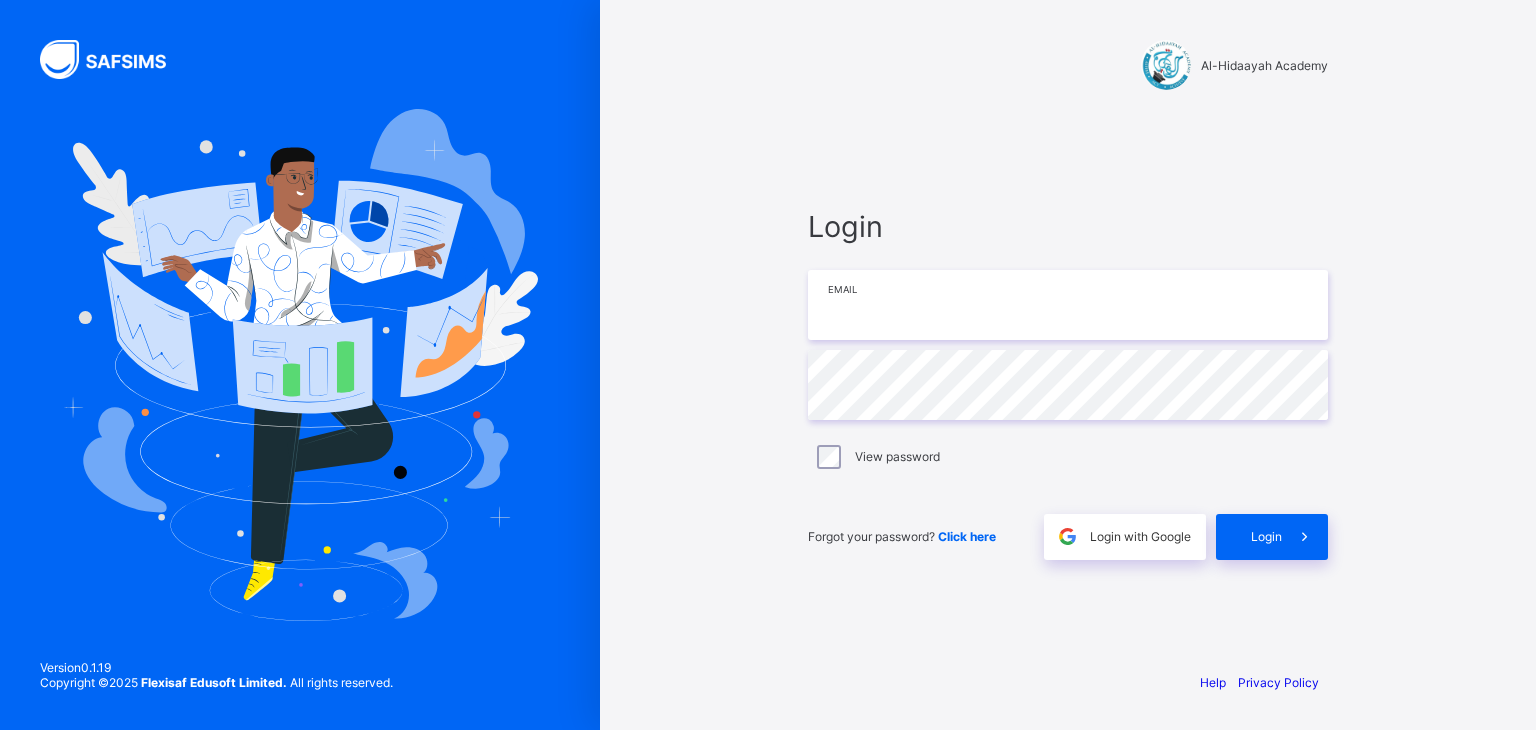 click at bounding box center (1068, 305) 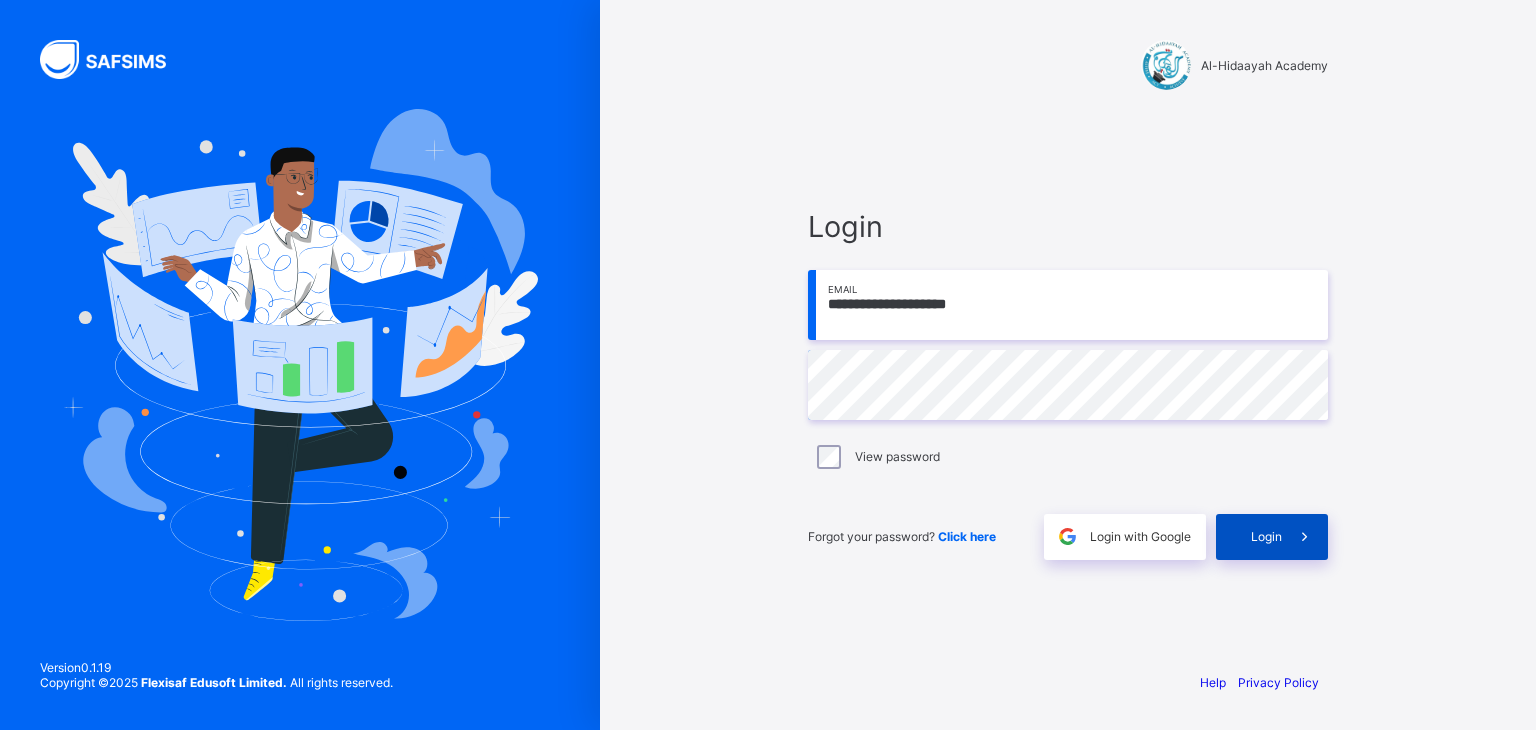 click on "Login" at bounding box center (1266, 536) 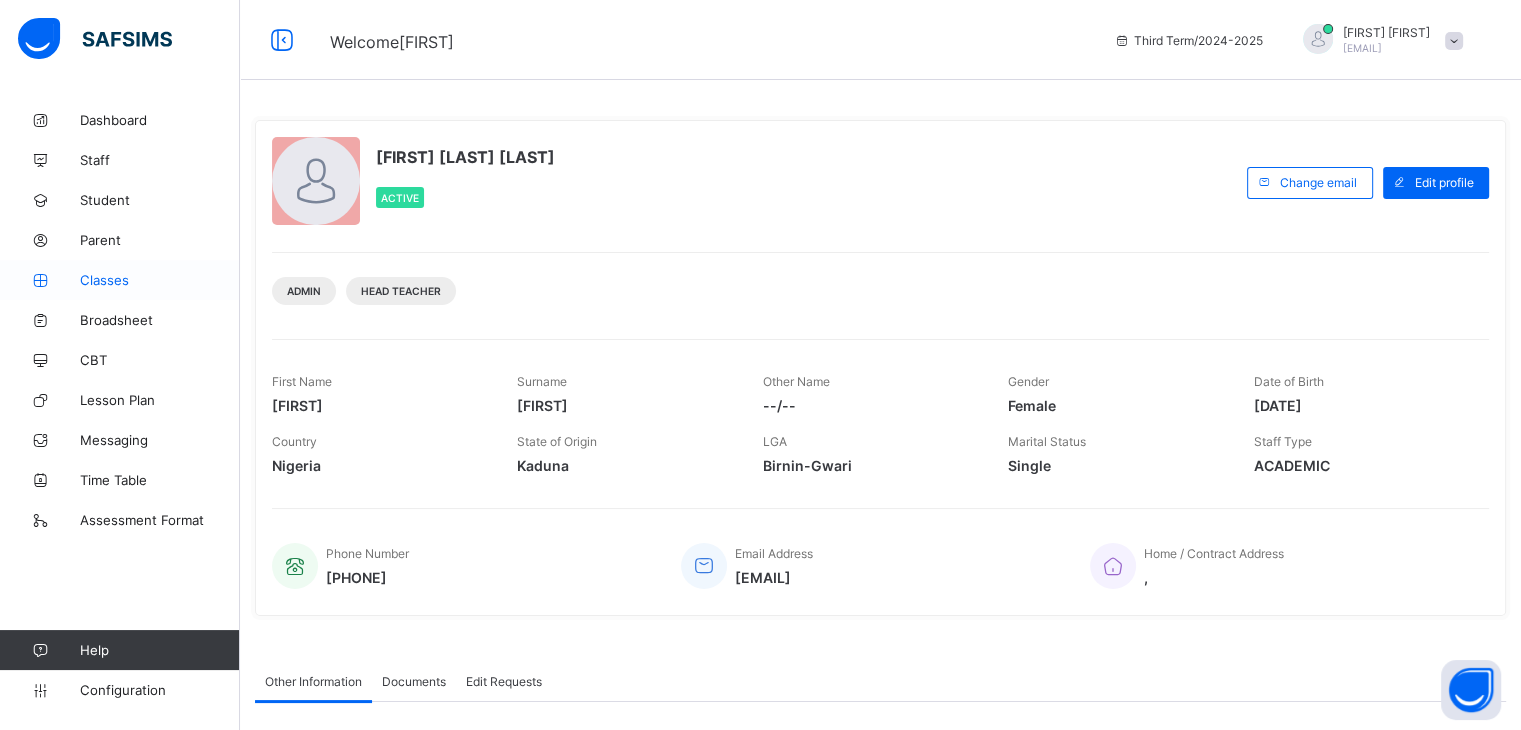 click on "Classes" at bounding box center [160, 280] 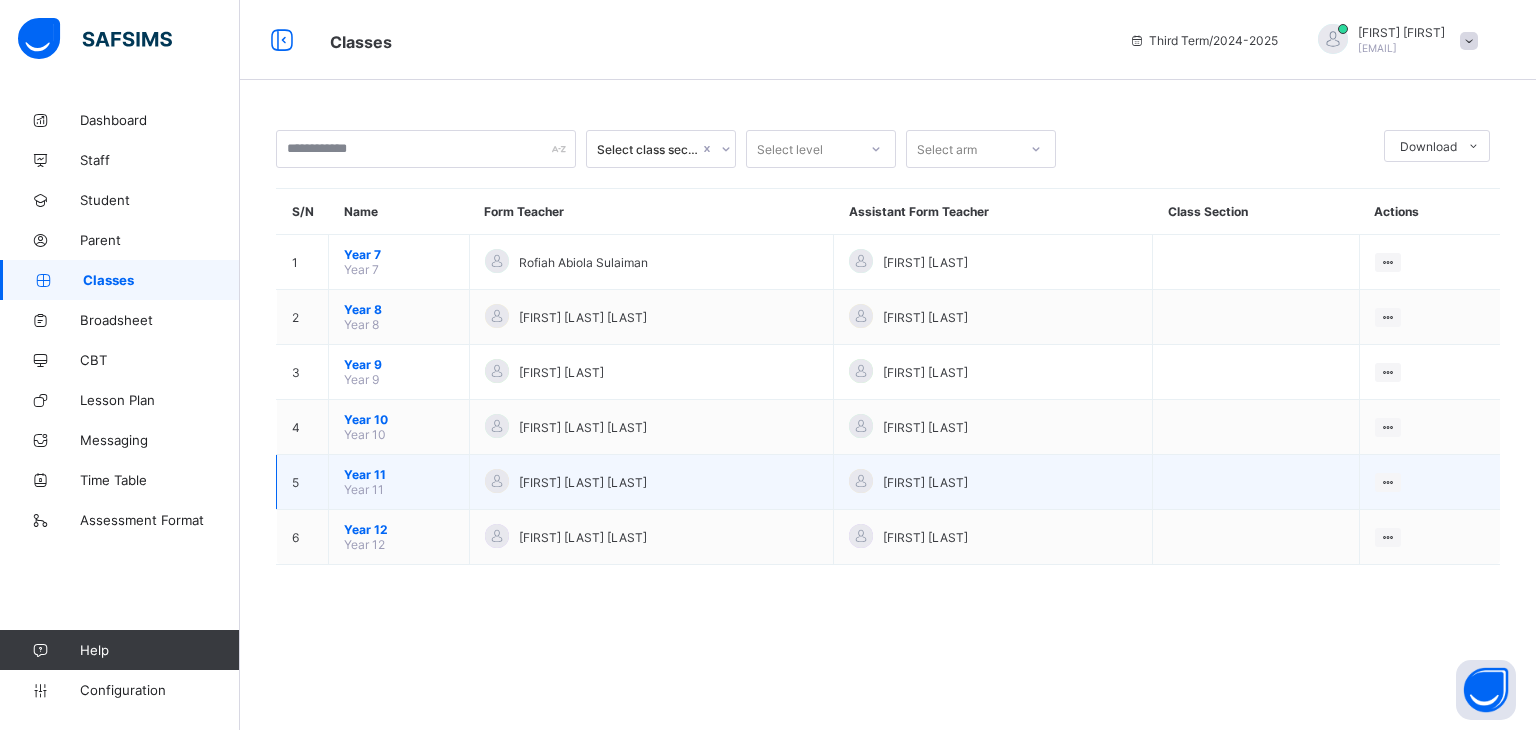 click on "Year 11" at bounding box center [399, 474] 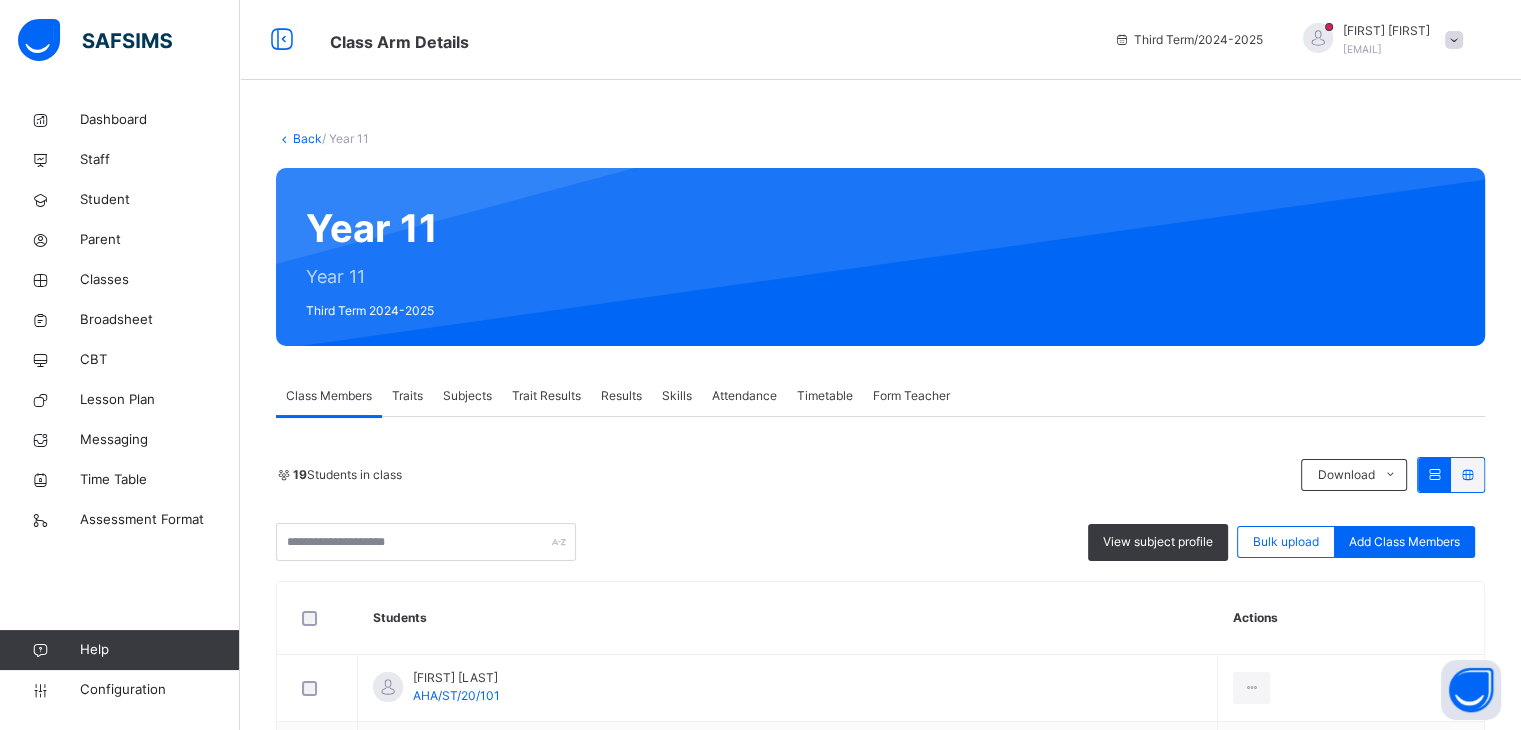 click on "Results" at bounding box center [621, 396] 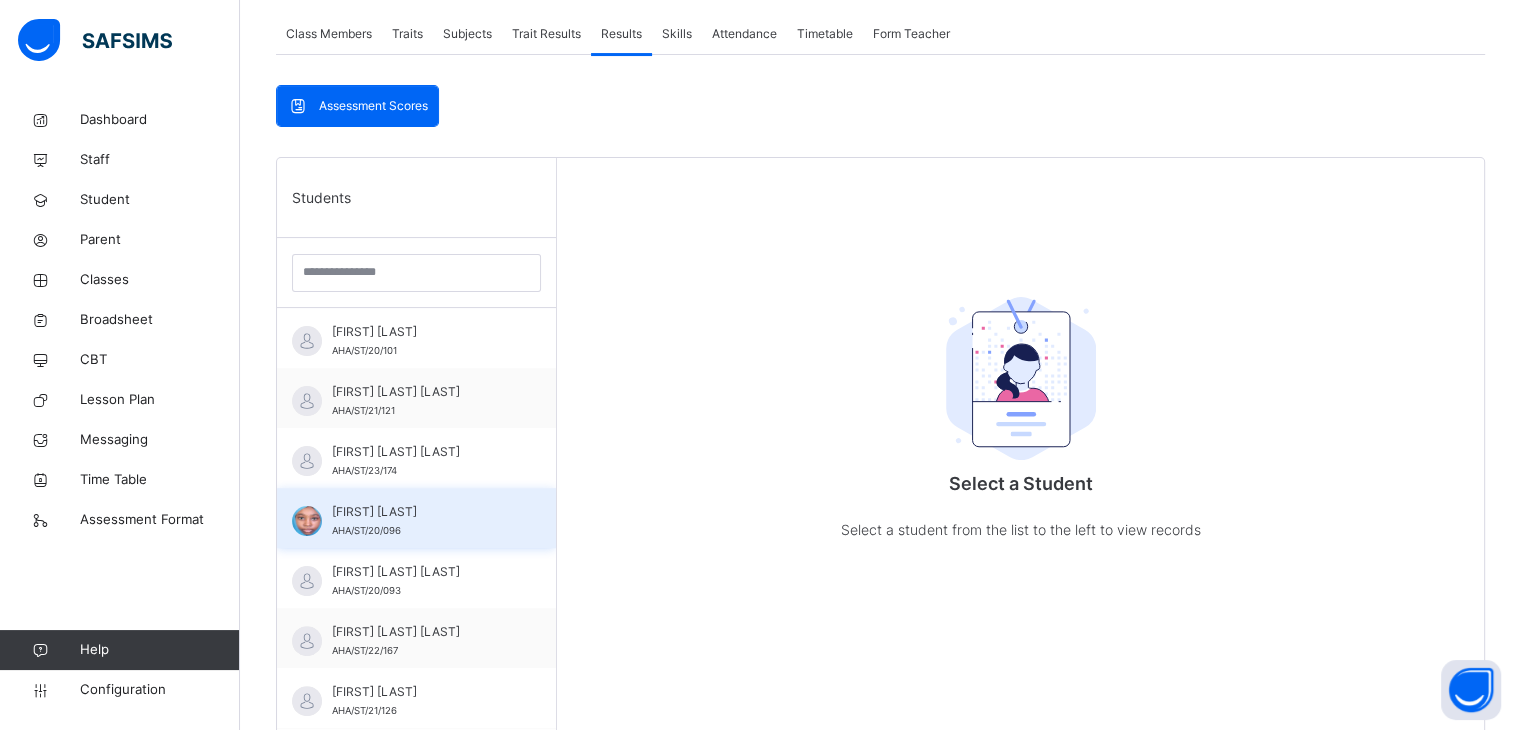 scroll, scrollTop: 364, scrollLeft: 0, axis: vertical 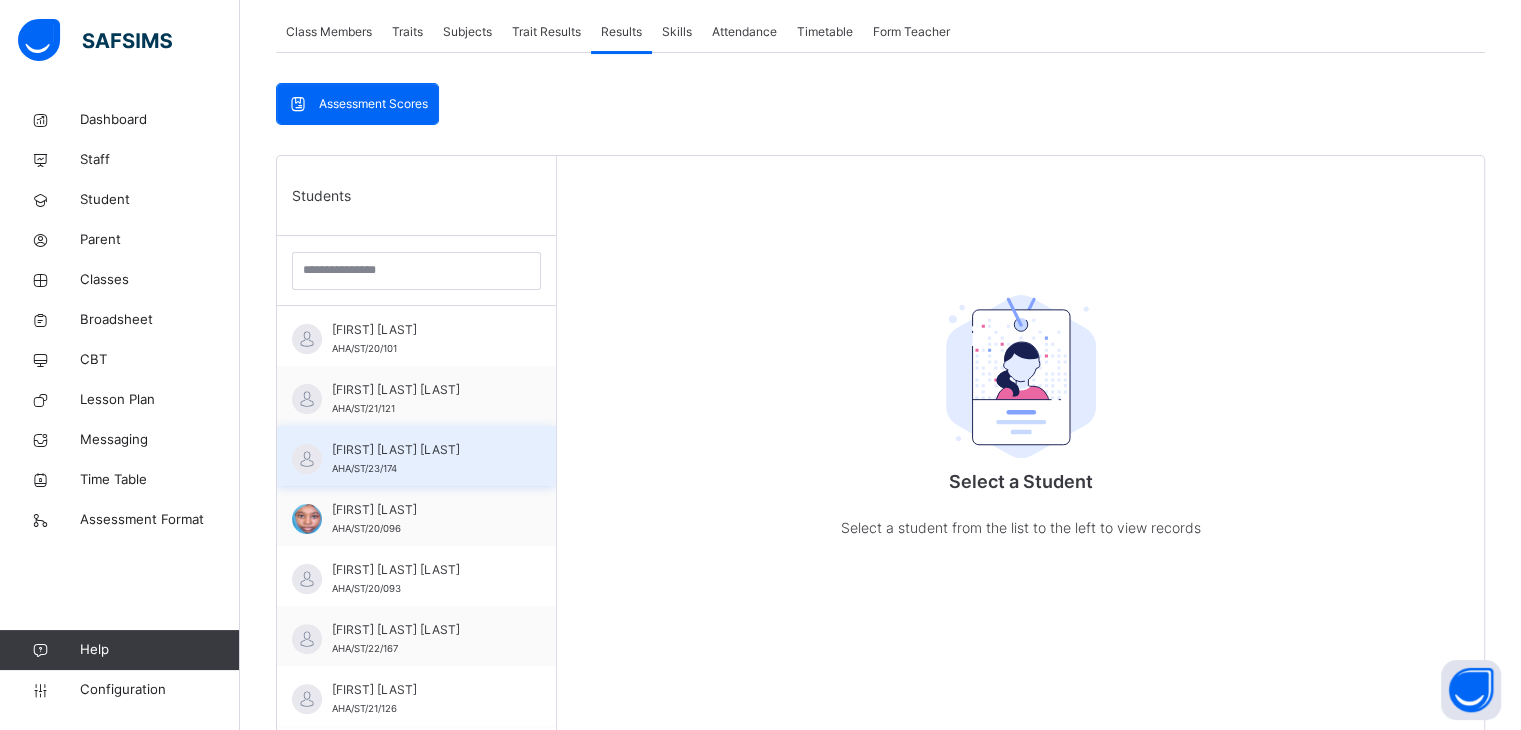 click on "Aisha  Habib Monguno AHA/ST/23/174" at bounding box center [421, 459] 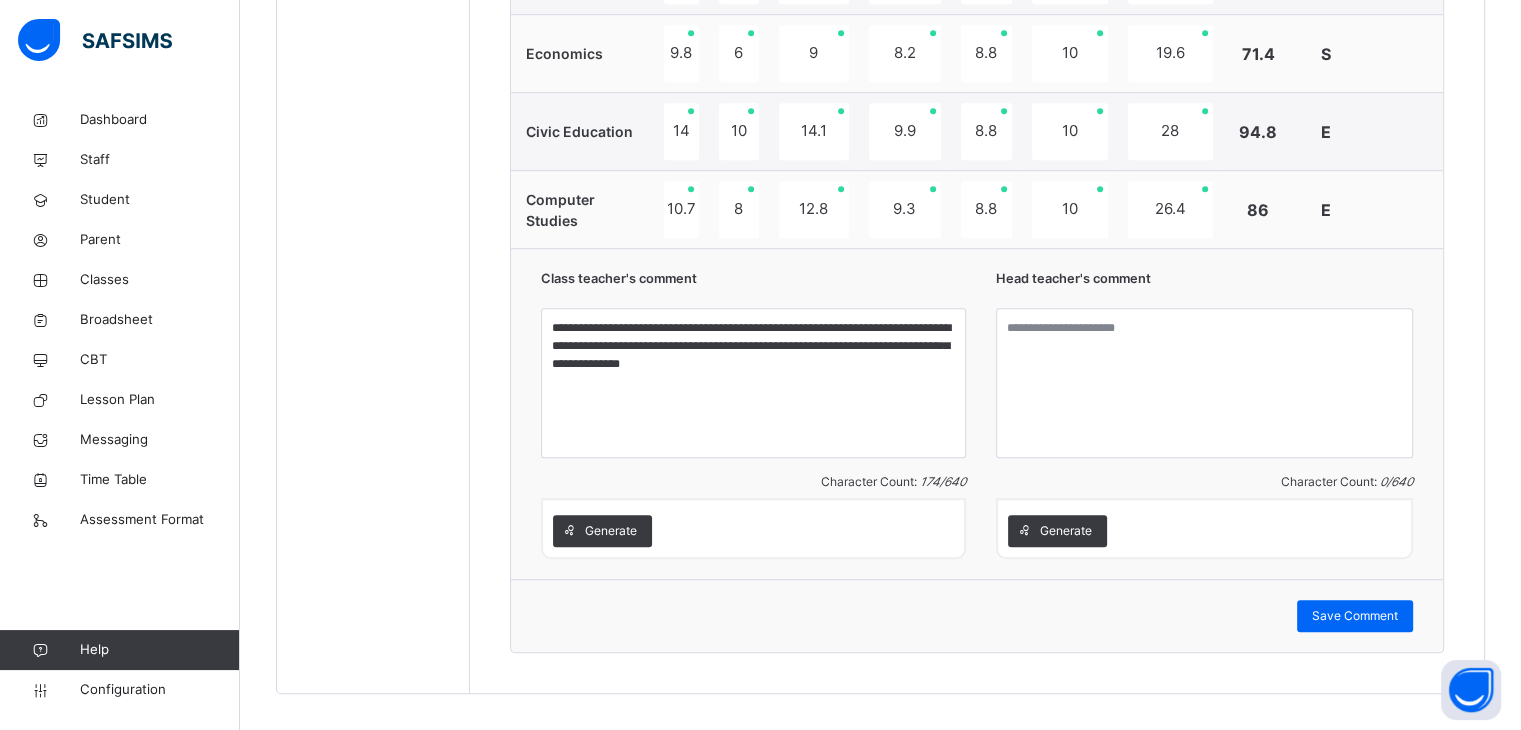 scroll, scrollTop: 1424, scrollLeft: 0, axis: vertical 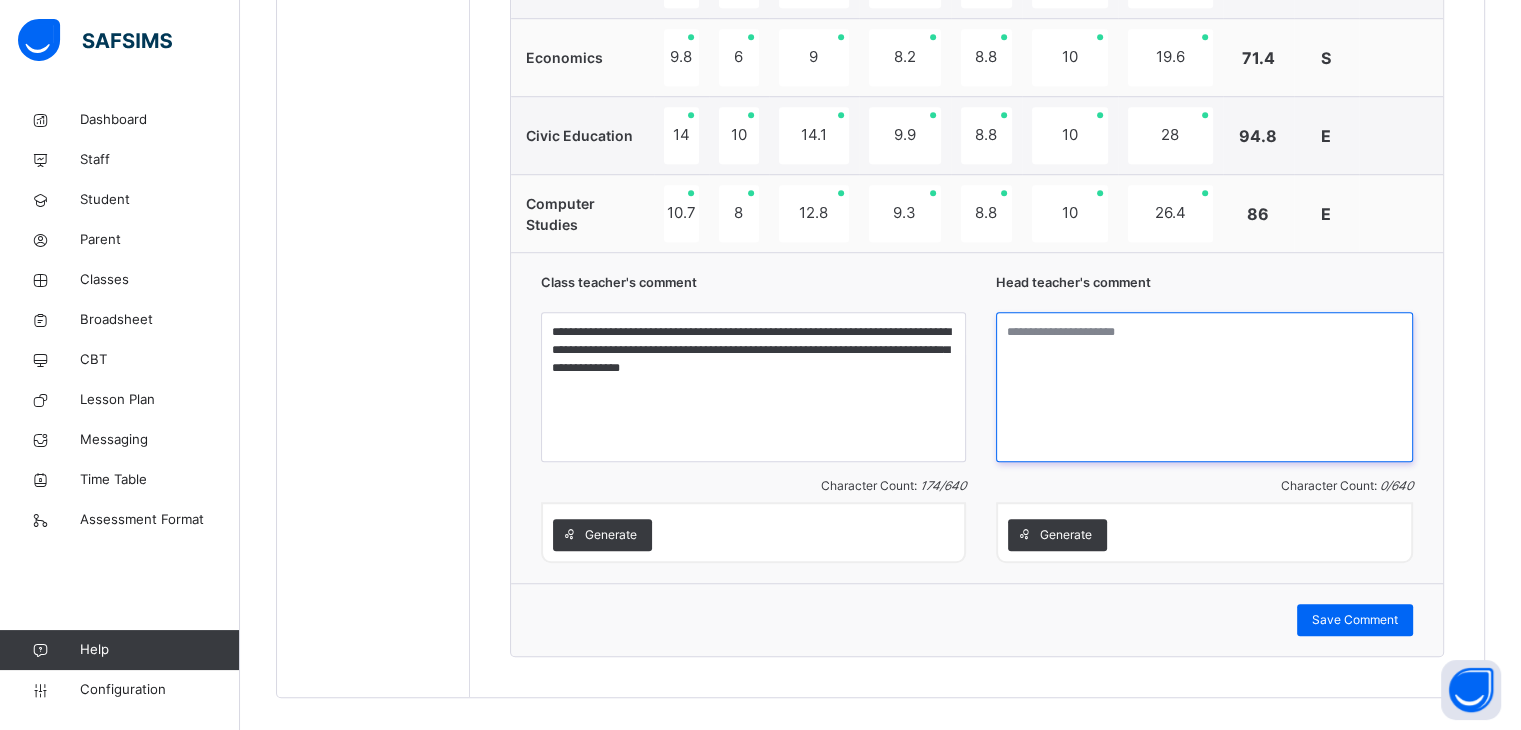 click at bounding box center (1204, 387) 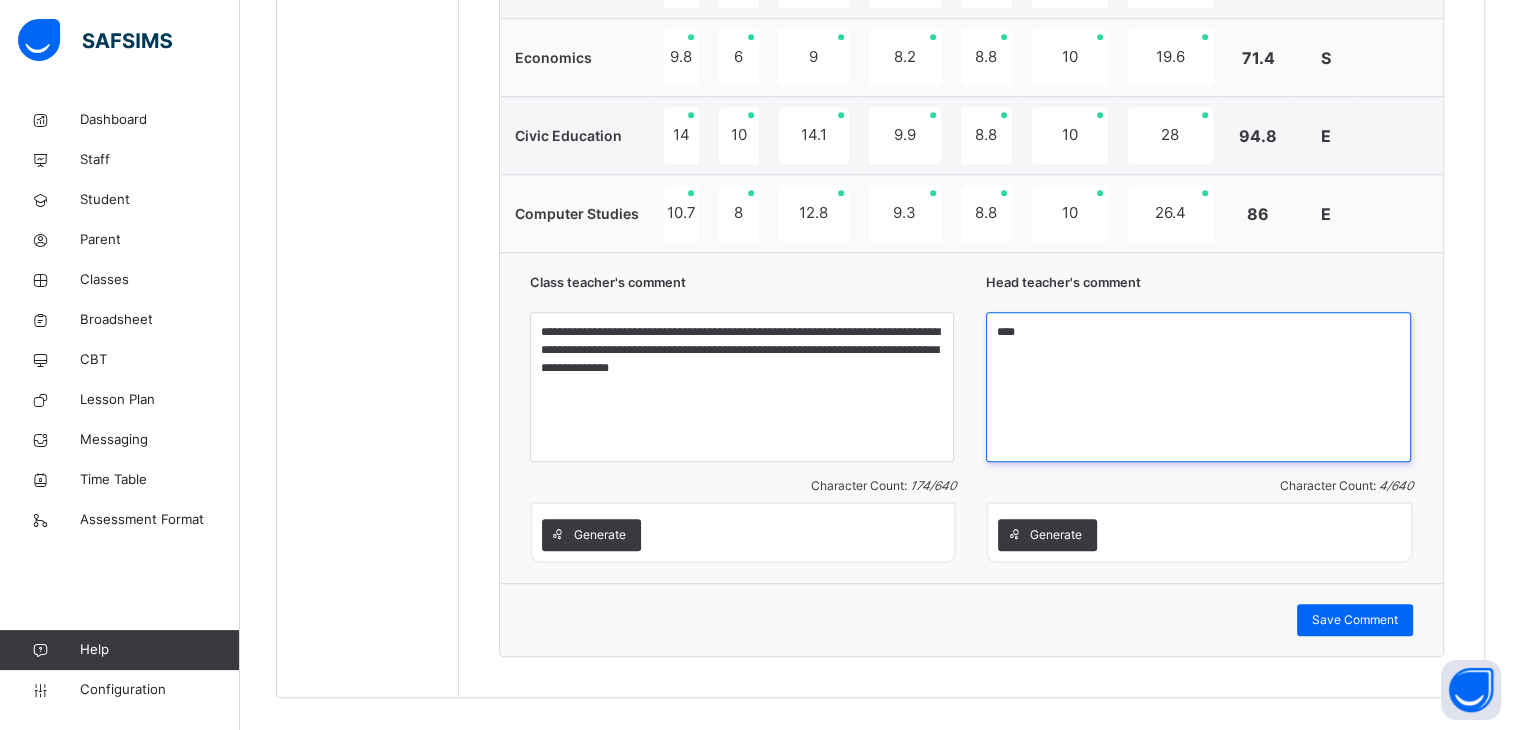 click on "***" at bounding box center [1198, 387] 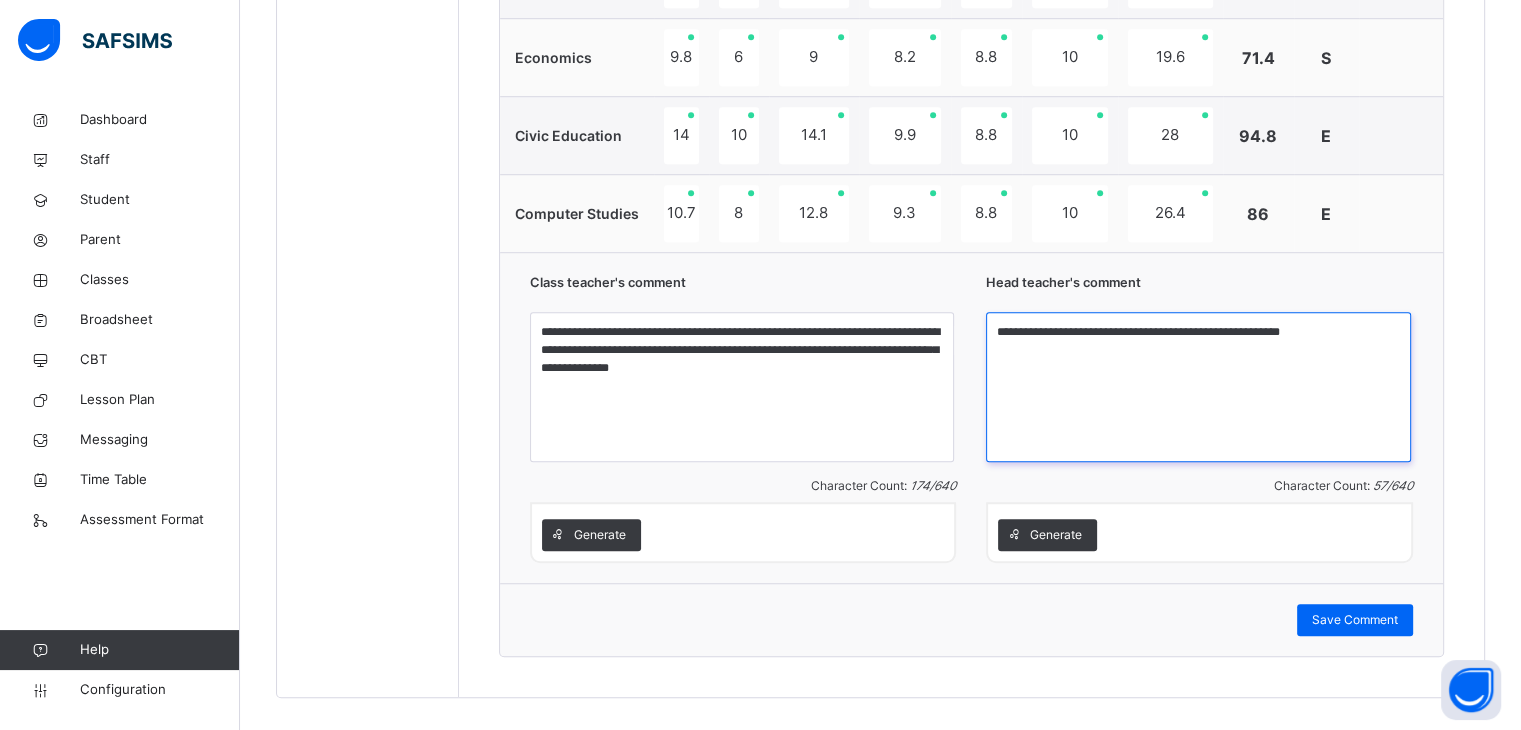 click on "**********" at bounding box center (1198, 387) 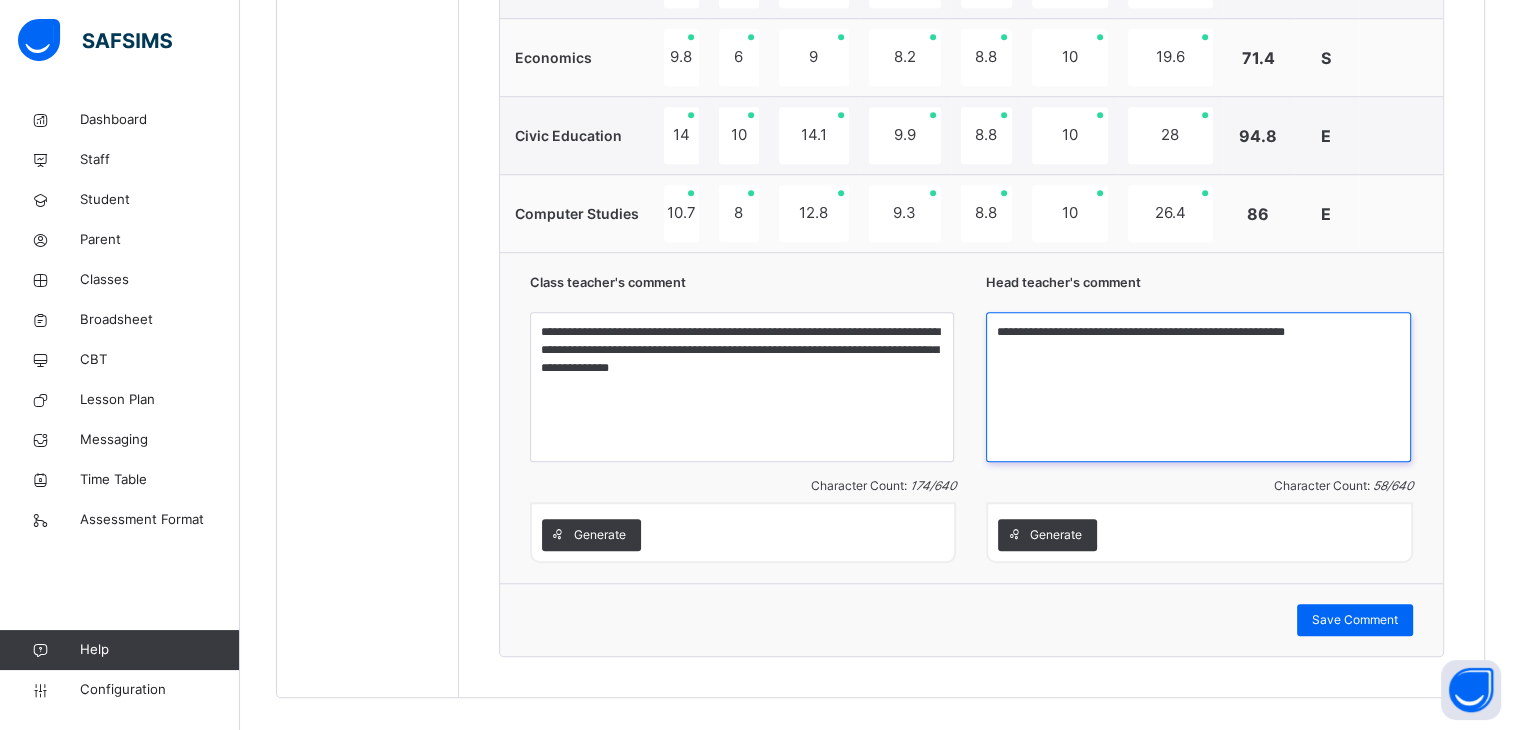 click on "**********" at bounding box center [1198, 387] 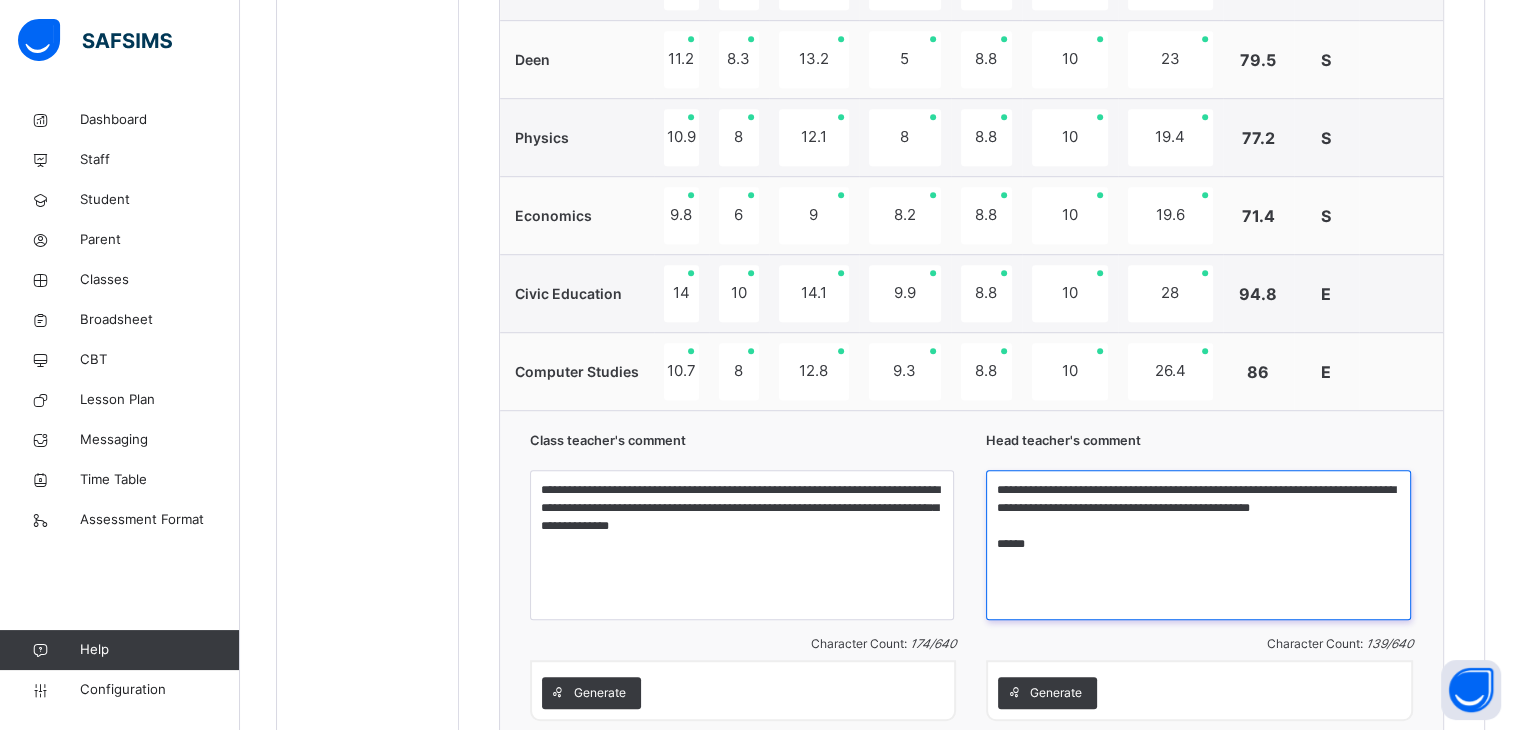 scroll, scrollTop: 1308, scrollLeft: 0, axis: vertical 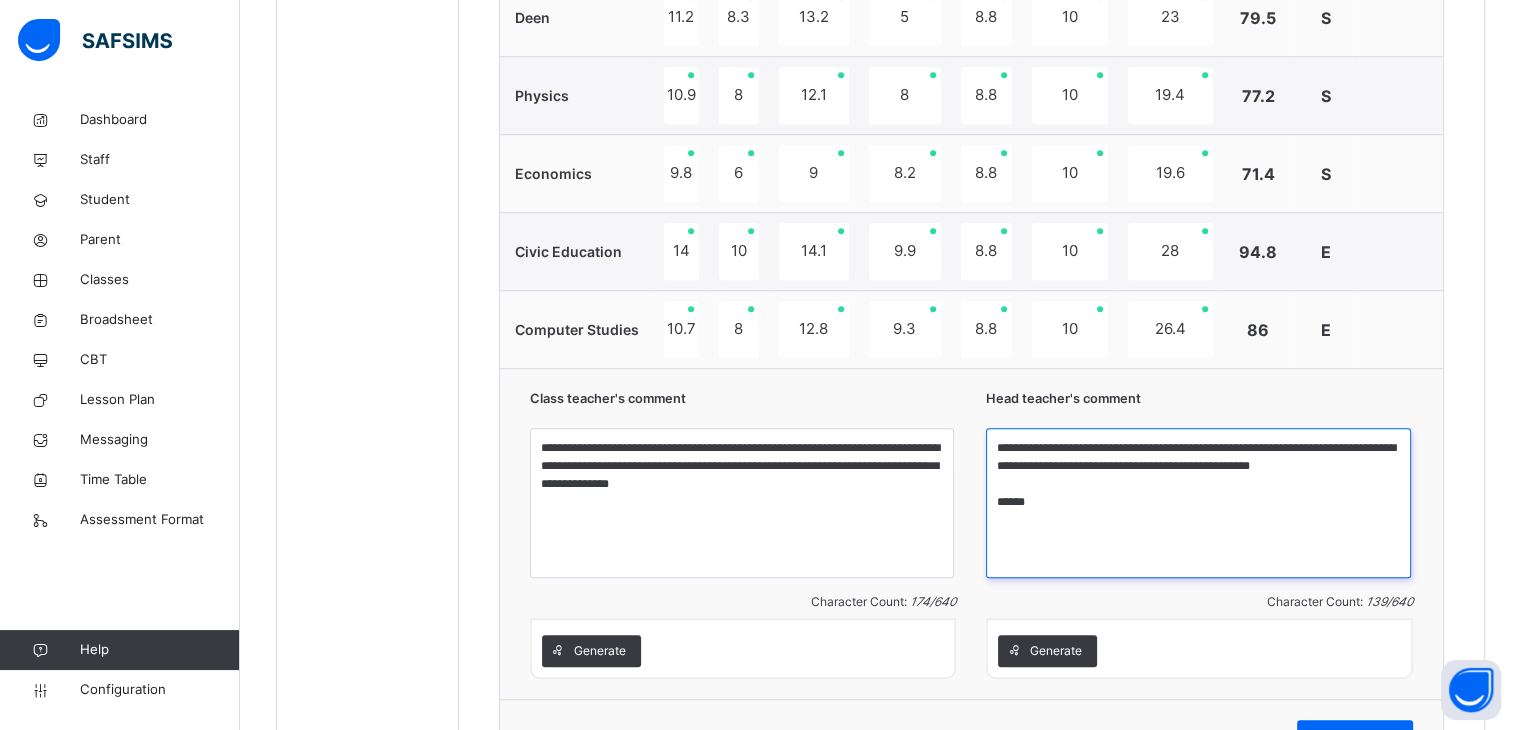 click on "**********" at bounding box center (1198, 503) 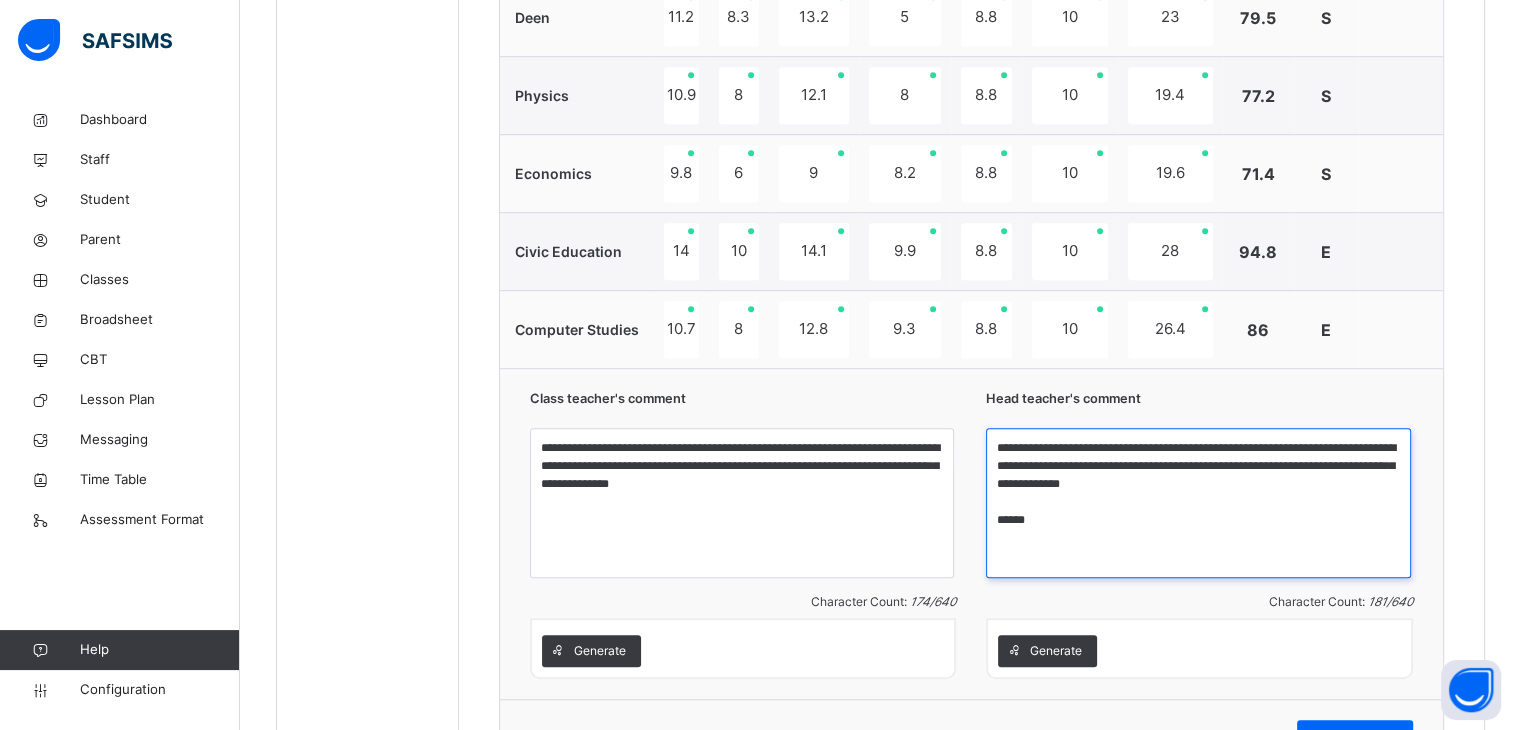 click on "**********" at bounding box center [1198, 503] 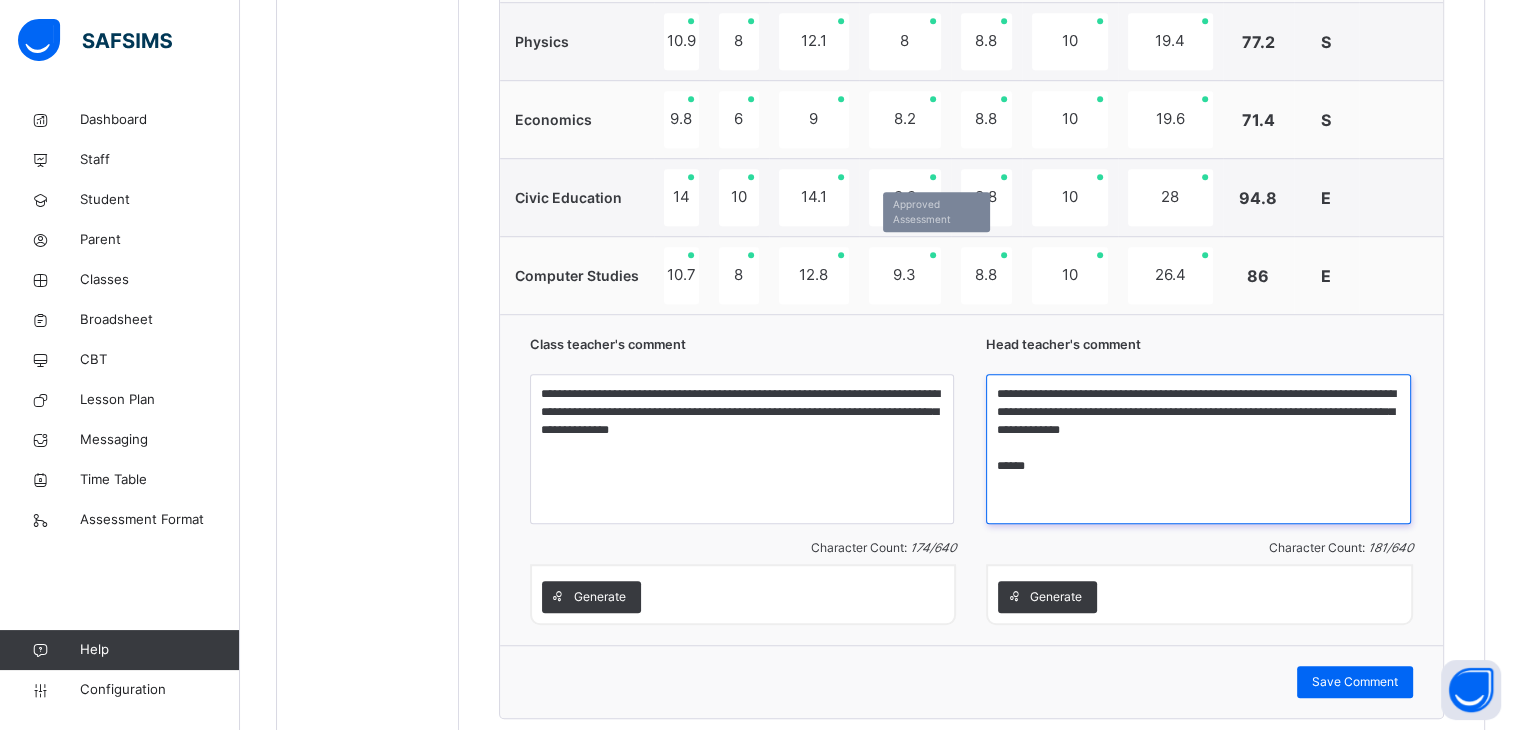 scroll, scrollTop: 1448, scrollLeft: 0, axis: vertical 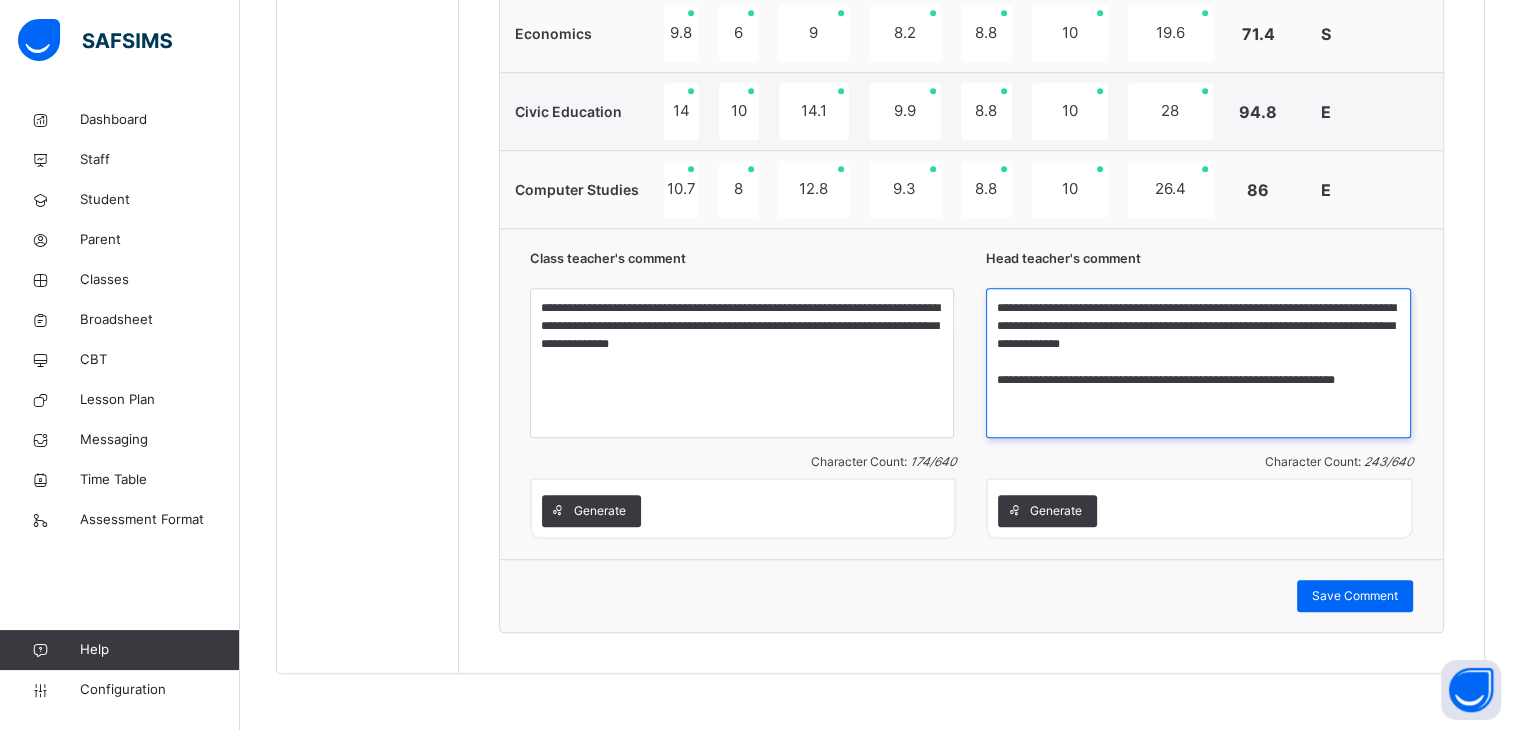 click on "**********" at bounding box center [1198, 363] 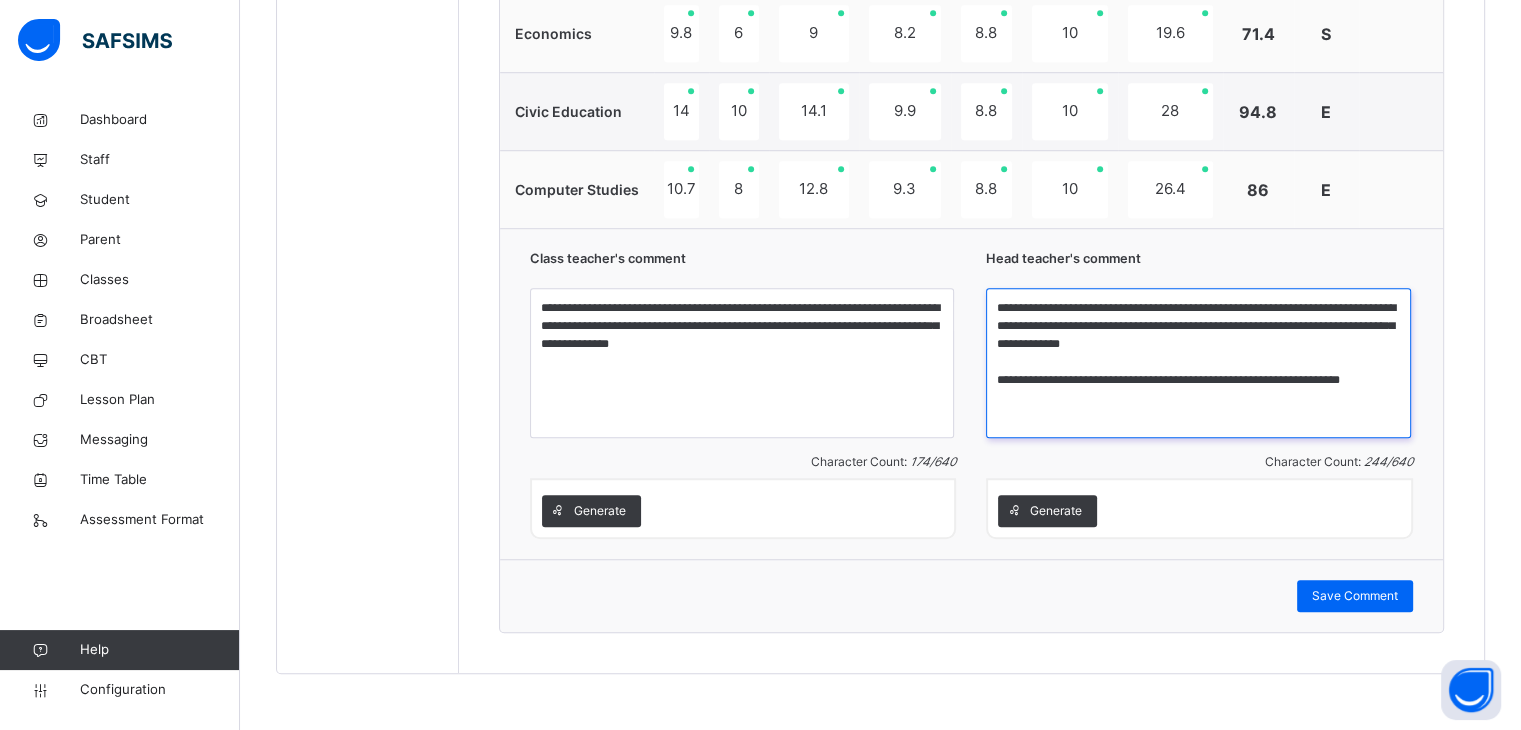click on "**********" at bounding box center [1198, 363] 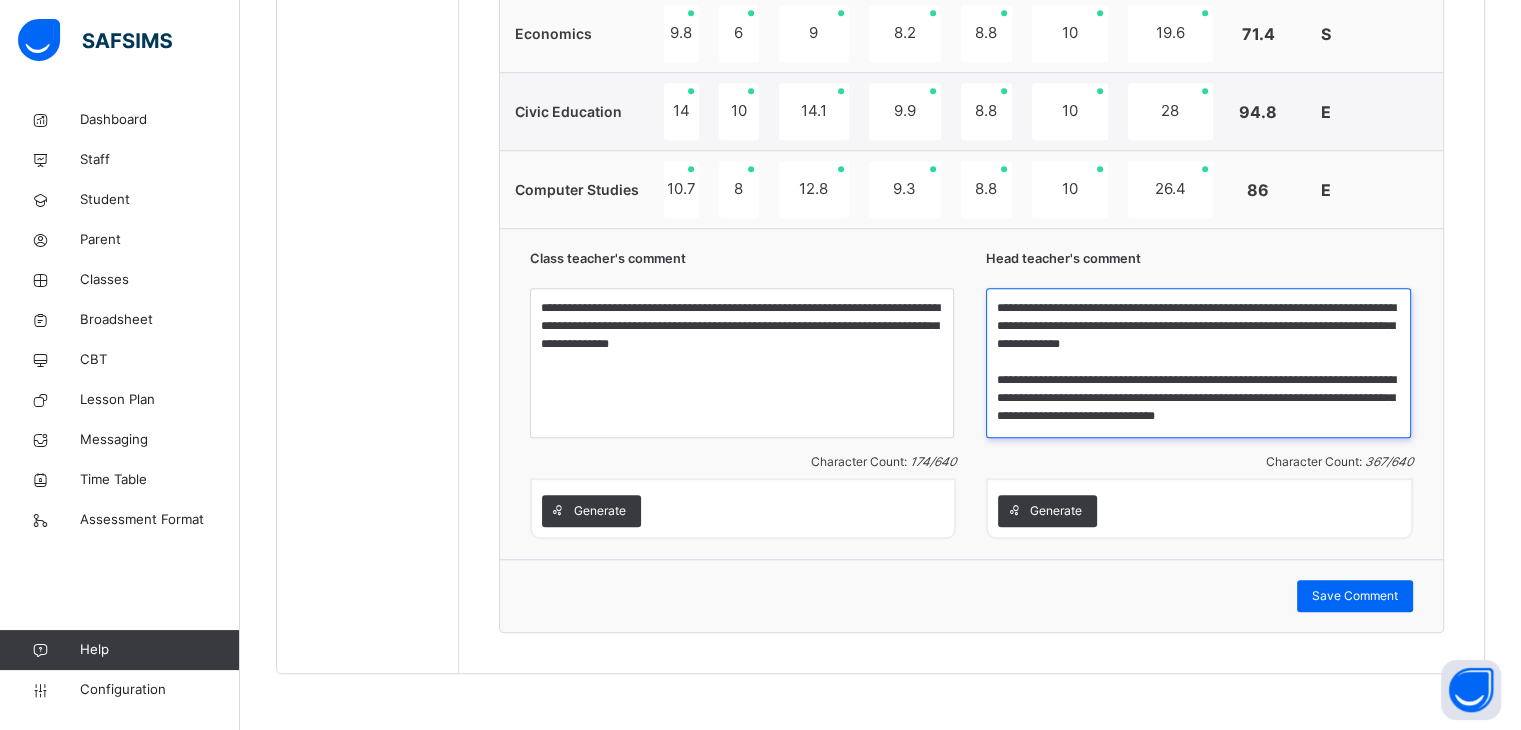 scroll, scrollTop: 4, scrollLeft: 0, axis: vertical 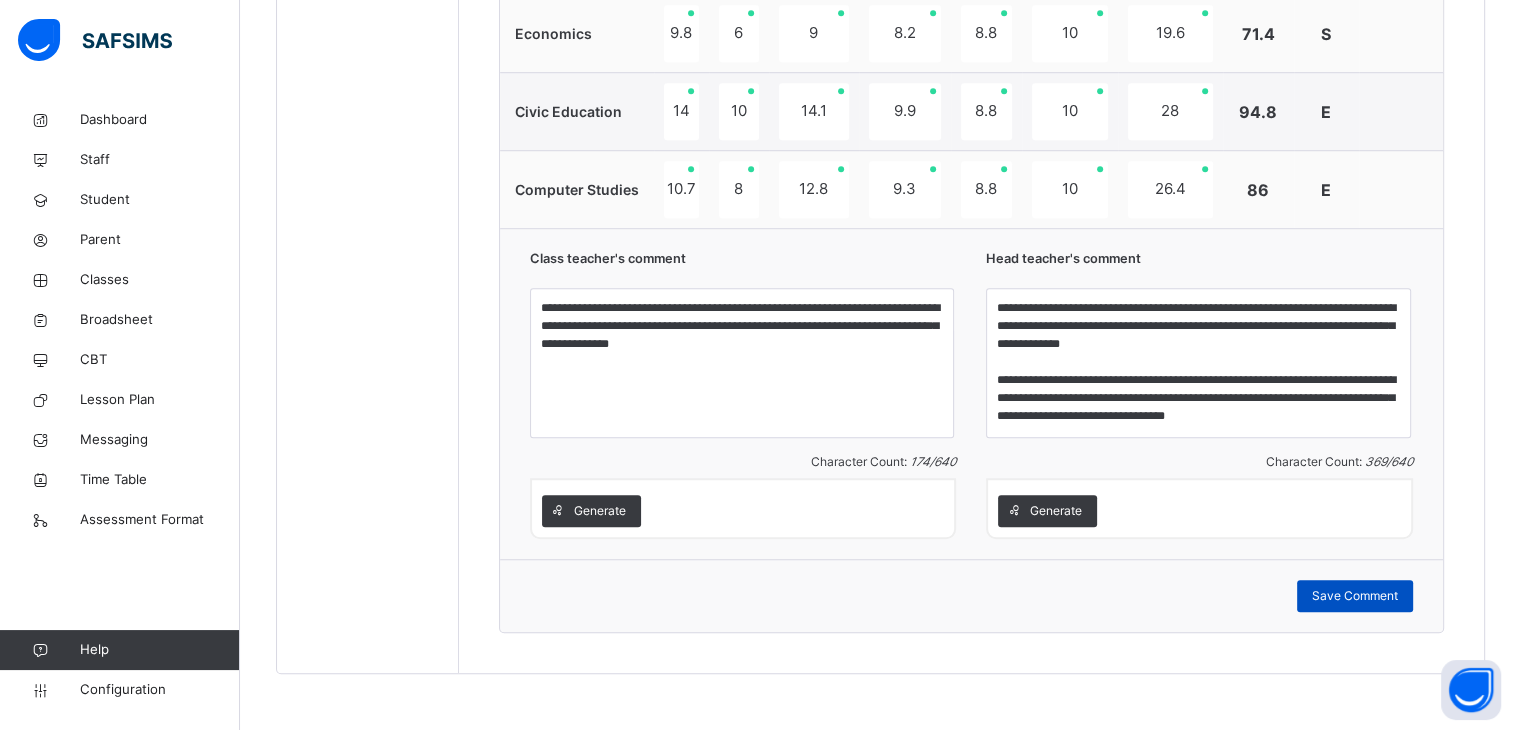 click on "Save Comment" at bounding box center [1355, 596] 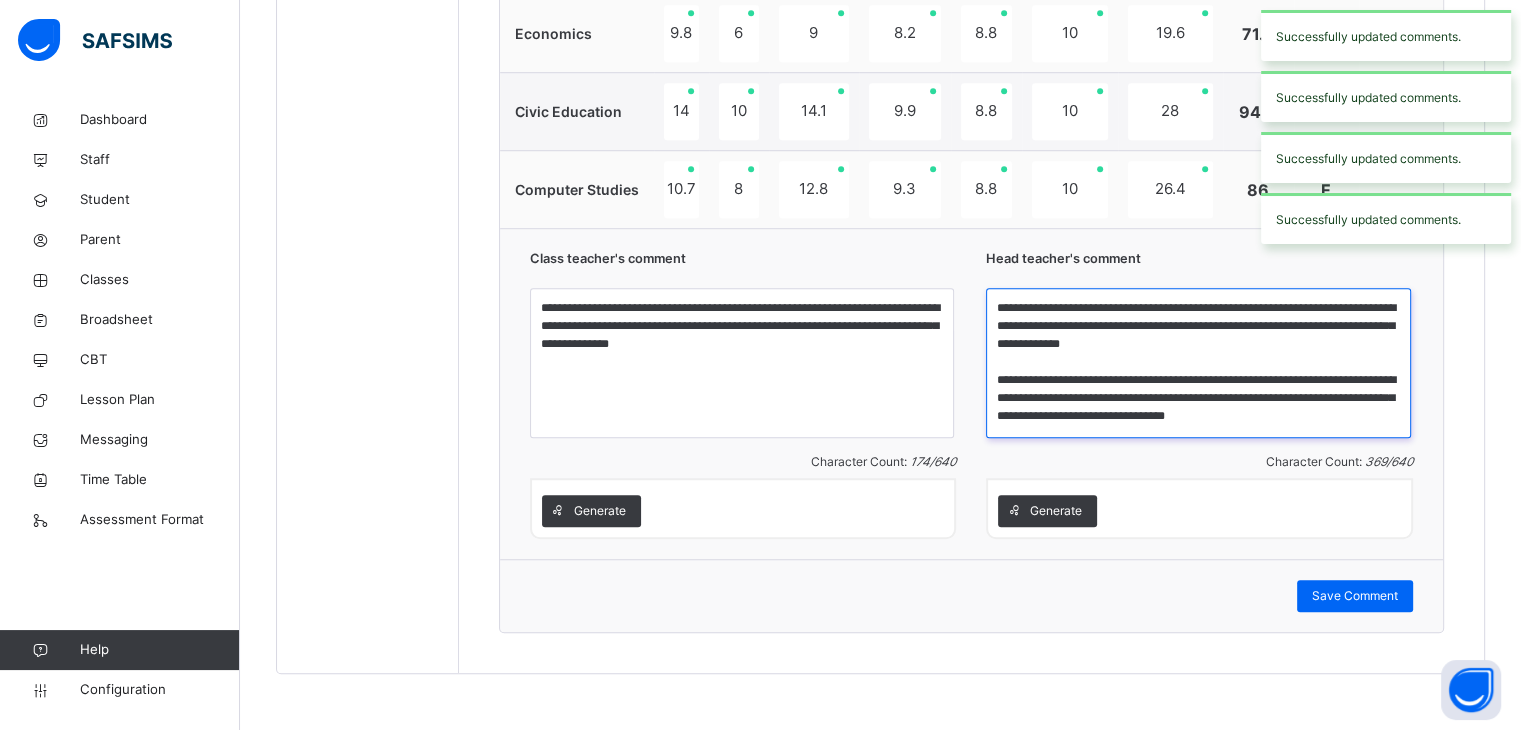 click on "**********" at bounding box center [1198, 363] 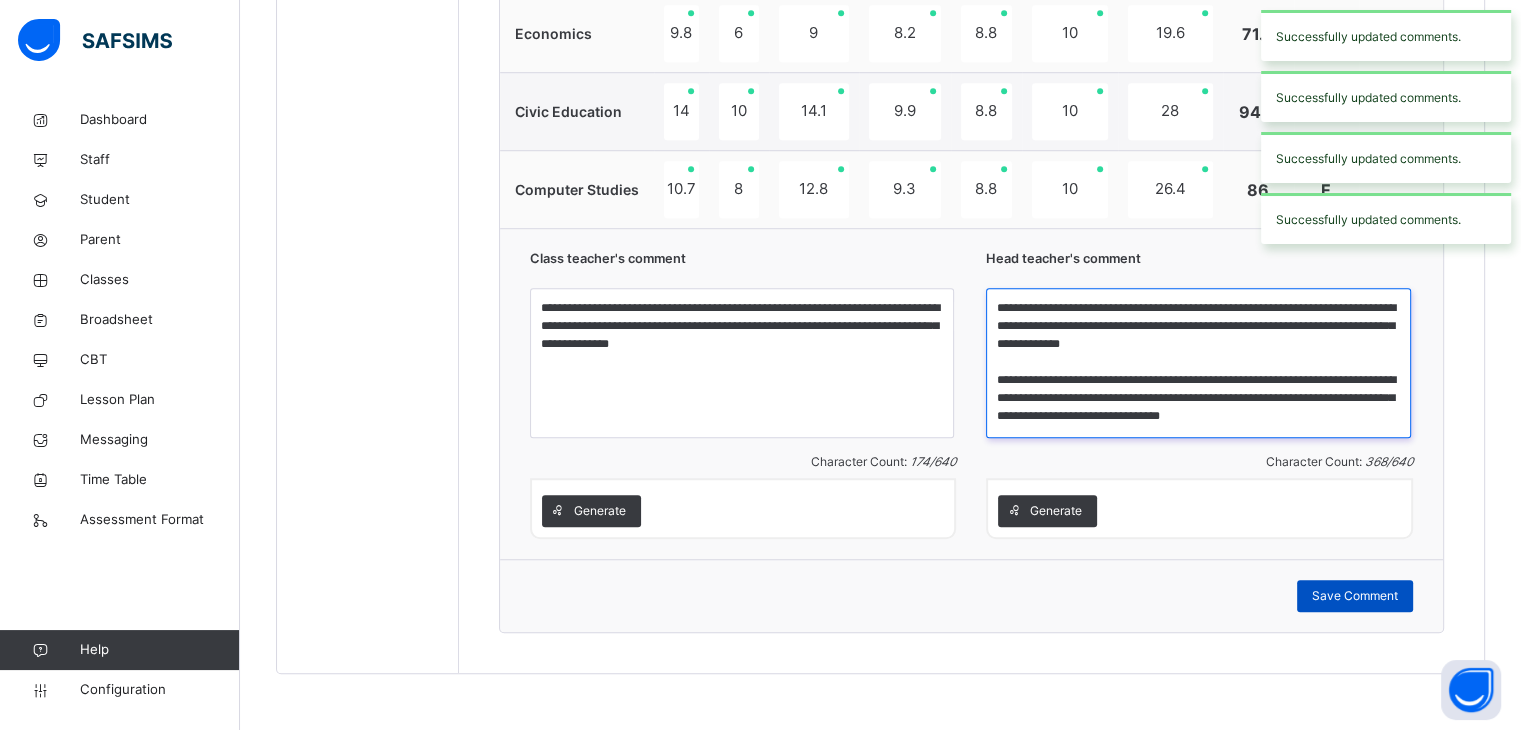 type on "**********" 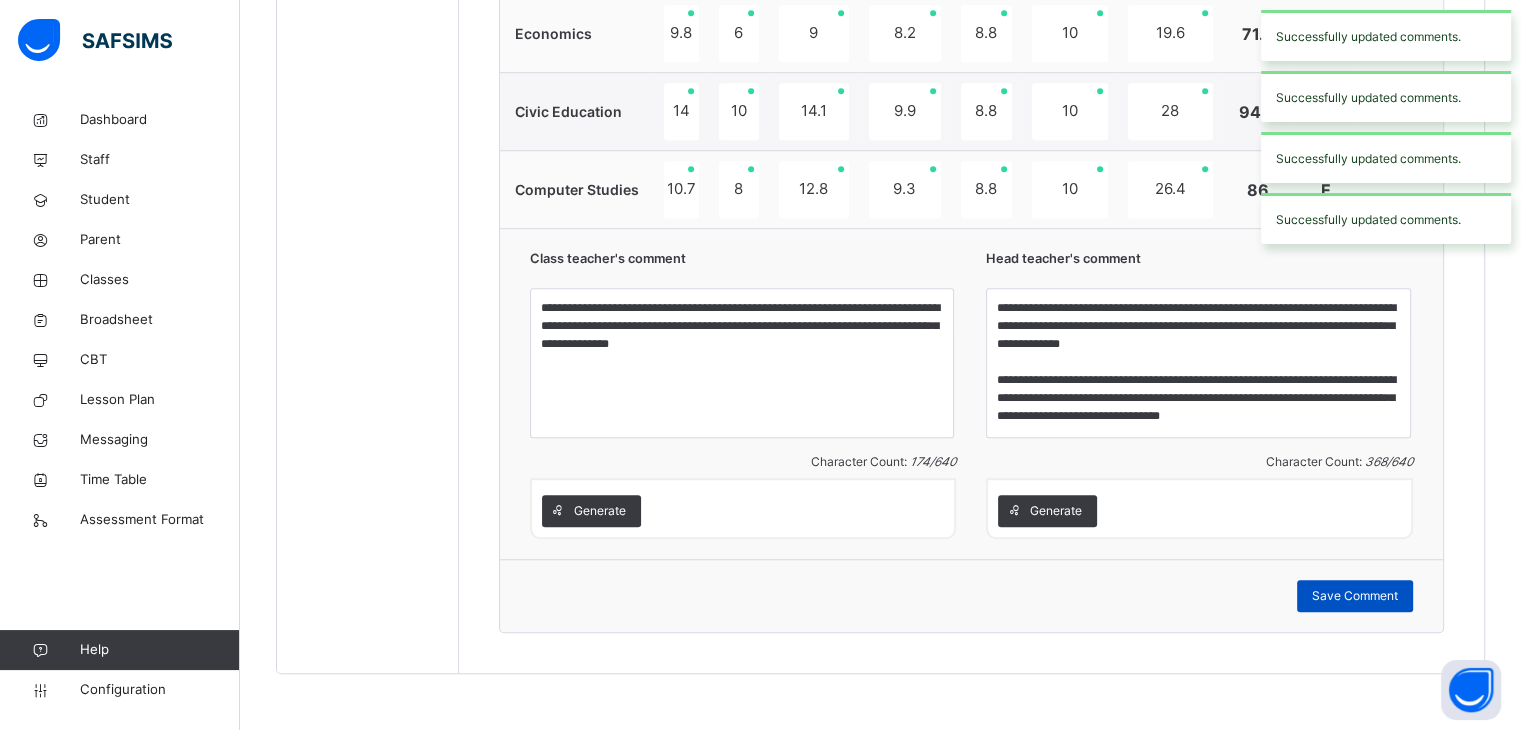 click on "Save Comment" at bounding box center (1355, 596) 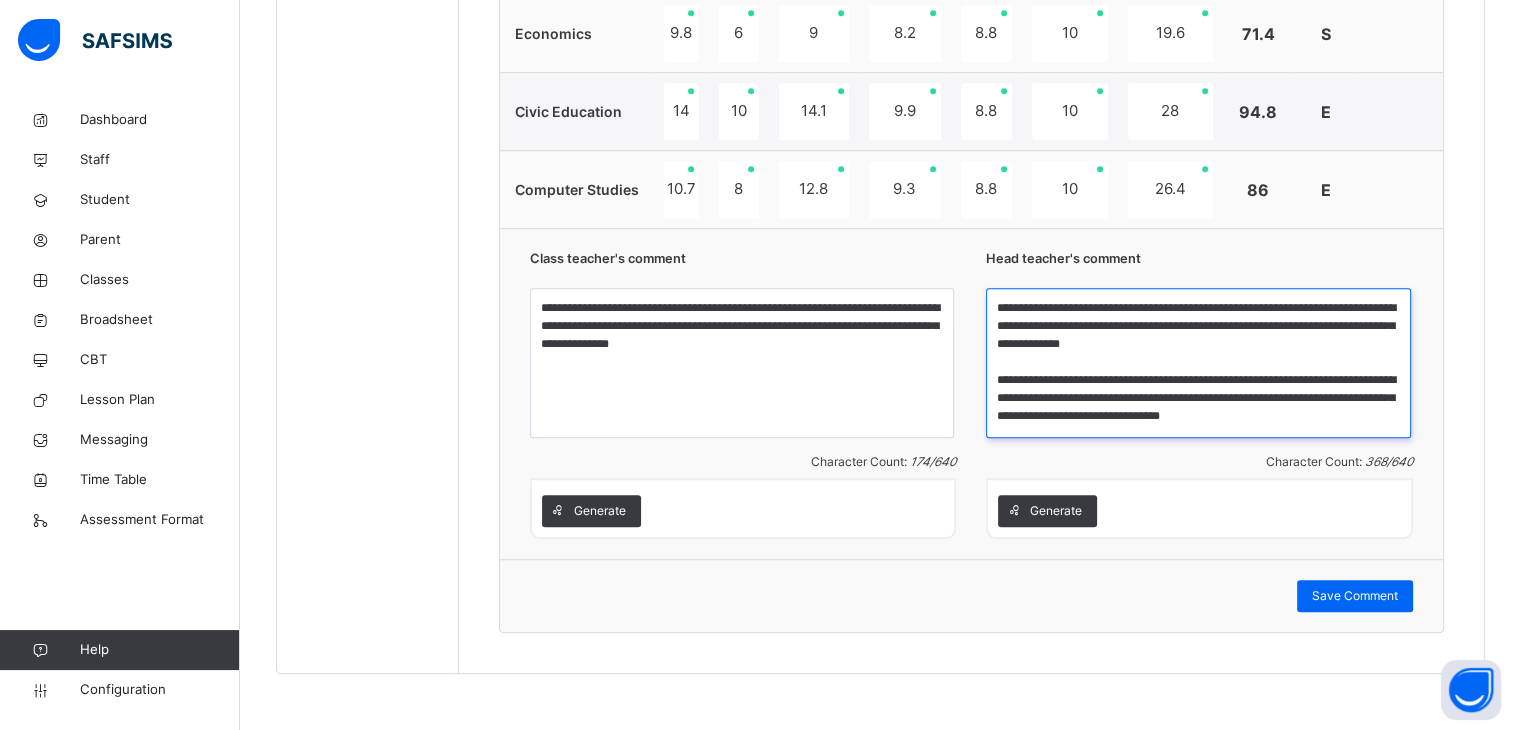 drag, startPoint x: 1060, startPoint y: 425, endPoint x: 1079, endPoint y: 410, distance: 24.207438 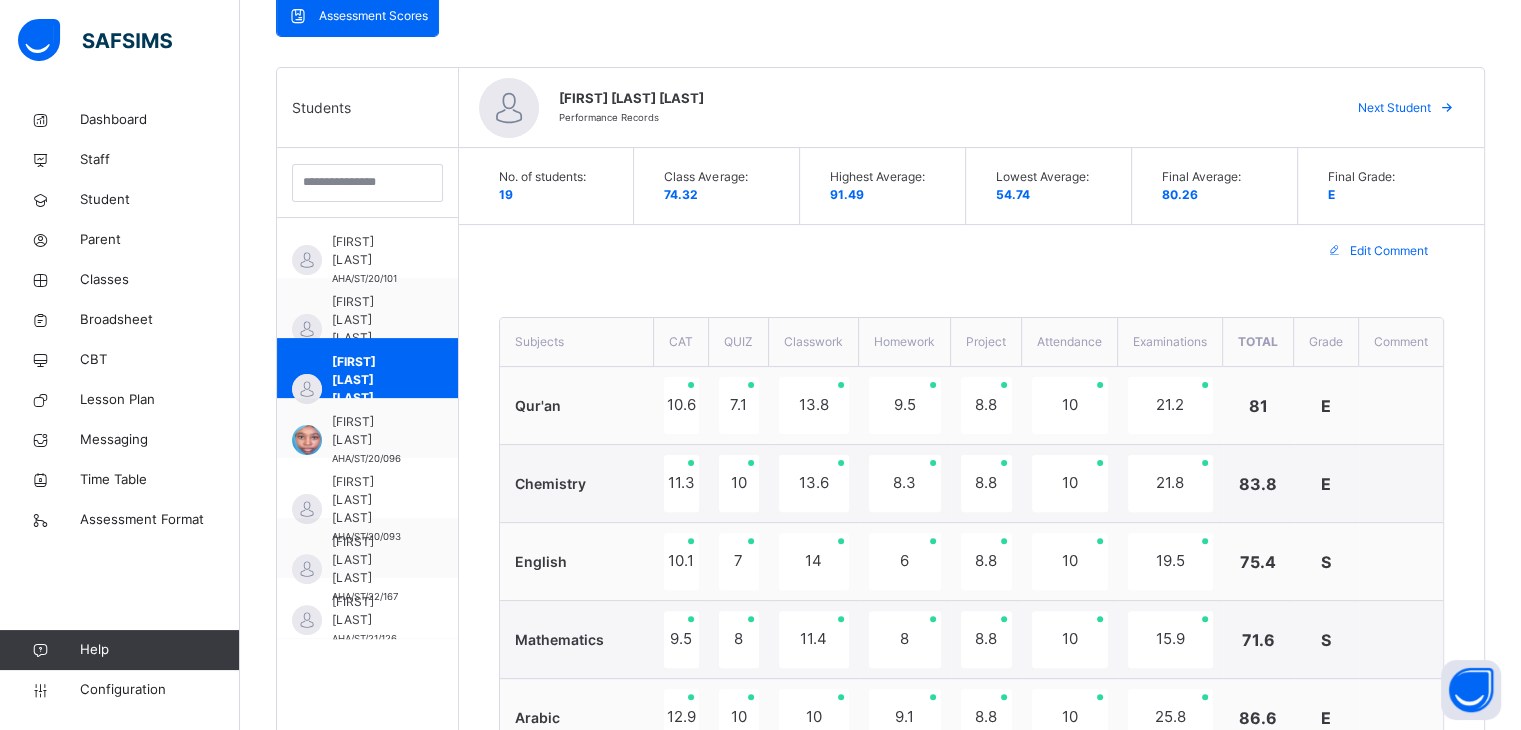 scroll, scrollTop: 448, scrollLeft: 0, axis: vertical 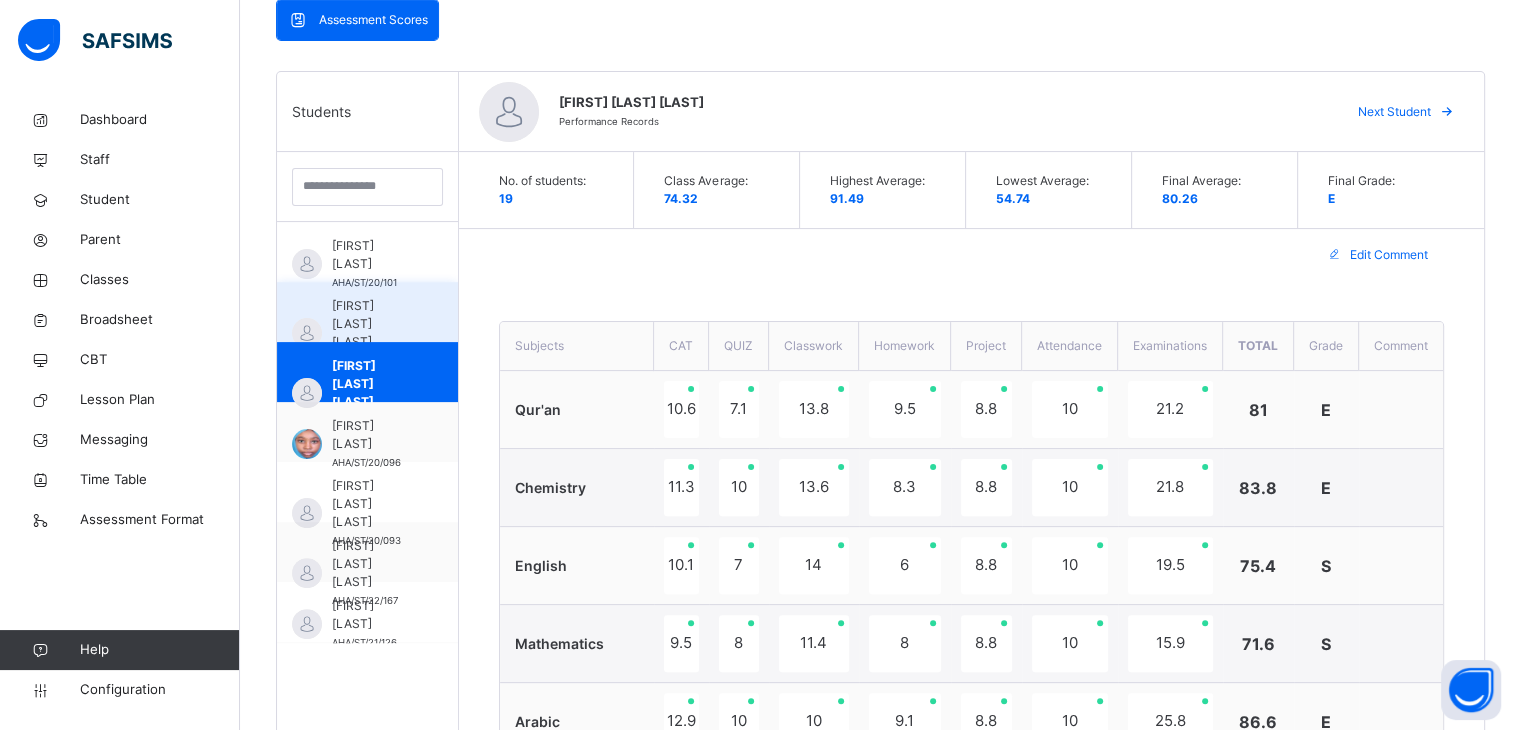 click on "[FIRST] [LAST] [LAST]" at bounding box center [372, 324] 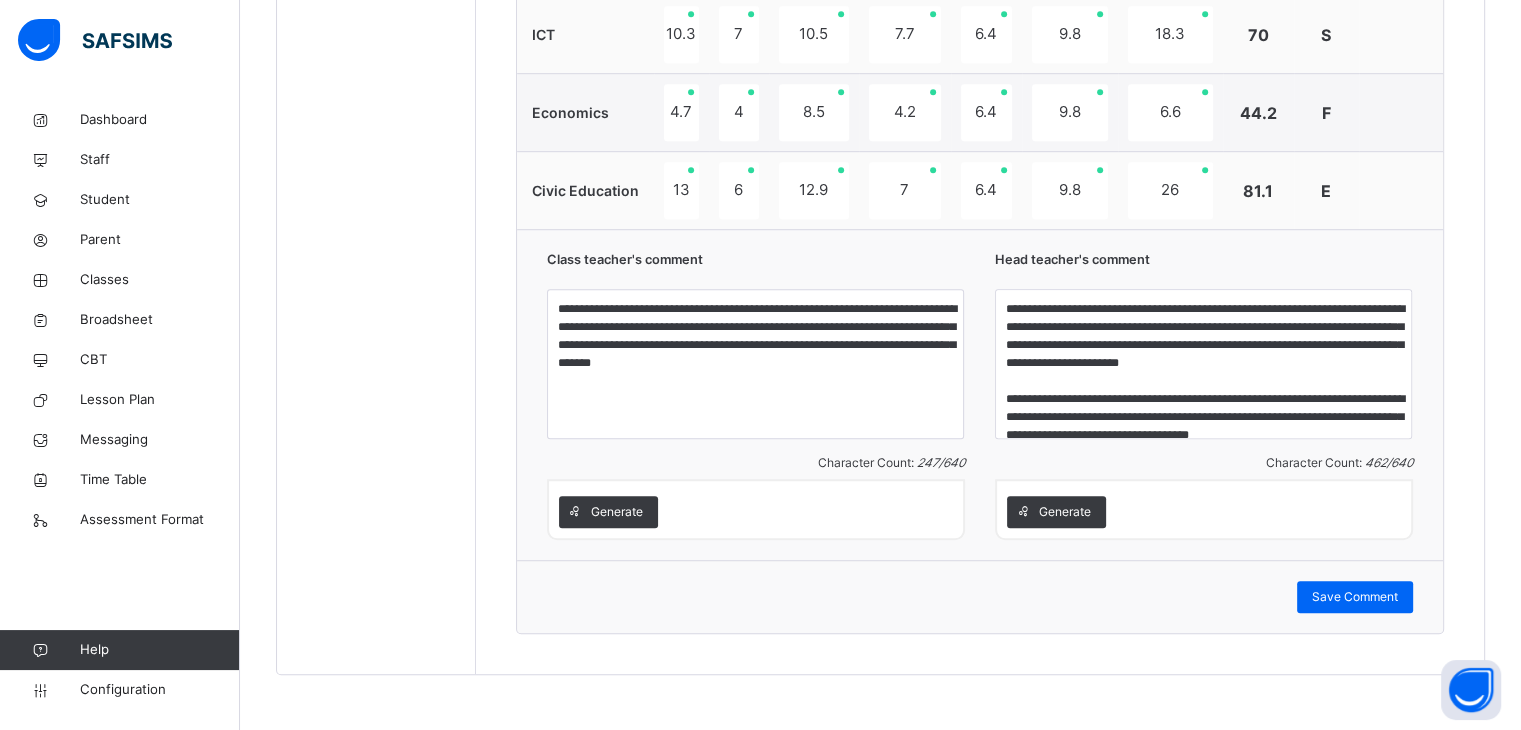 scroll, scrollTop: 1292, scrollLeft: 0, axis: vertical 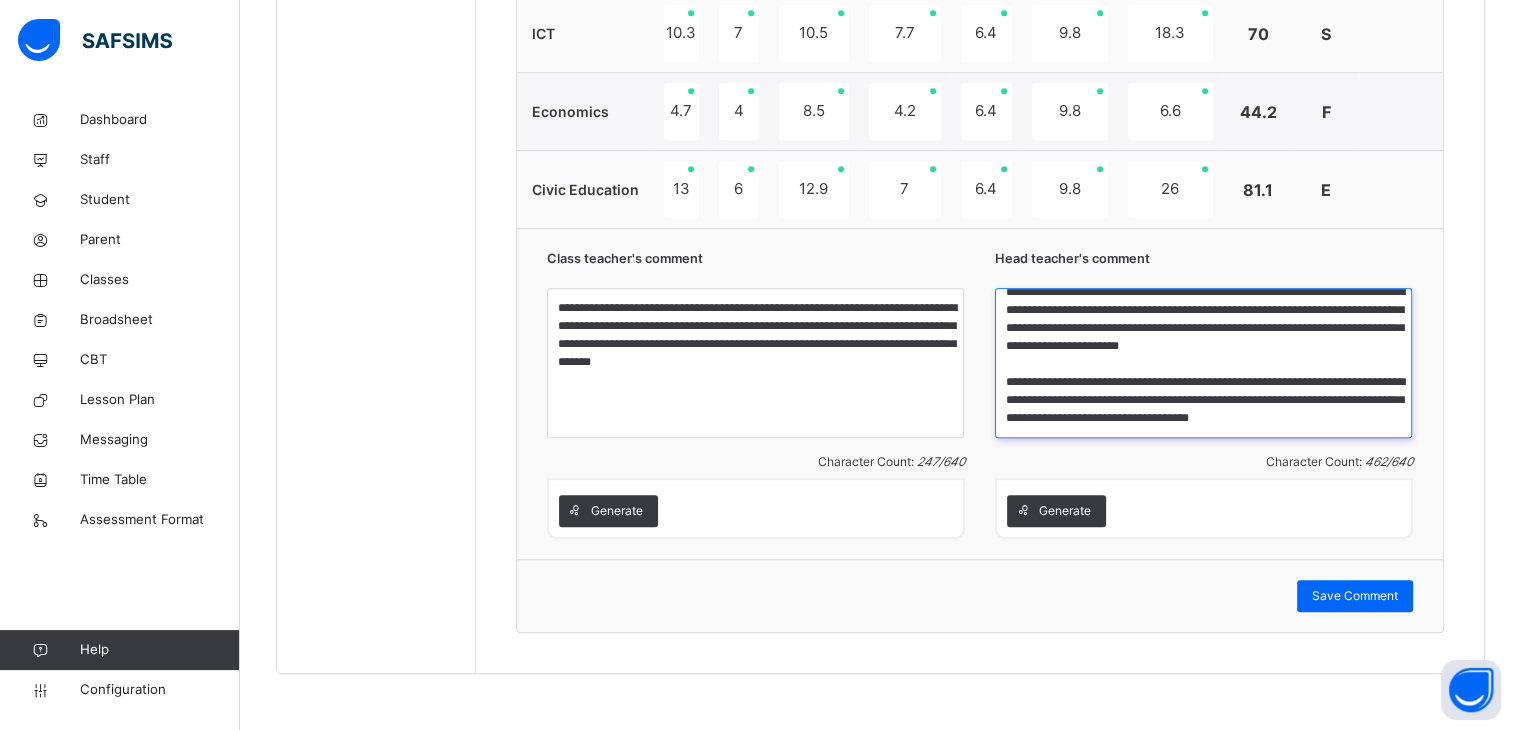 click on "**********" at bounding box center [1203, 363] 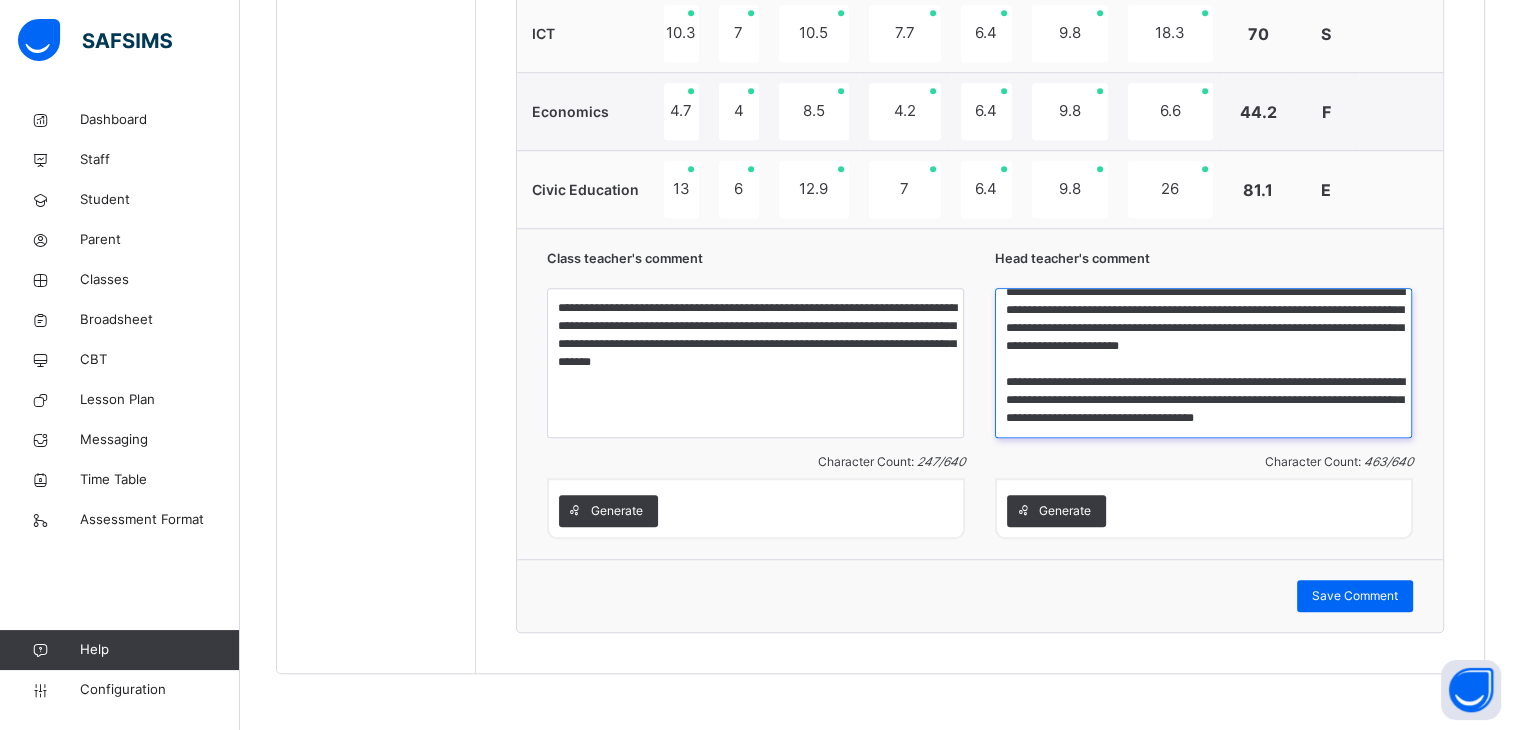 click on "**********" at bounding box center (1203, 363) 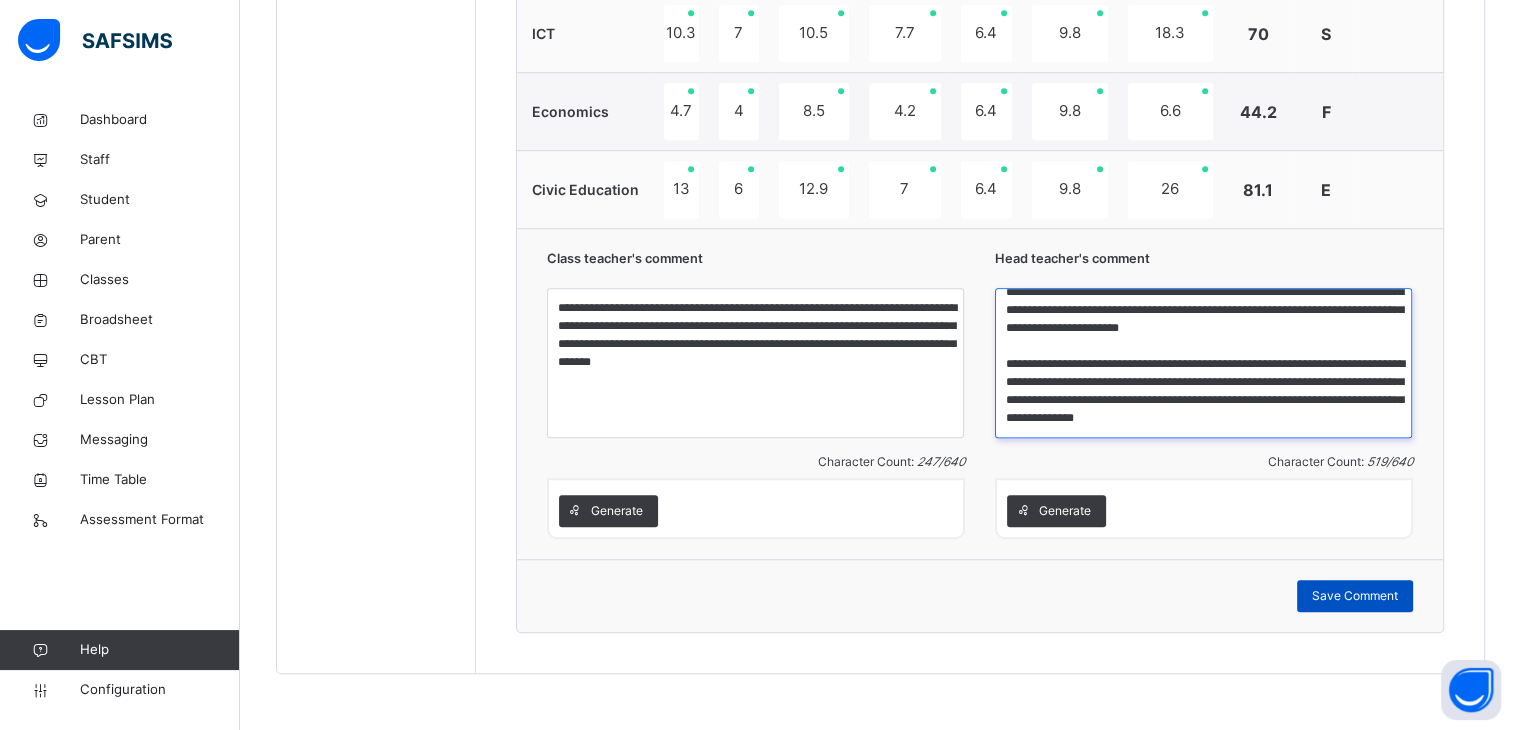 type on "**********" 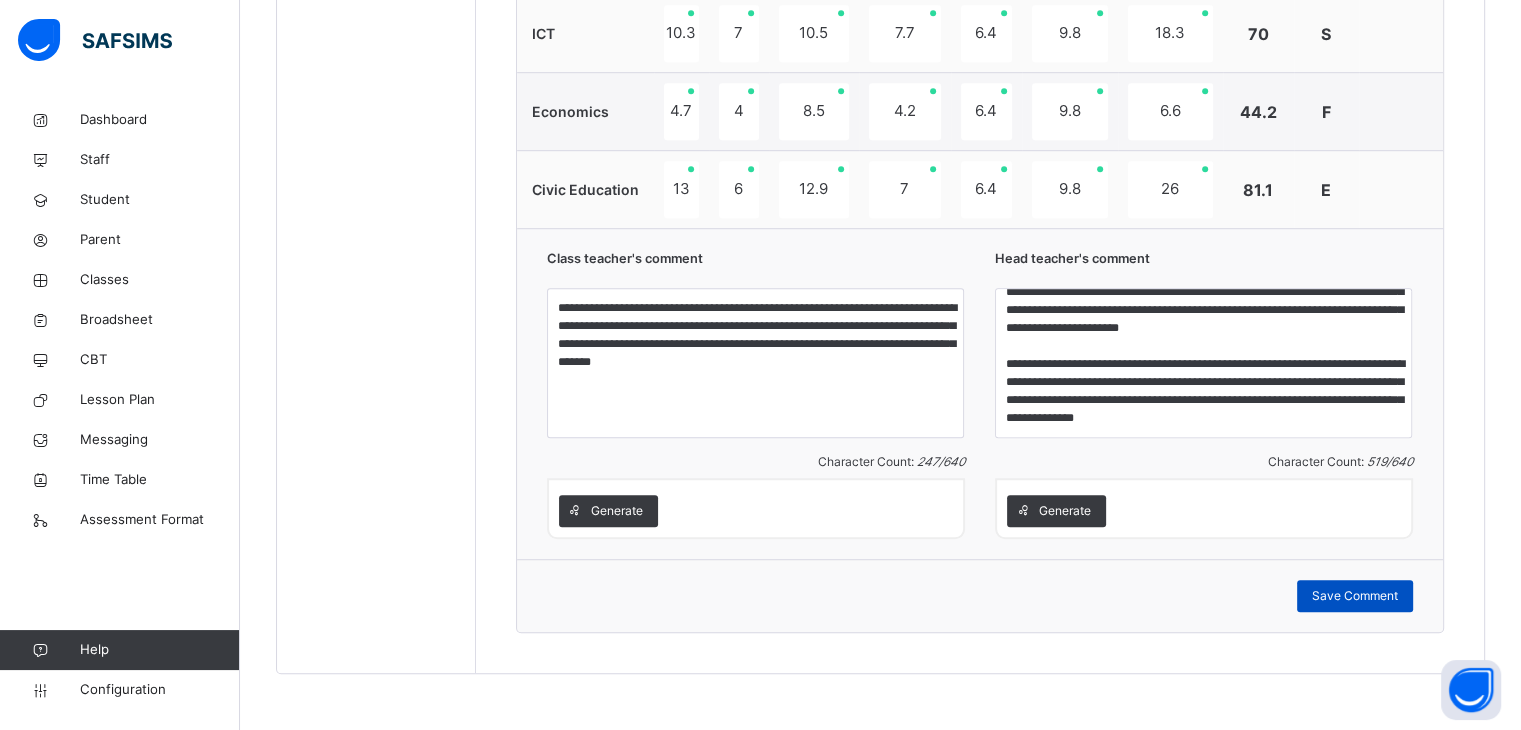 click on "Save Comment" at bounding box center (1355, 596) 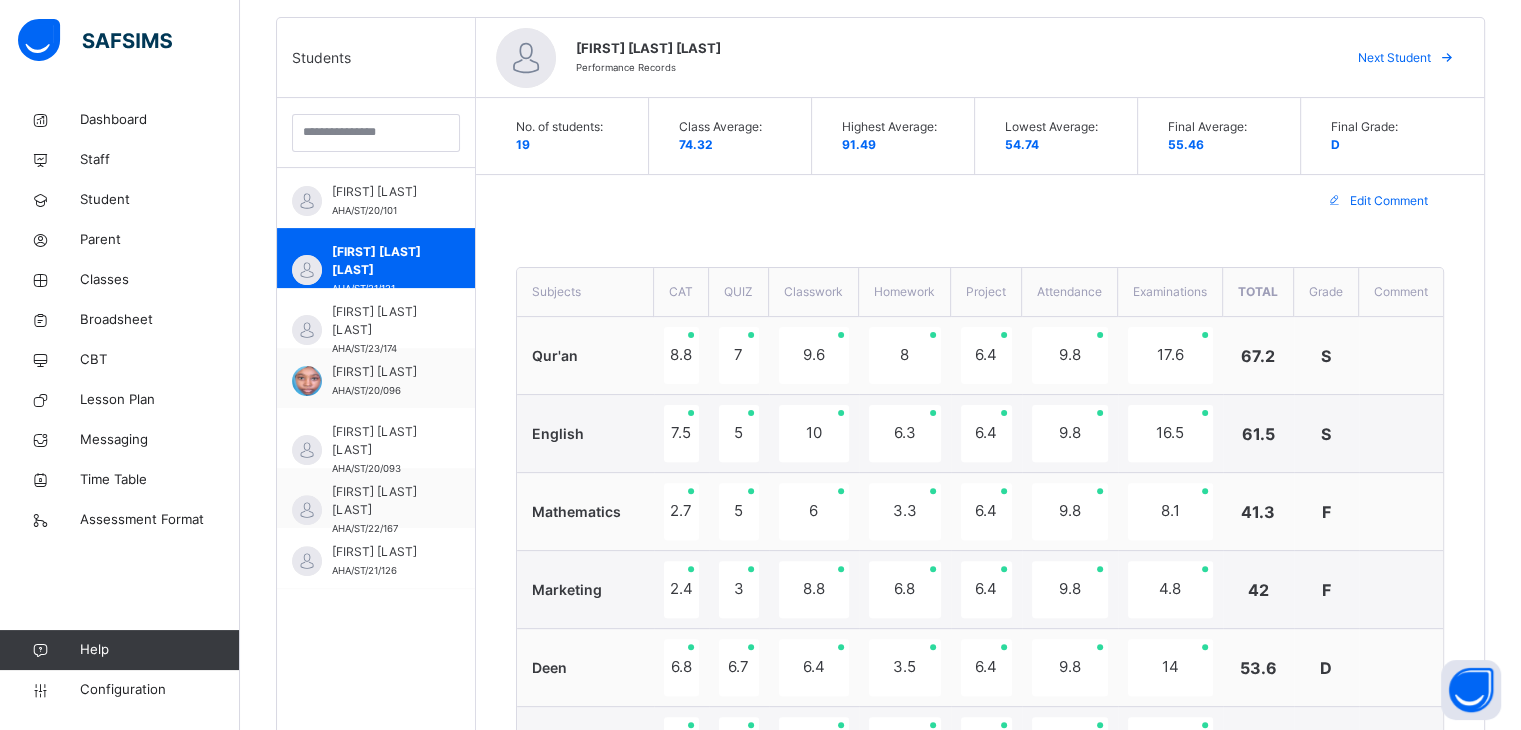 scroll, scrollTop: 495, scrollLeft: 0, axis: vertical 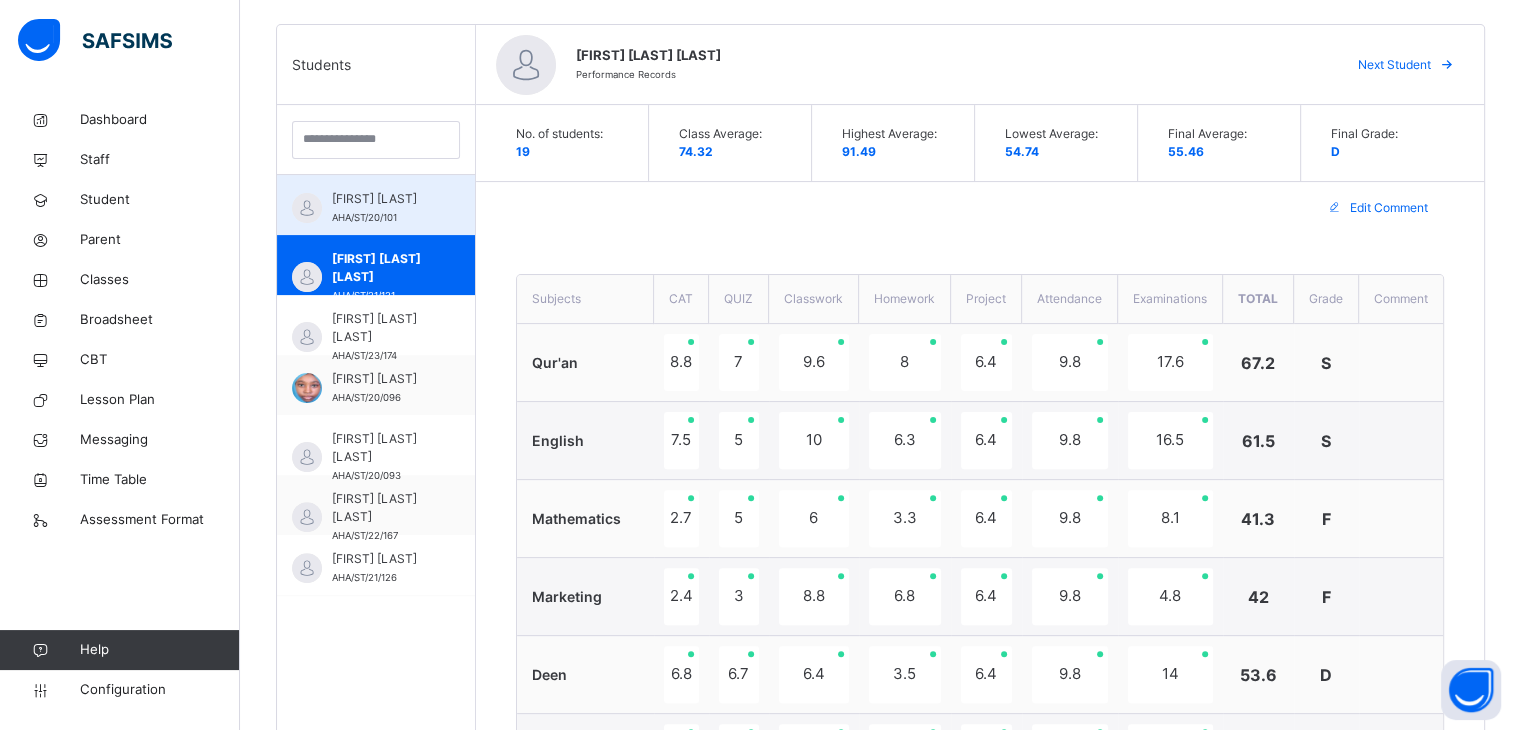click on "[FIRST] [LAST] [LAST]" at bounding box center (381, 199) 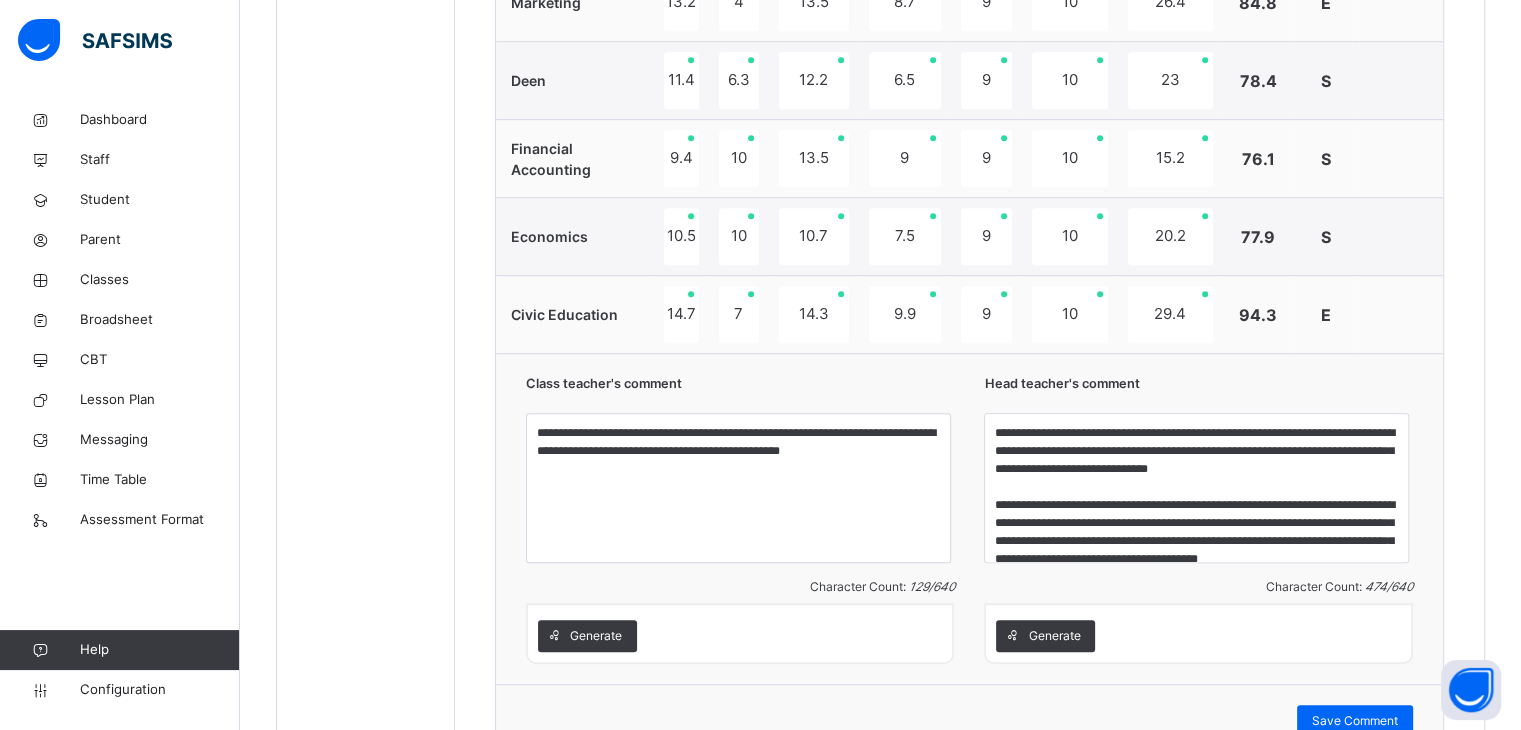 scroll, scrollTop: 1448, scrollLeft: 0, axis: vertical 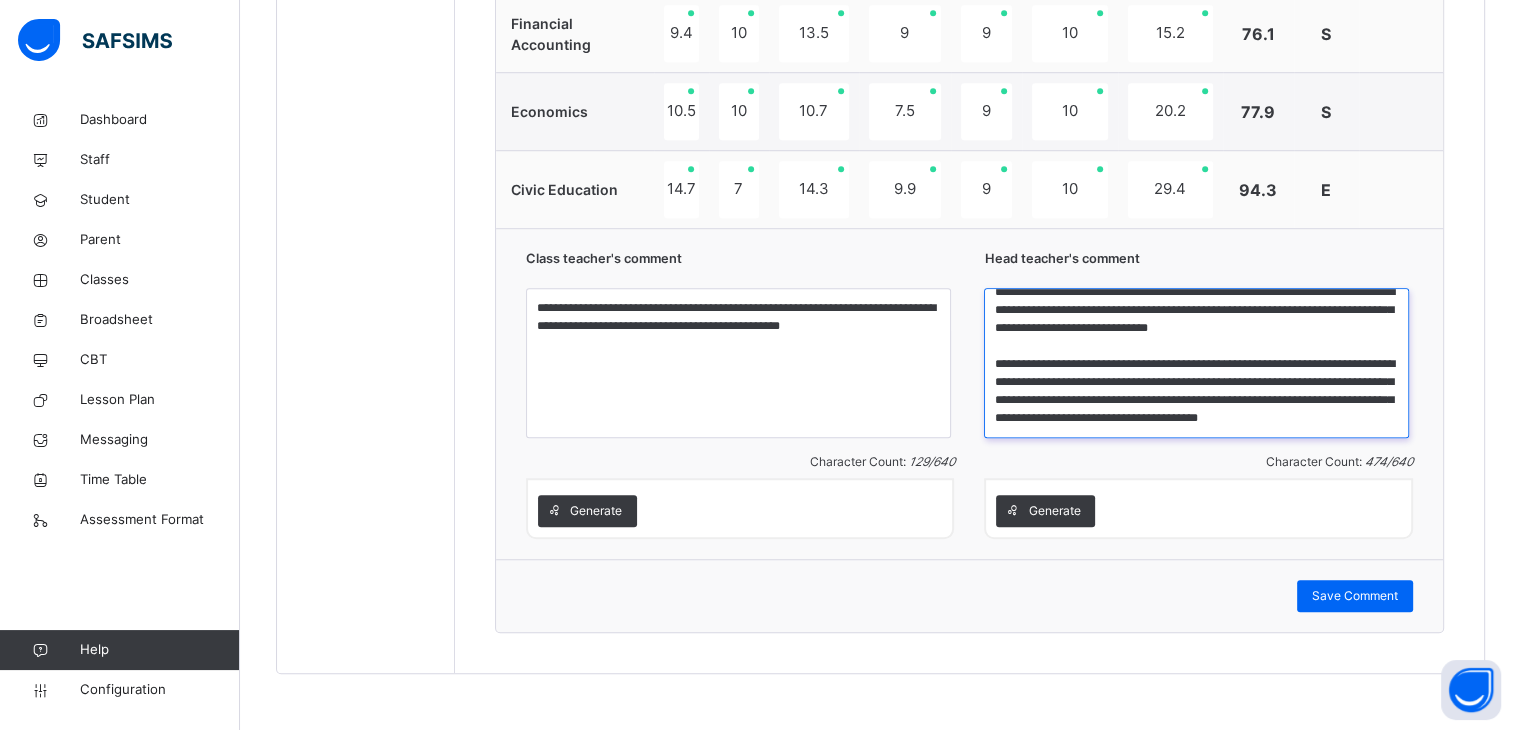 click on "**********" at bounding box center [1196, 363] 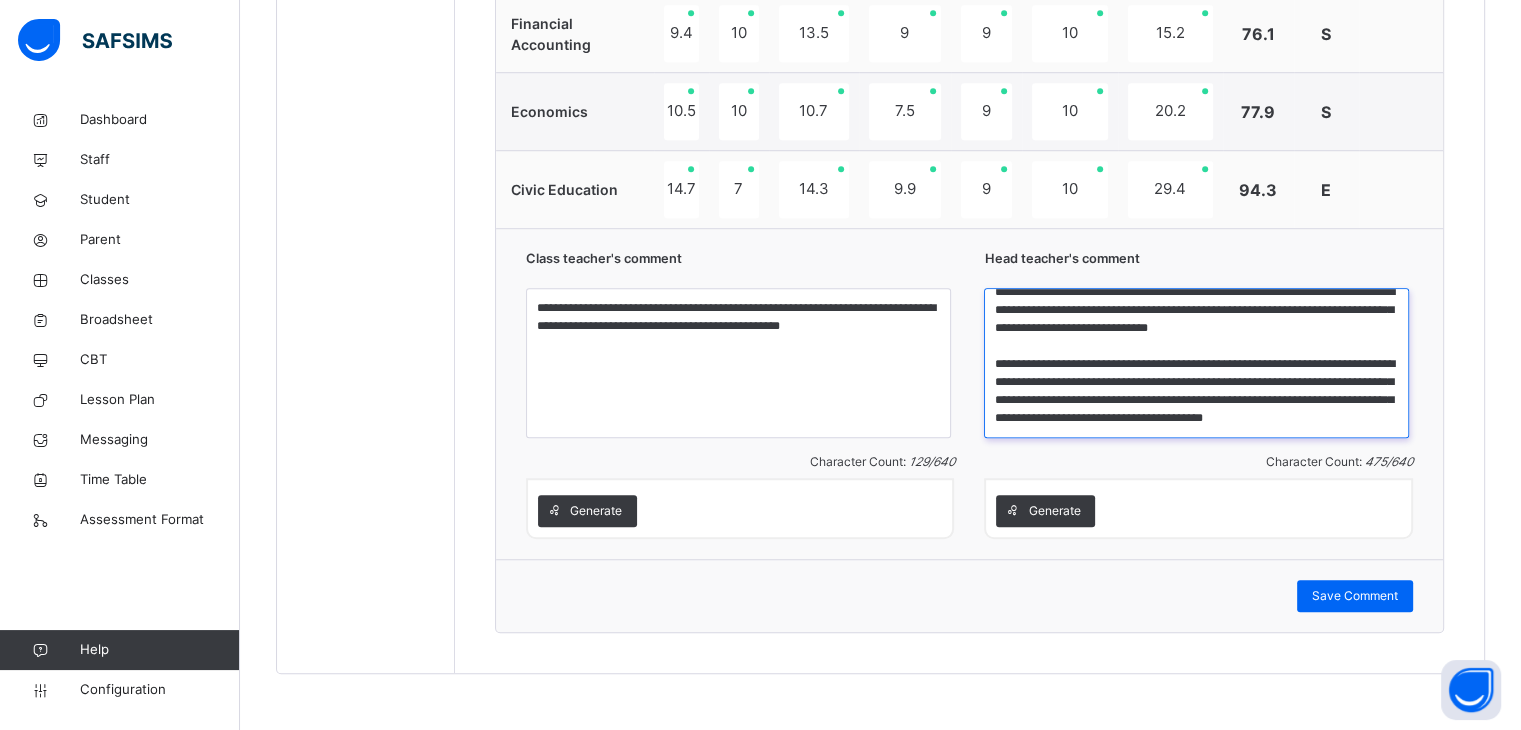 click on "**********" at bounding box center [1196, 363] 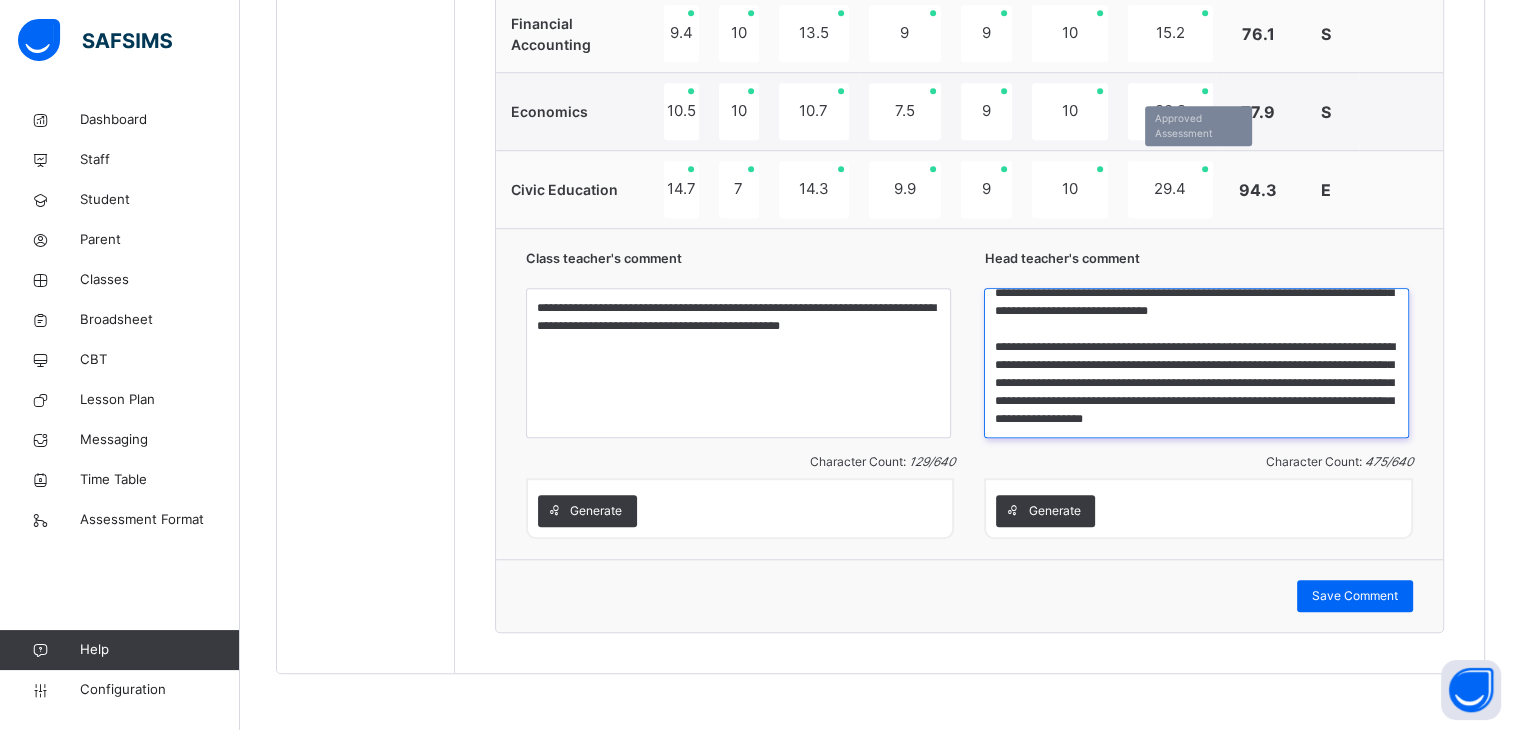 scroll, scrollTop: 40, scrollLeft: 0, axis: vertical 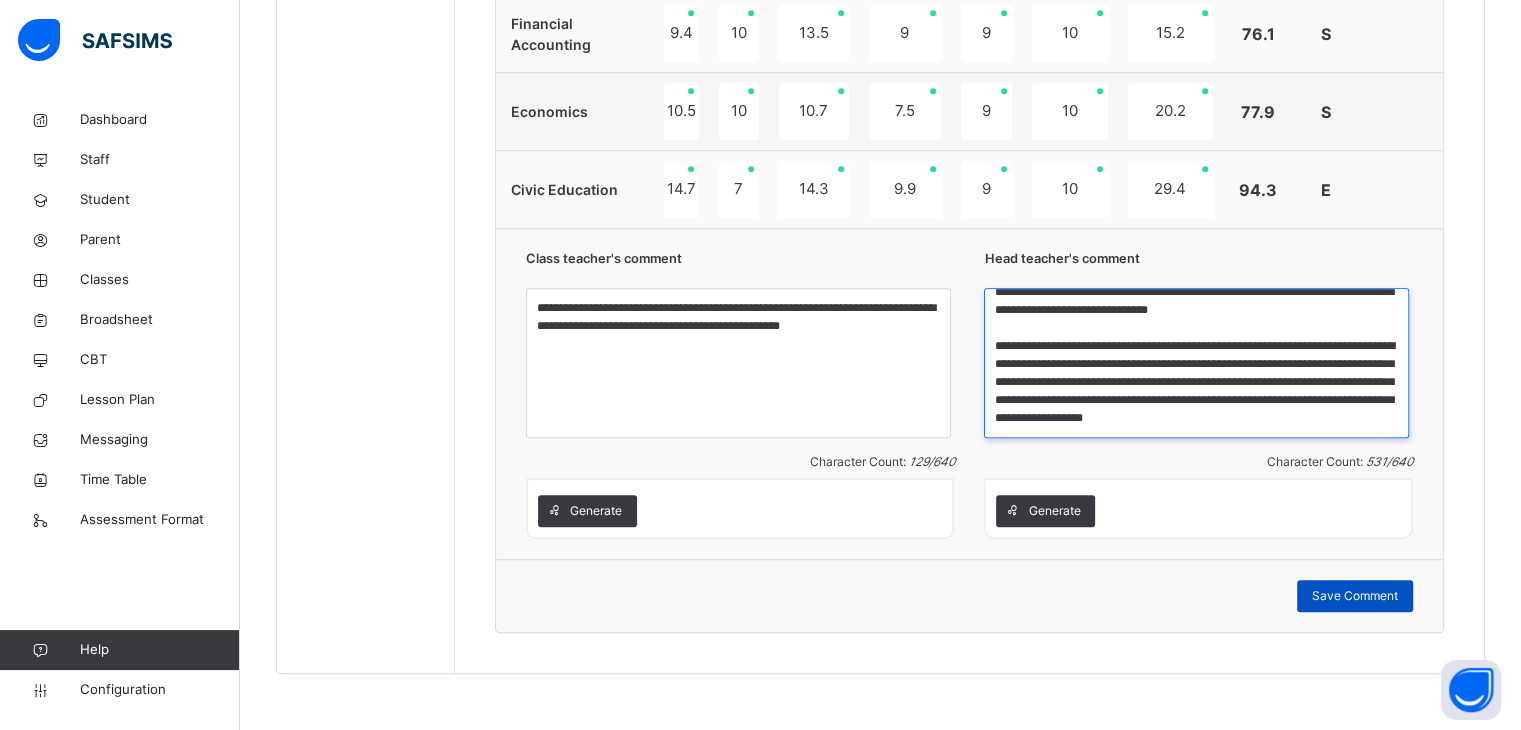 type on "**********" 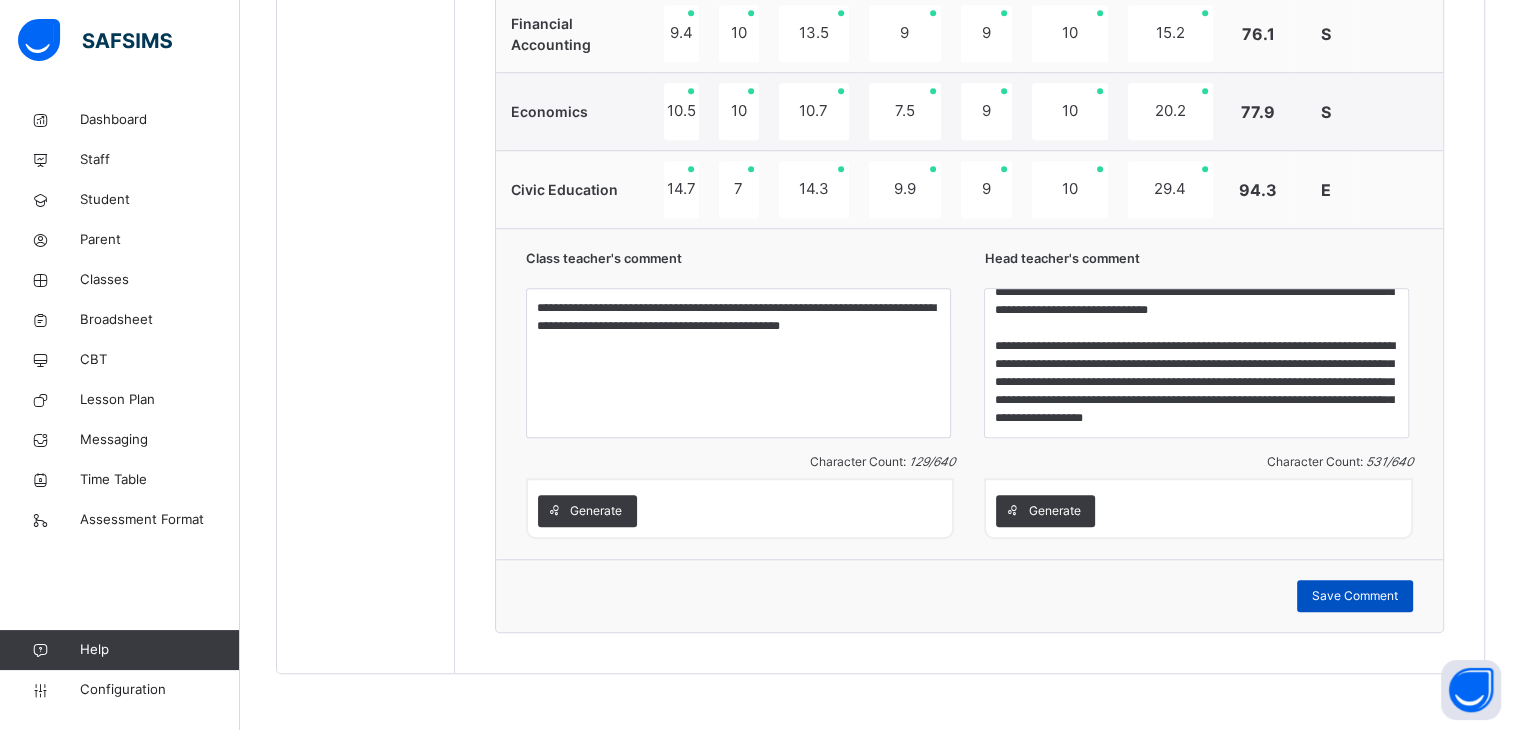 click on "Save Comment" at bounding box center [1355, 596] 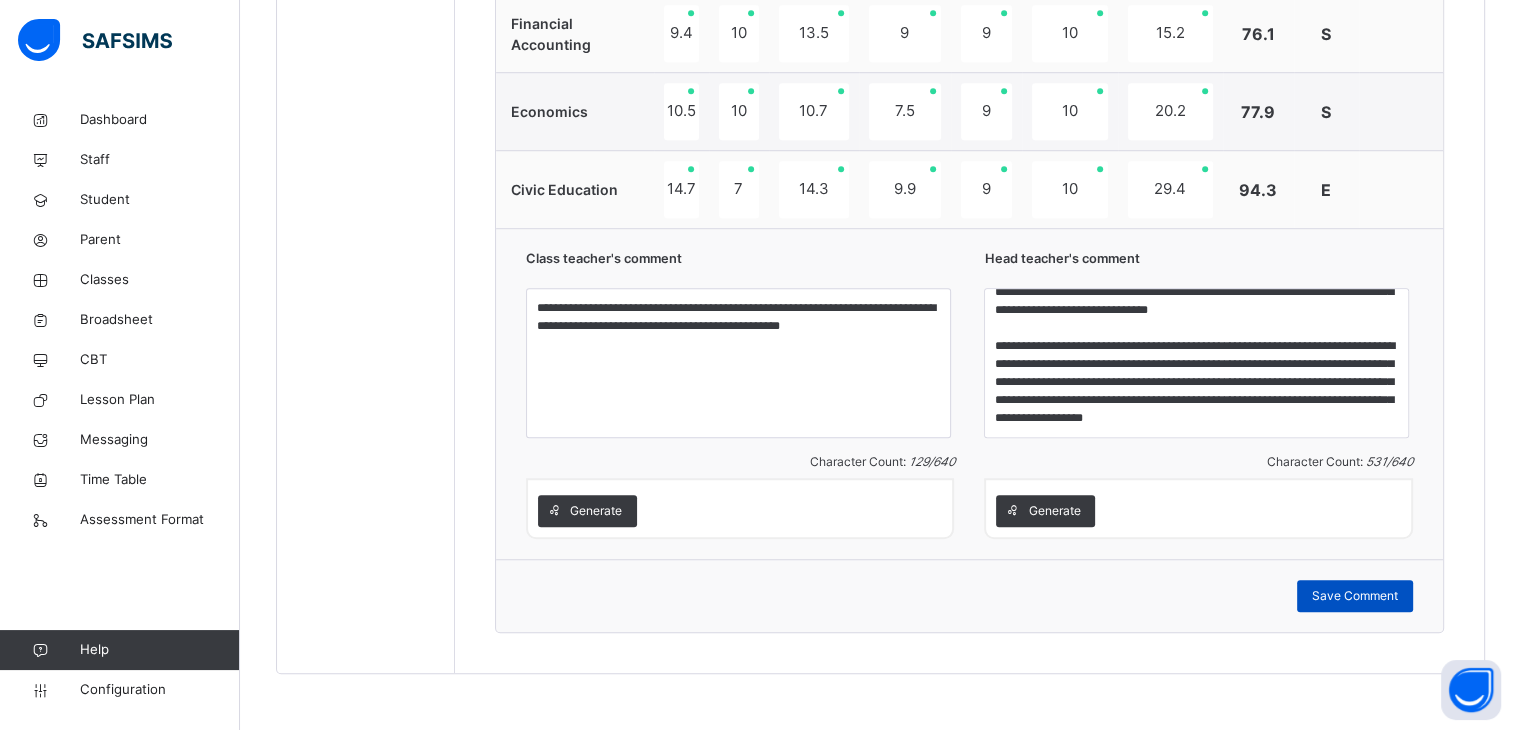 click on "Save Comment" at bounding box center (1355, 596) 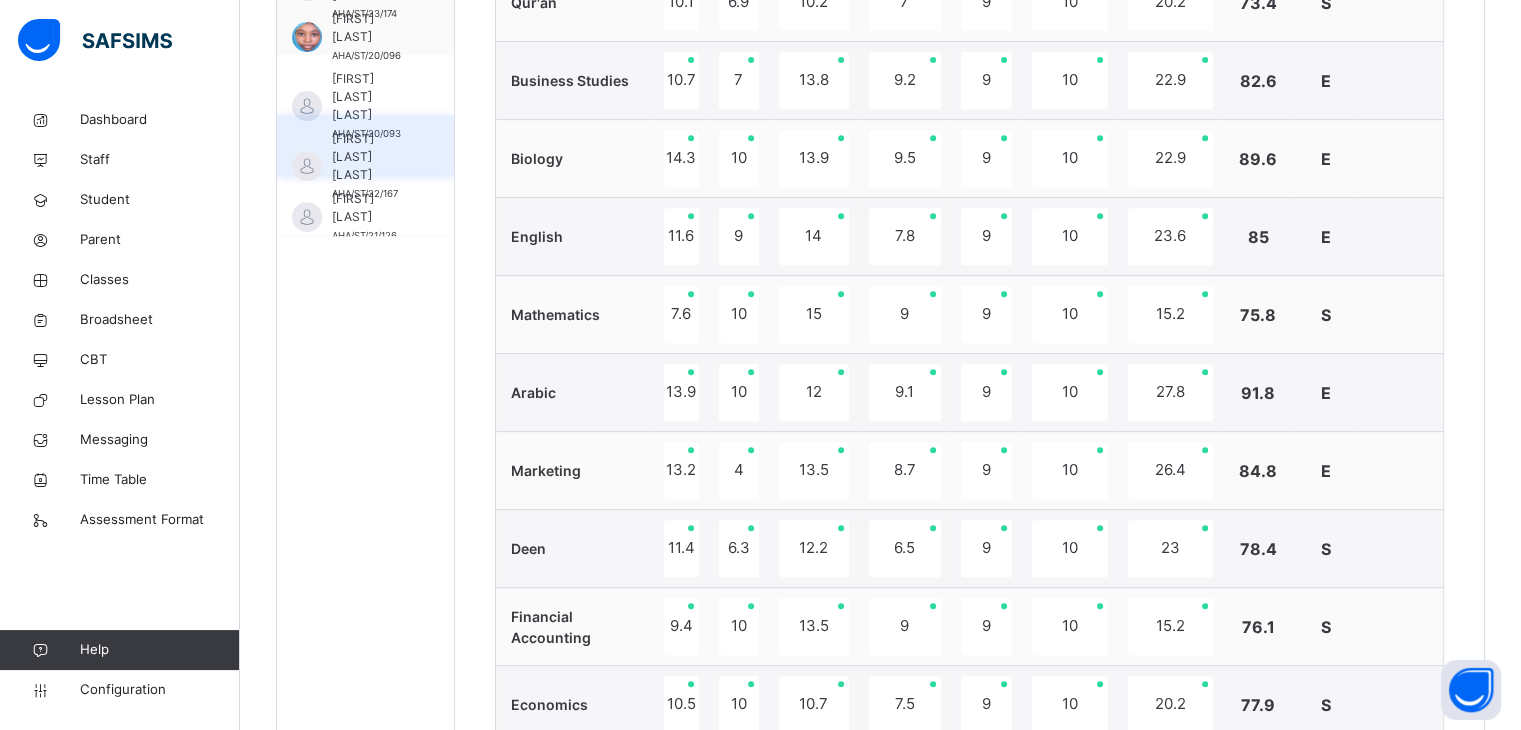 scroll, scrollTop: 628, scrollLeft: 0, axis: vertical 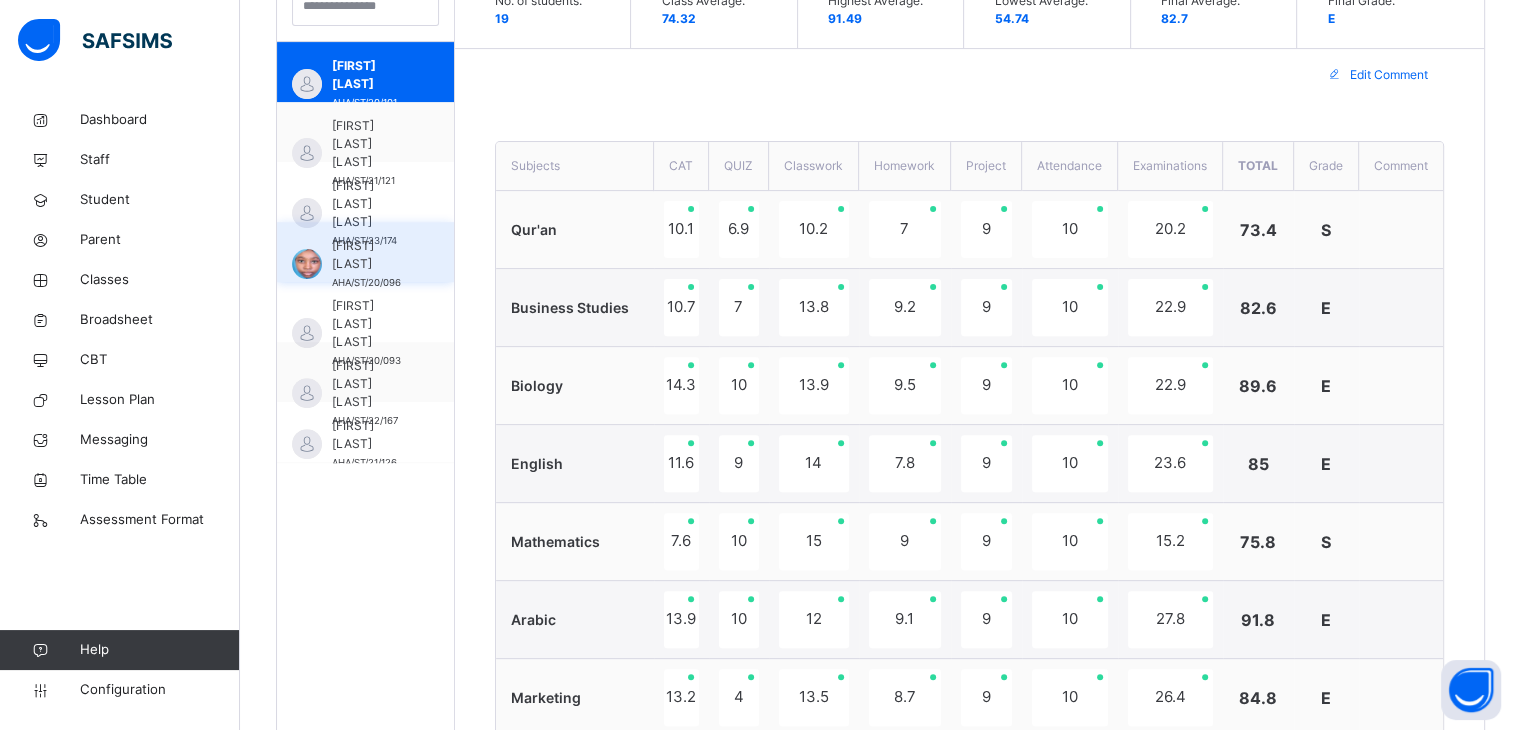 click on "Asiya Kaita Saddiq AHA/ST/20/096" at bounding box center [365, 252] 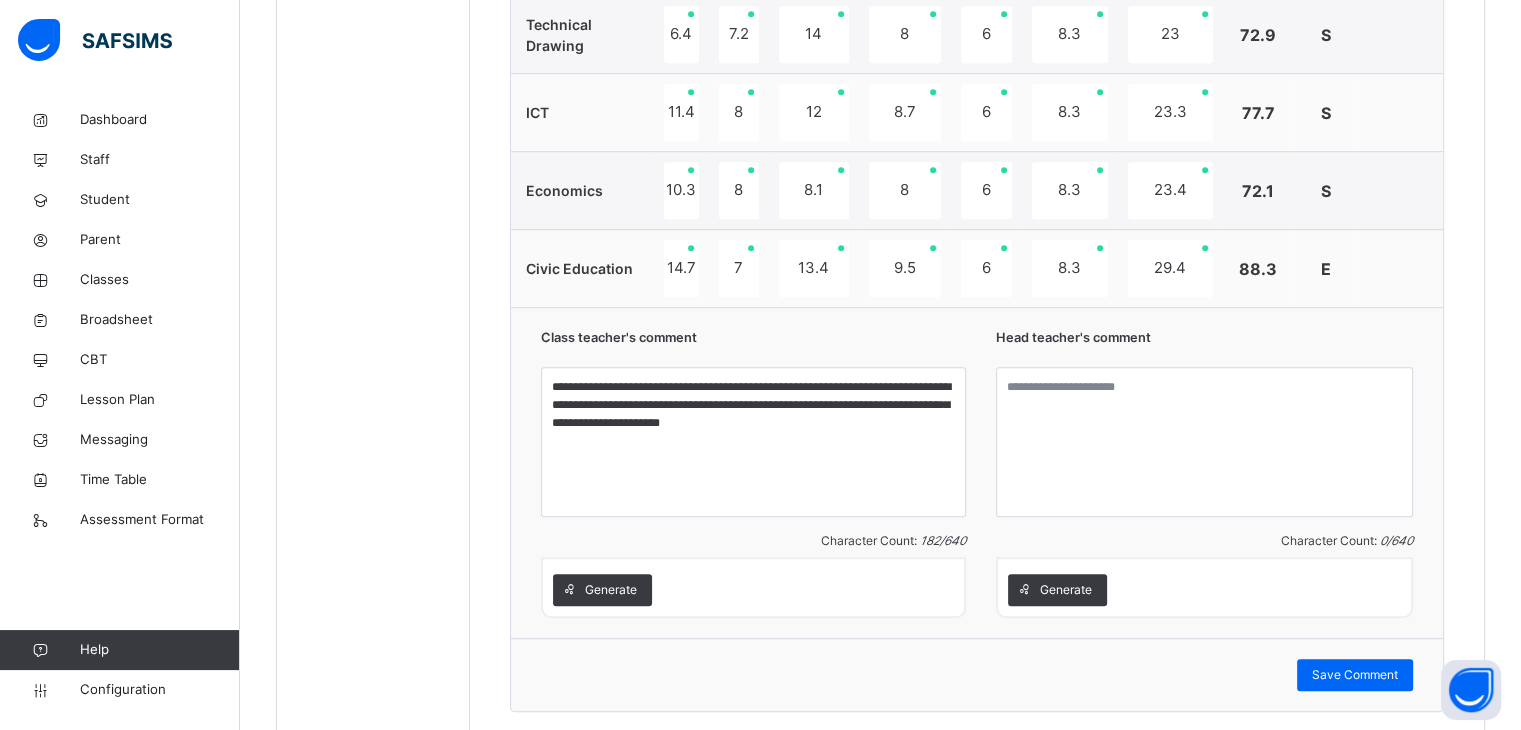 scroll, scrollTop: 1384, scrollLeft: 0, axis: vertical 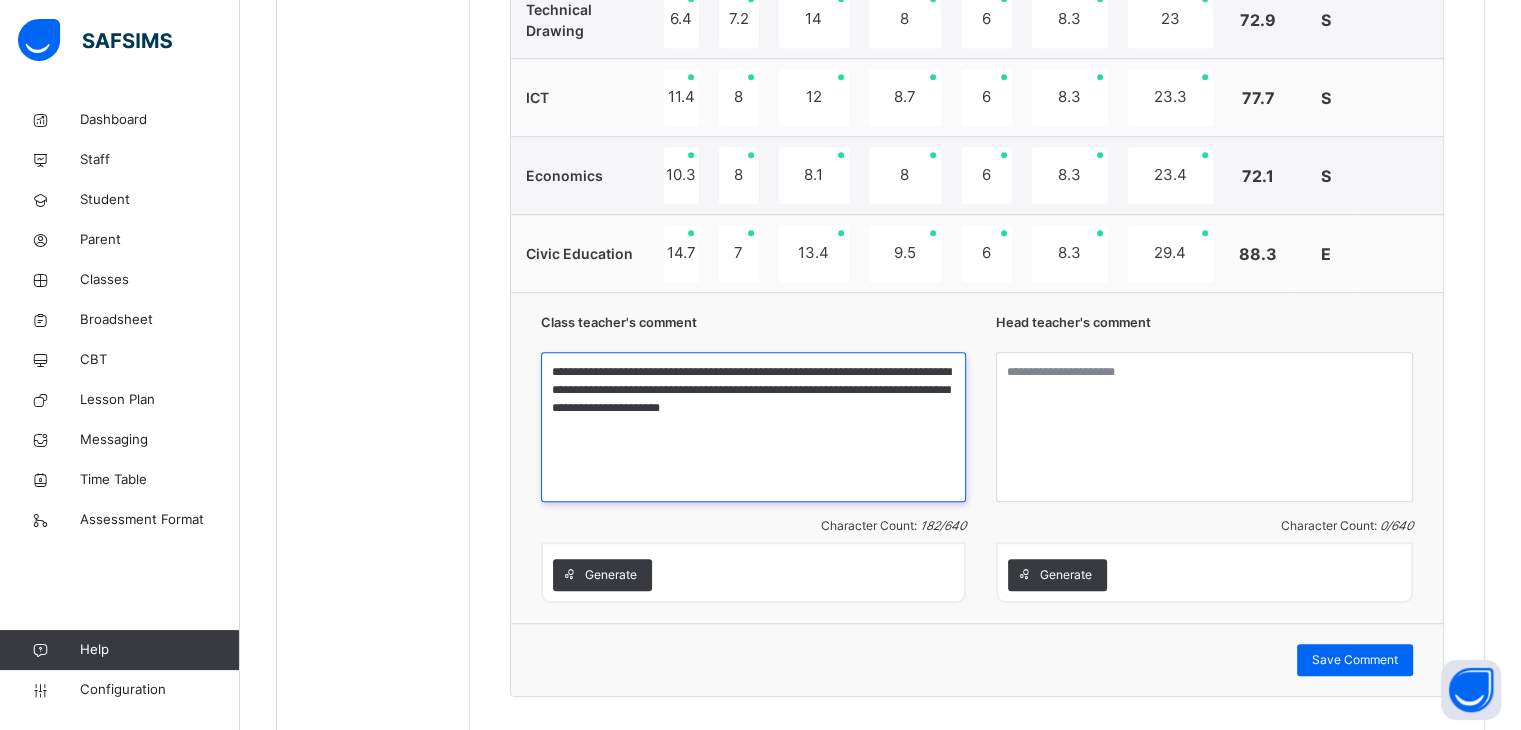 click on "**********" at bounding box center [753, 427] 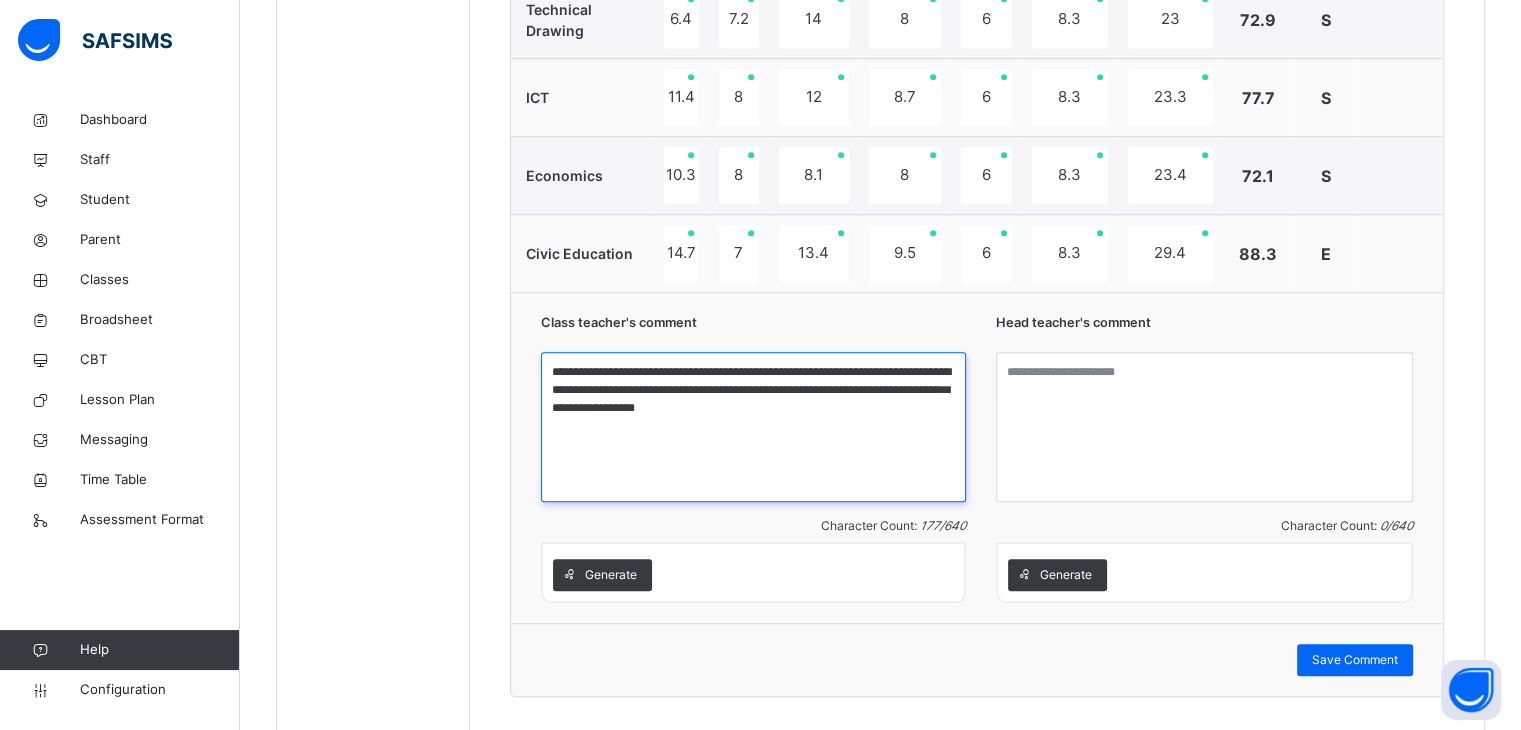 click on "**********" at bounding box center (753, 427) 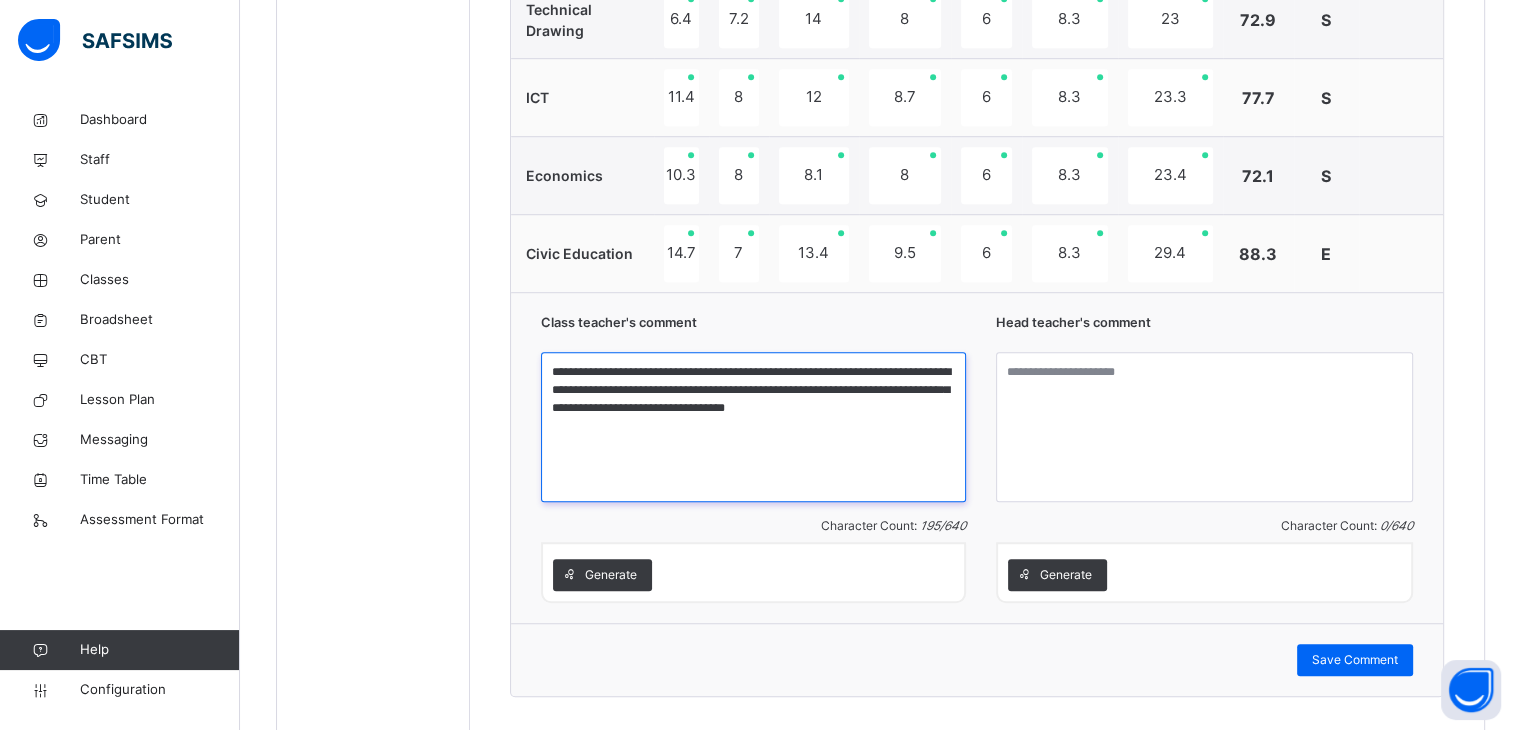 click on "**********" at bounding box center (753, 427) 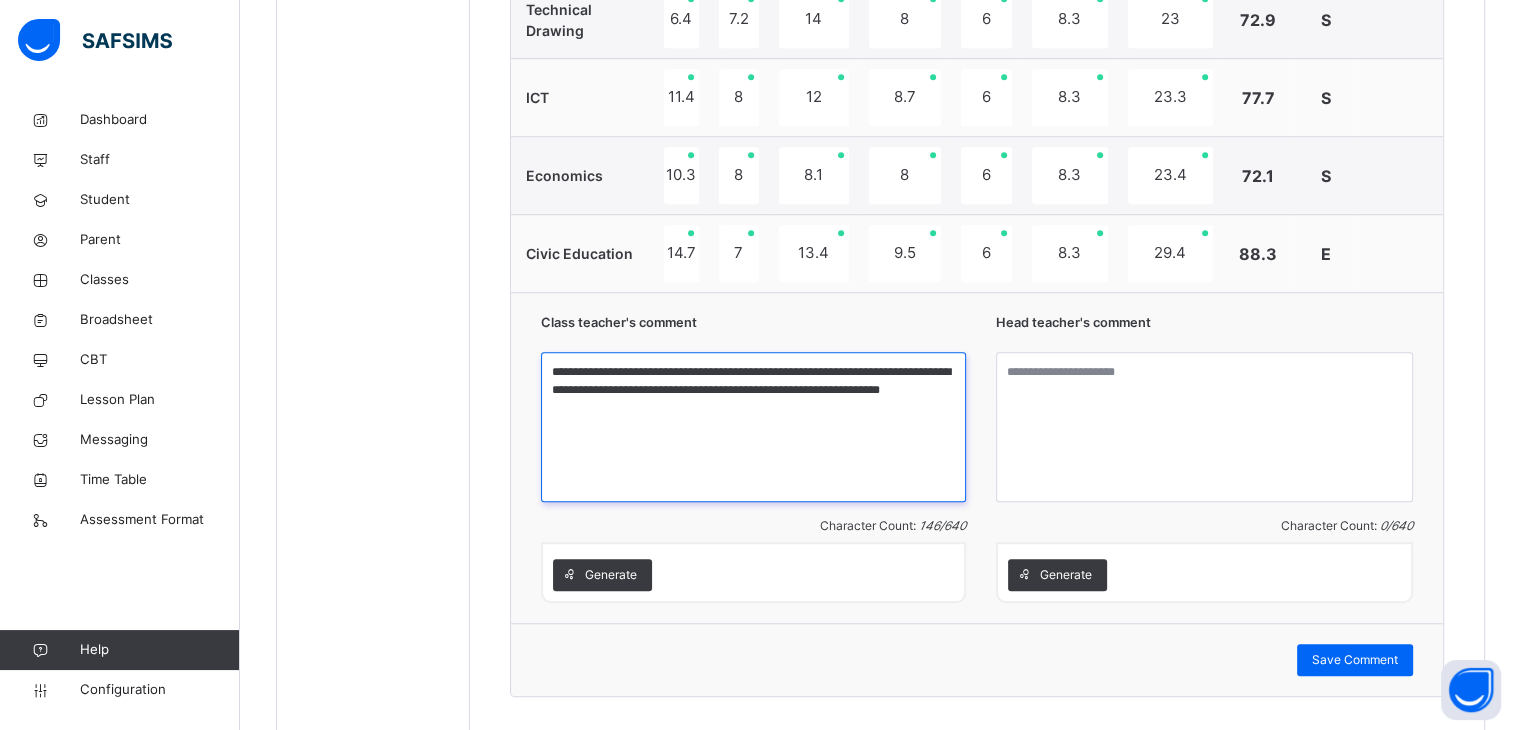 click on "**********" at bounding box center [753, 427] 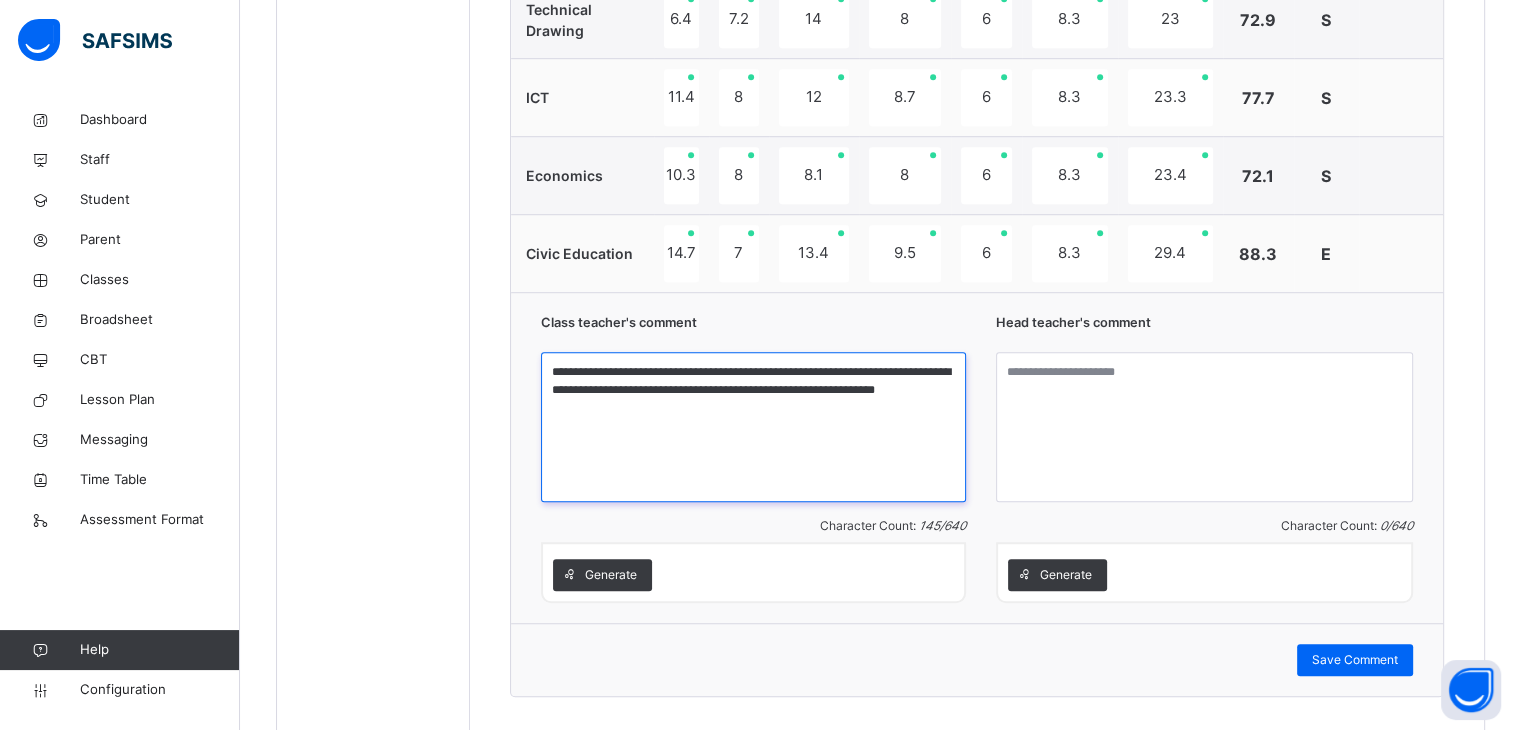 type on "**********" 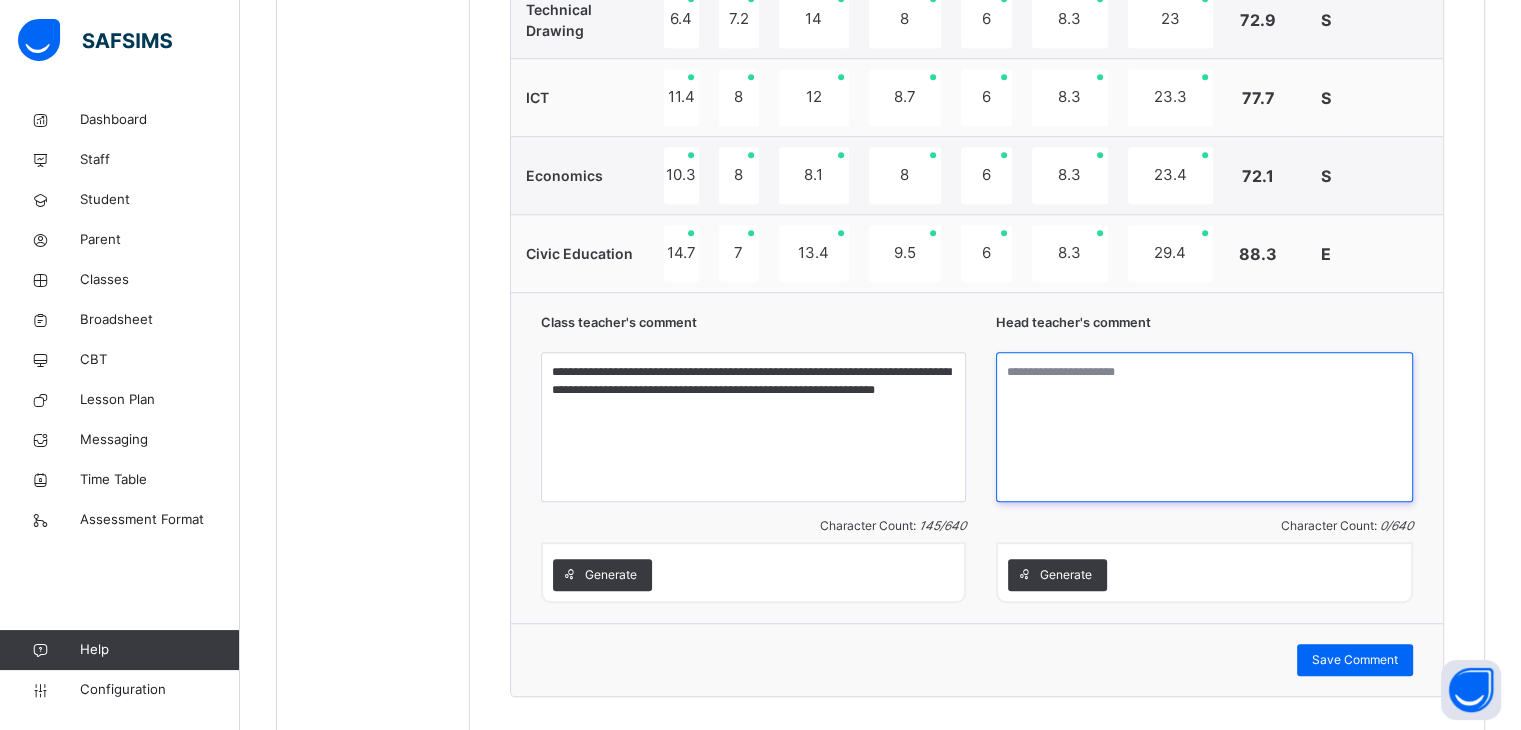 click at bounding box center (1204, 427) 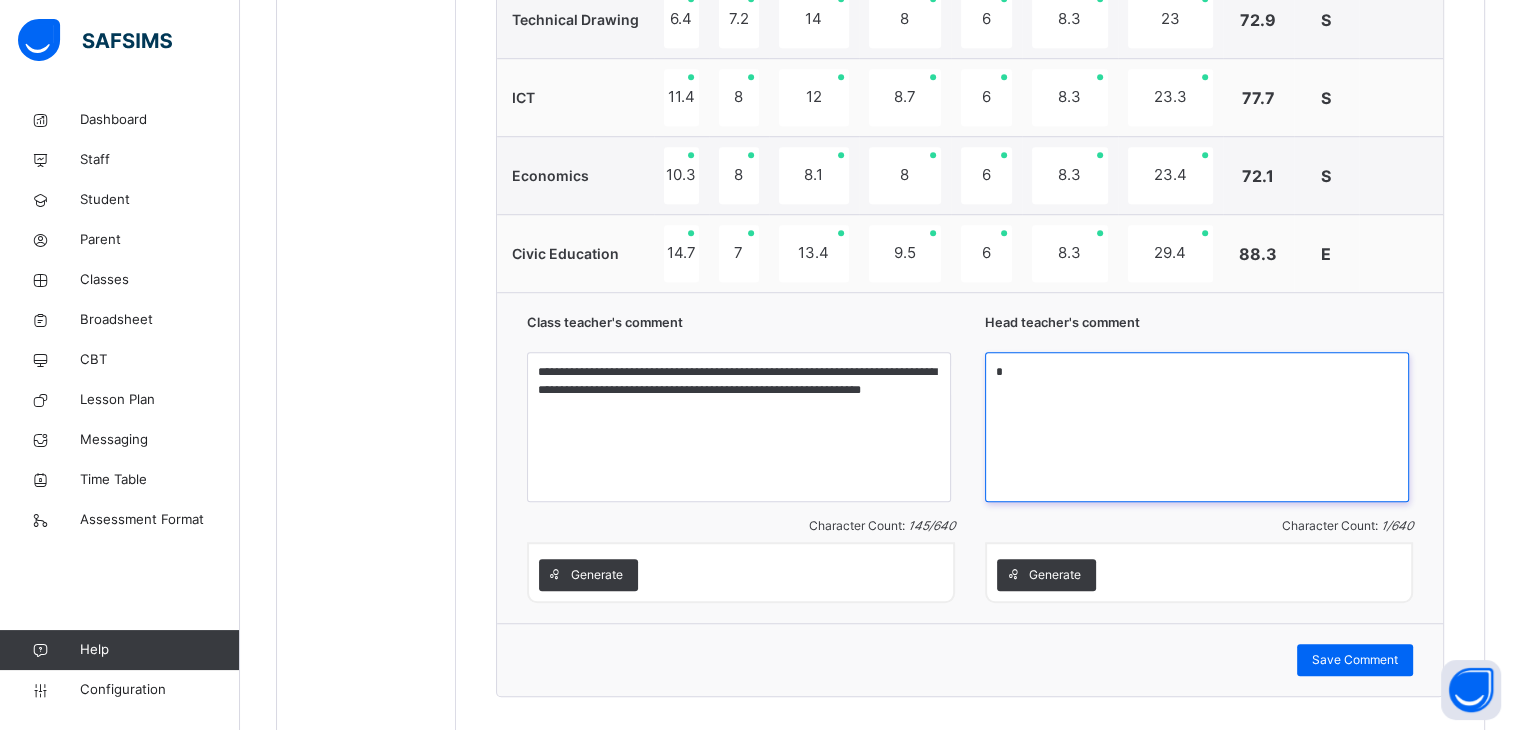 click on "*" at bounding box center [1197, 427] 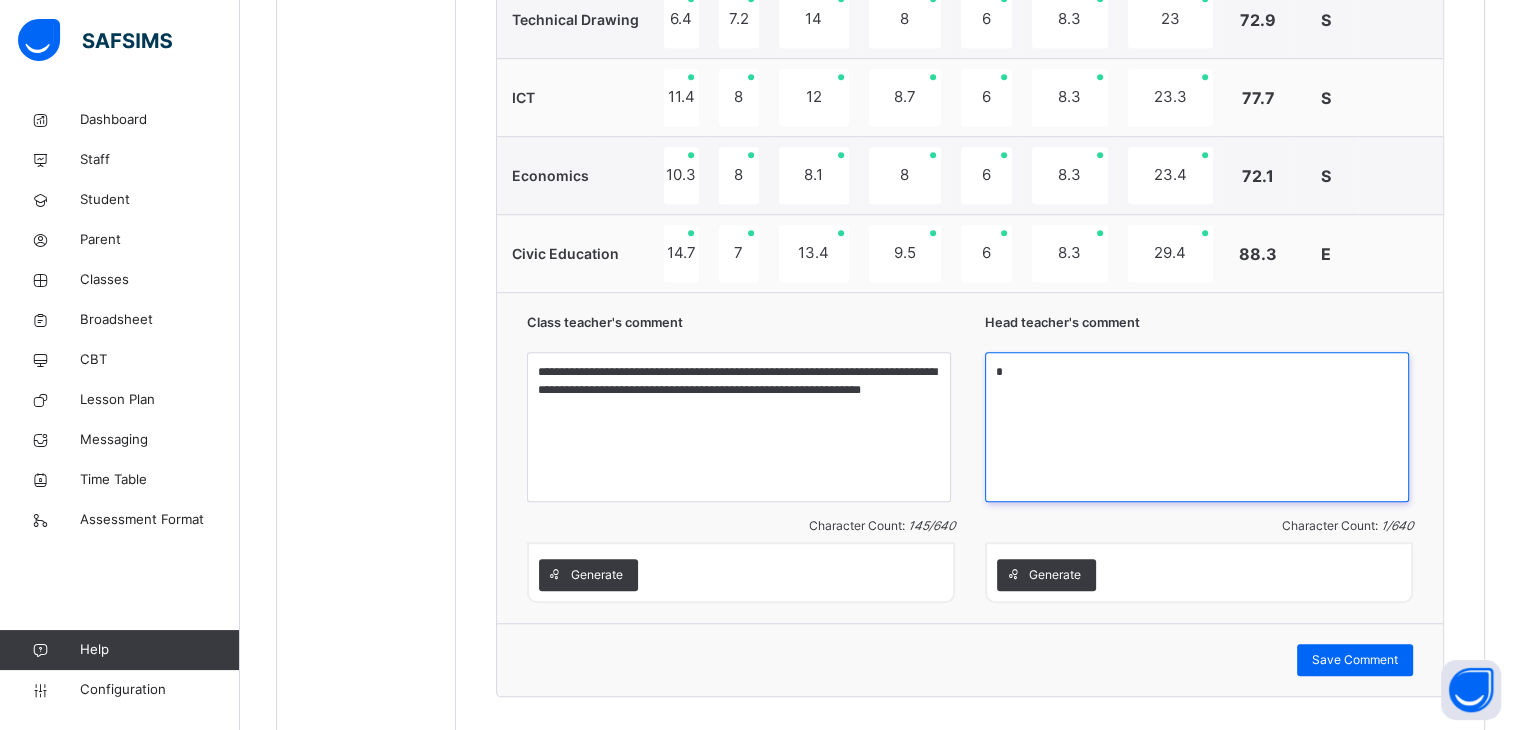 type on "*" 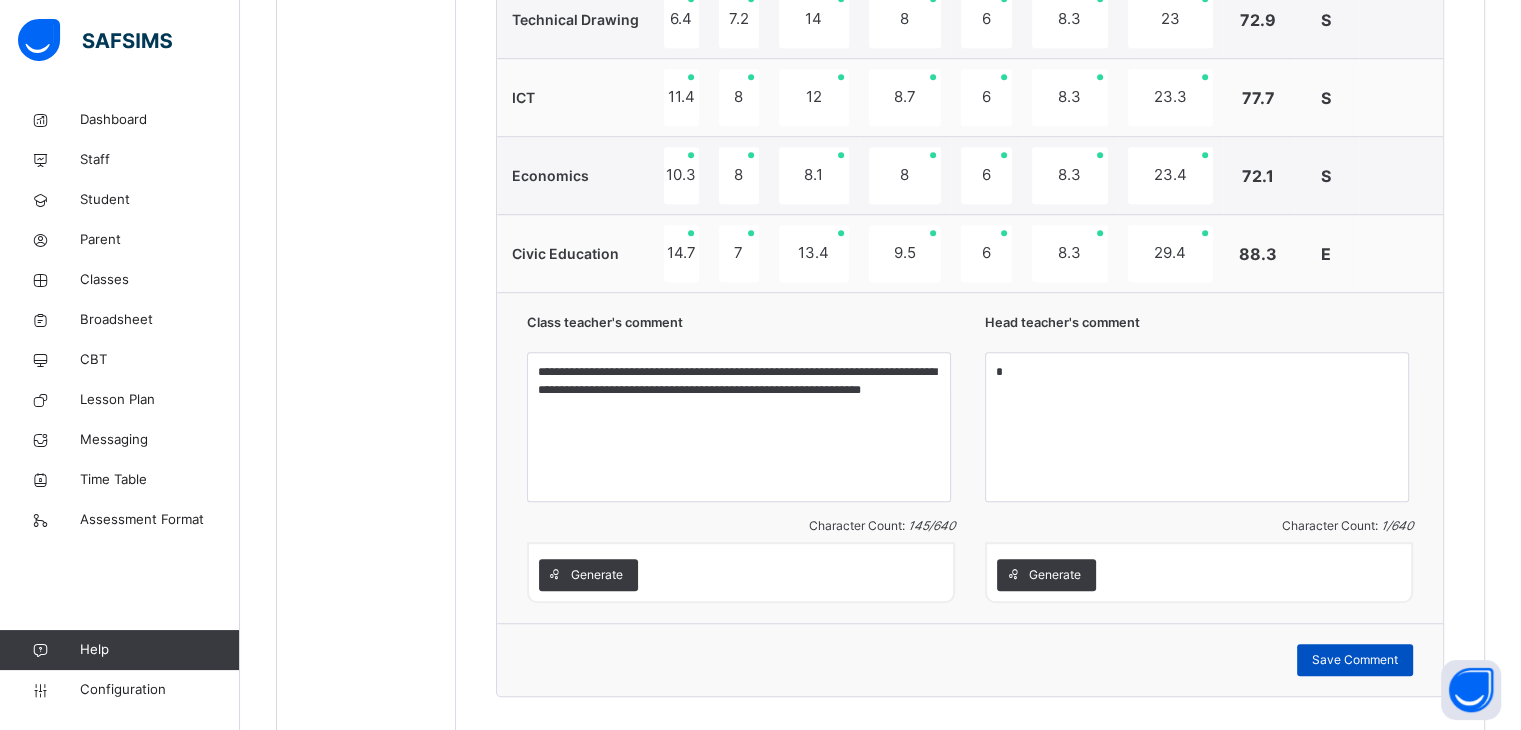 click on "Save Comment" at bounding box center (1355, 660) 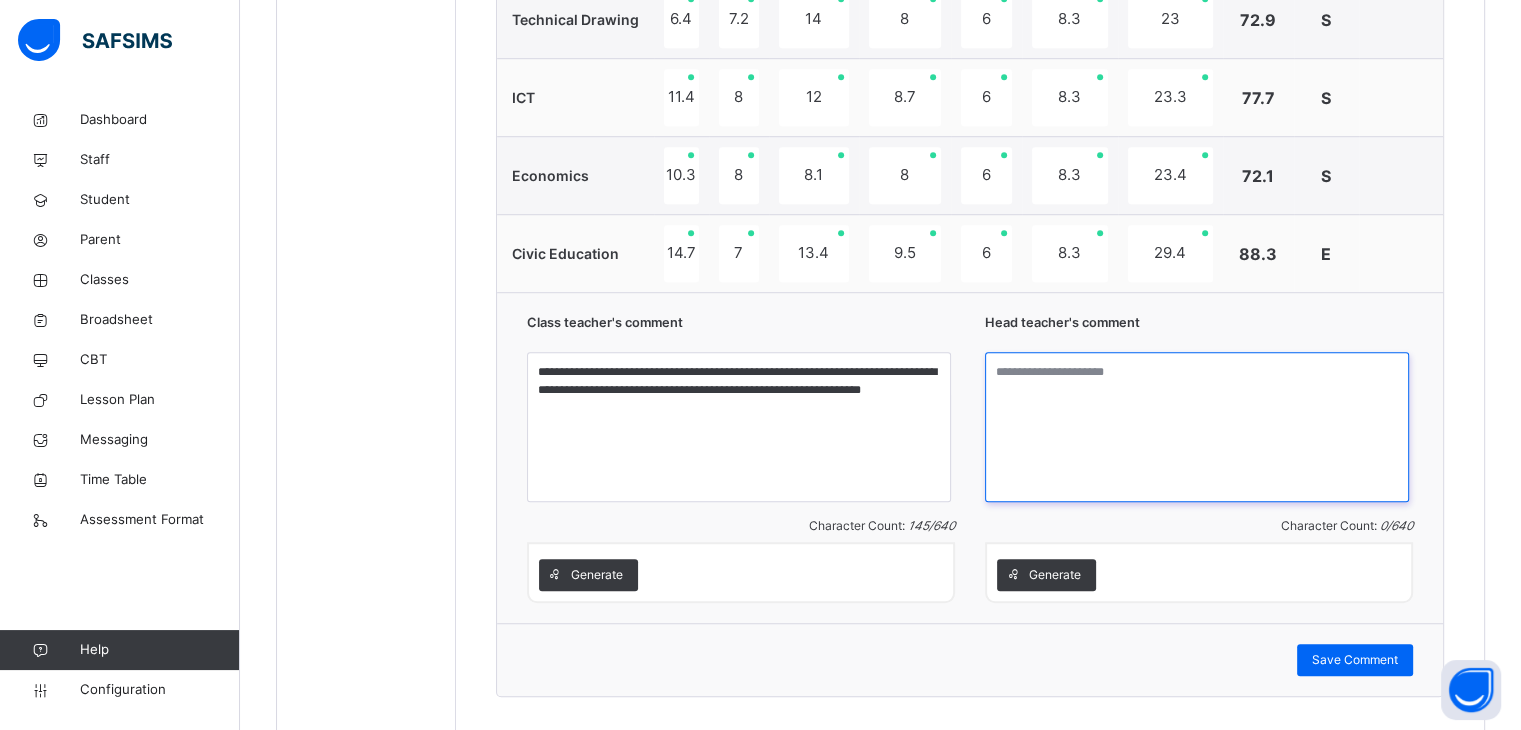 click at bounding box center (1197, 427) 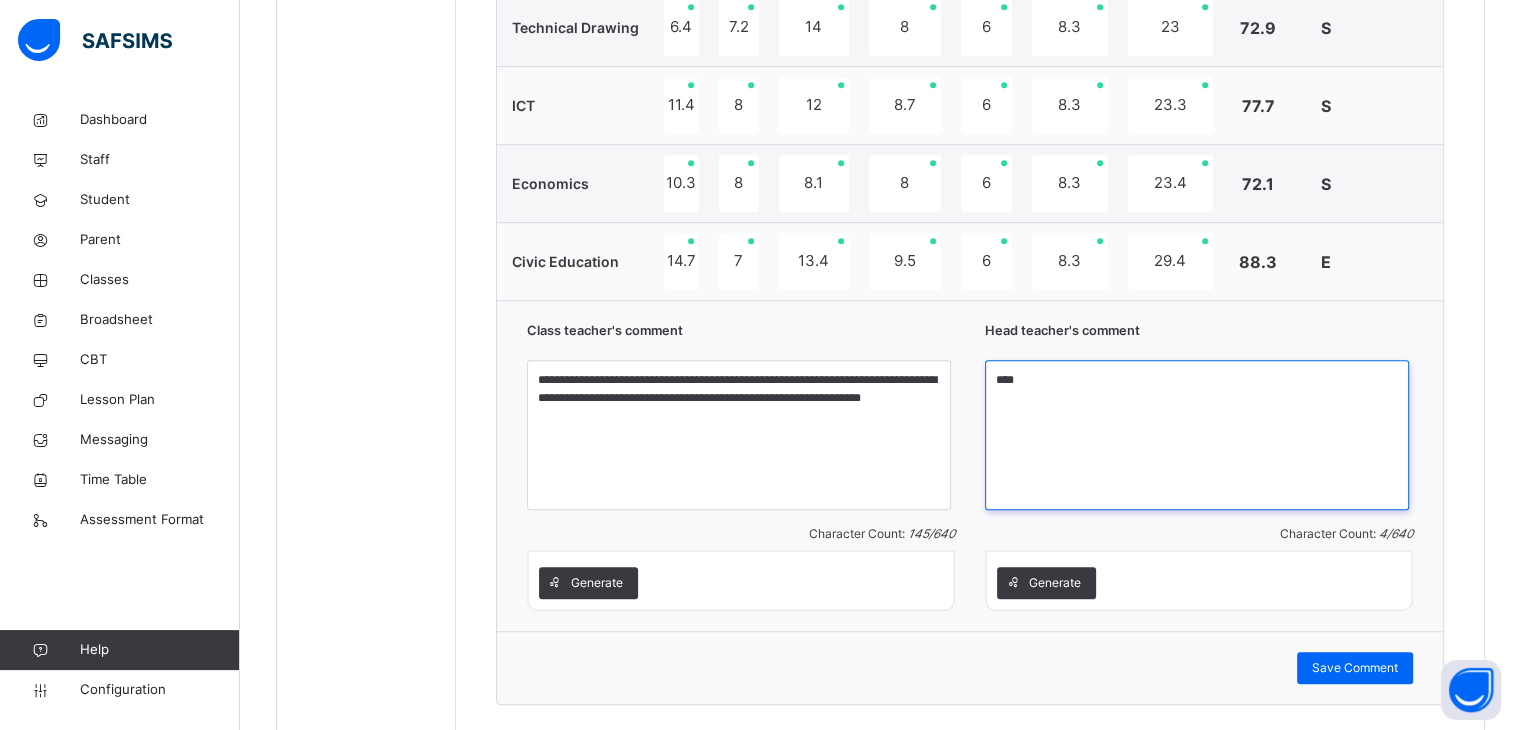scroll, scrollTop: 1372, scrollLeft: 0, axis: vertical 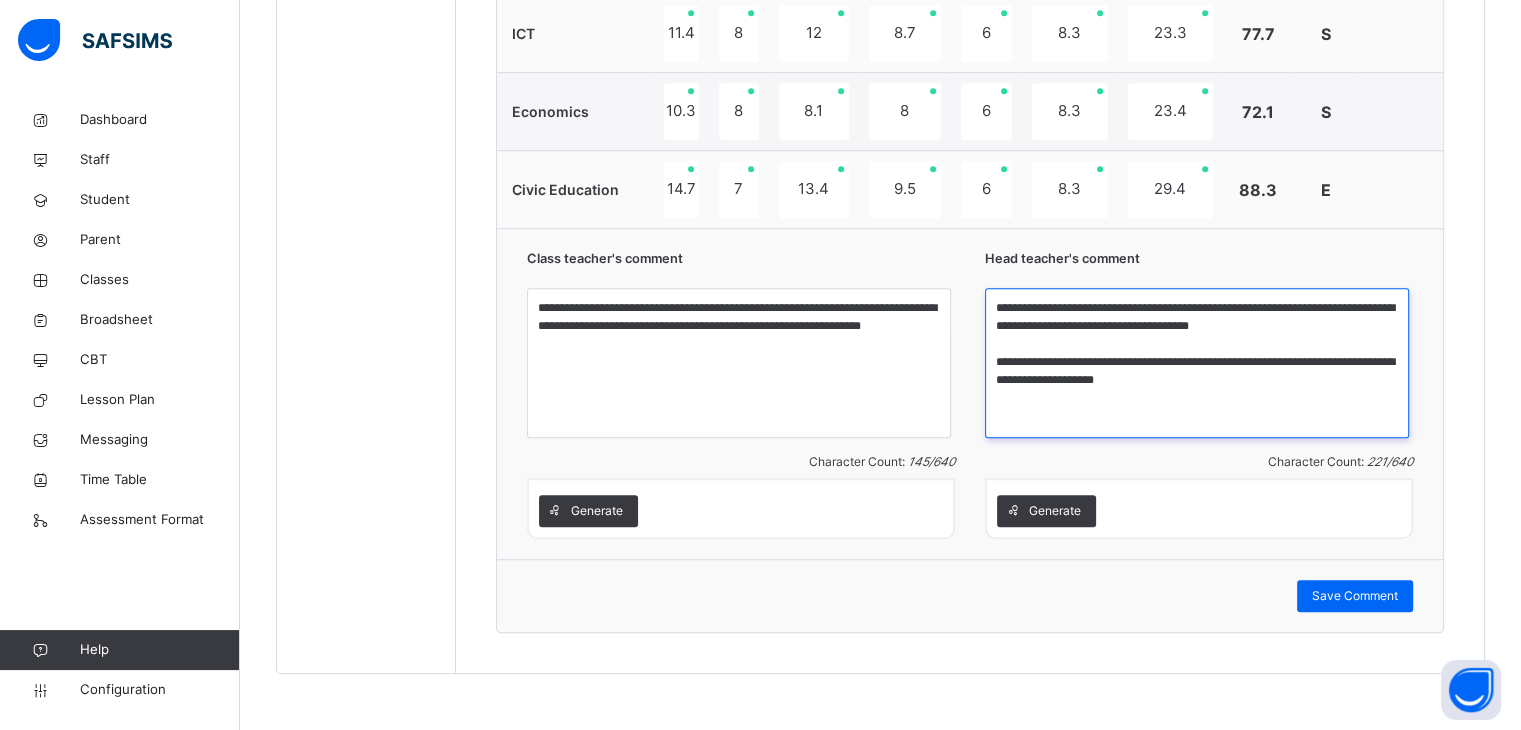 click on "**********" at bounding box center [1197, 363] 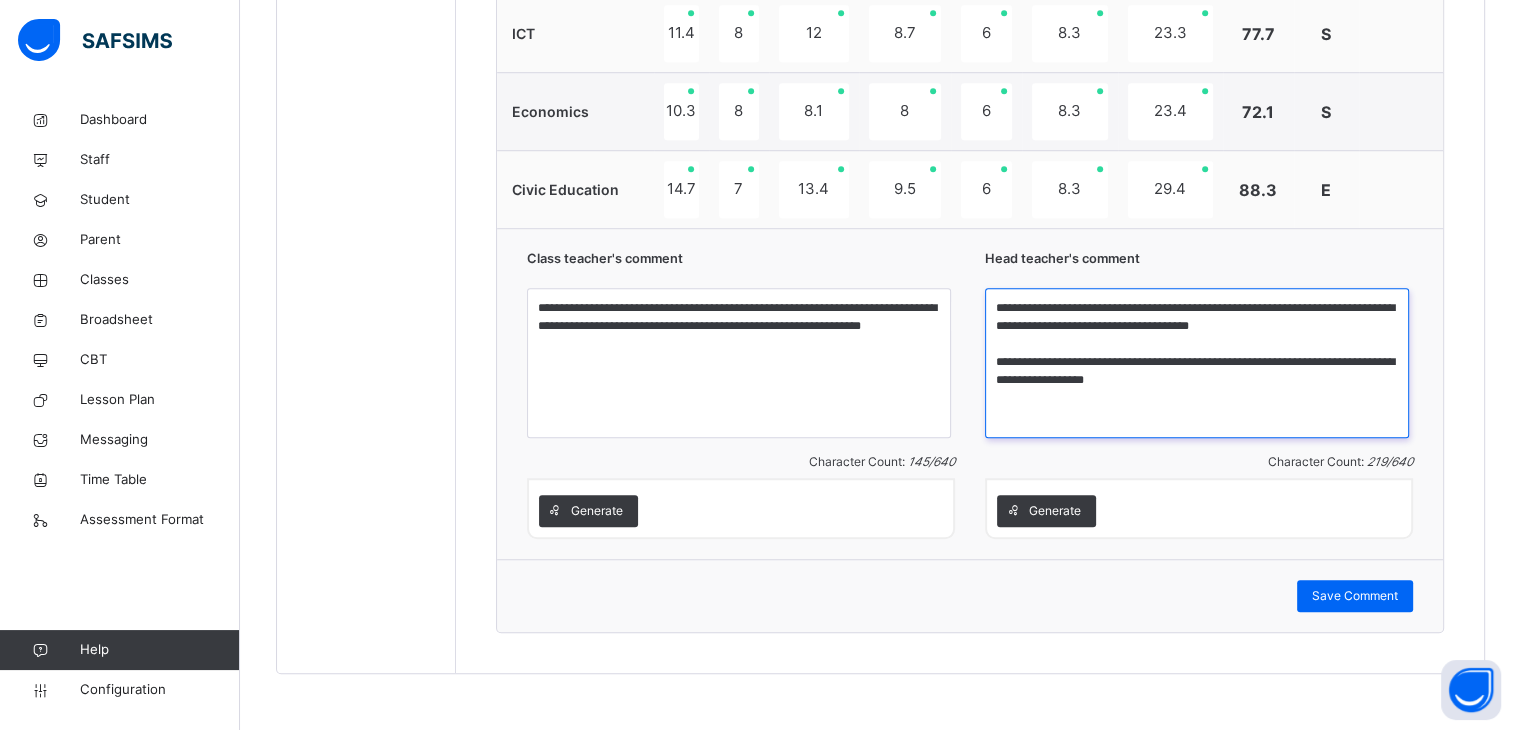 click on "**********" at bounding box center (1197, 363) 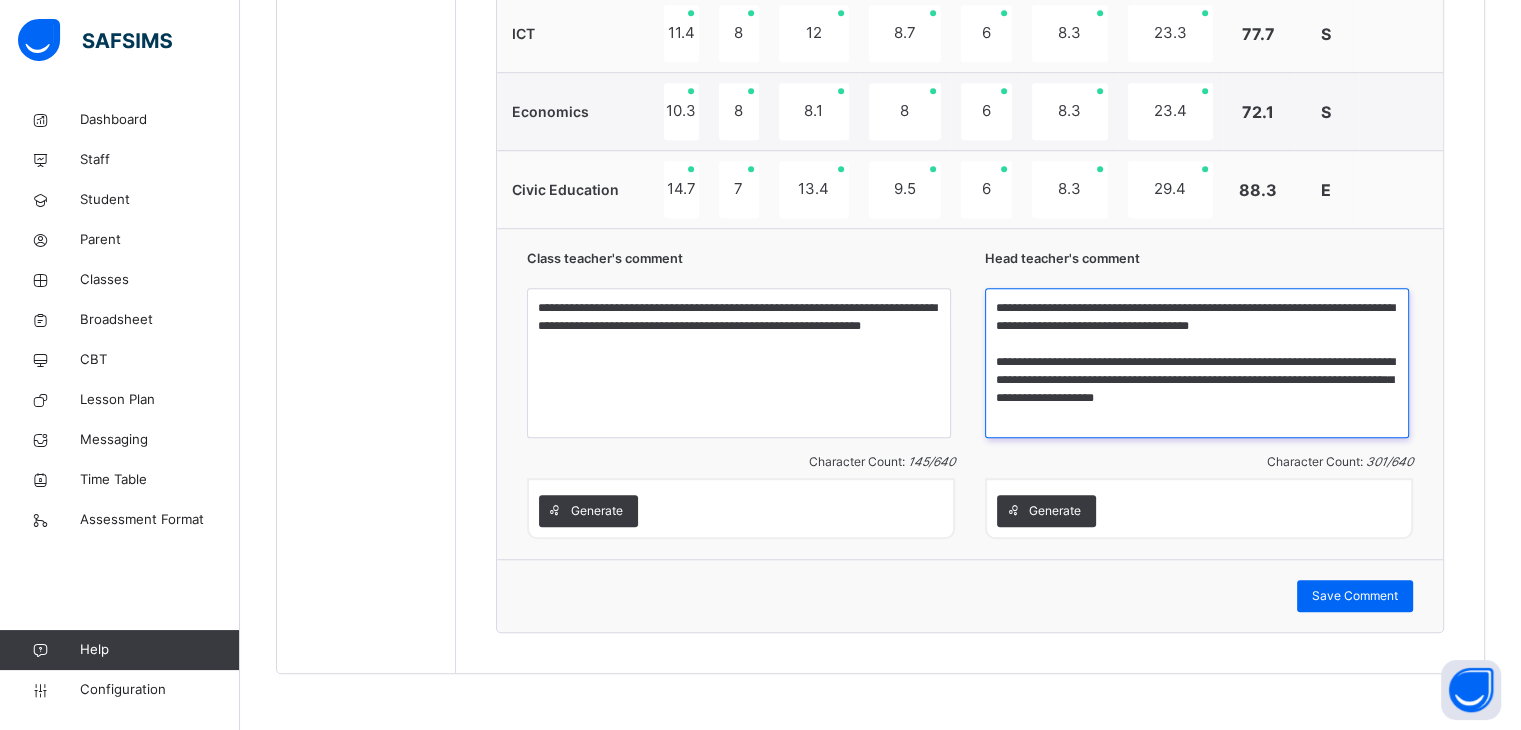 click on "**********" at bounding box center [1197, 363] 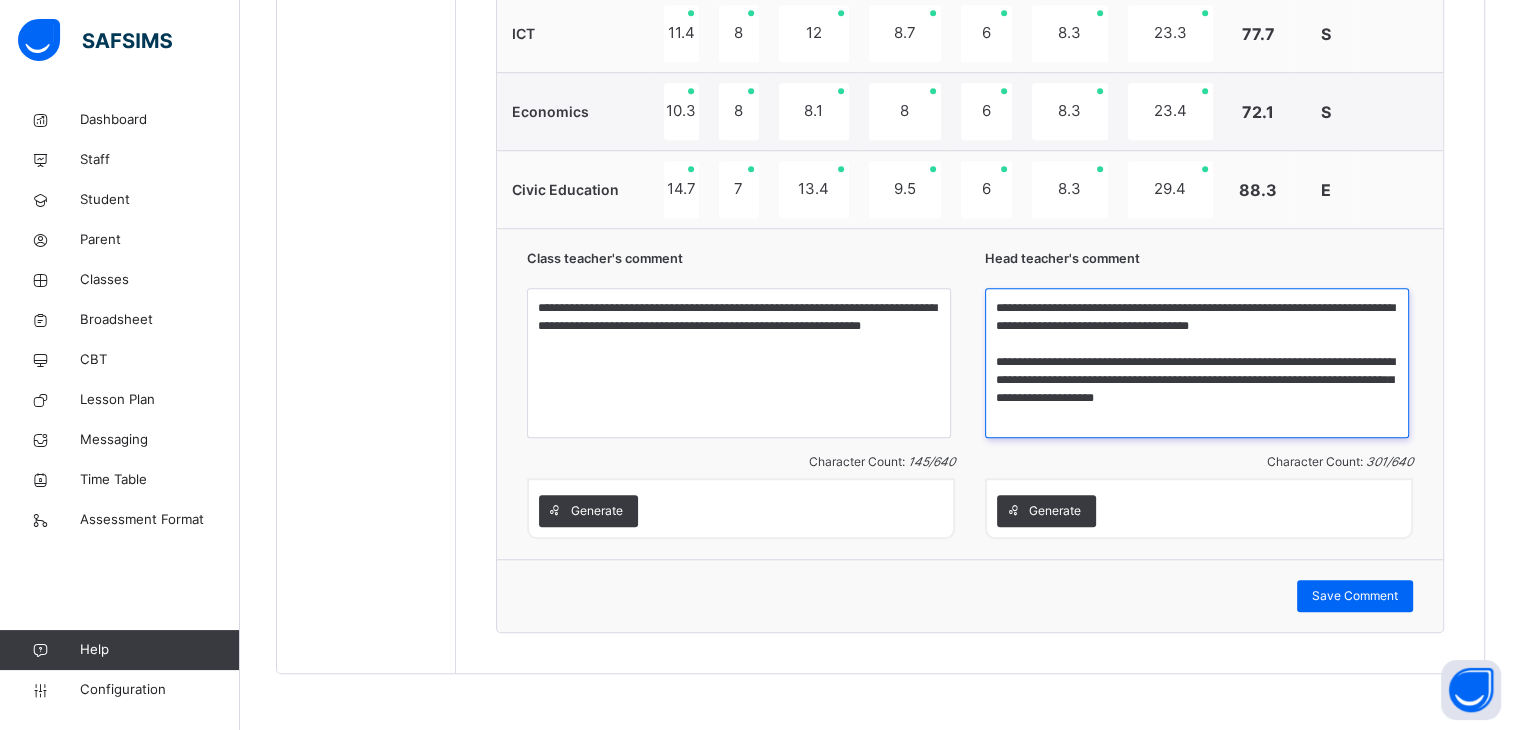 paste on "**********" 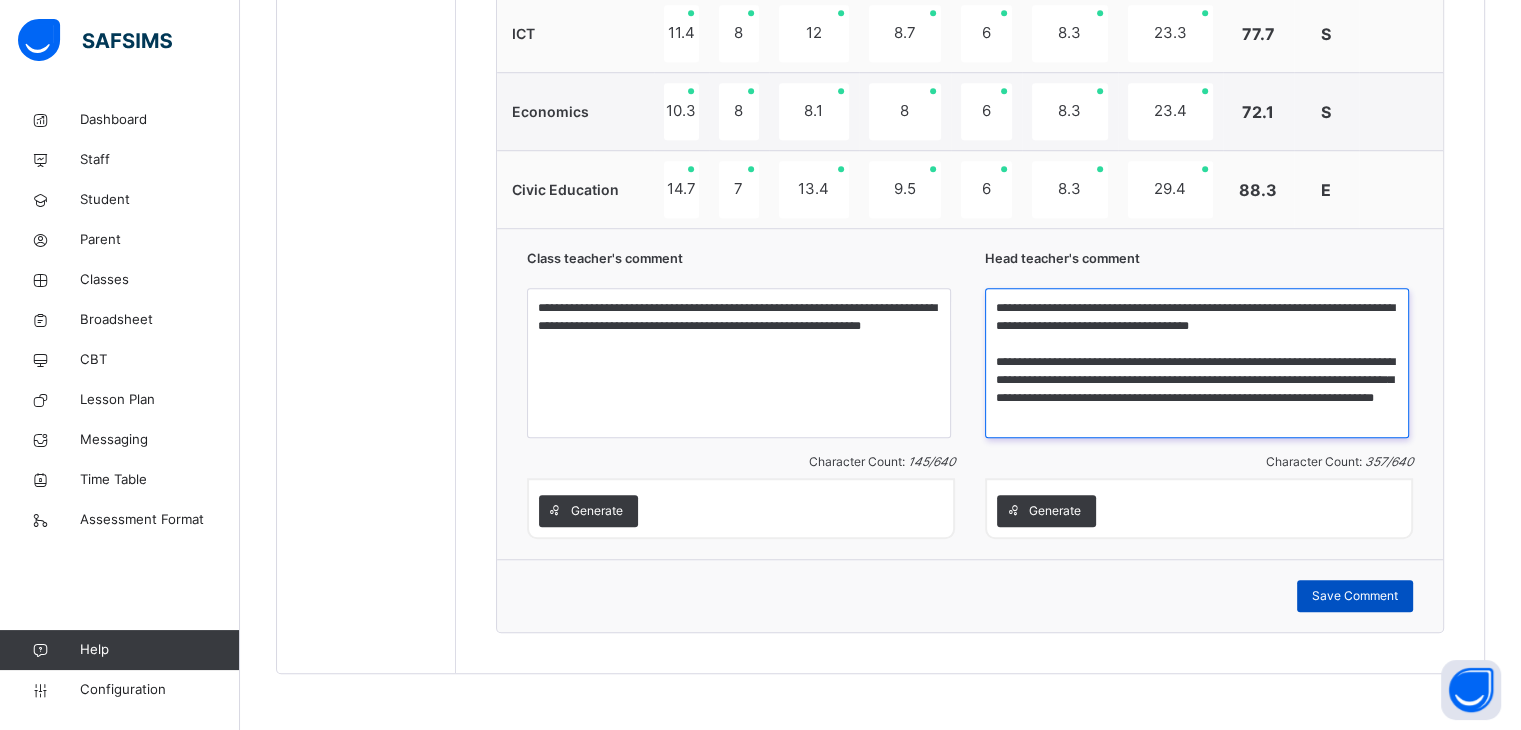 type on "**********" 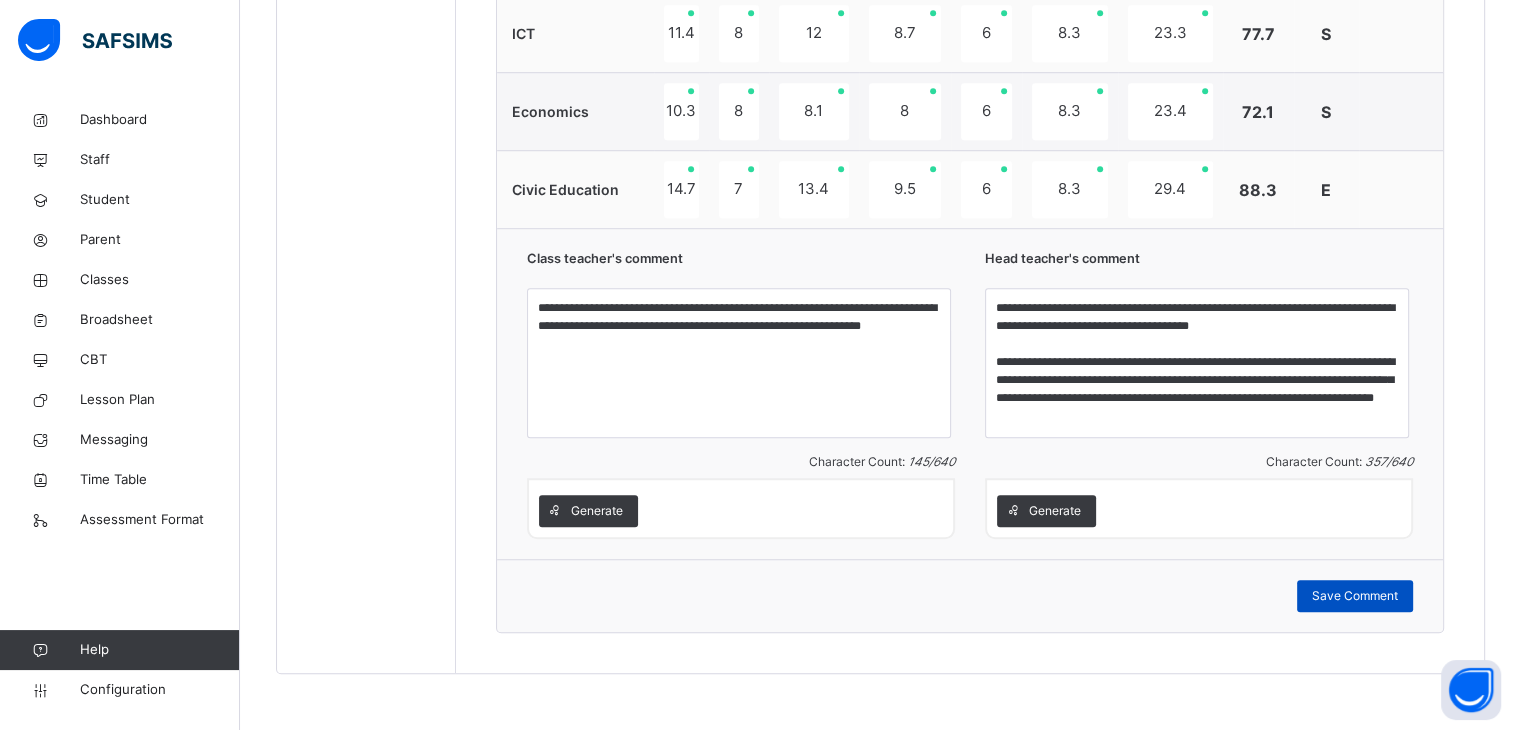 click on "Save Comment" at bounding box center (1355, 596) 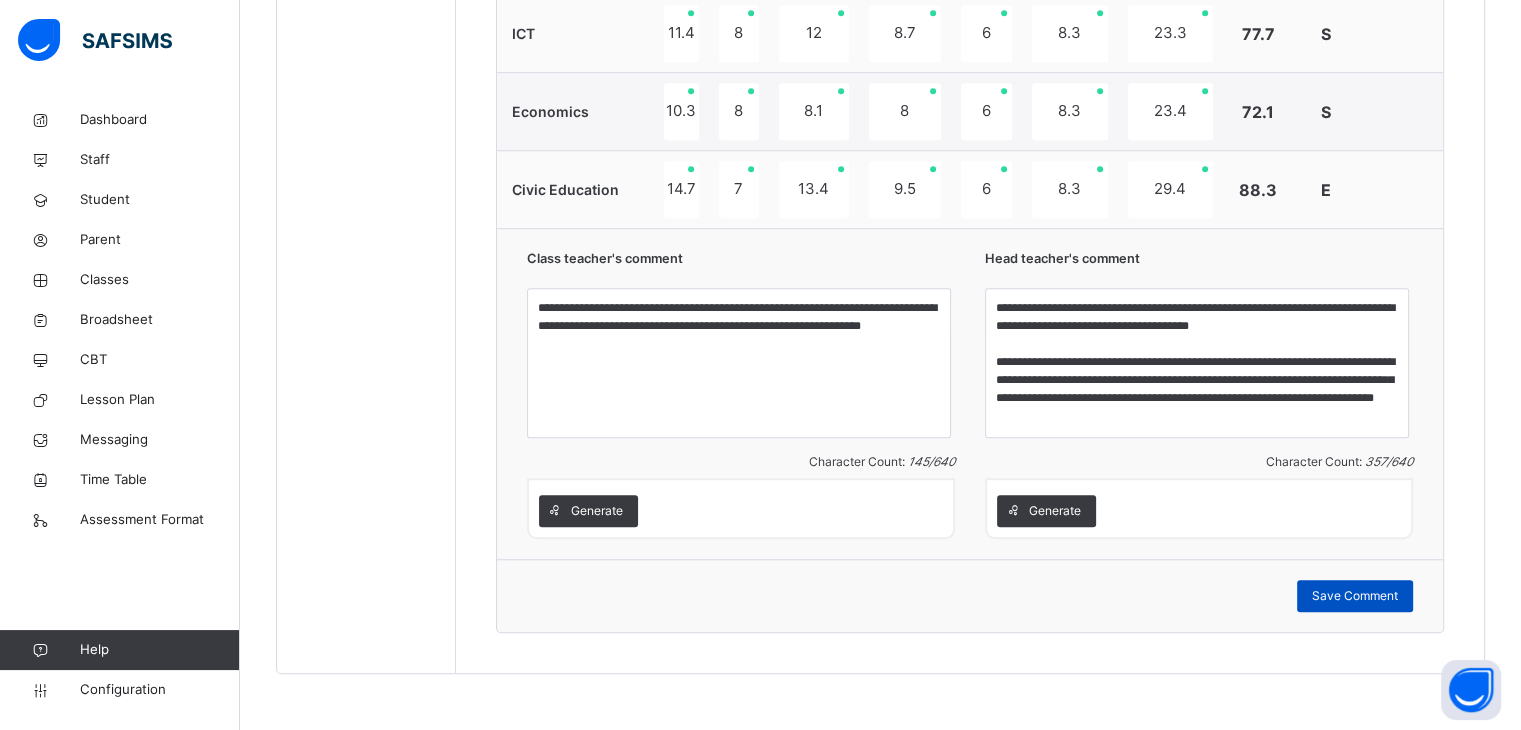 click on "Save Comment" at bounding box center [1355, 596] 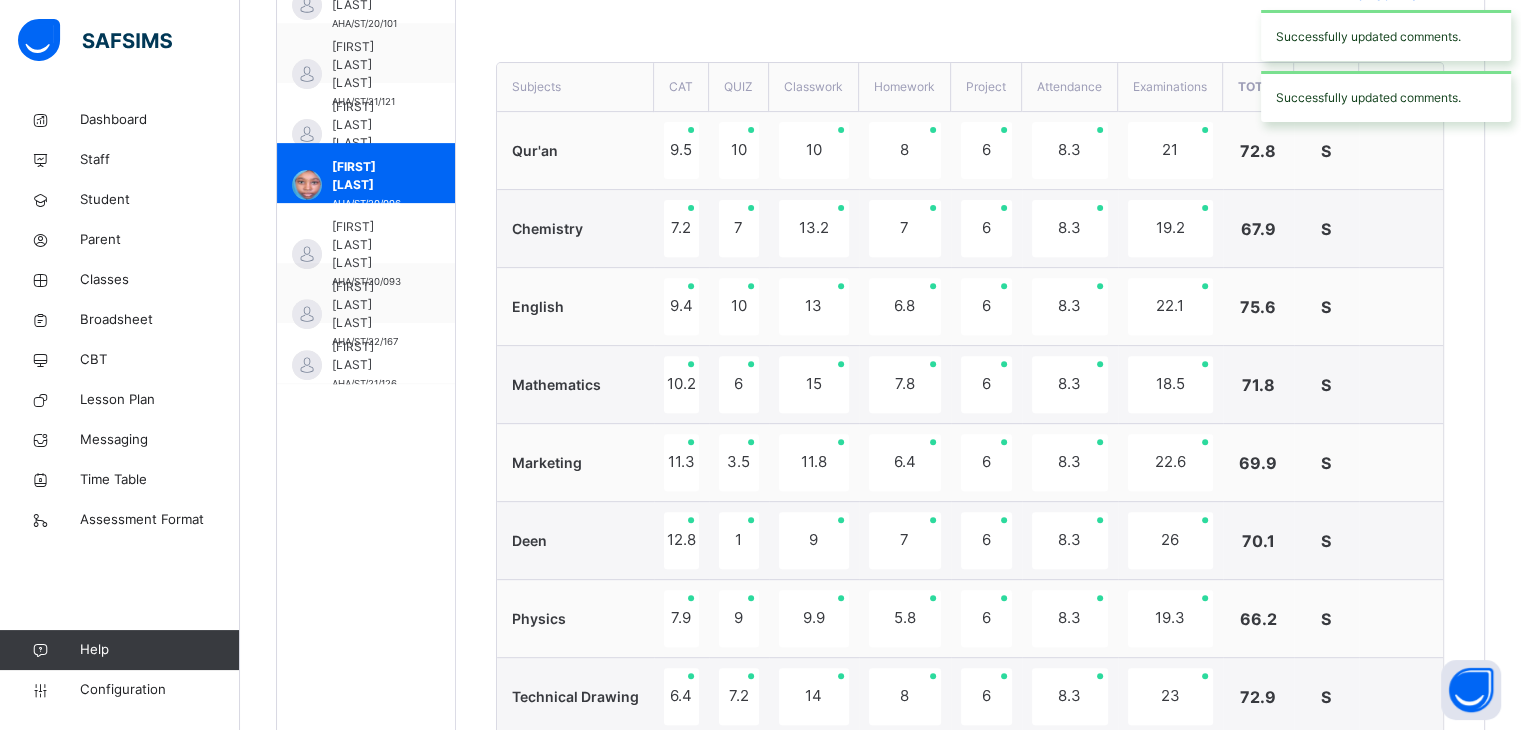 scroll, scrollTop: 706, scrollLeft: 0, axis: vertical 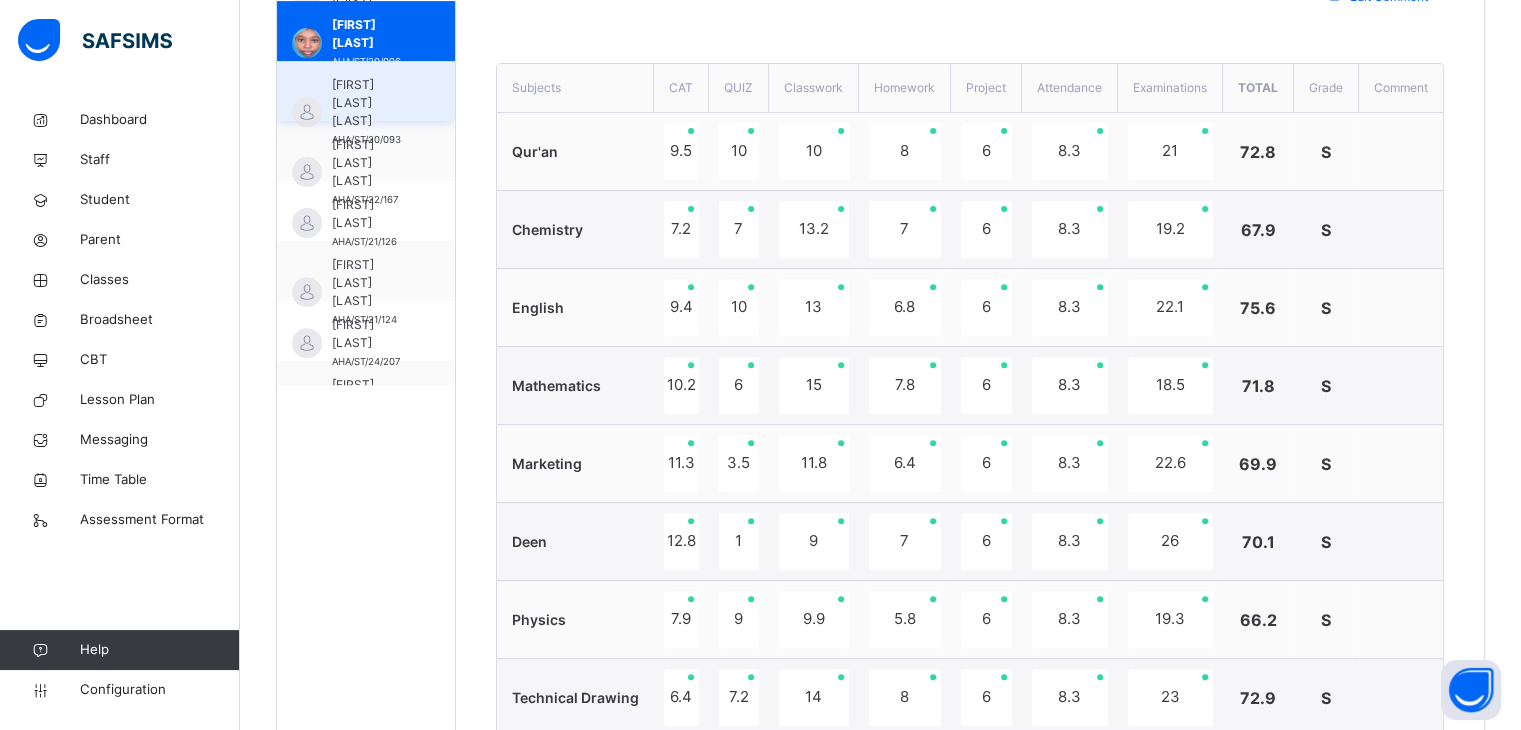 click on "[FIRST] [LAST] [LAST]" at bounding box center [371, 103] 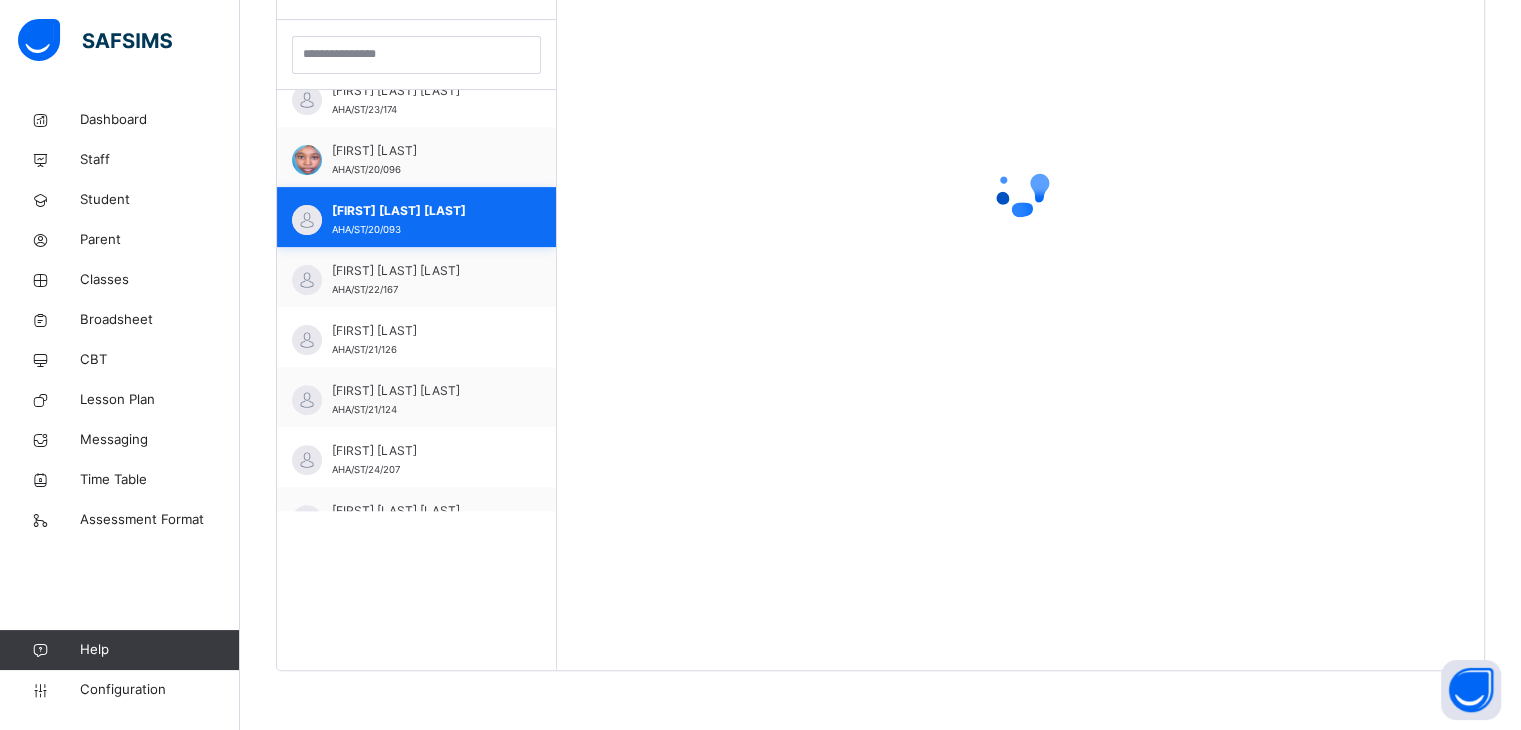 scroll, scrollTop: 134, scrollLeft: 0, axis: vertical 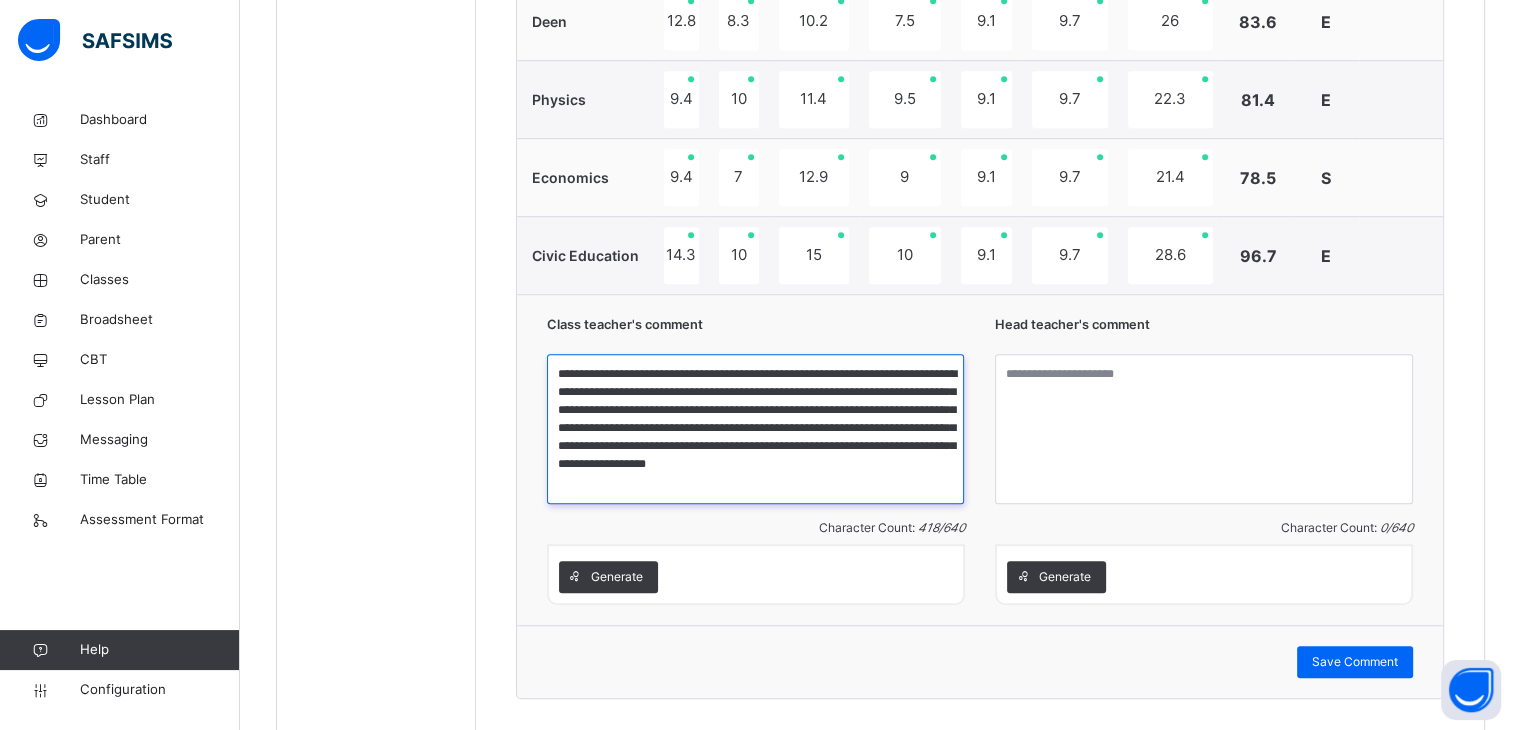 click on "**********" at bounding box center (755, 429) 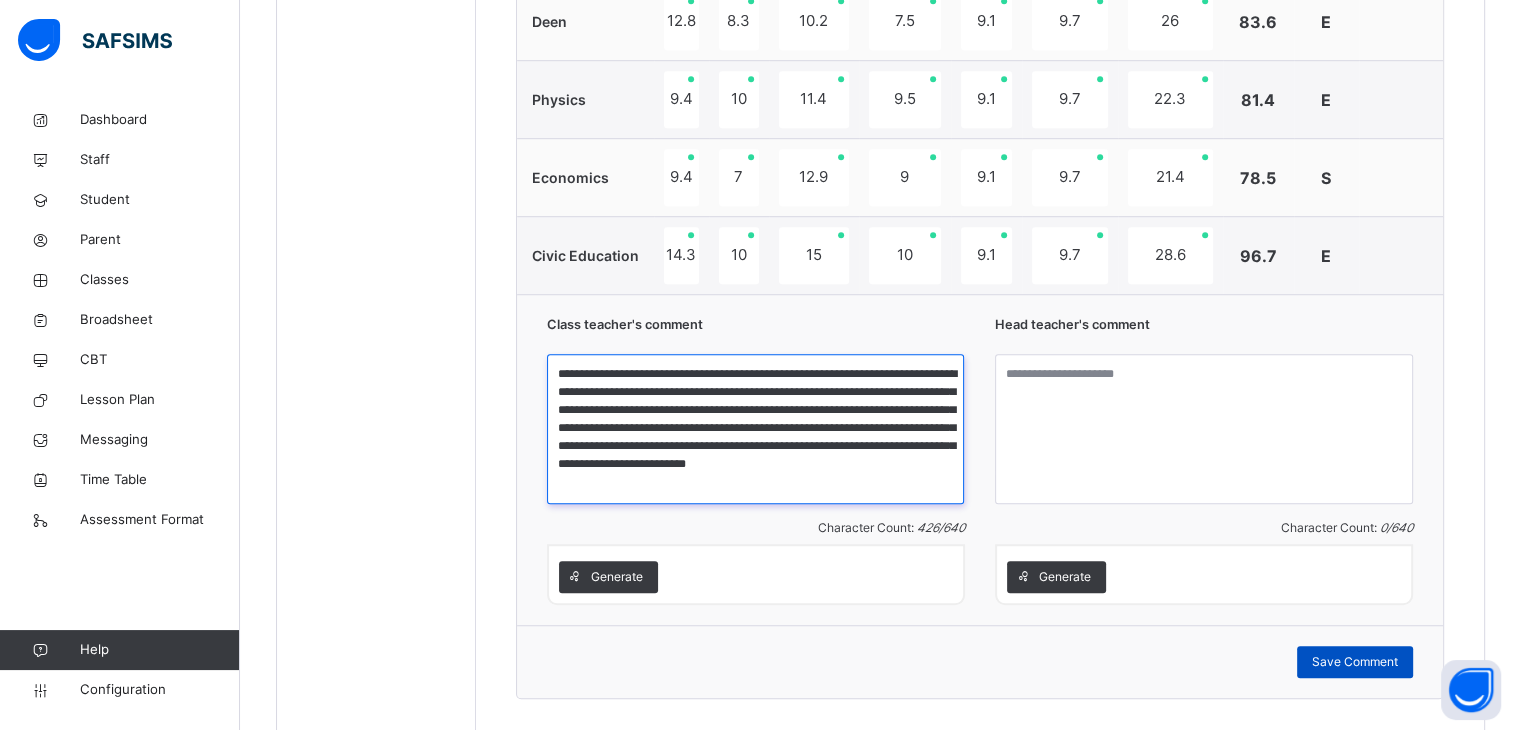 type on "**********" 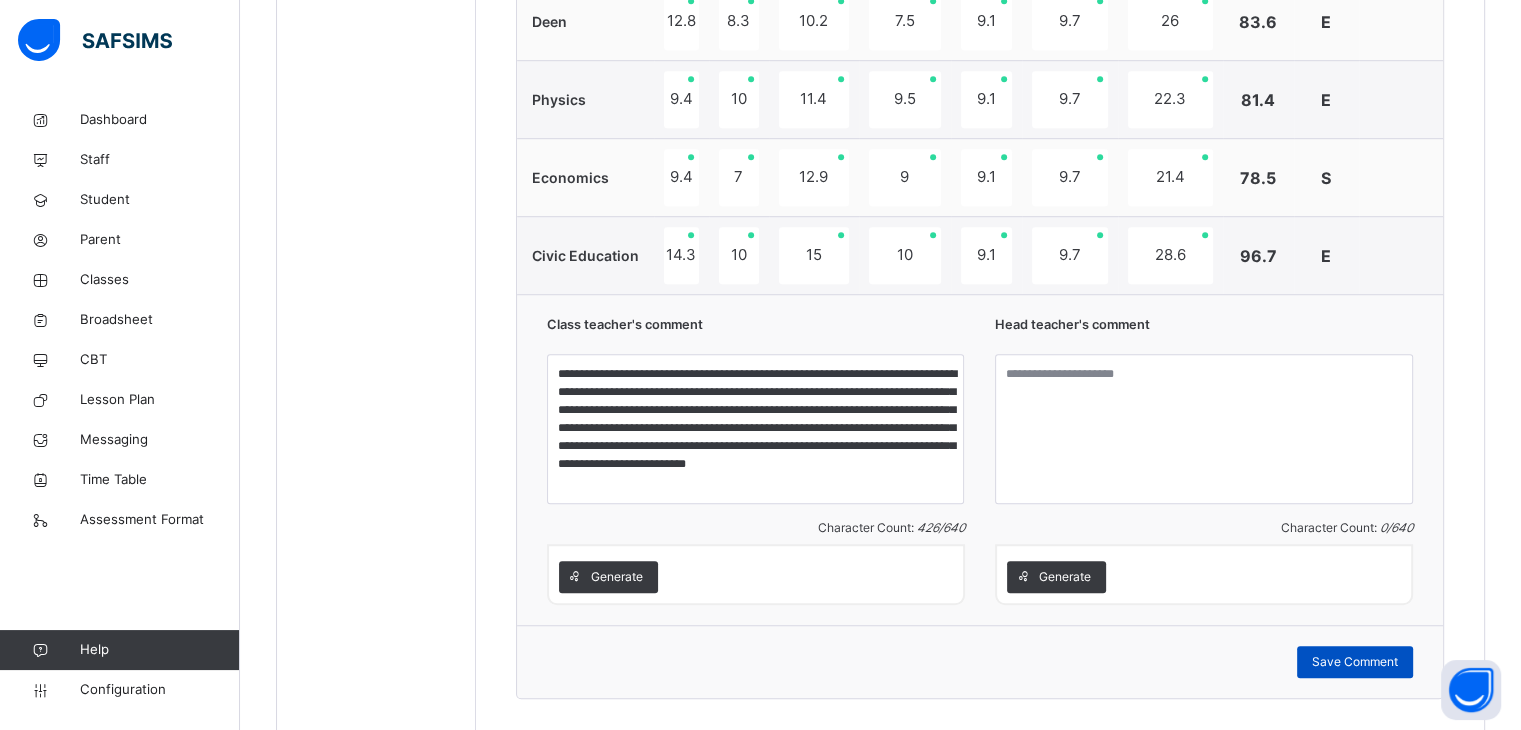 click on "Save Comment" at bounding box center [1355, 662] 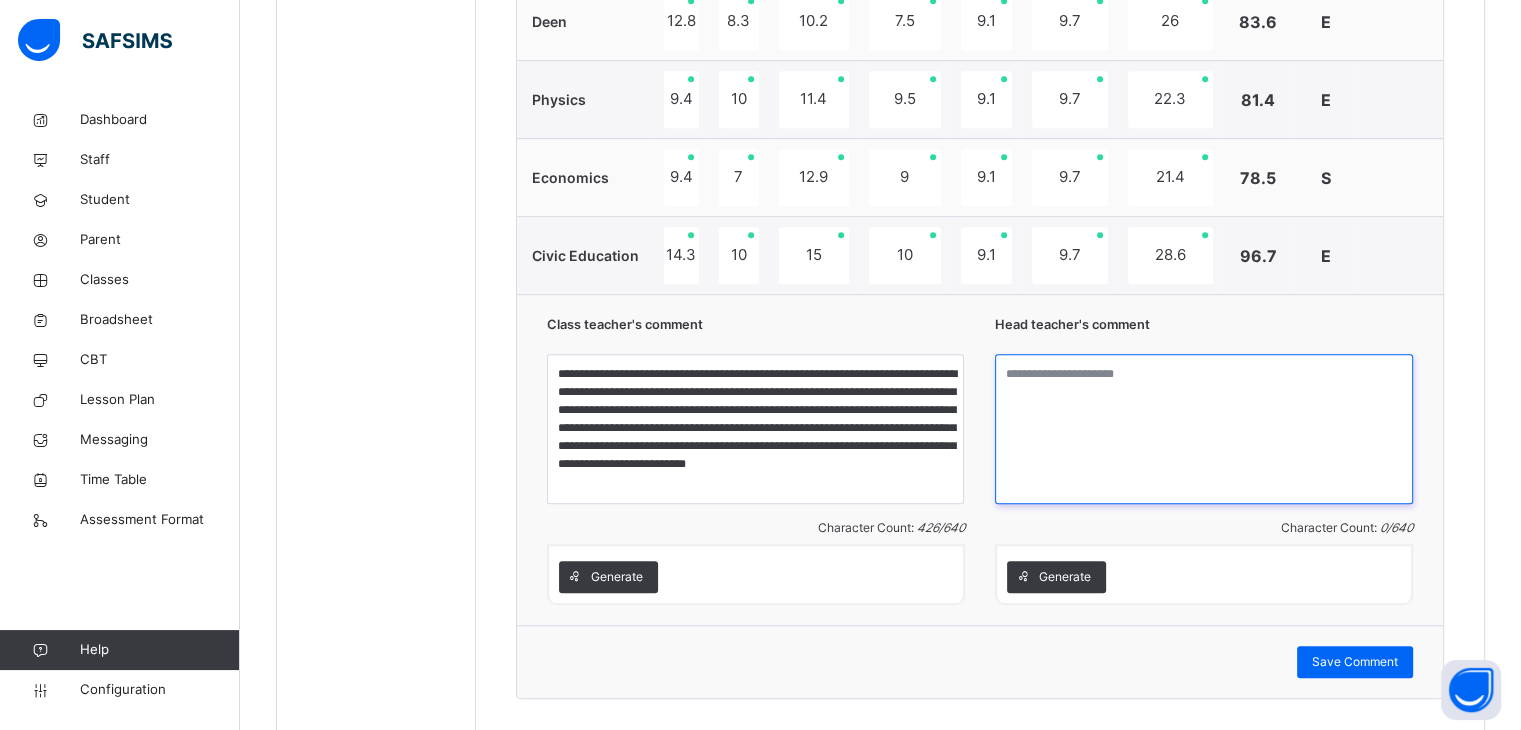 click at bounding box center [1204, 429] 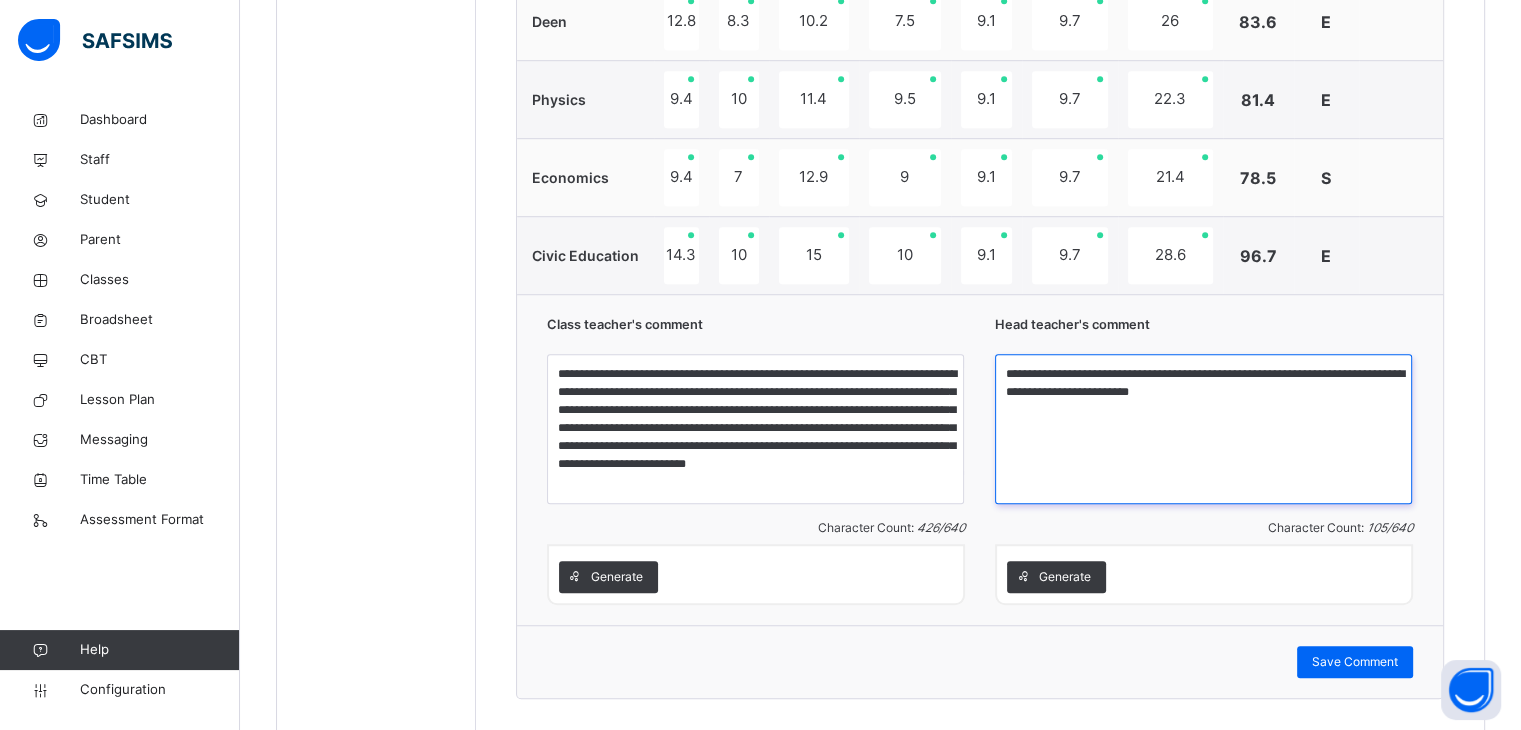click on "**********" at bounding box center [1203, 429] 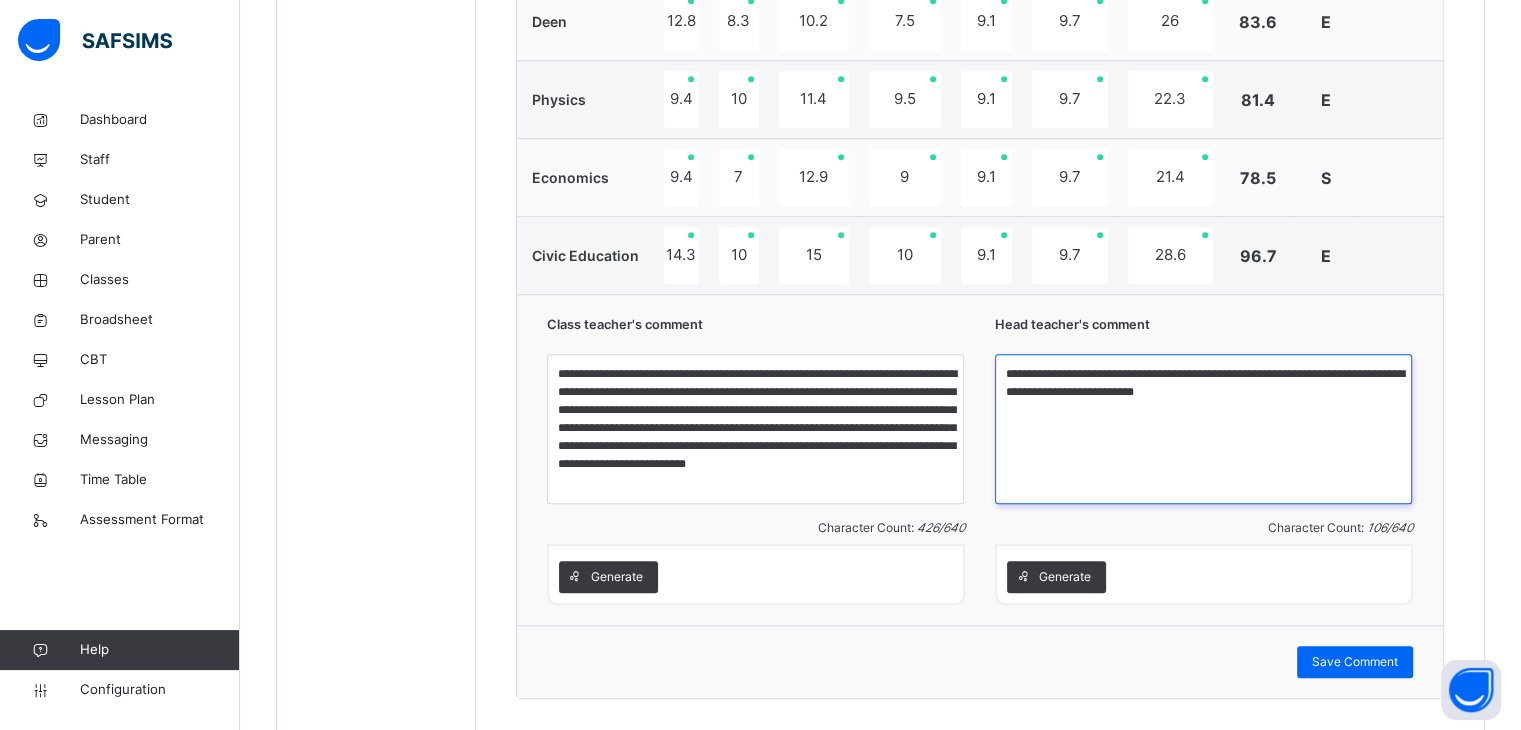 click on "**********" at bounding box center [1203, 429] 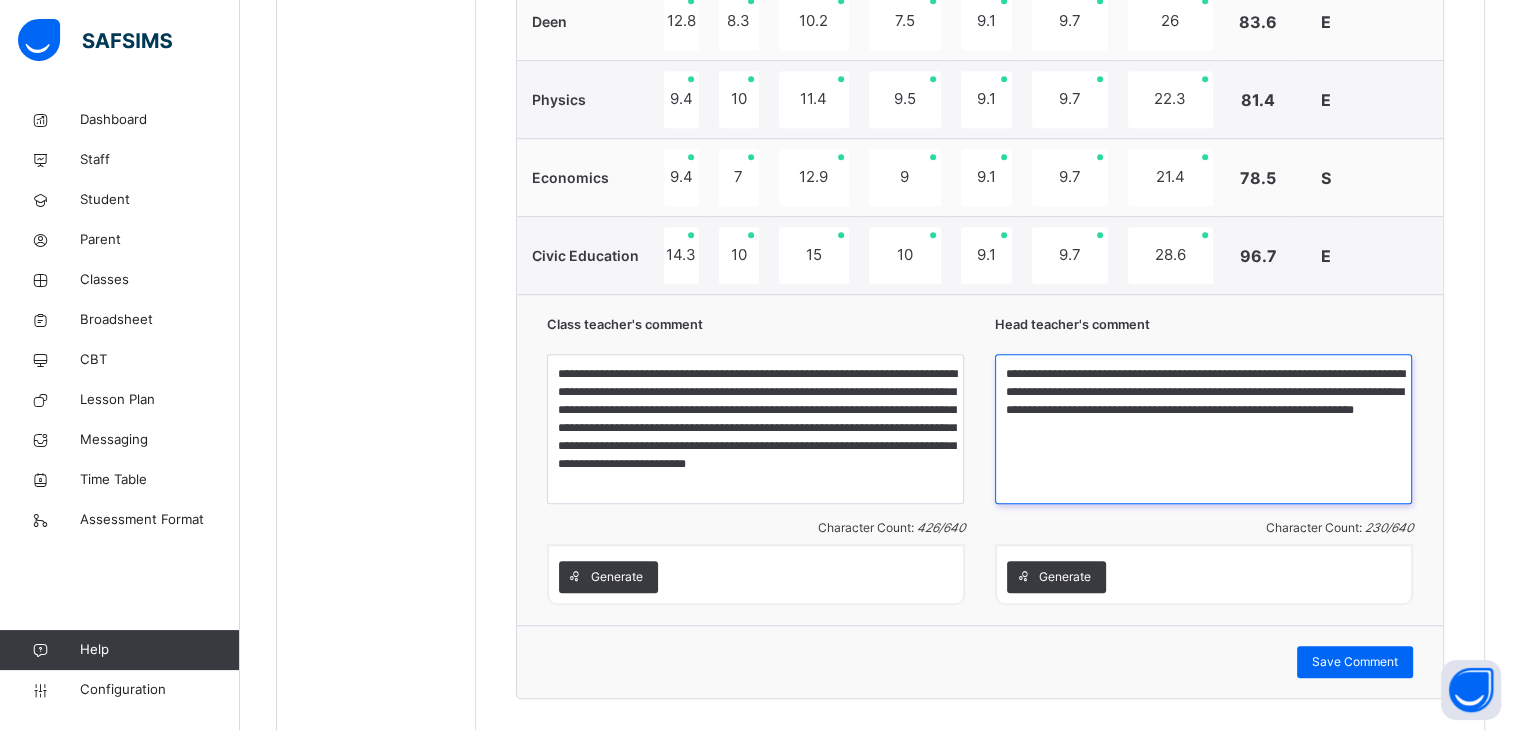 click on "**********" at bounding box center [1203, 429] 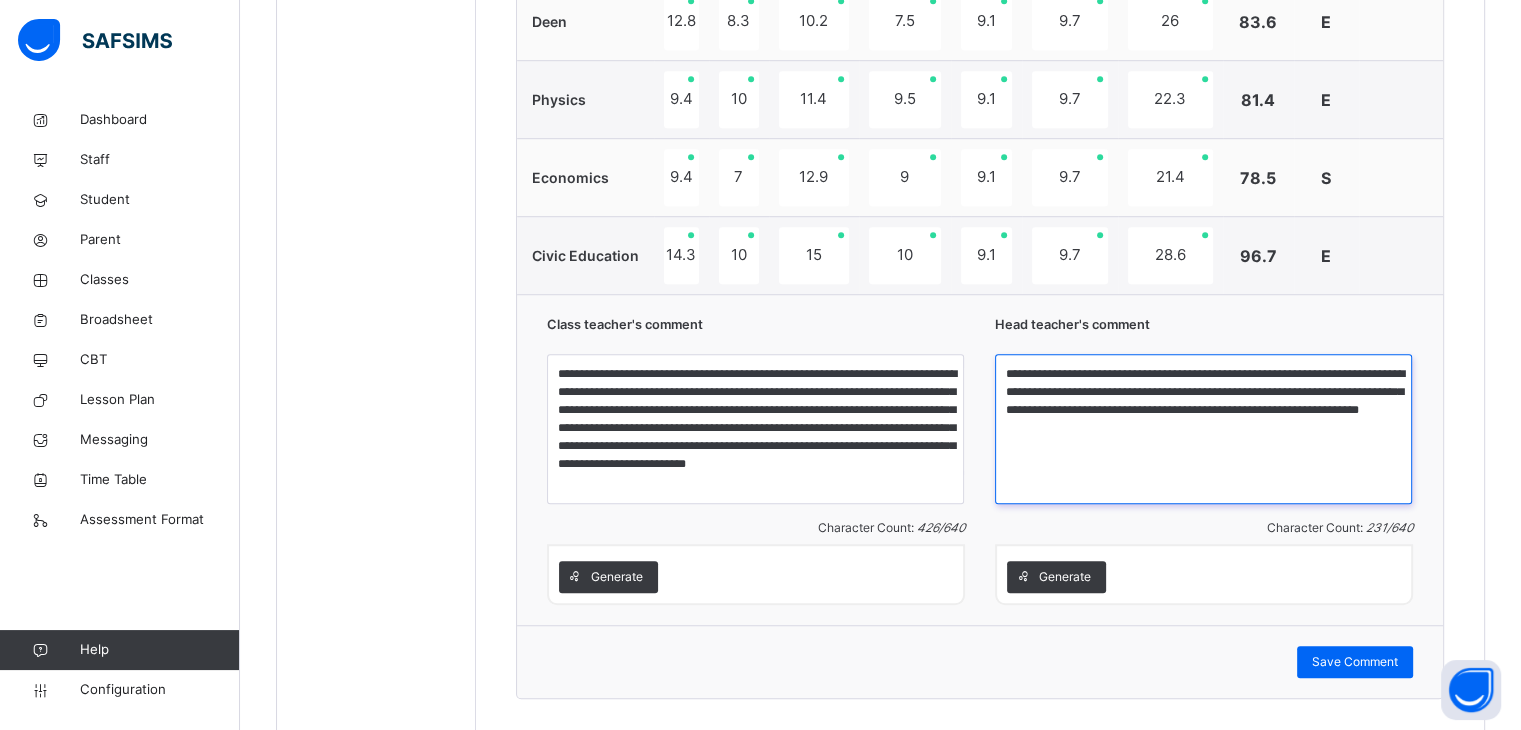 click on "**********" at bounding box center [1203, 429] 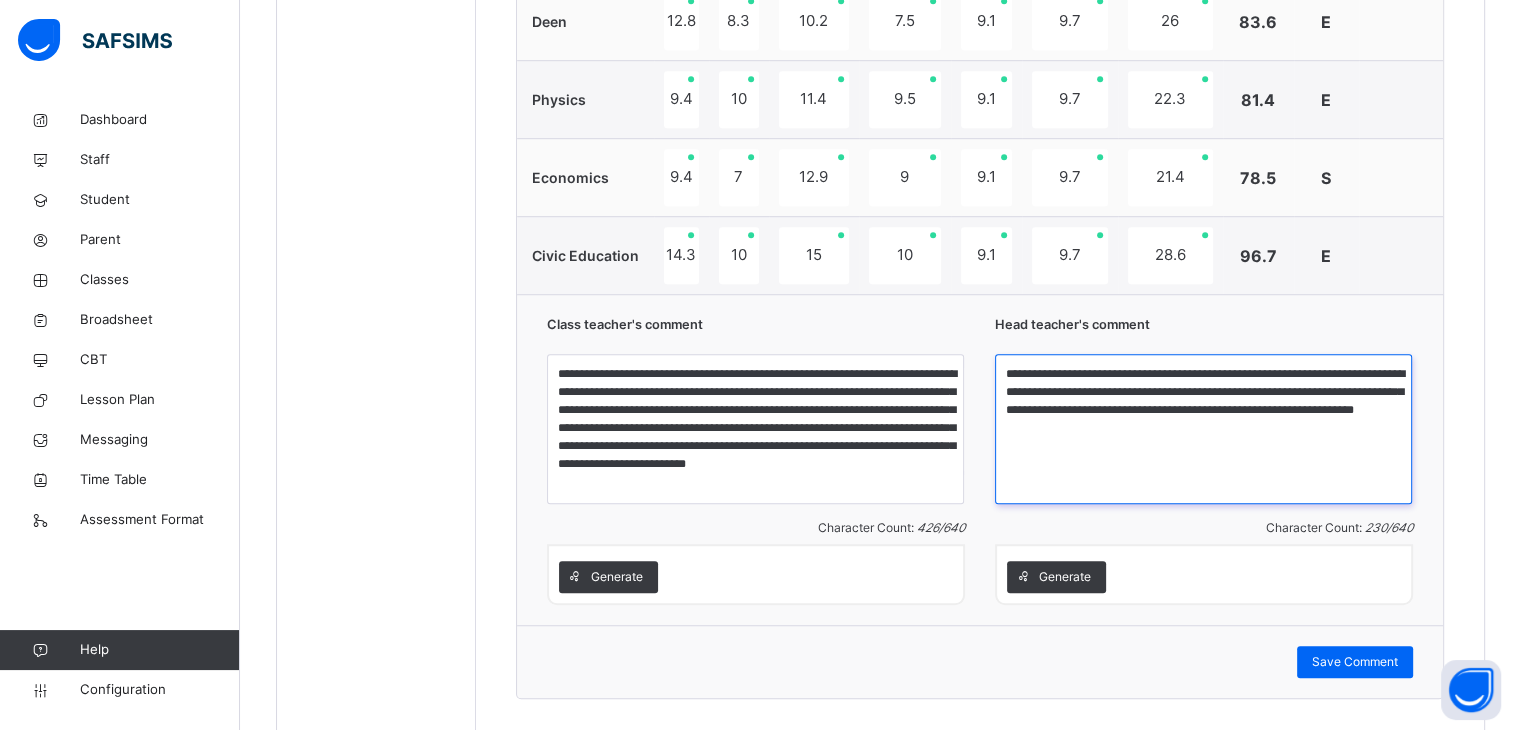 click on "**********" at bounding box center (1203, 429) 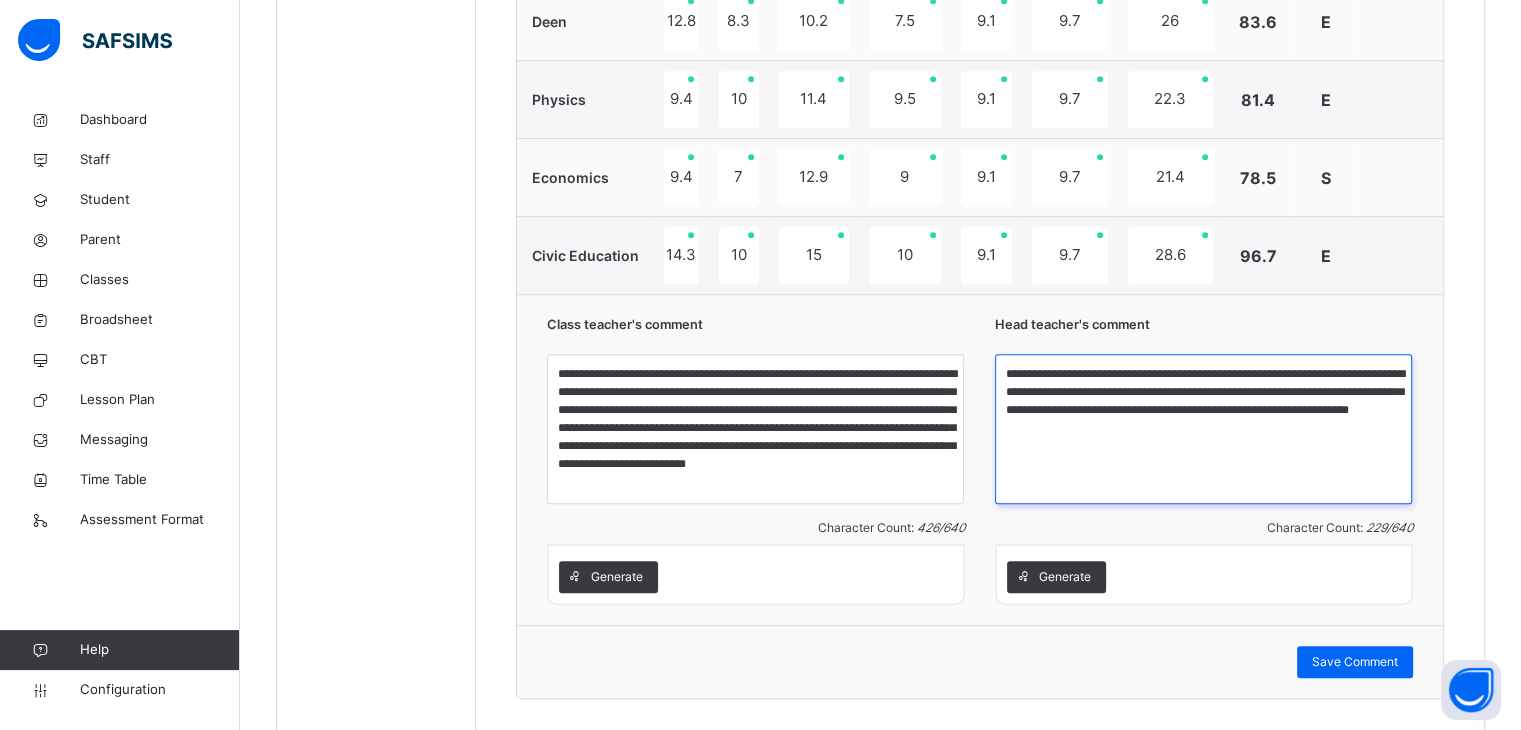click on "**********" at bounding box center (1203, 429) 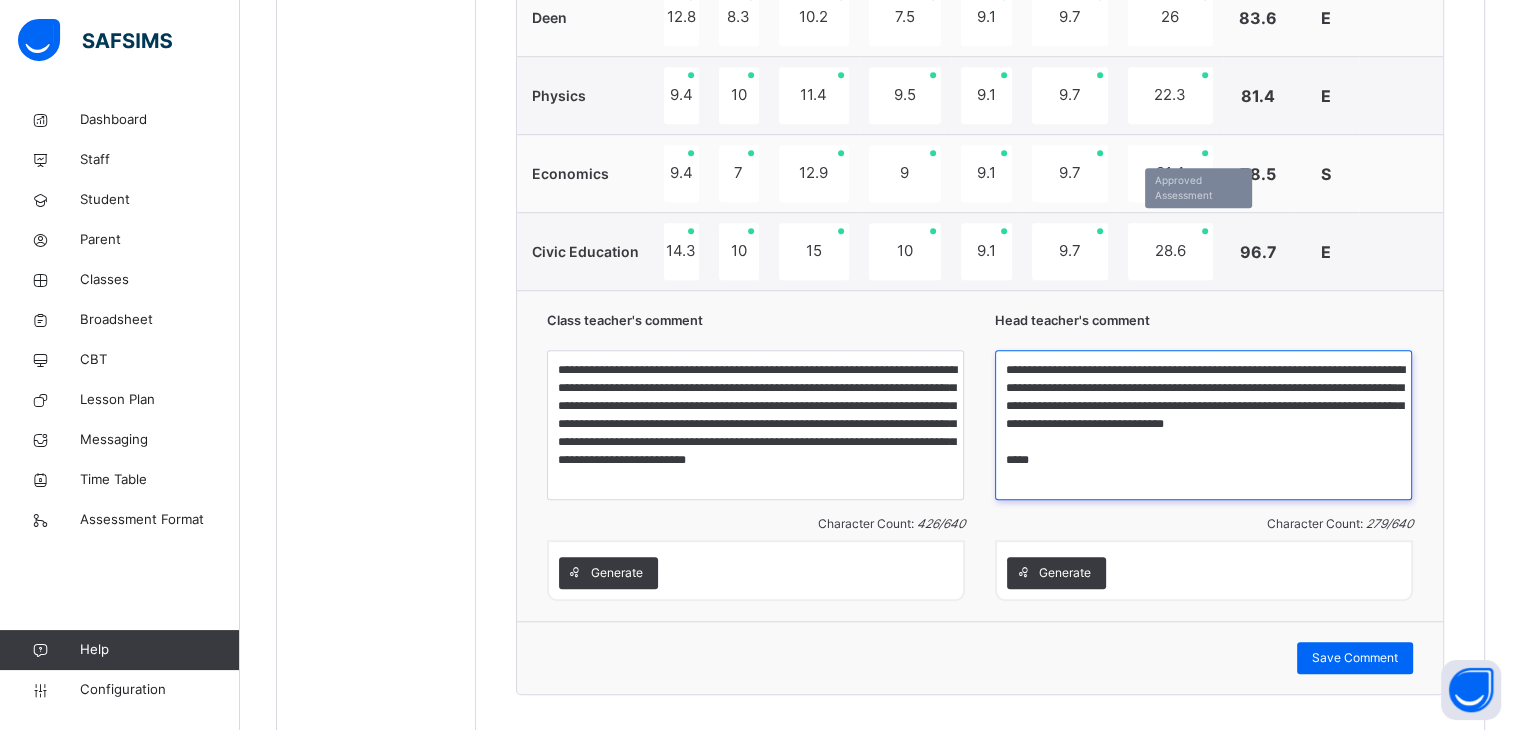 scroll, scrollTop: 1370, scrollLeft: 0, axis: vertical 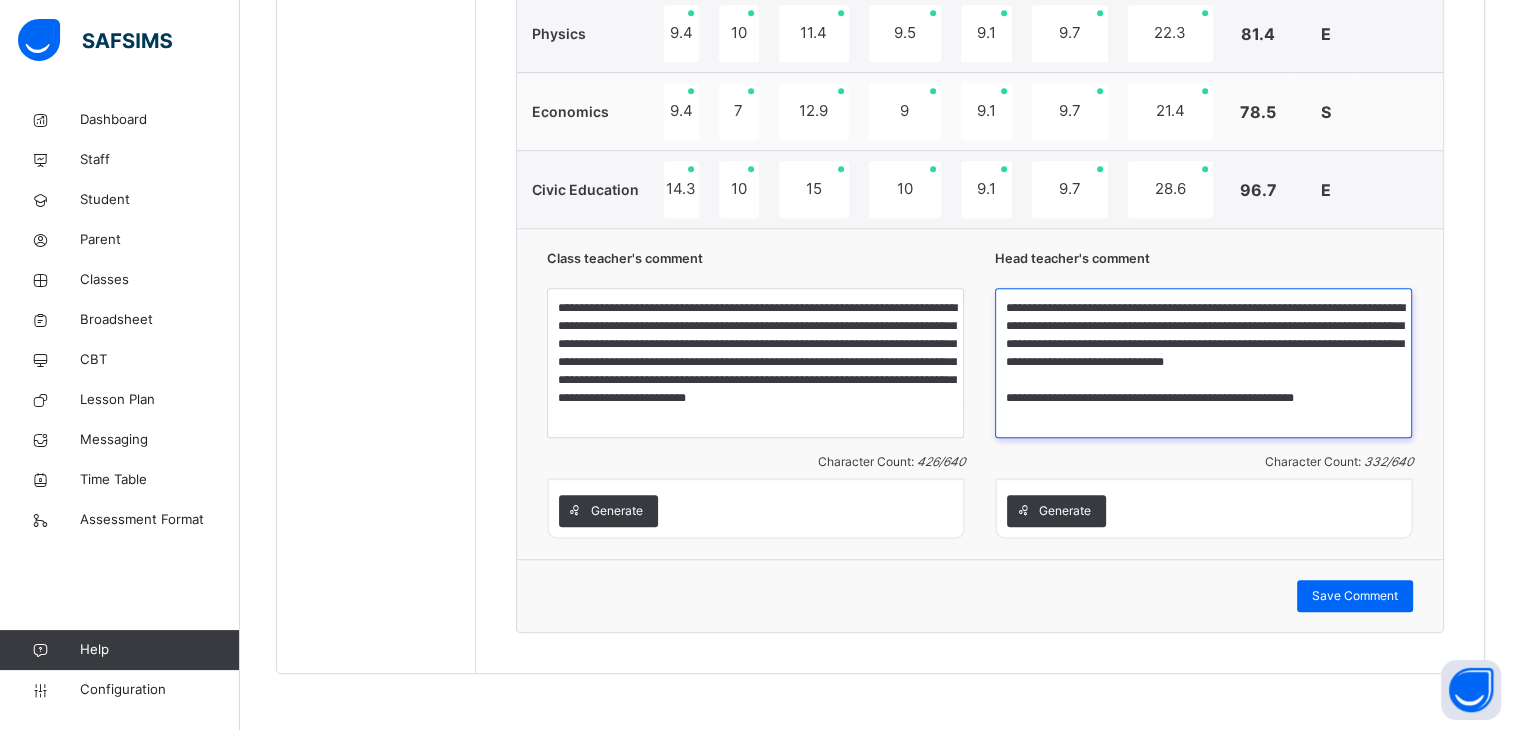 click on "**********" at bounding box center (1203, 363) 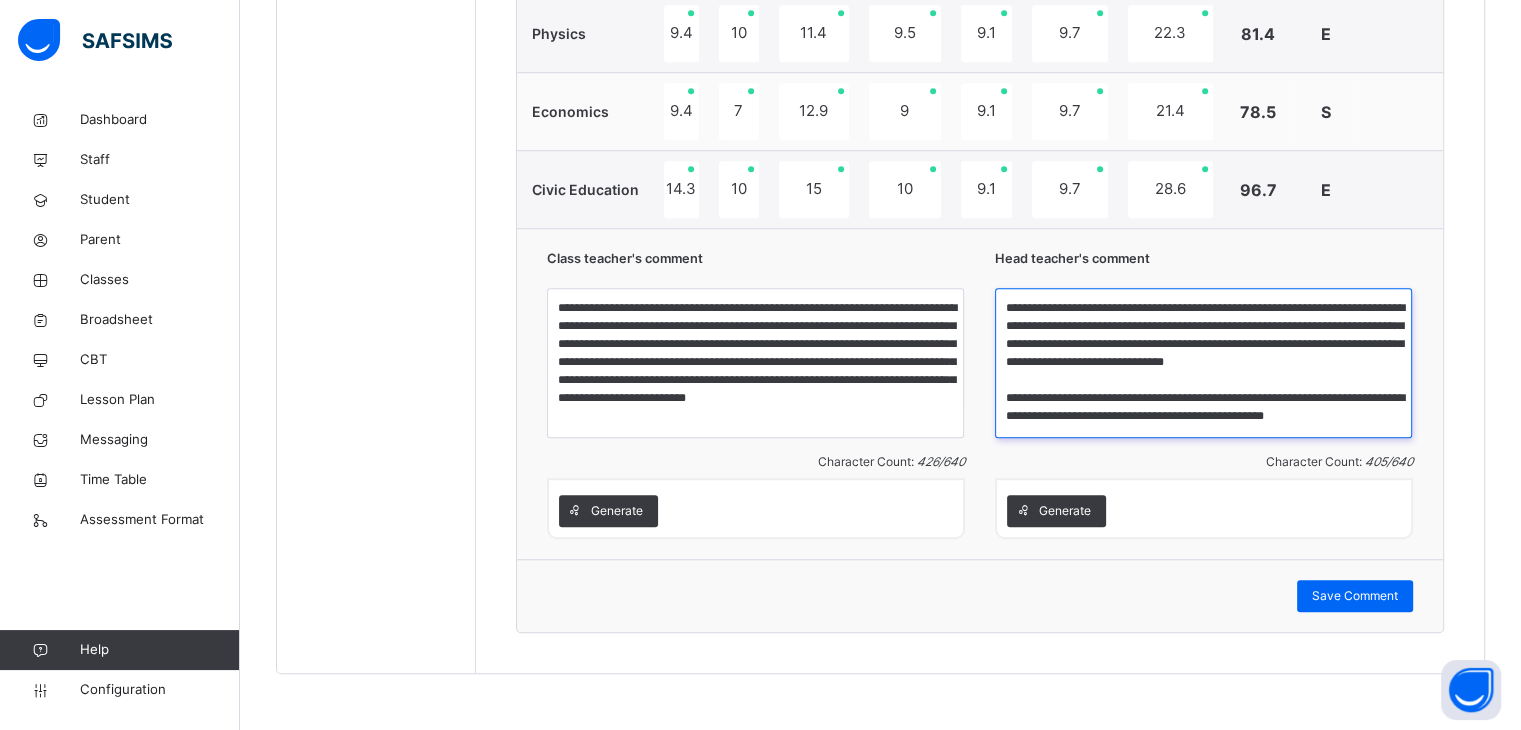 scroll, scrollTop: 21, scrollLeft: 0, axis: vertical 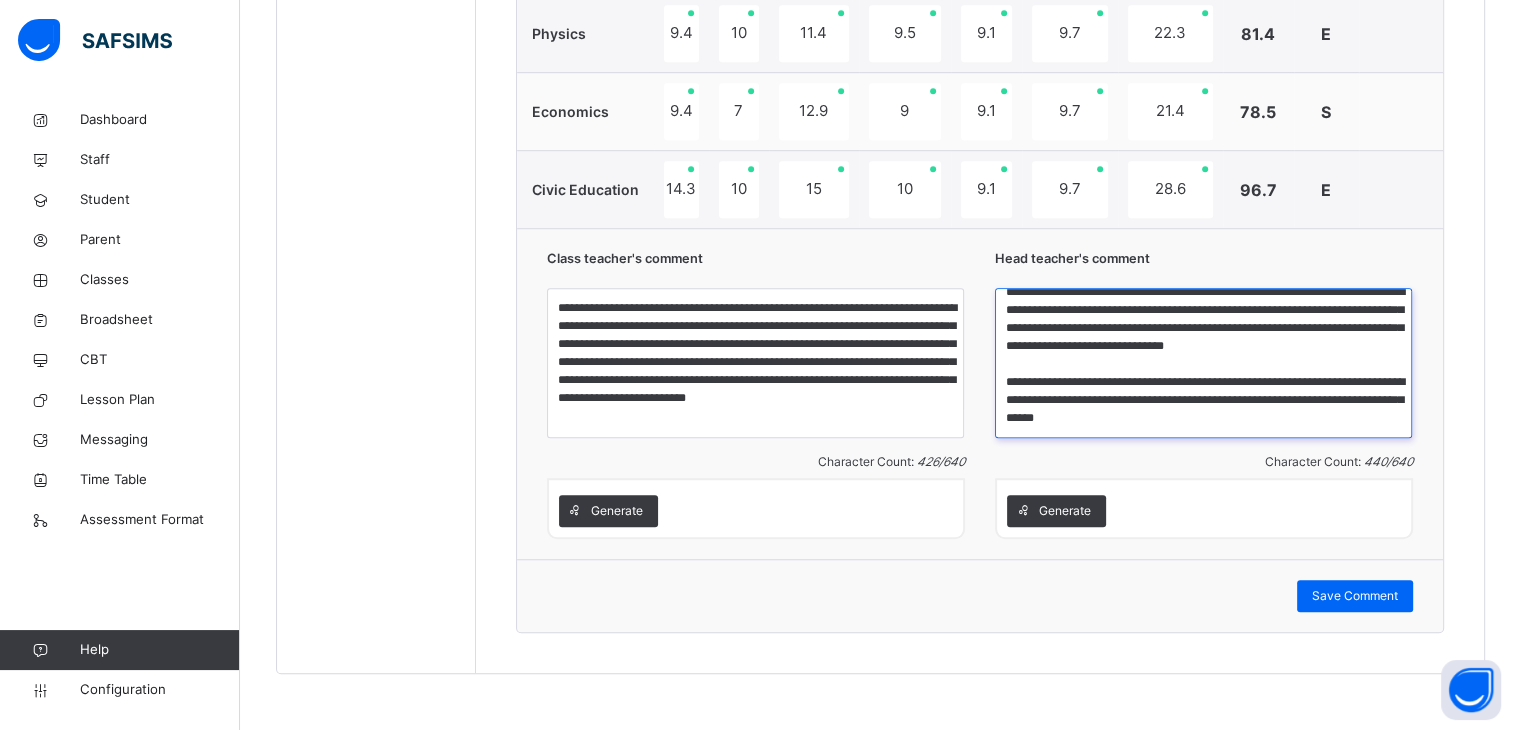 click on "**********" at bounding box center [1203, 363] 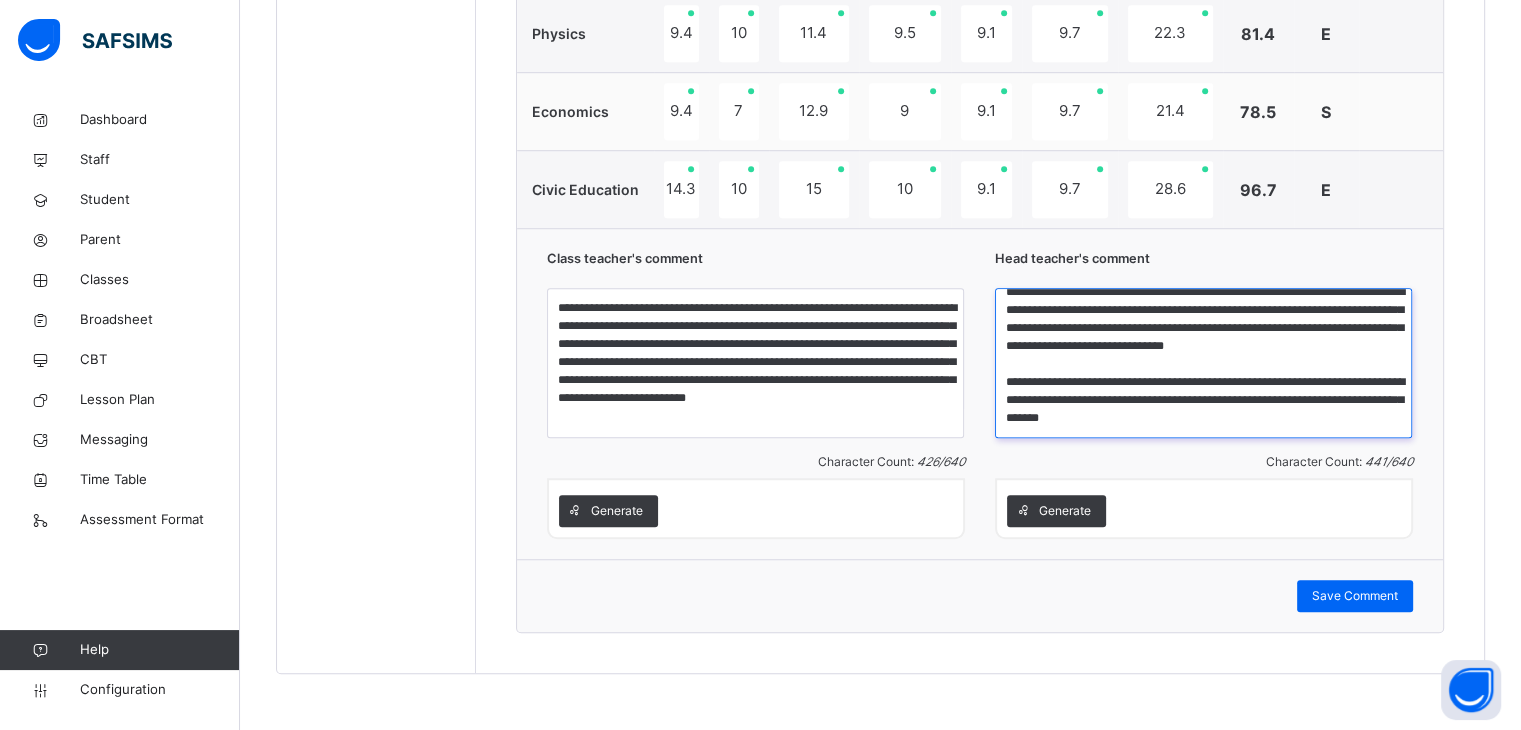 click on "**********" at bounding box center [1203, 363] 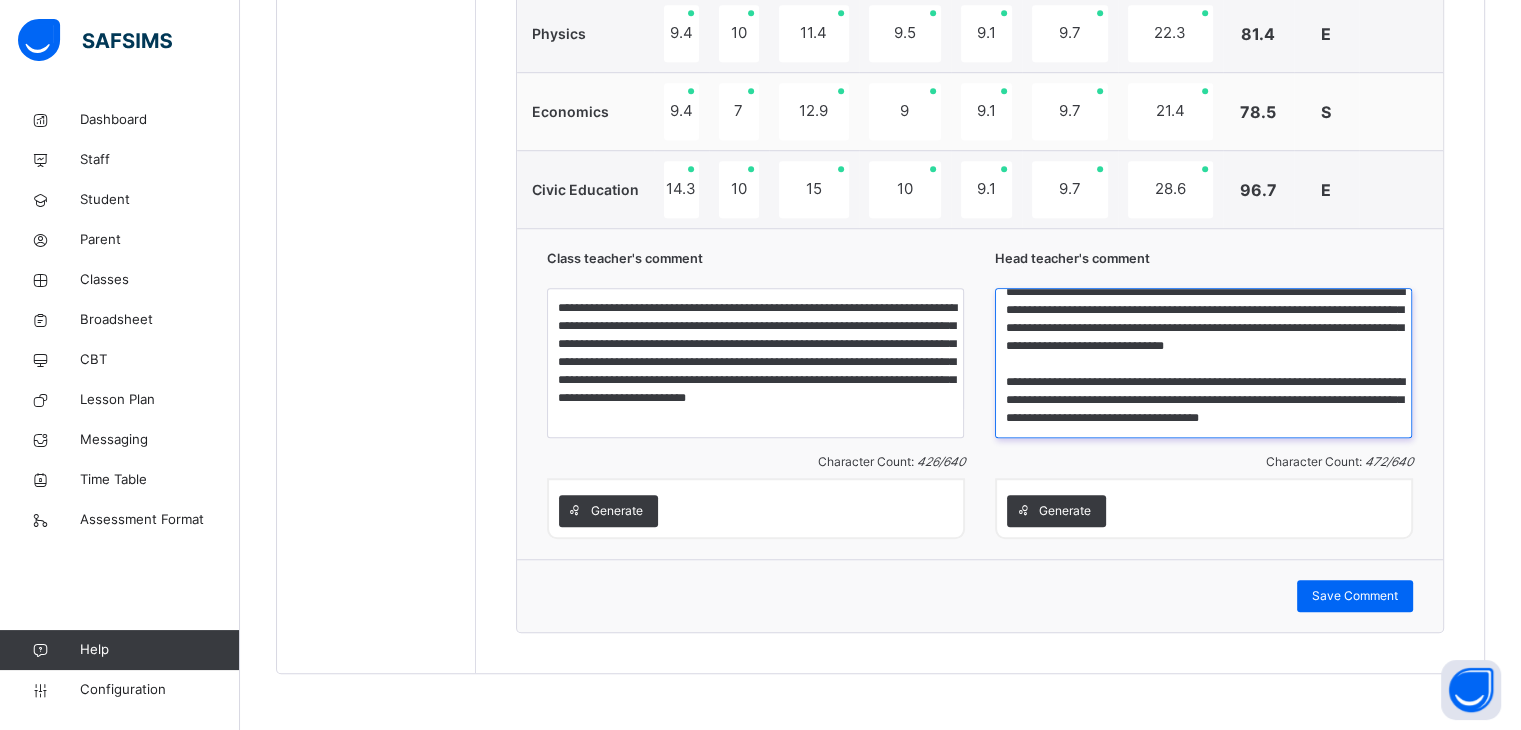 scroll, scrollTop: 40, scrollLeft: 0, axis: vertical 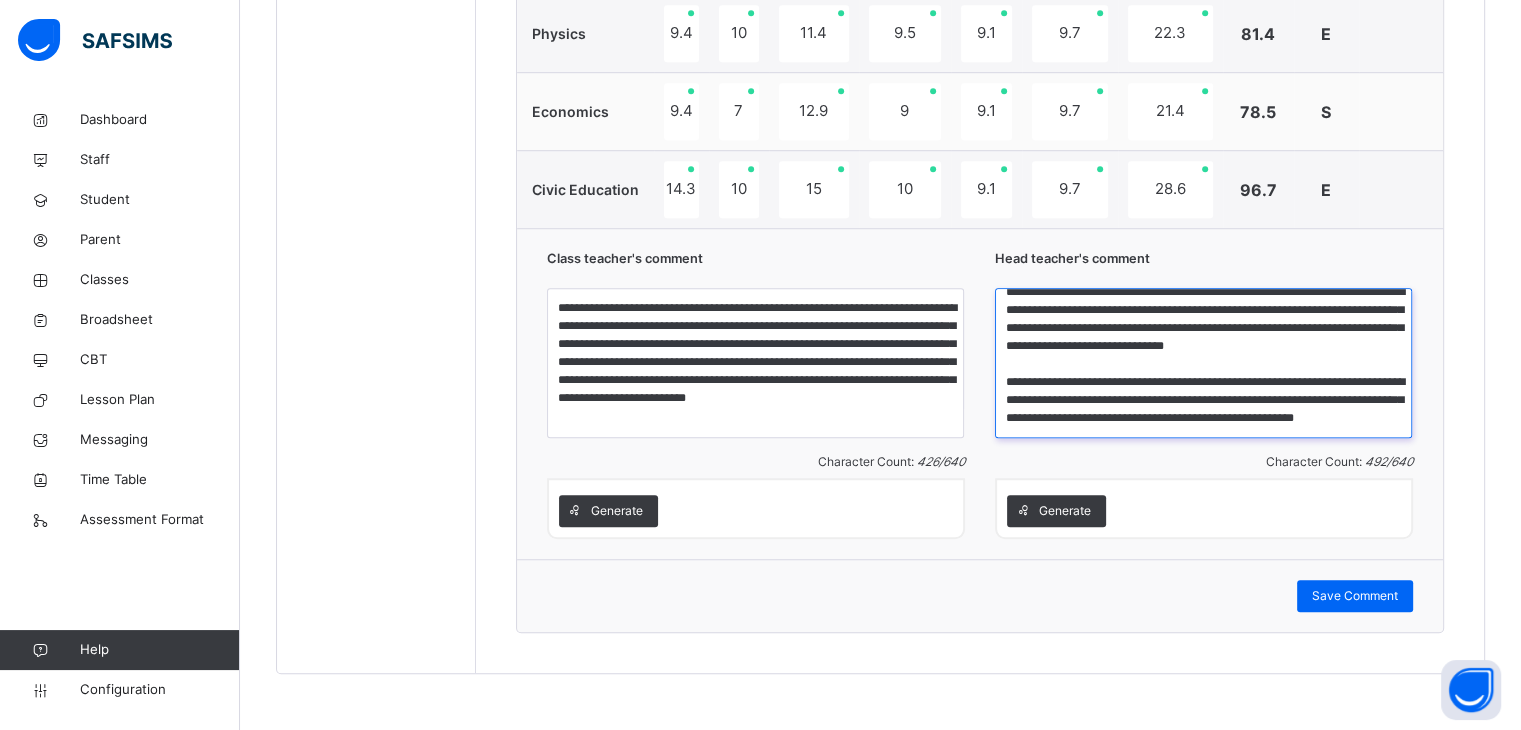 click on "**********" at bounding box center [1203, 363] 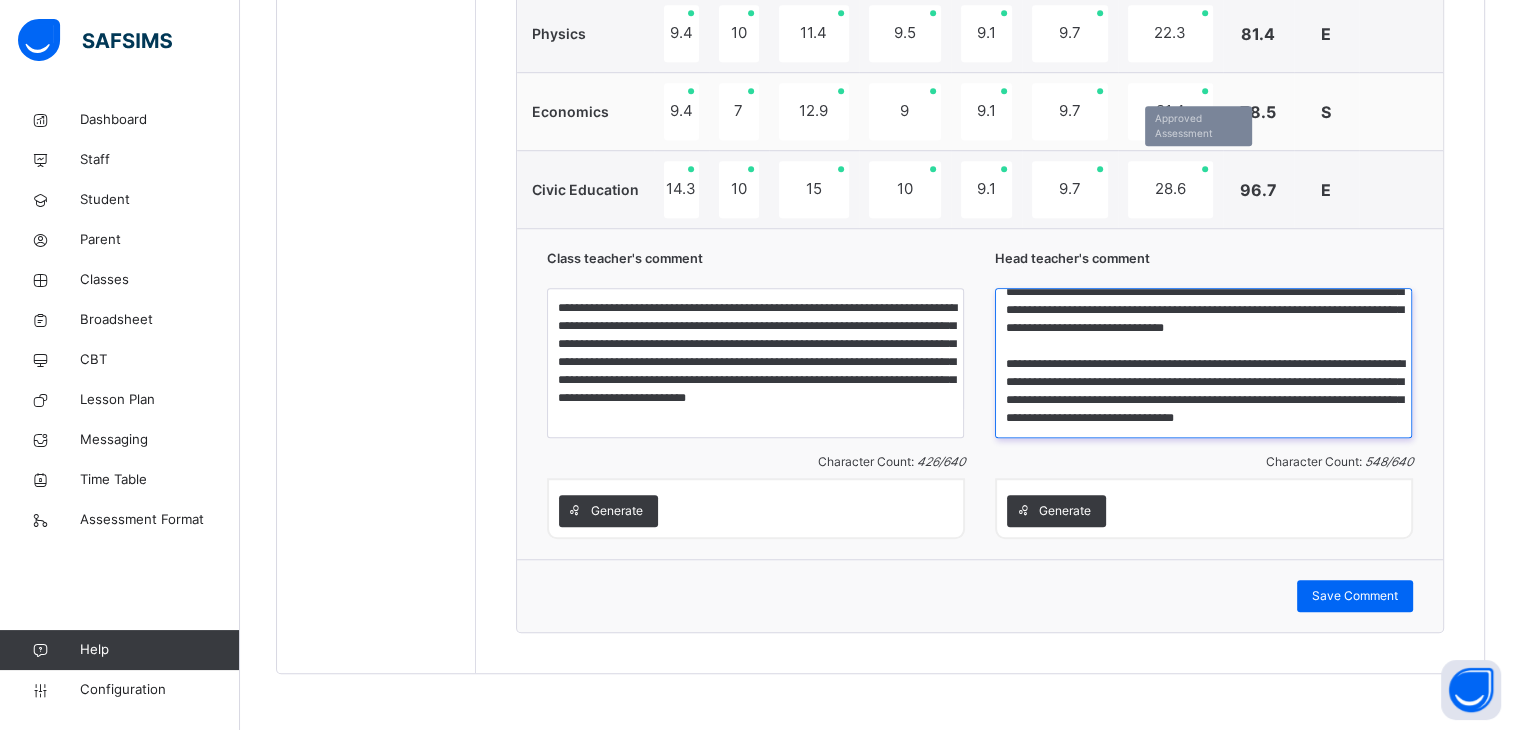 scroll, scrollTop: 57, scrollLeft: 0, axis: vertical 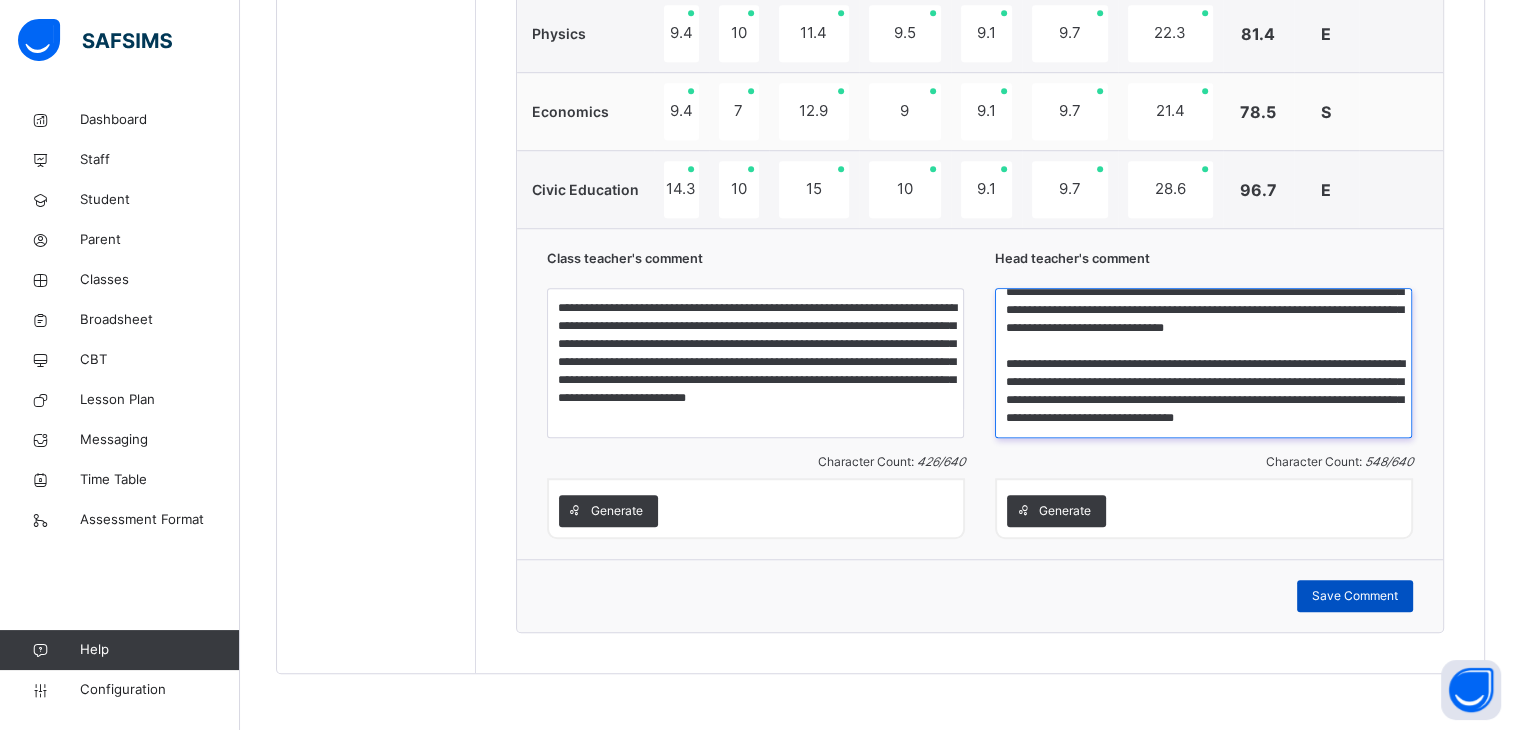 type on "**********" 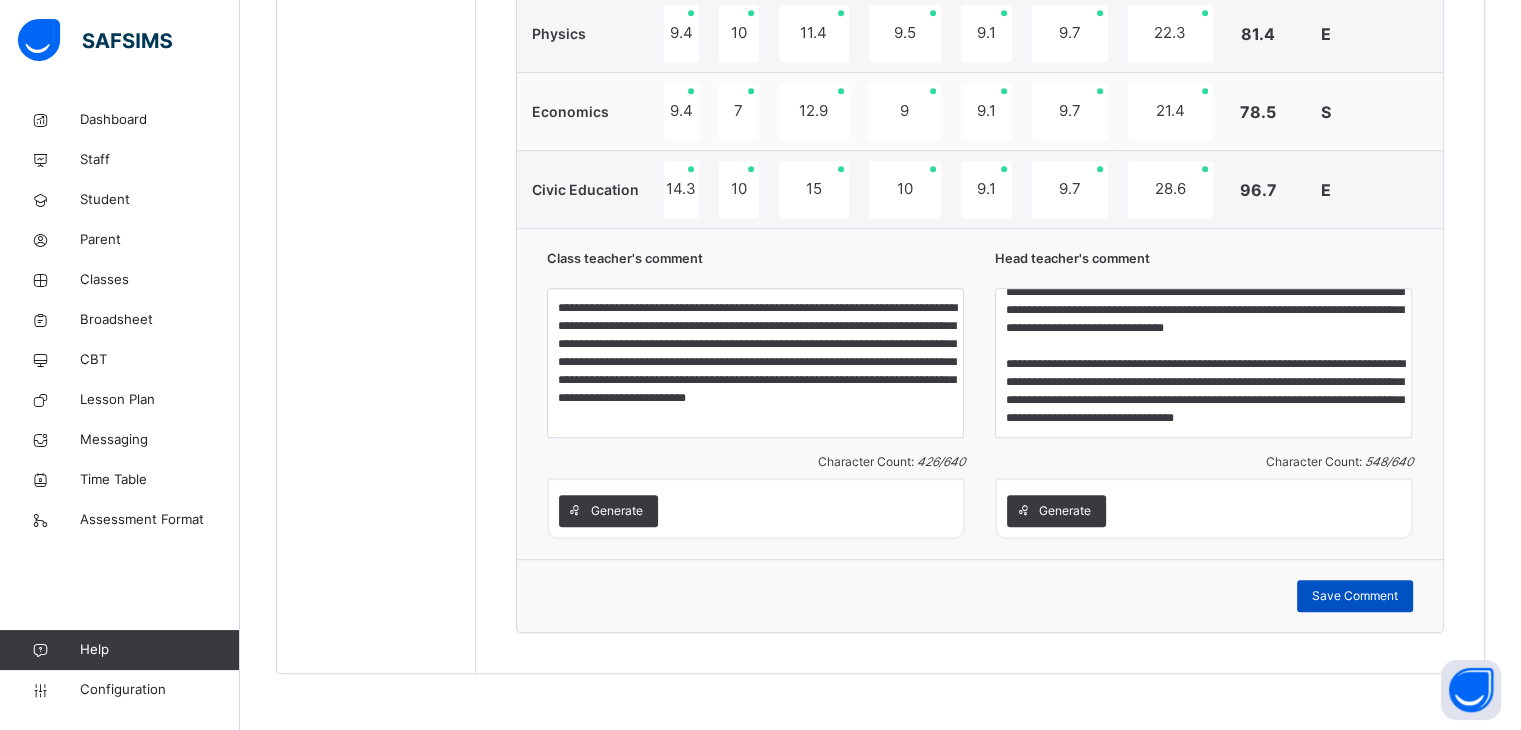 click on "Save Comment" at bounding box center [1355, 596] 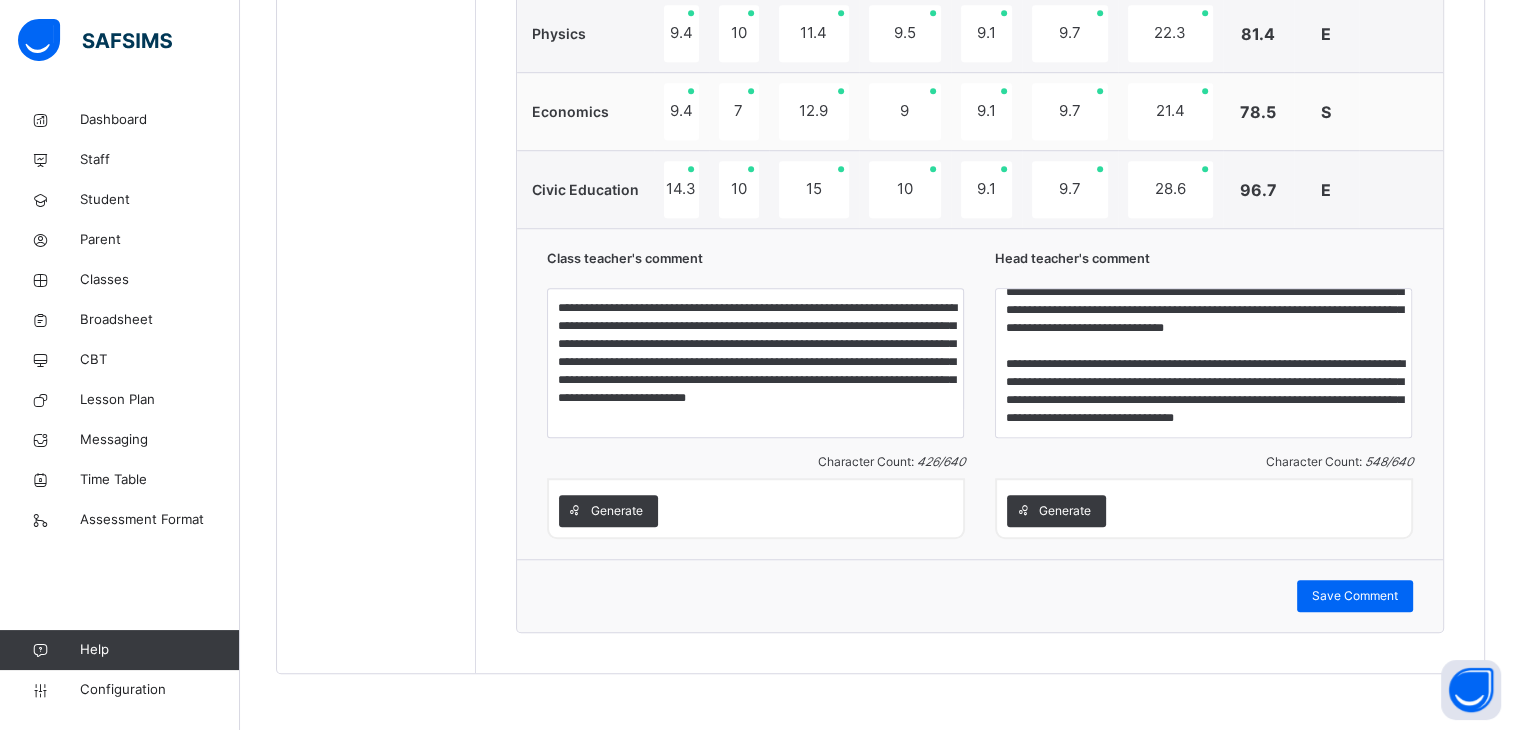 click on "Save Comment" at bounding box center (980, 596) 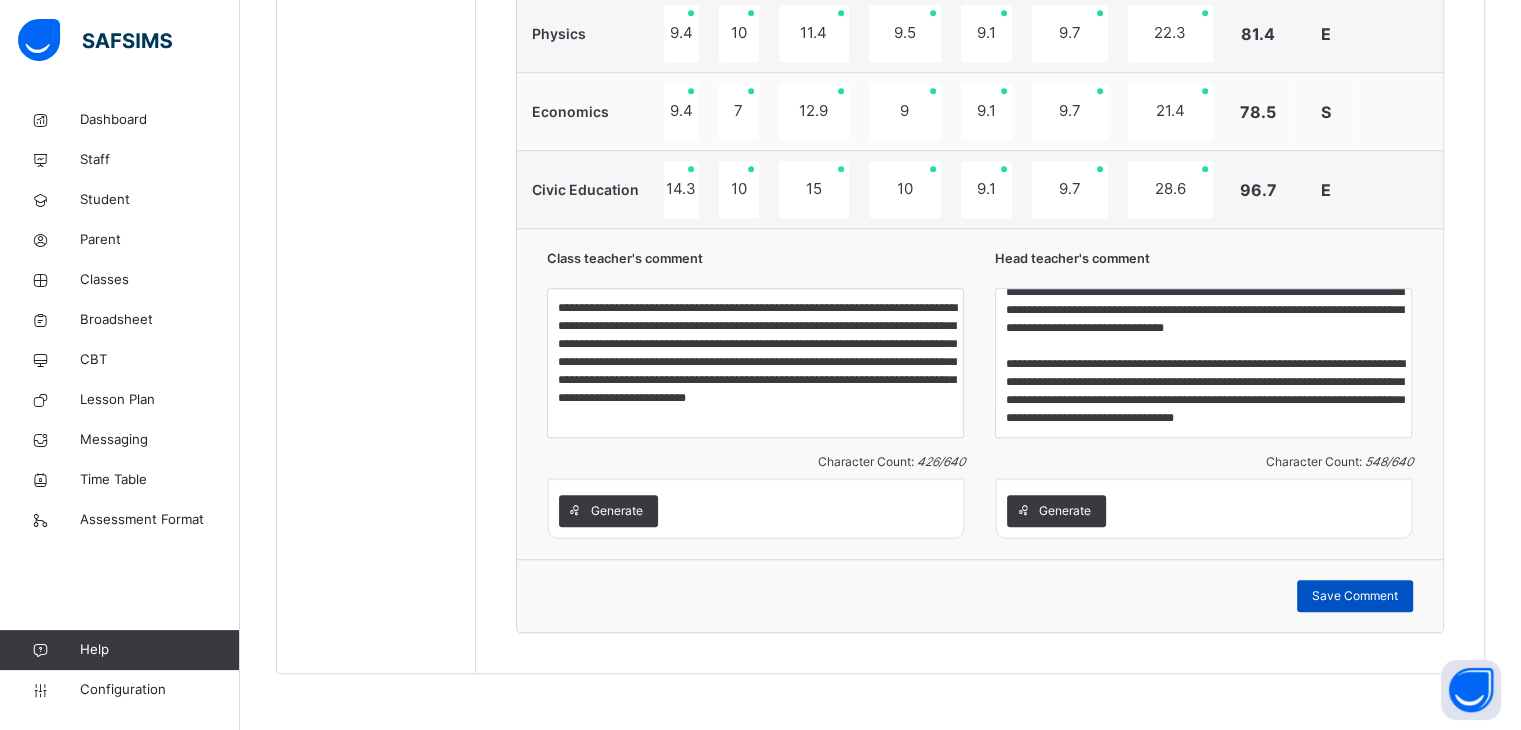 click on "Save Comment" at bounding box center (1355, 596) 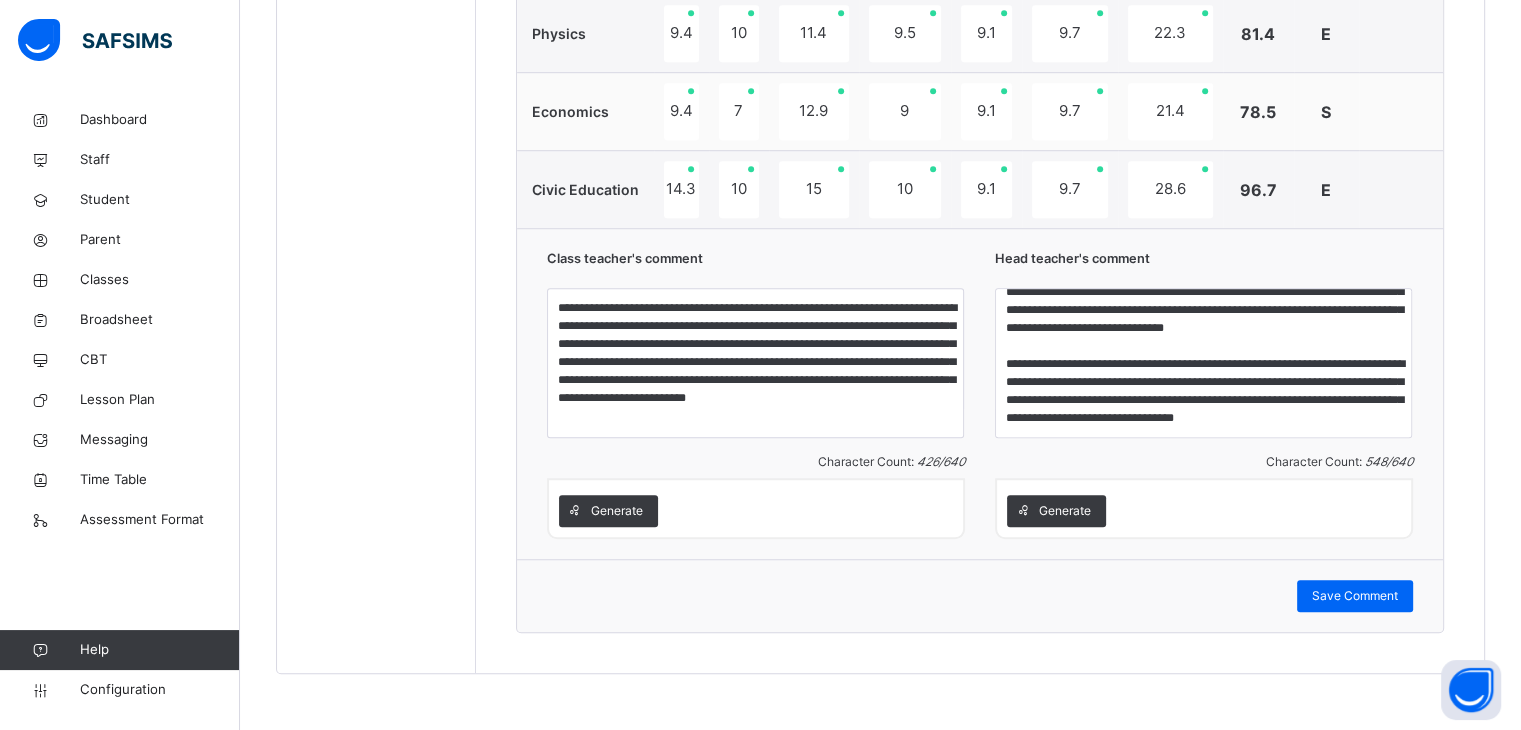 scroll, scrollTop: 69, scrollLeft: 0, axis: vertical 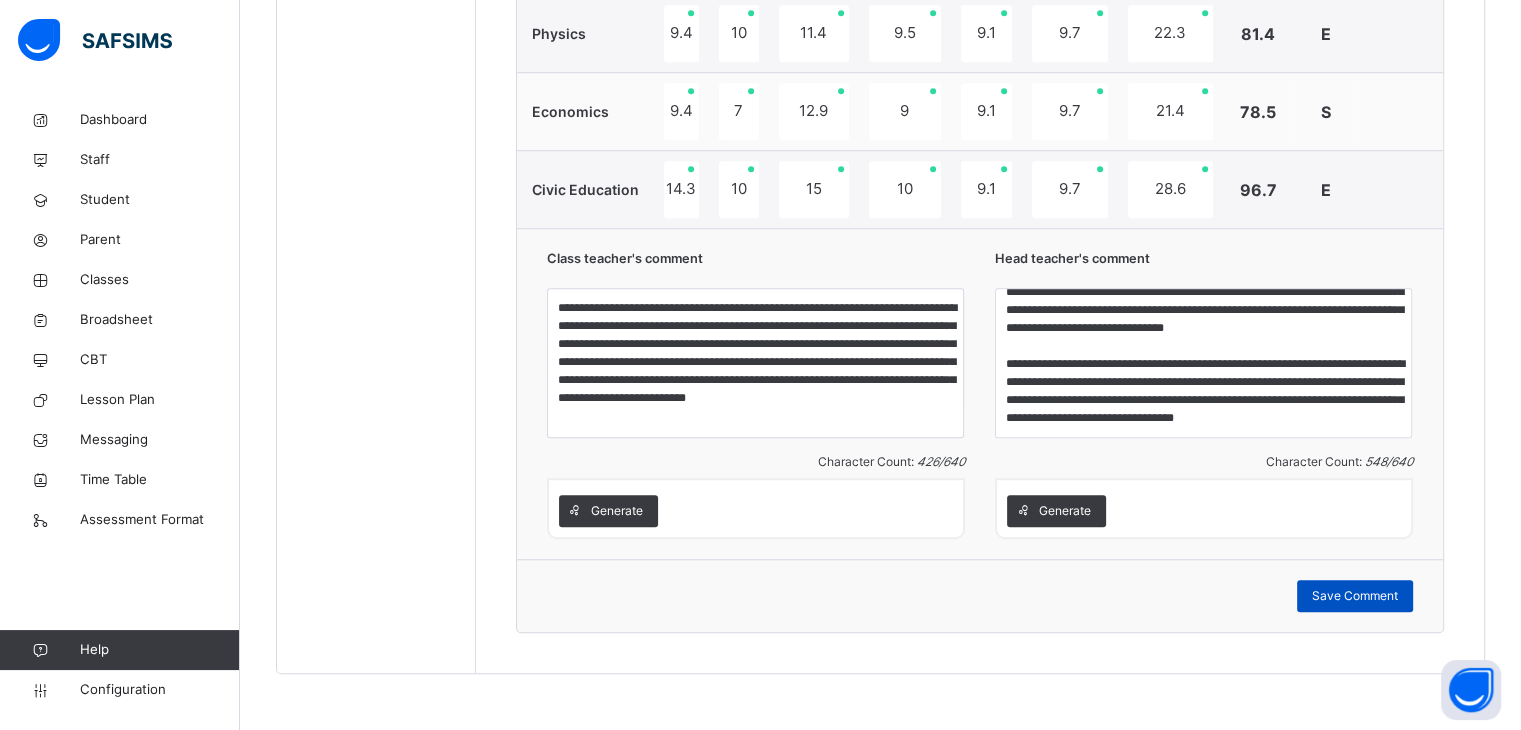 click on "Save Comment" at bounding box center [1355, 596] 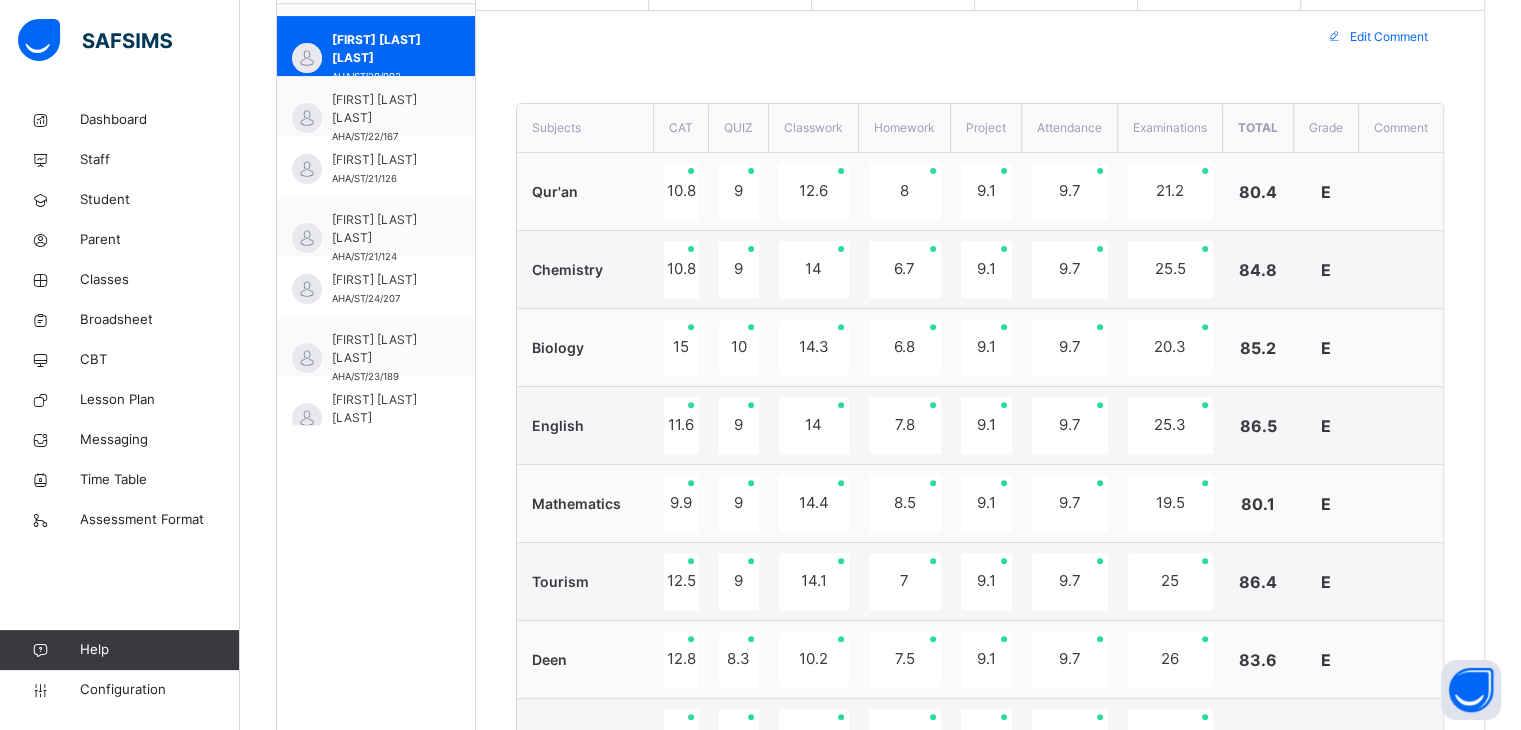 scroll, scrollTop: 657, scrollLeft: 0, axis: vertical 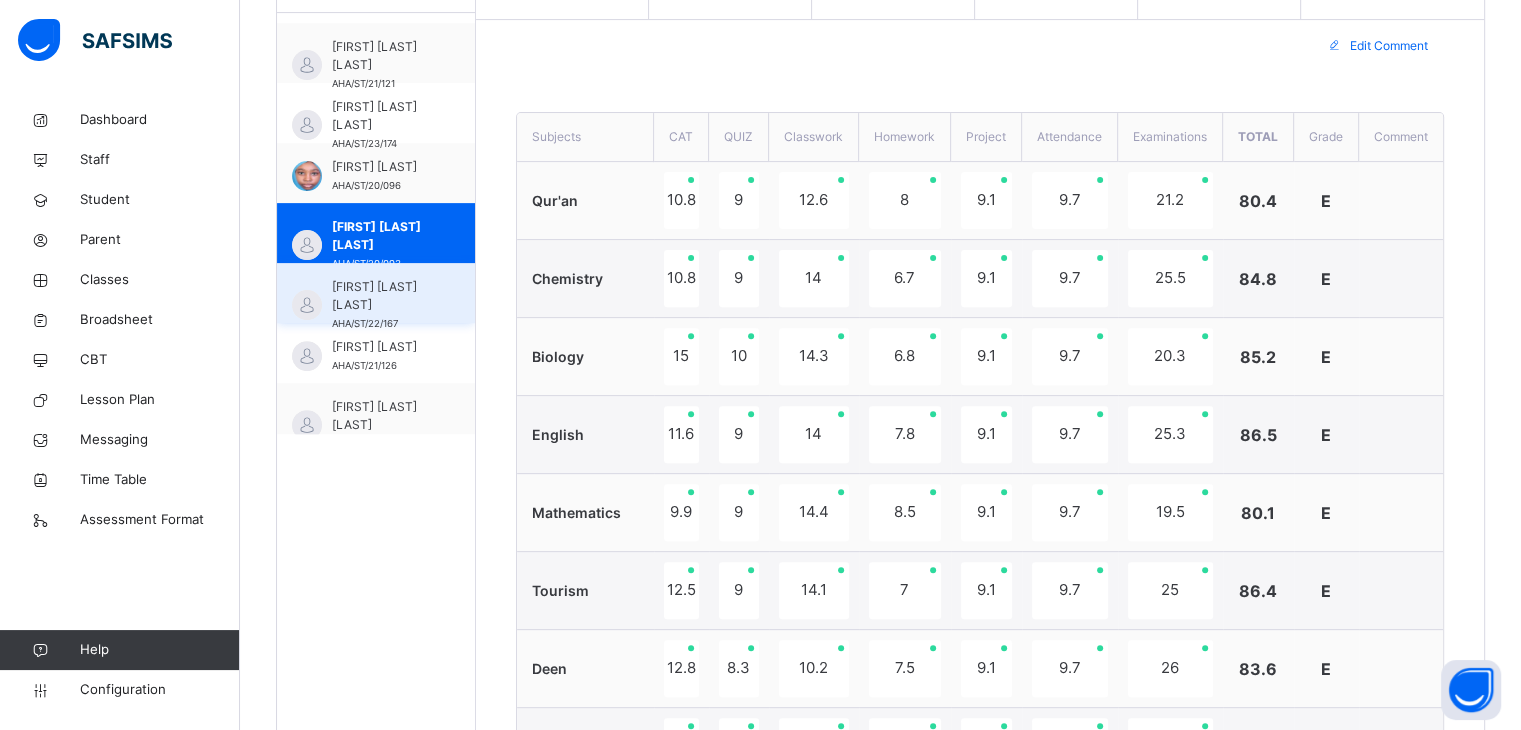 click on "Fatima Zarah  Mohammed AHA/ST/22/167" at bounding box center (381, 305) 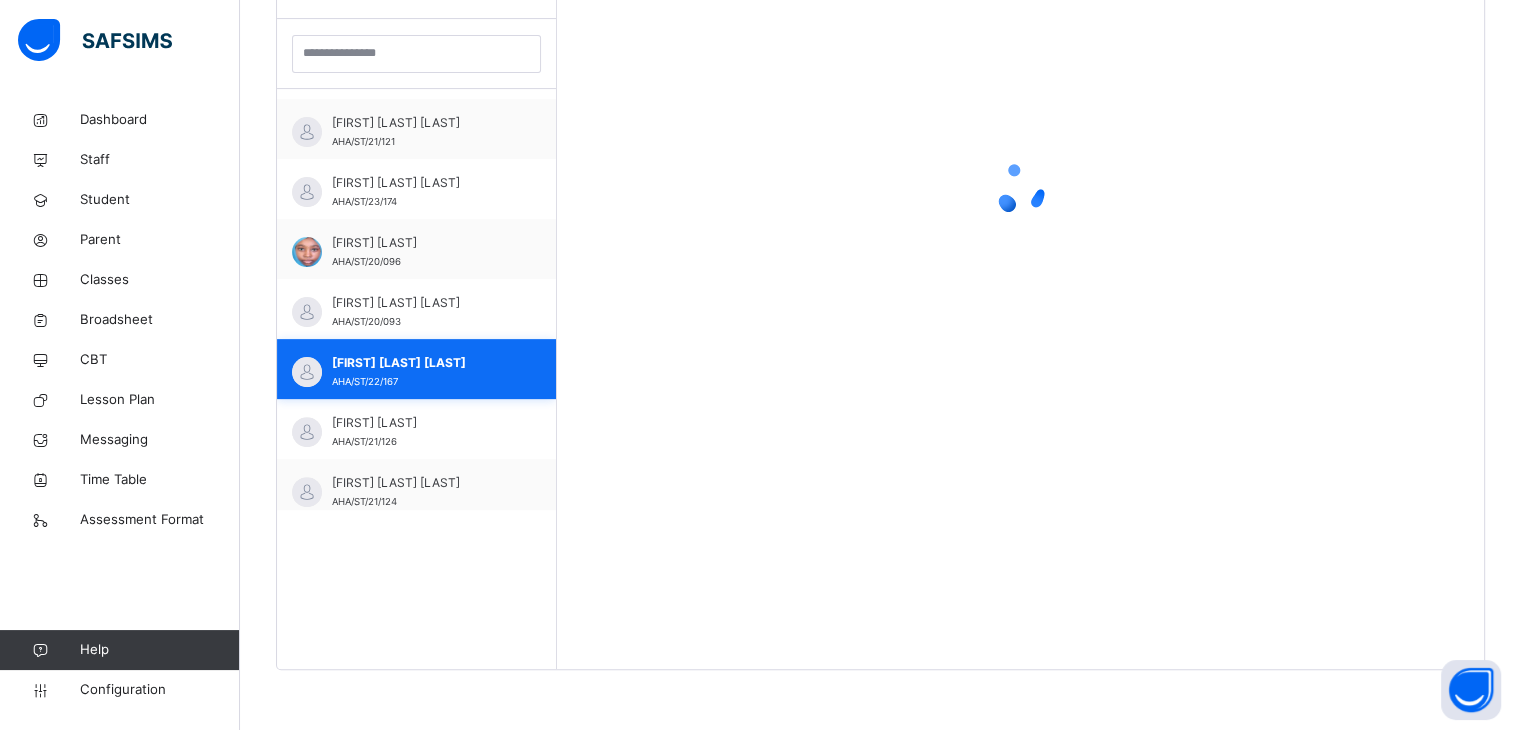 scroll, scrollTop: 580, scrollLeft: 0, axis: vertical 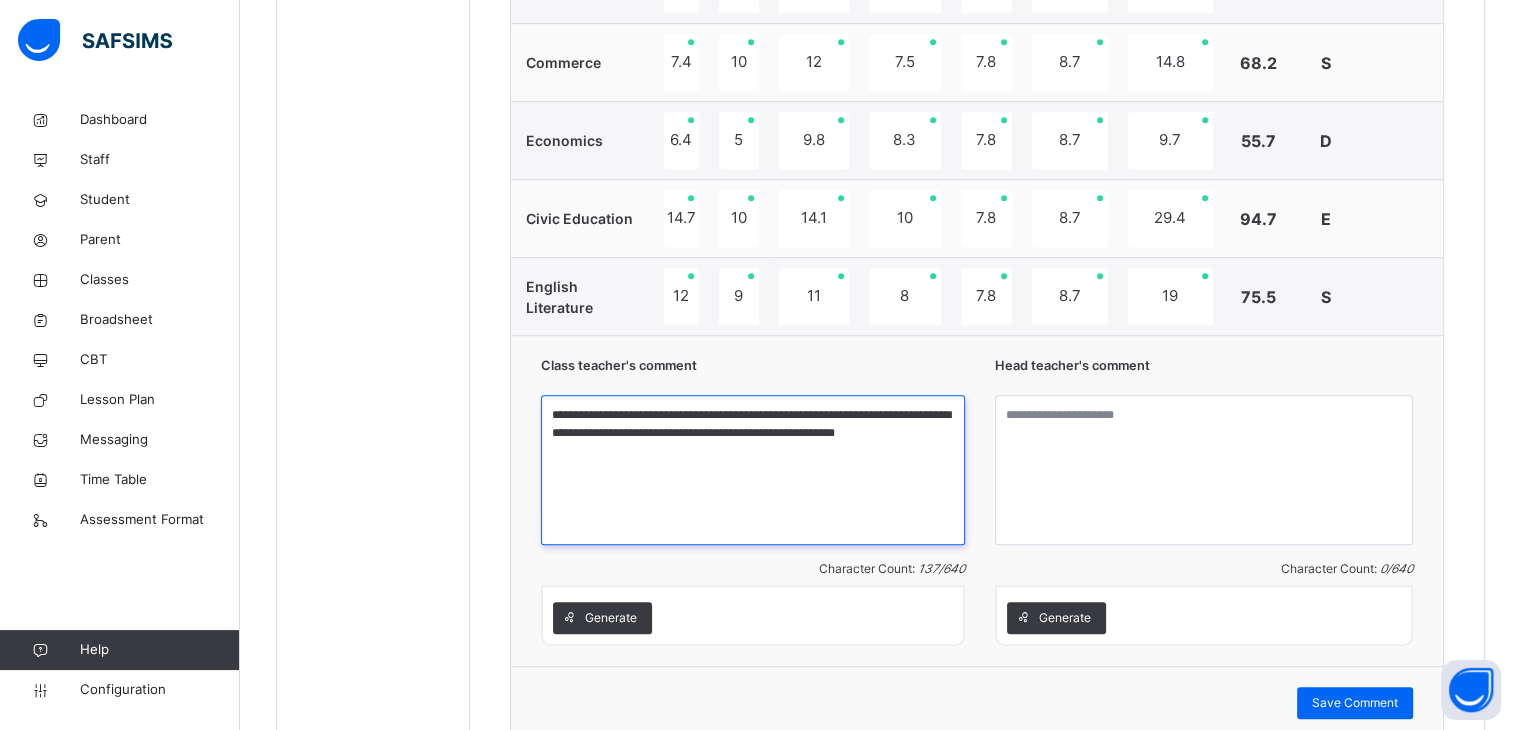 click on "**********" at bounding box center [753, 470] 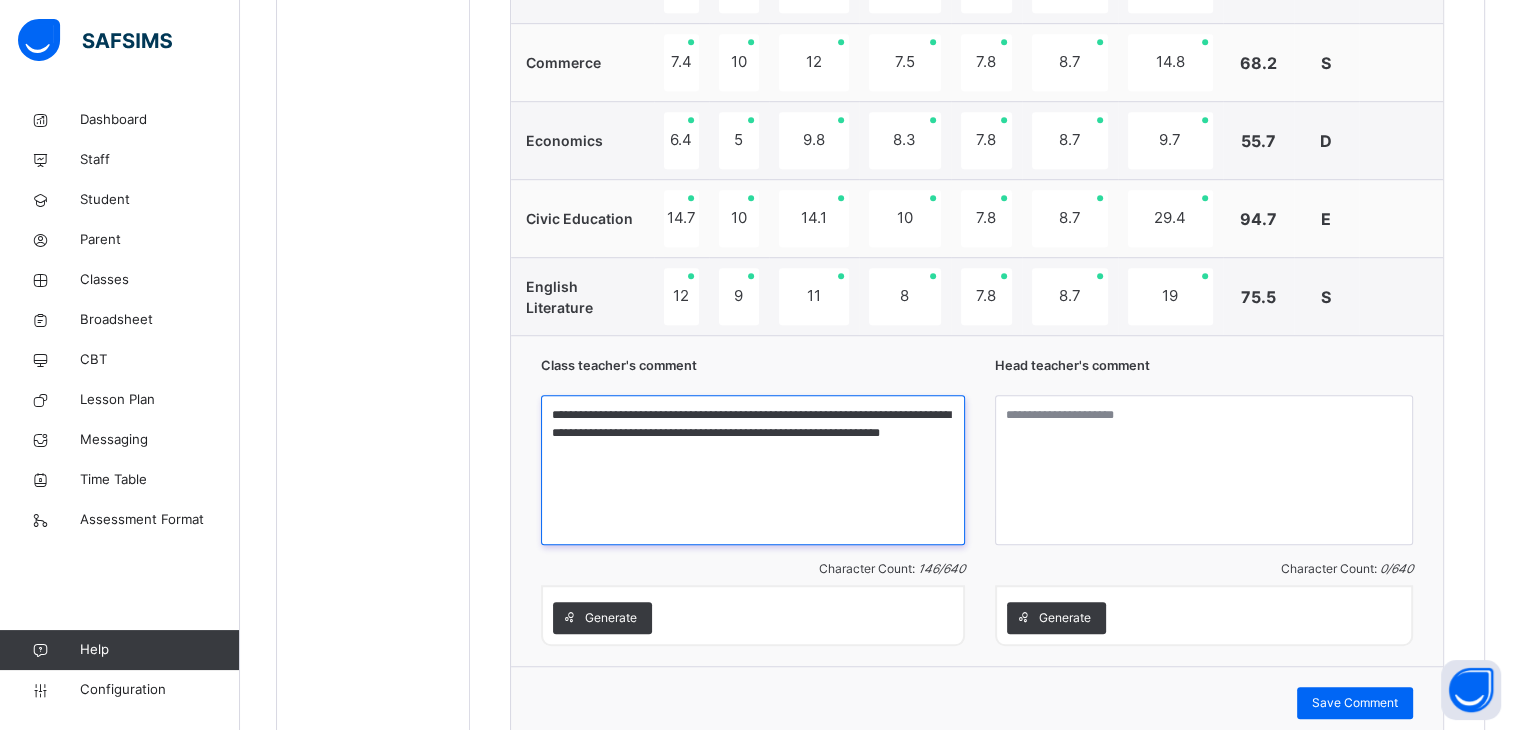 click on "**********" at bounding box center (753, 470) 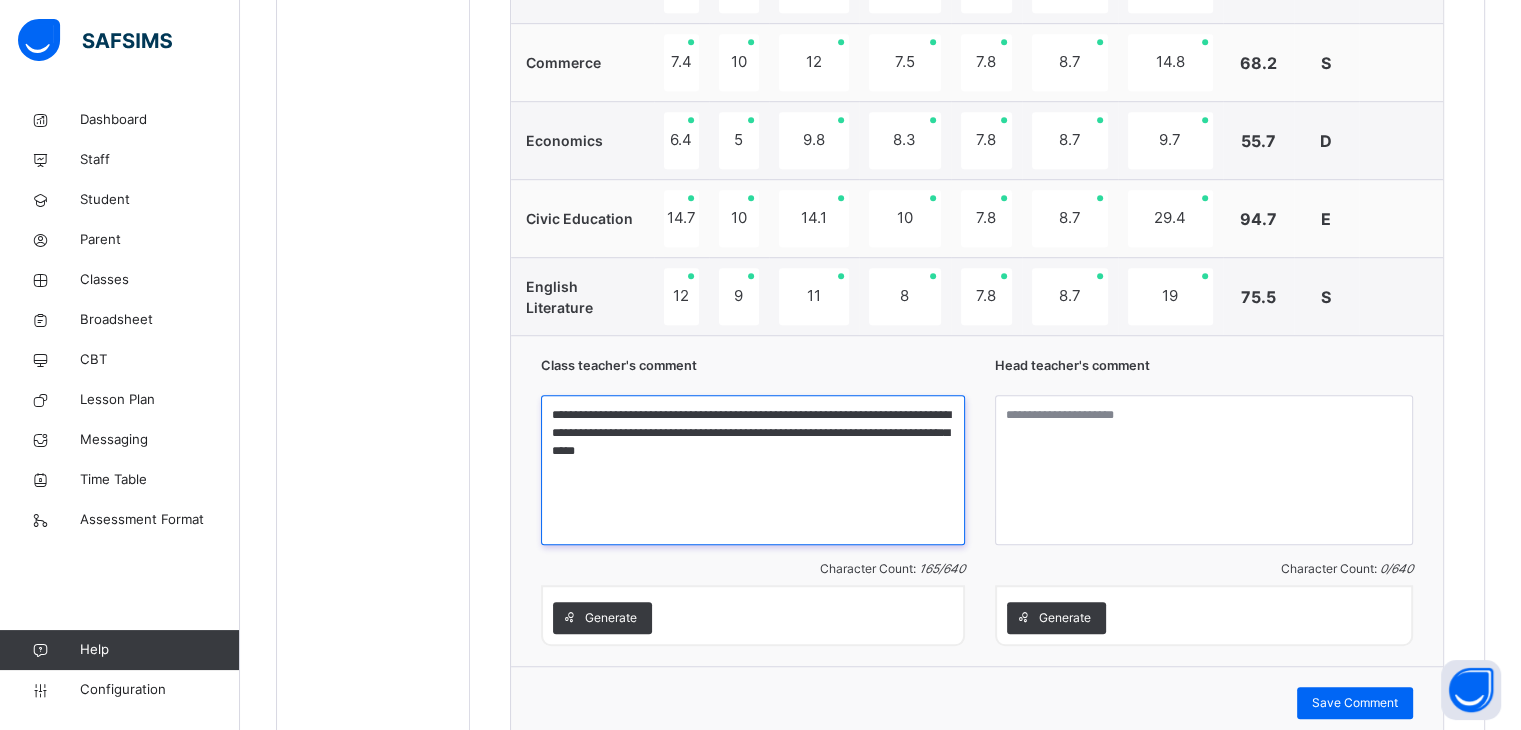 drag, startPoint x: 680, startPoint y: 411, endPoint x: 596, endPoint y: 415, distance: 84.095184 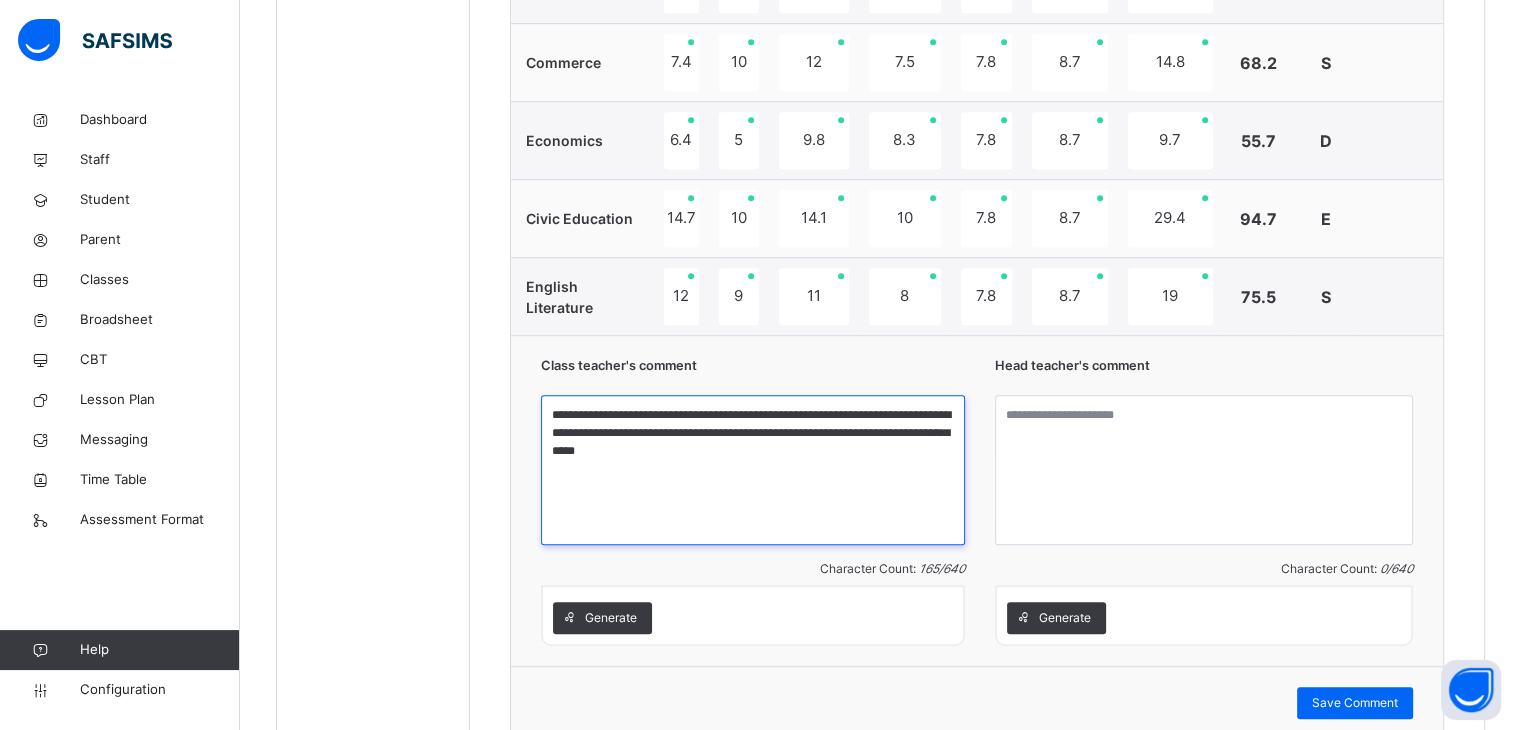 click on "**********" at bounding box center [753, 470] 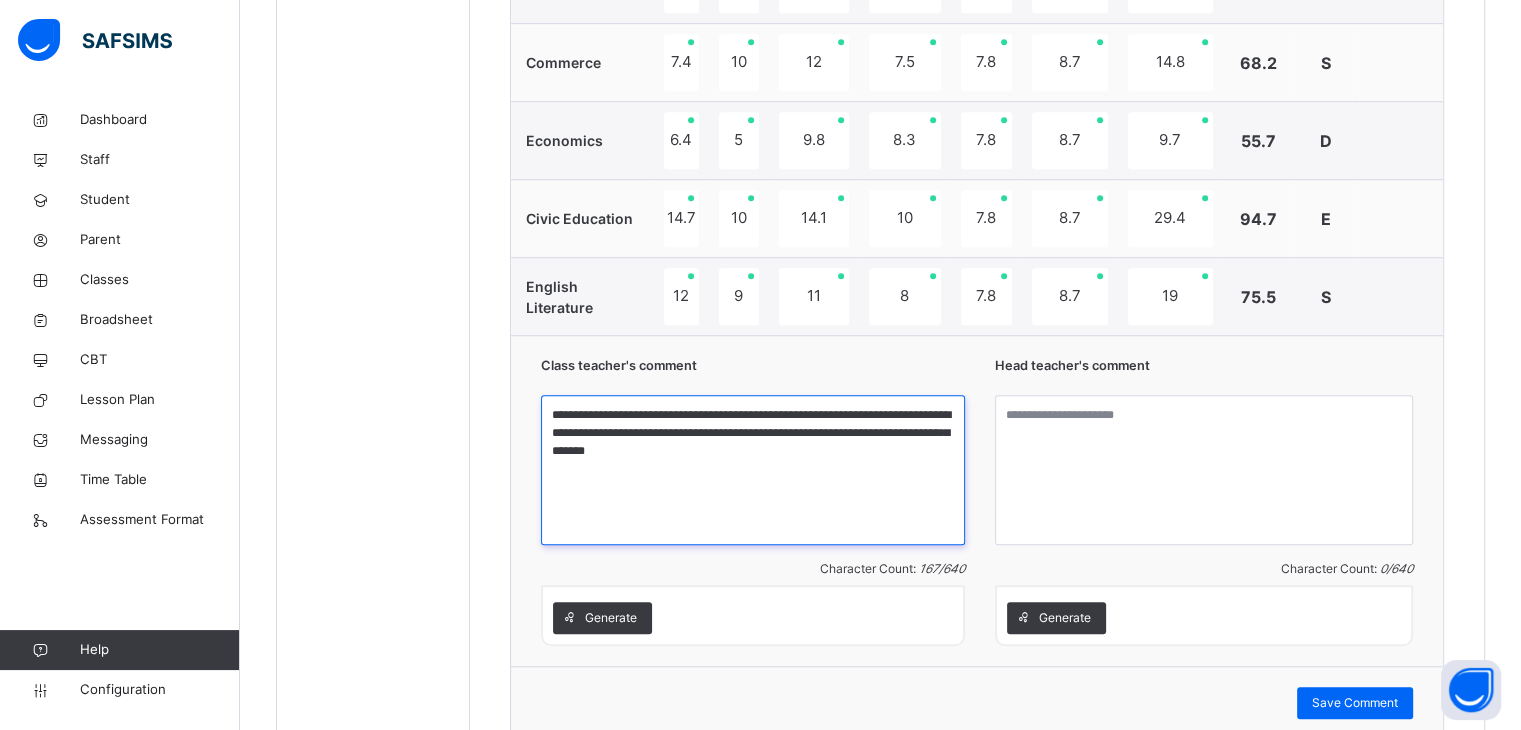 drag, startPoint x: 640, startPoint y: 431, endPoint x: 797, endPoint y: 410, distance: 158.39824 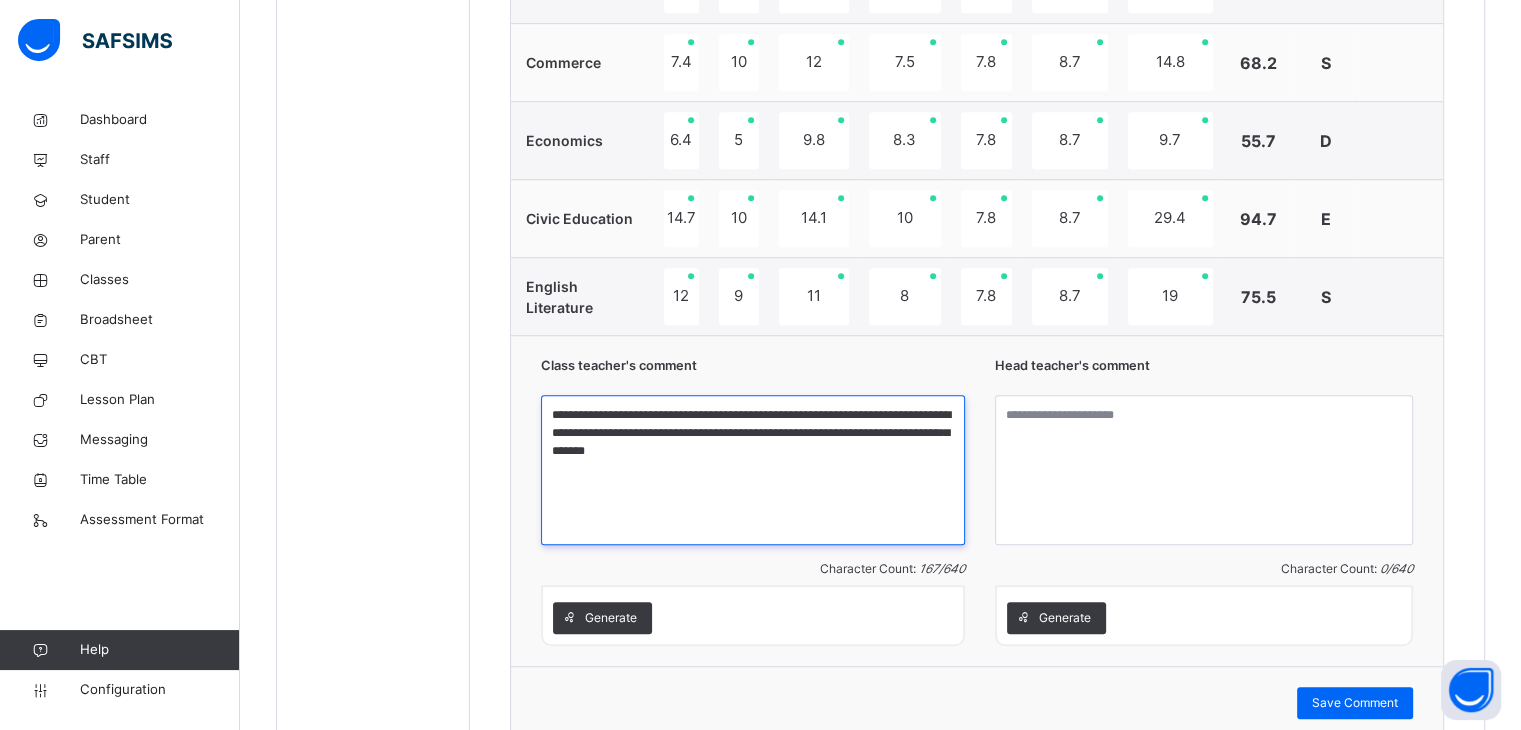 click on "**********" at bounding box center (753, 470) 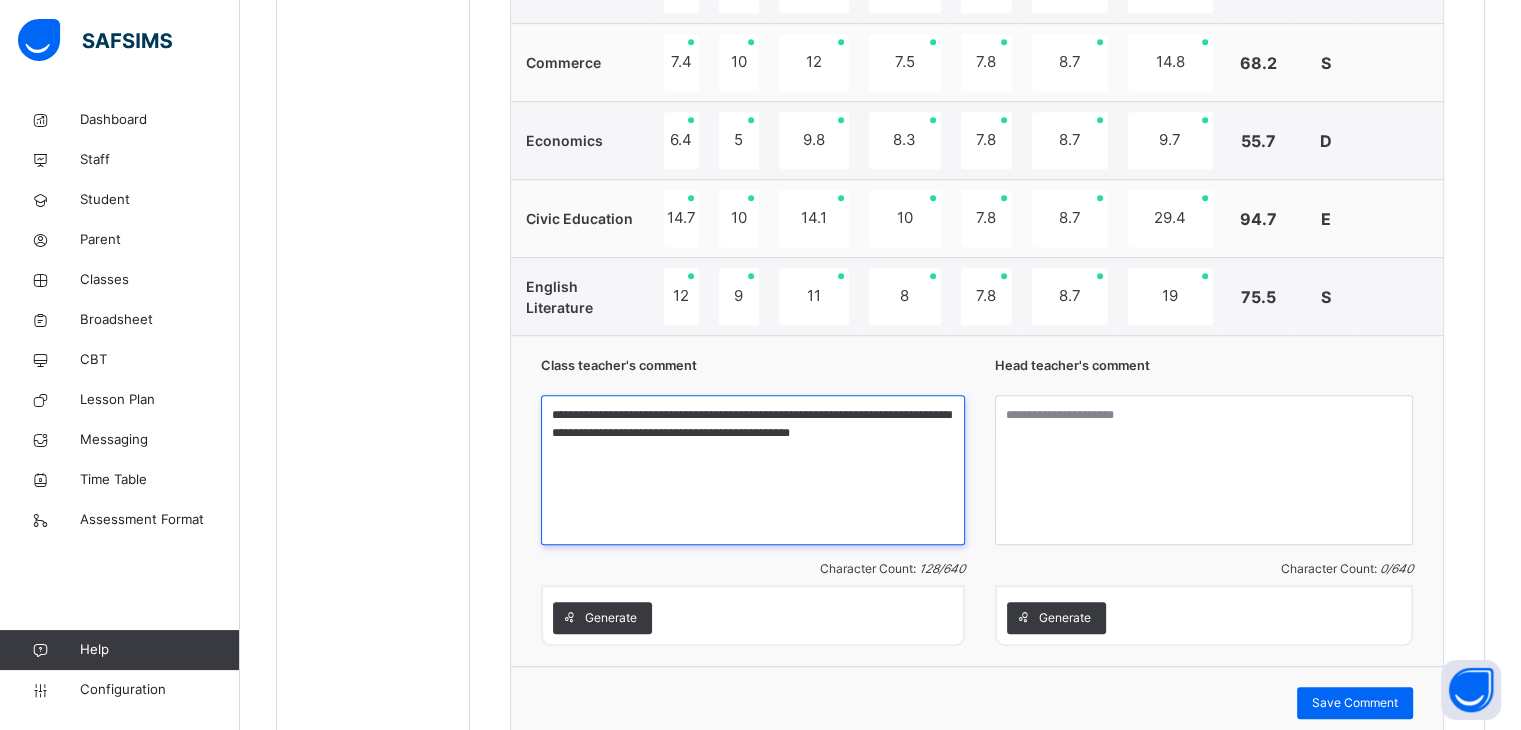 click on "**********" at bounding box center [753, 470] 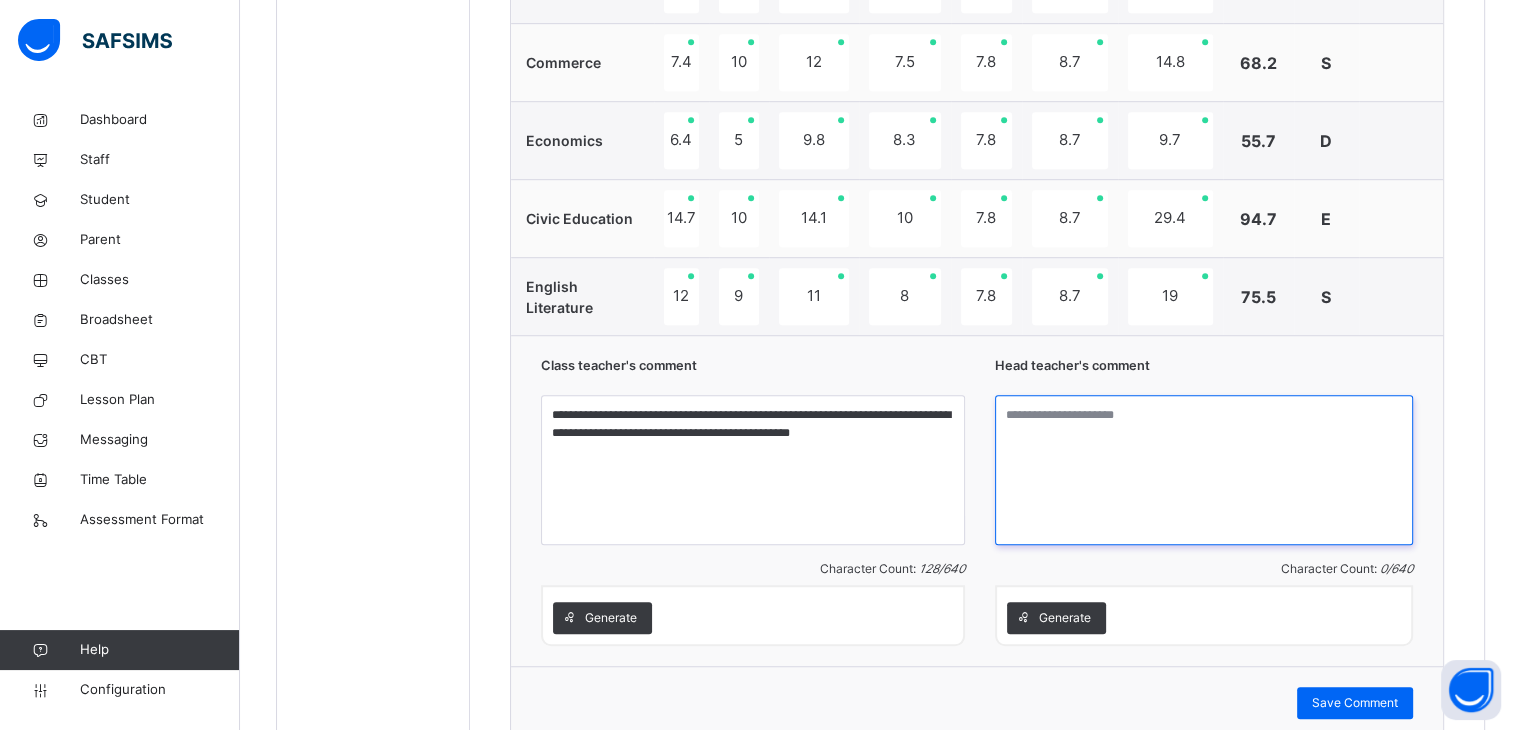 click at bounding box center [1204, 470] 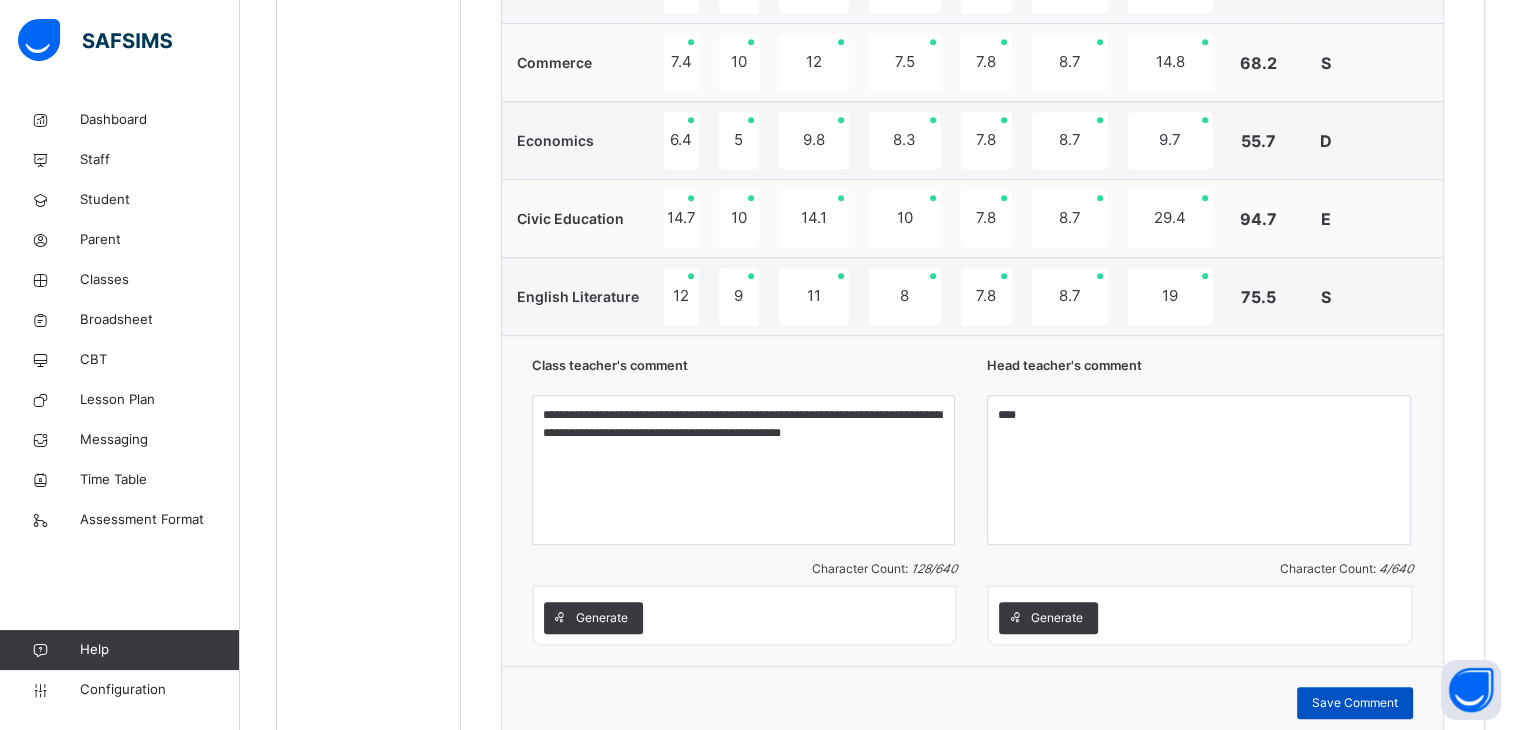 click on "Save Comment" at bounding box center [1355, 703] 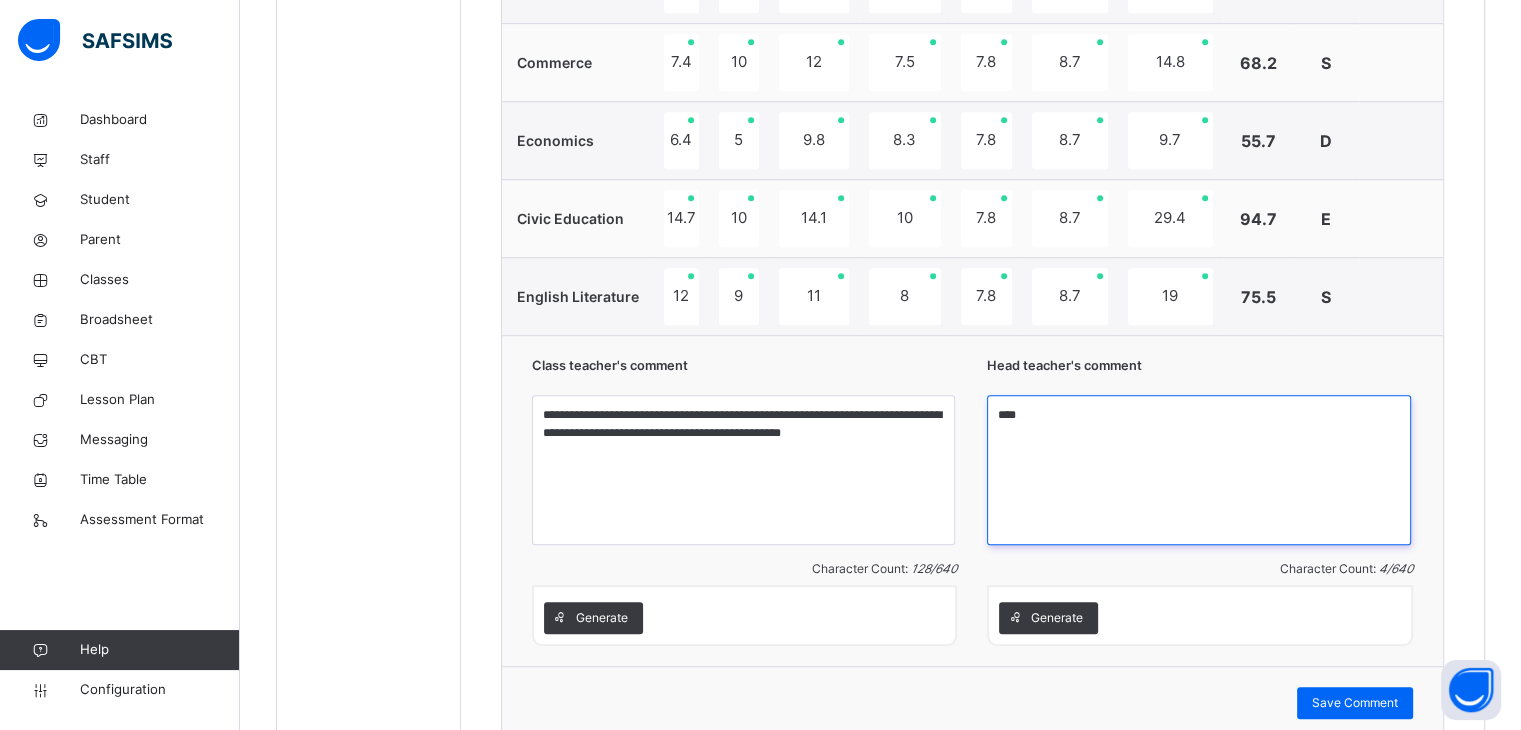 click on "***" at bounding box center (1199, 470) 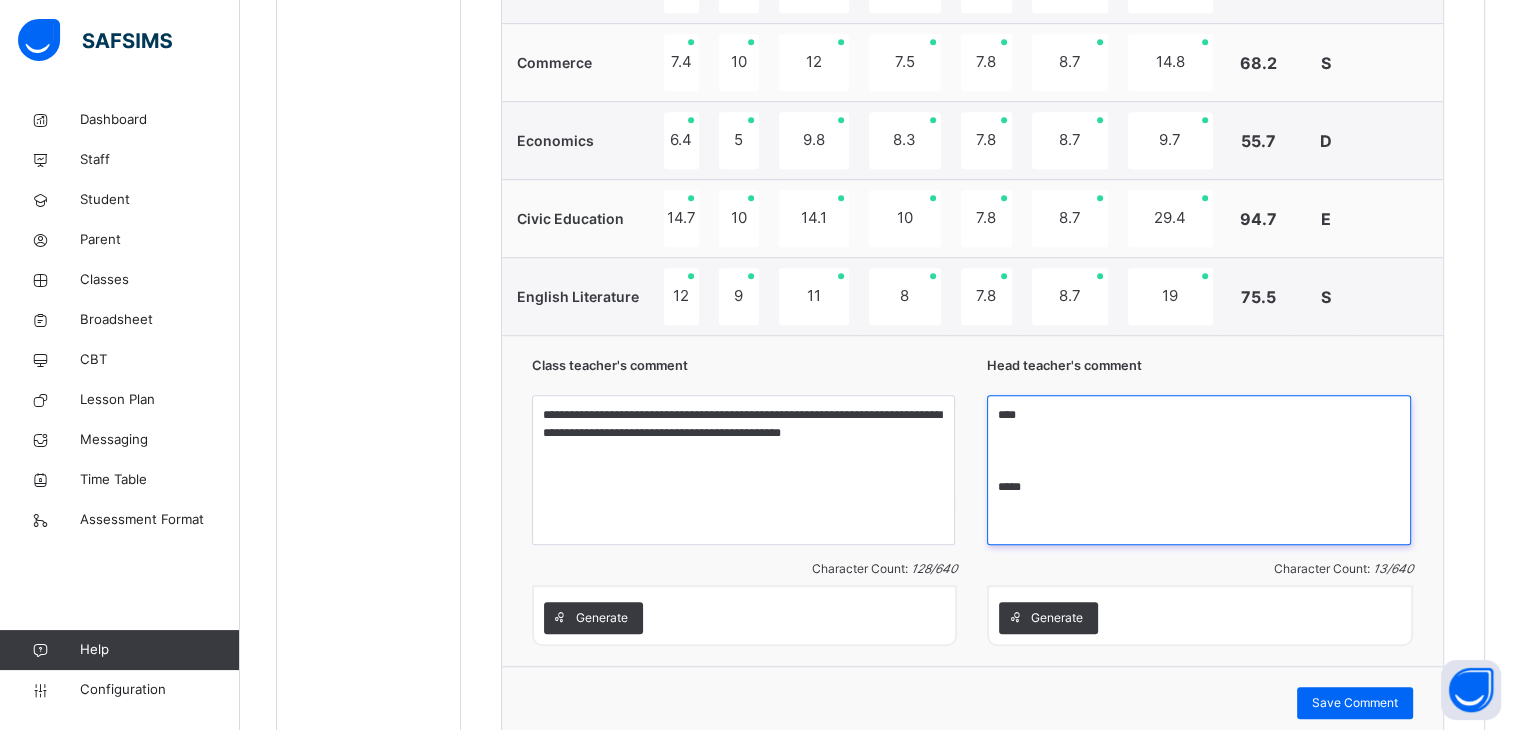 click on "****
****" at bounding box center [1199, 470] 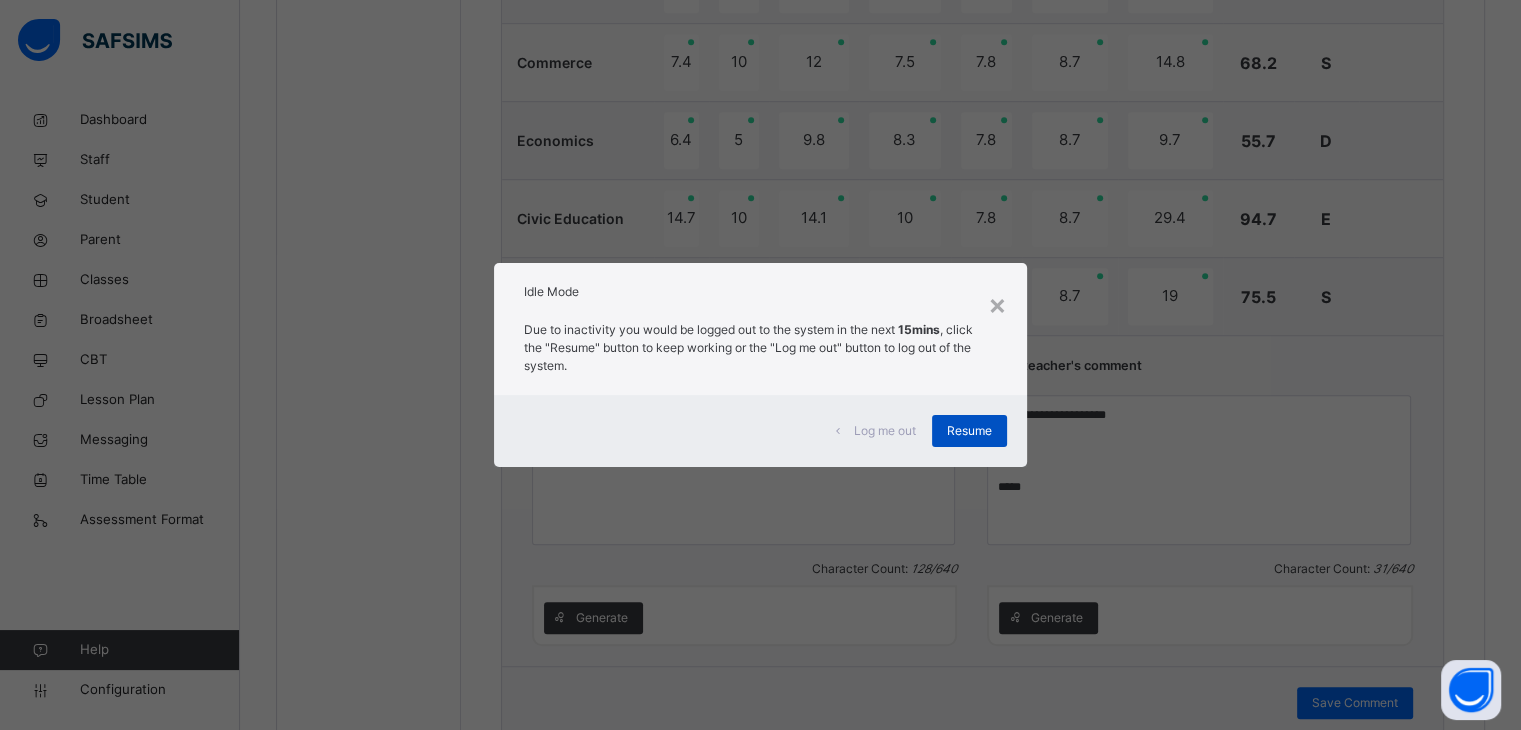 click on "Resume" at bounding box center (969, 431) 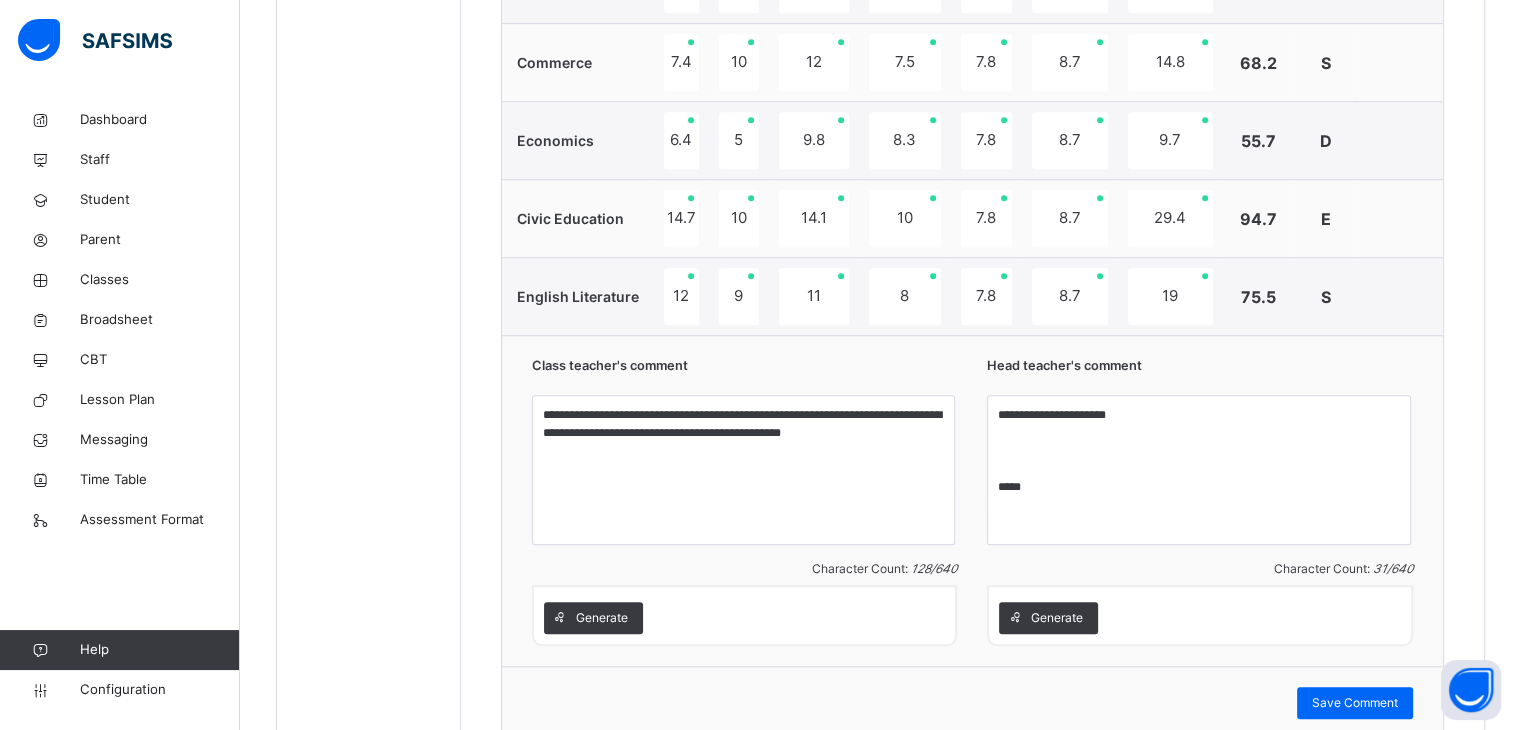 click on "**********" at bounding box center (973, 500) 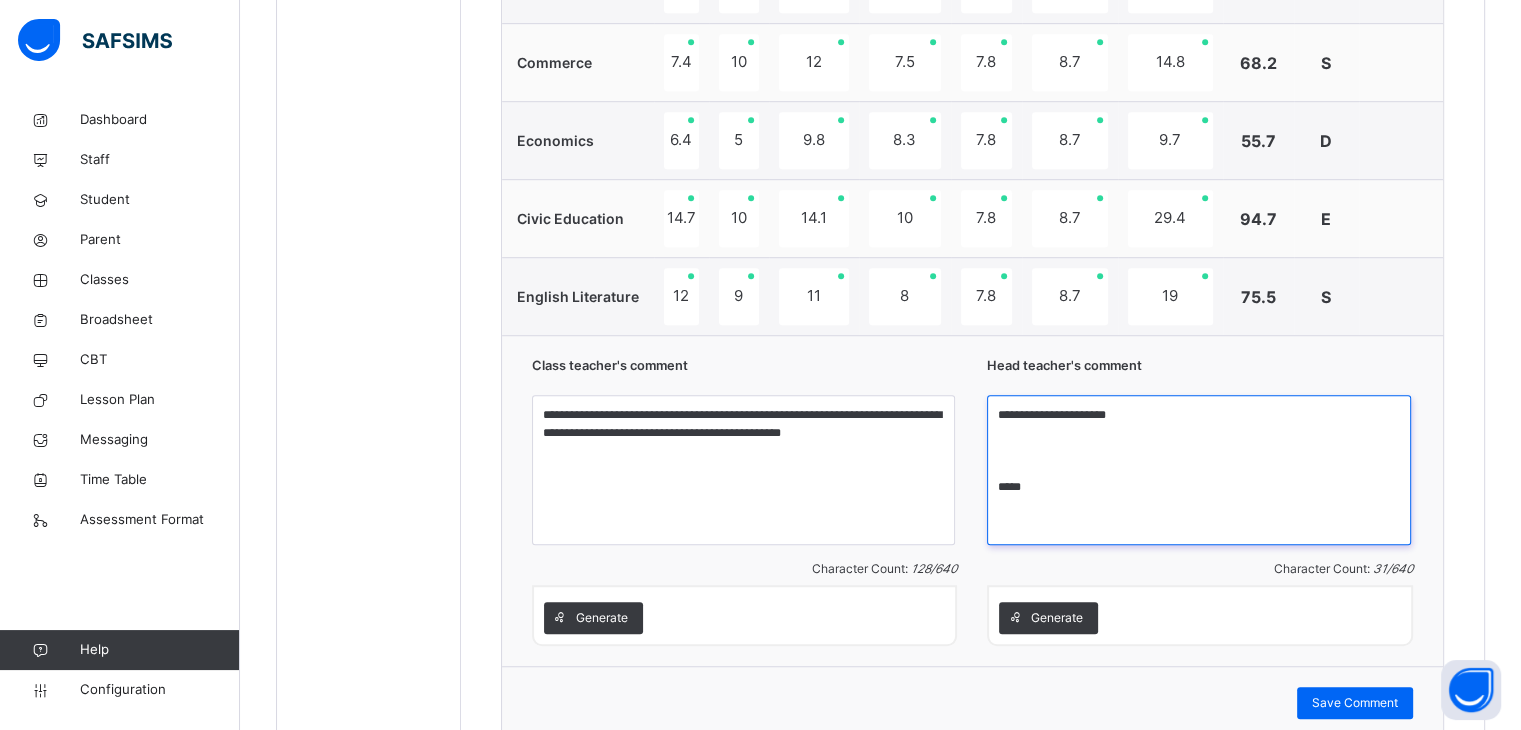 click on "**********" at bounding box center (1199, 470) 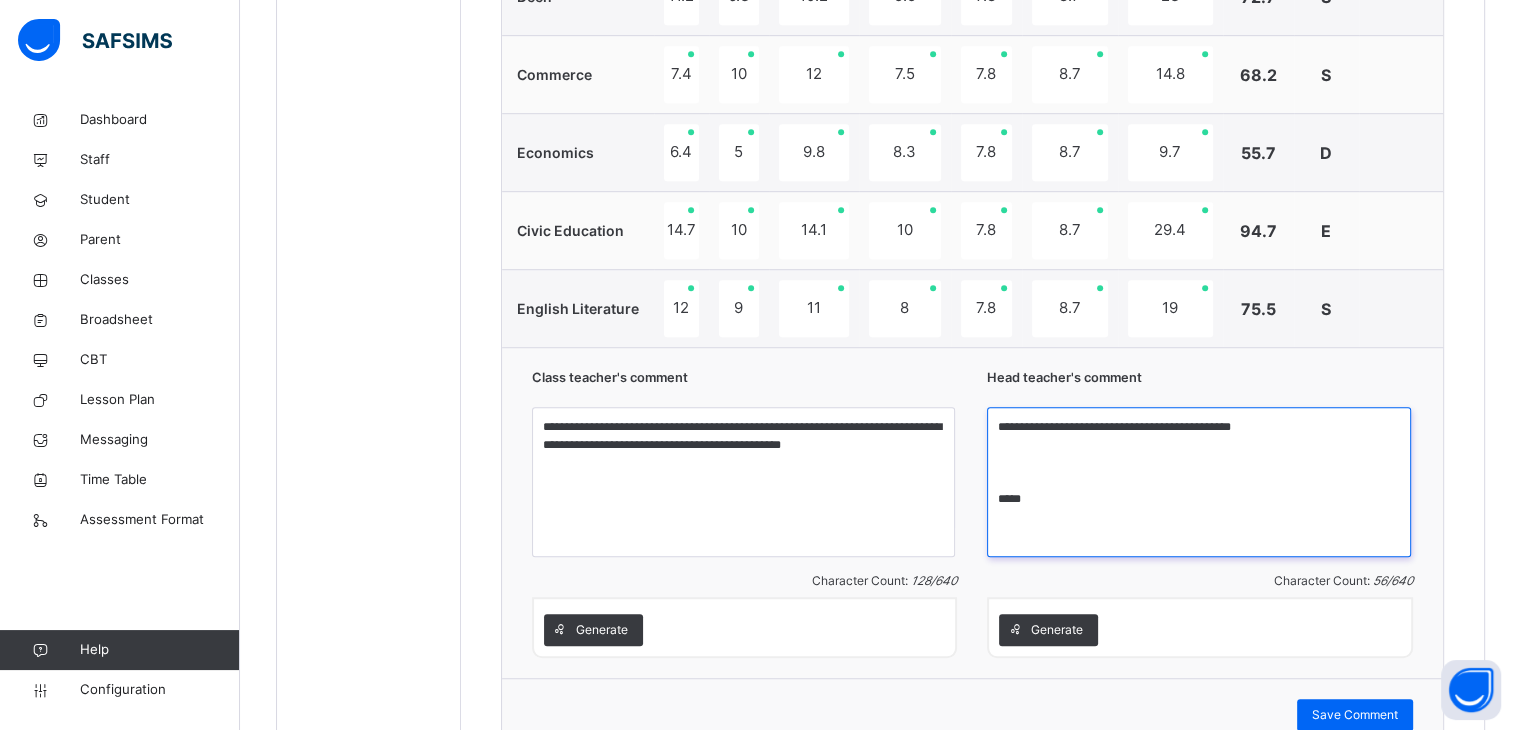 scroll, scrollTop: 1253, scrollLeft: 0, axis: vertical 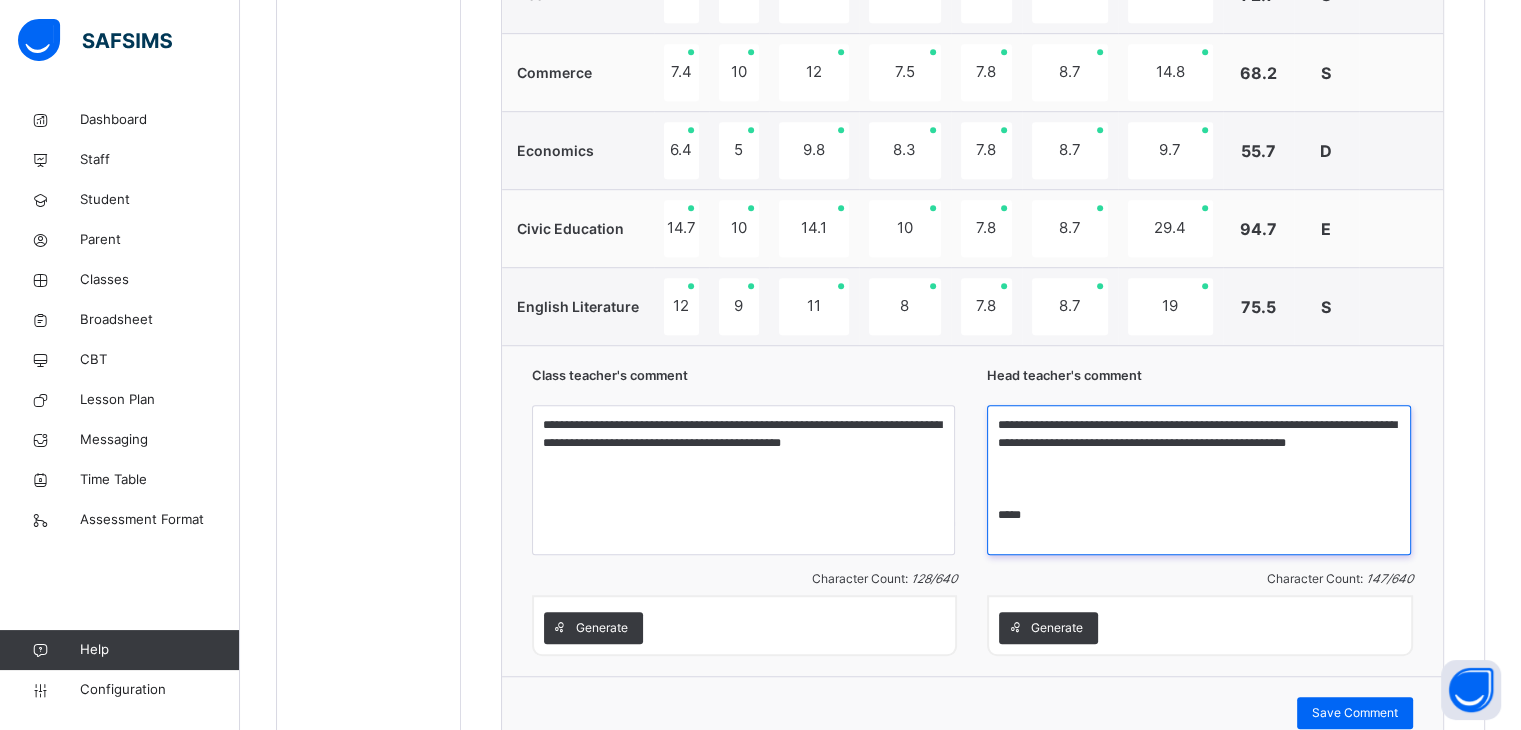 click on "**********" at bounding box center [1199, 480] 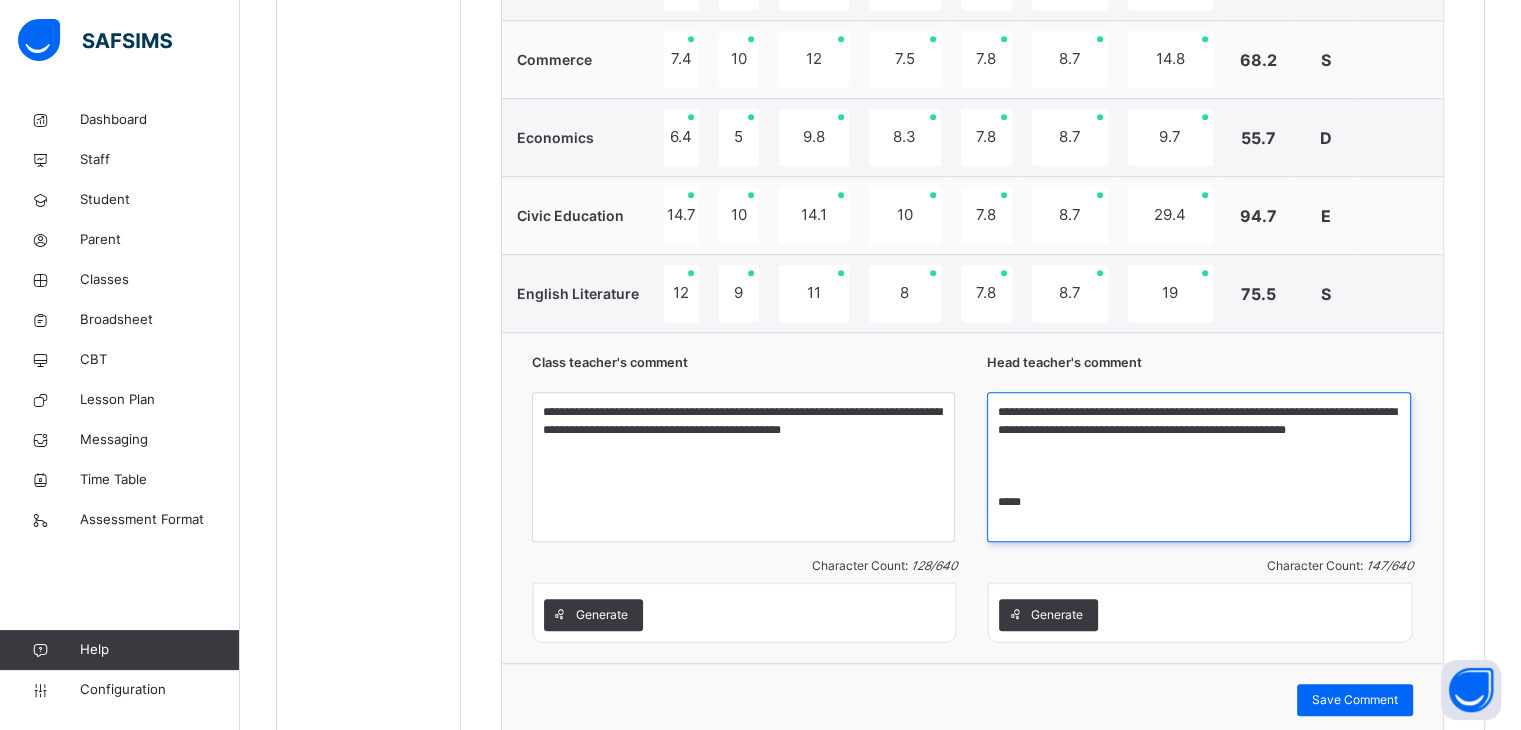 scroll, scrollTop: 1370, scrollLeft: 0, axis: vertical 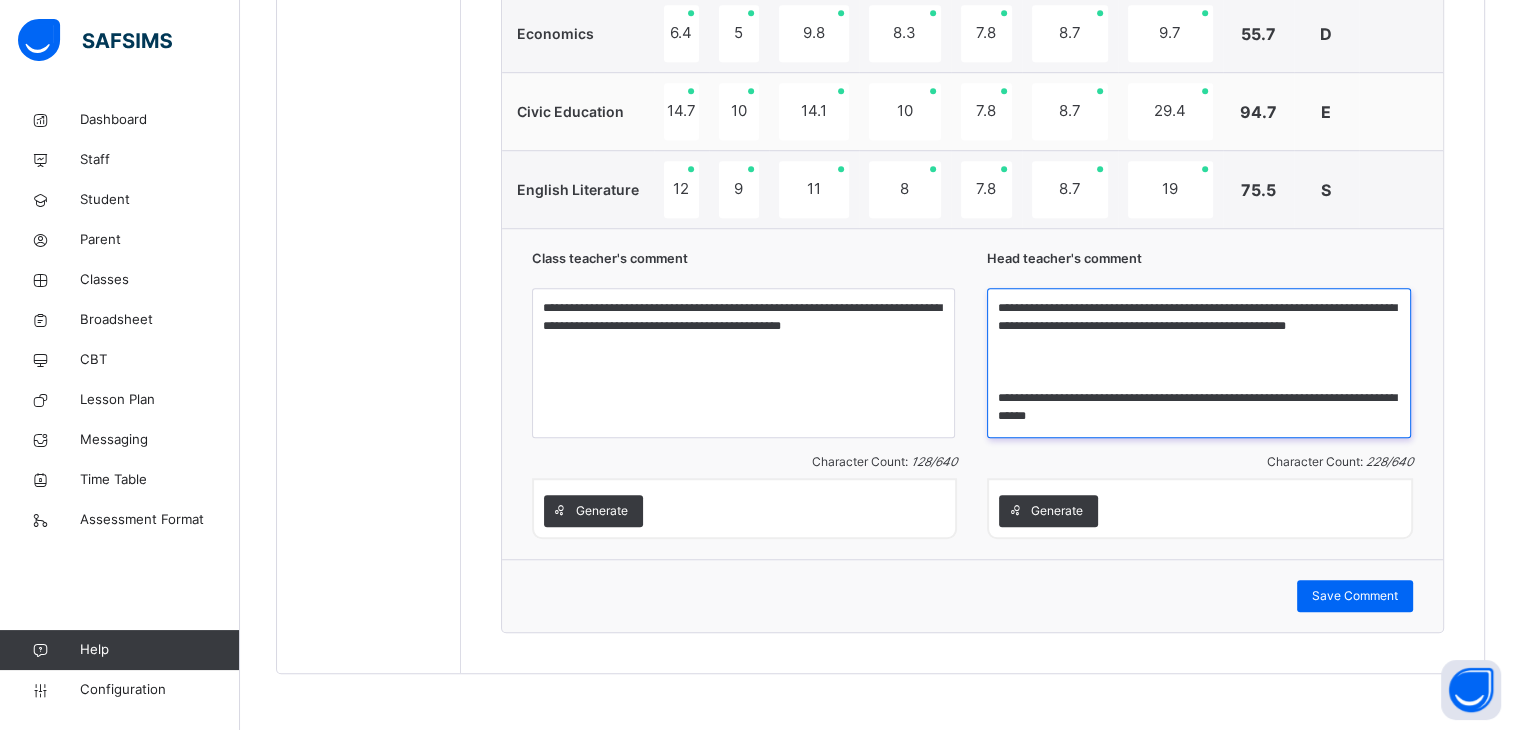 click on "**********" at bounding box center [1199, 363] 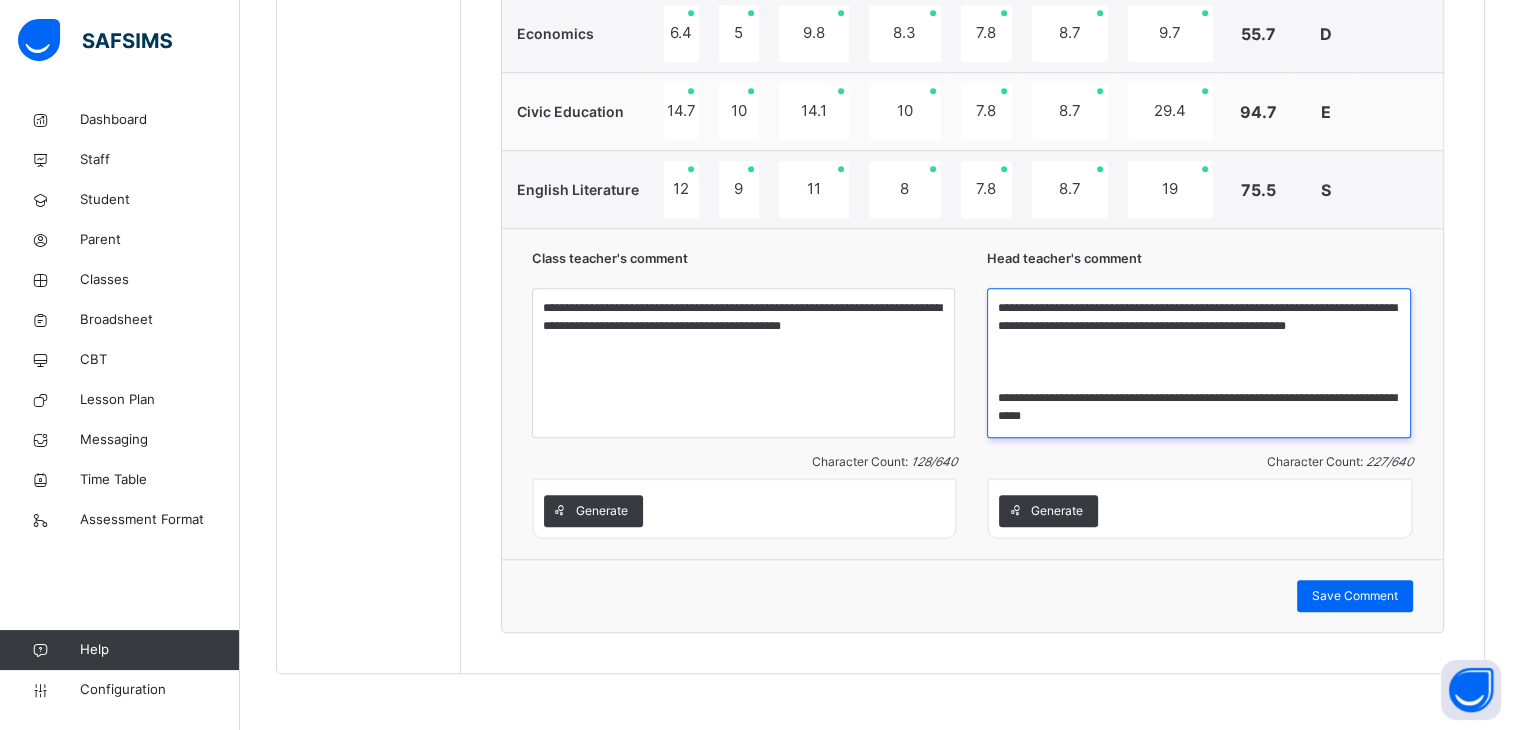 click on "**********" at bounding box center [1199, 363] 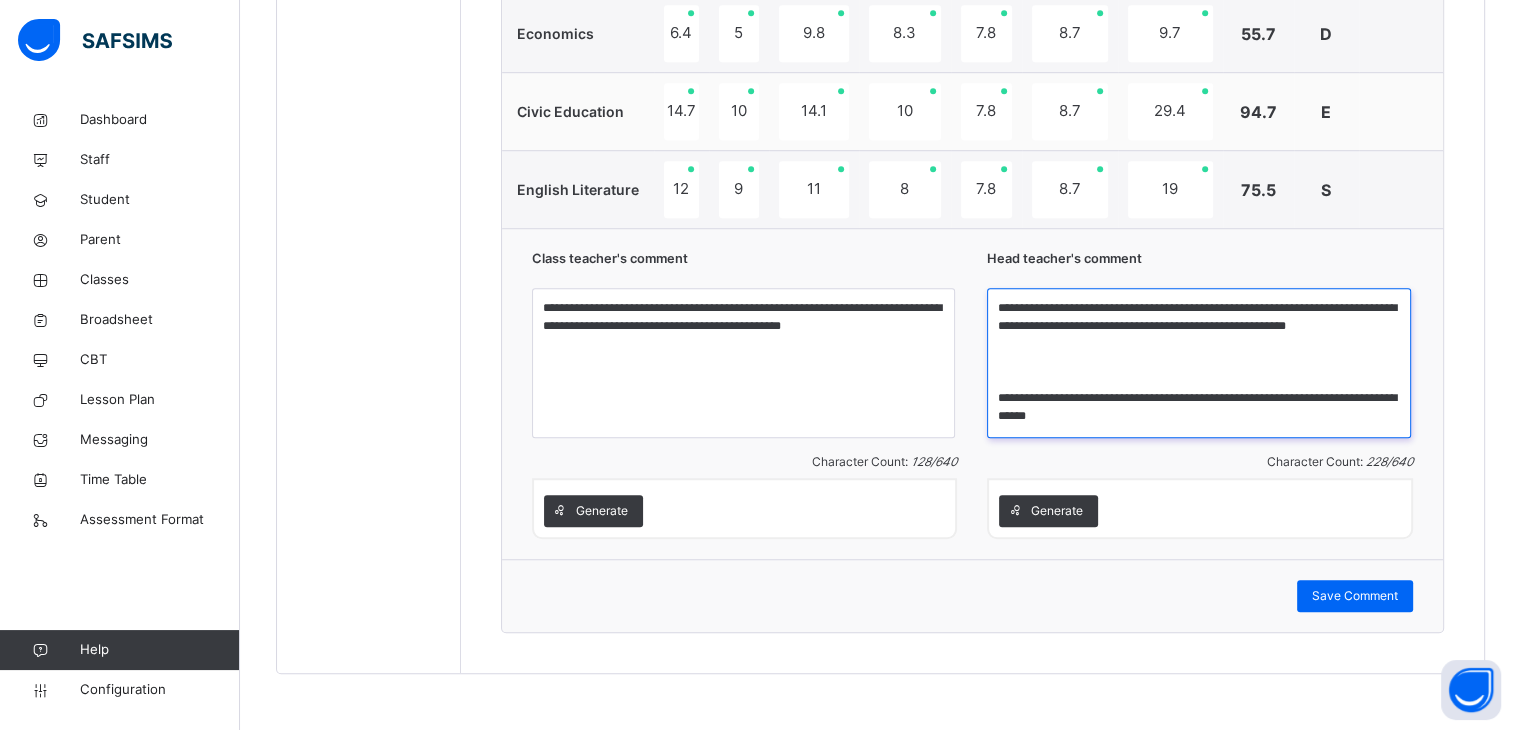 click on "**********" at bounding box center (1199, 363) 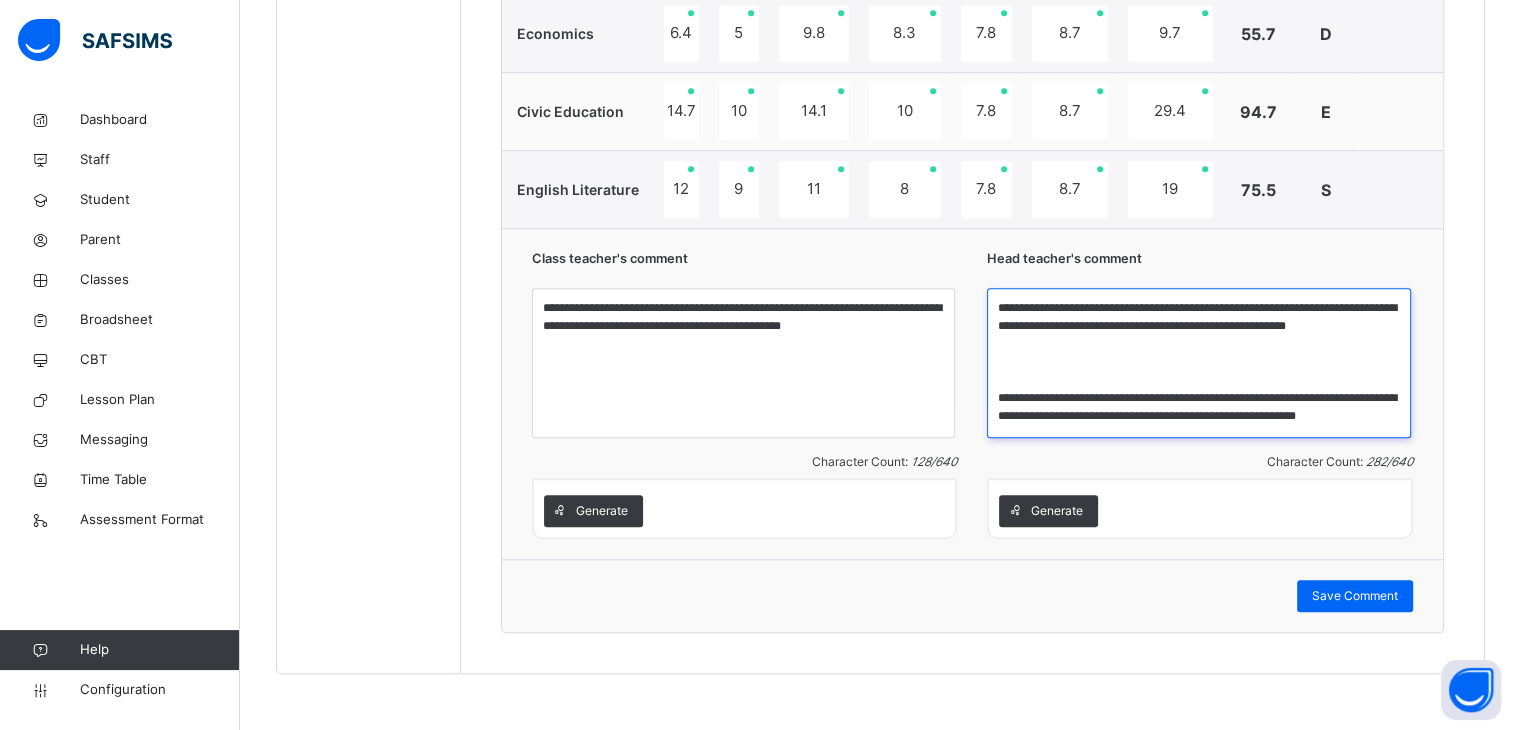 scroll, scrollTop: 21, scrollLeft: 0, axis: vertical 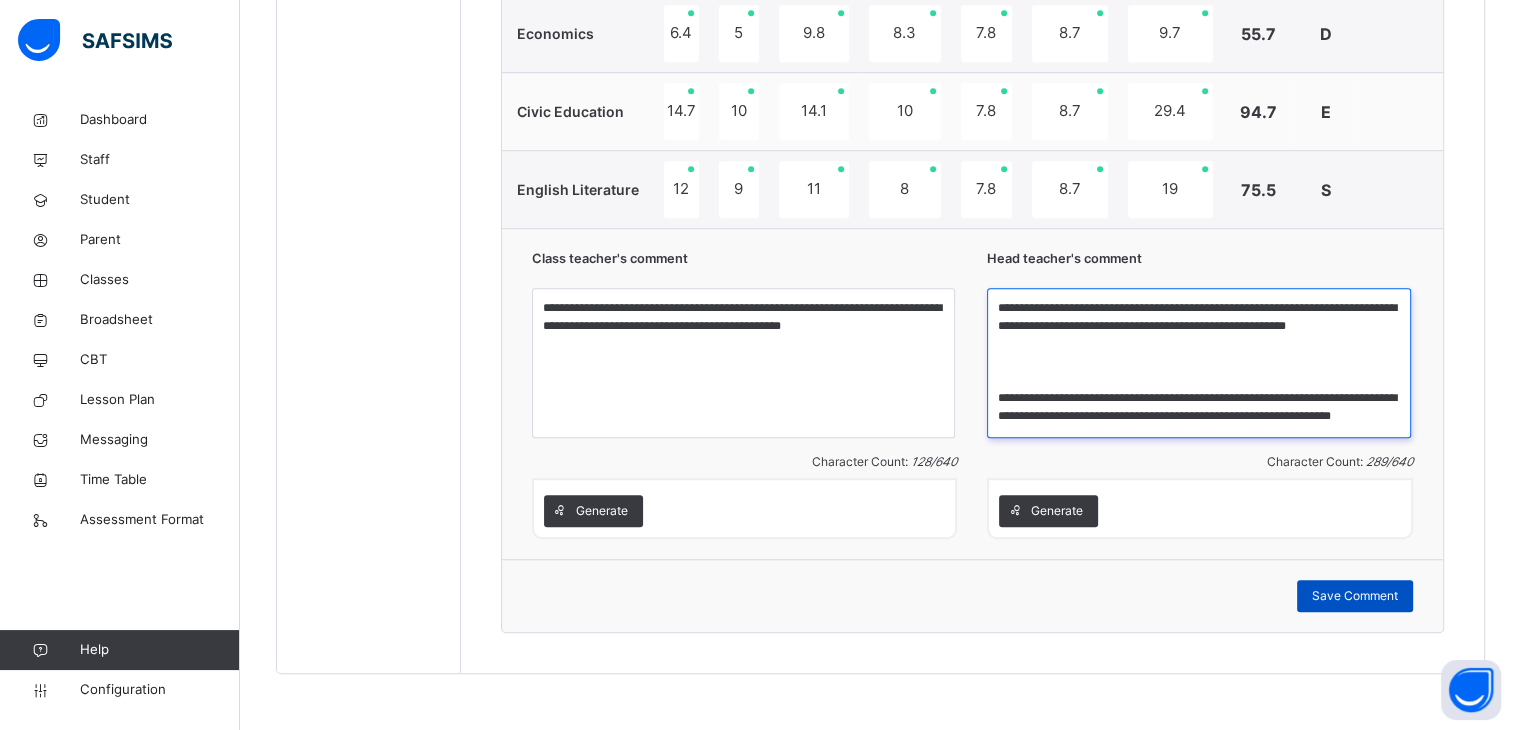 type on "**********" 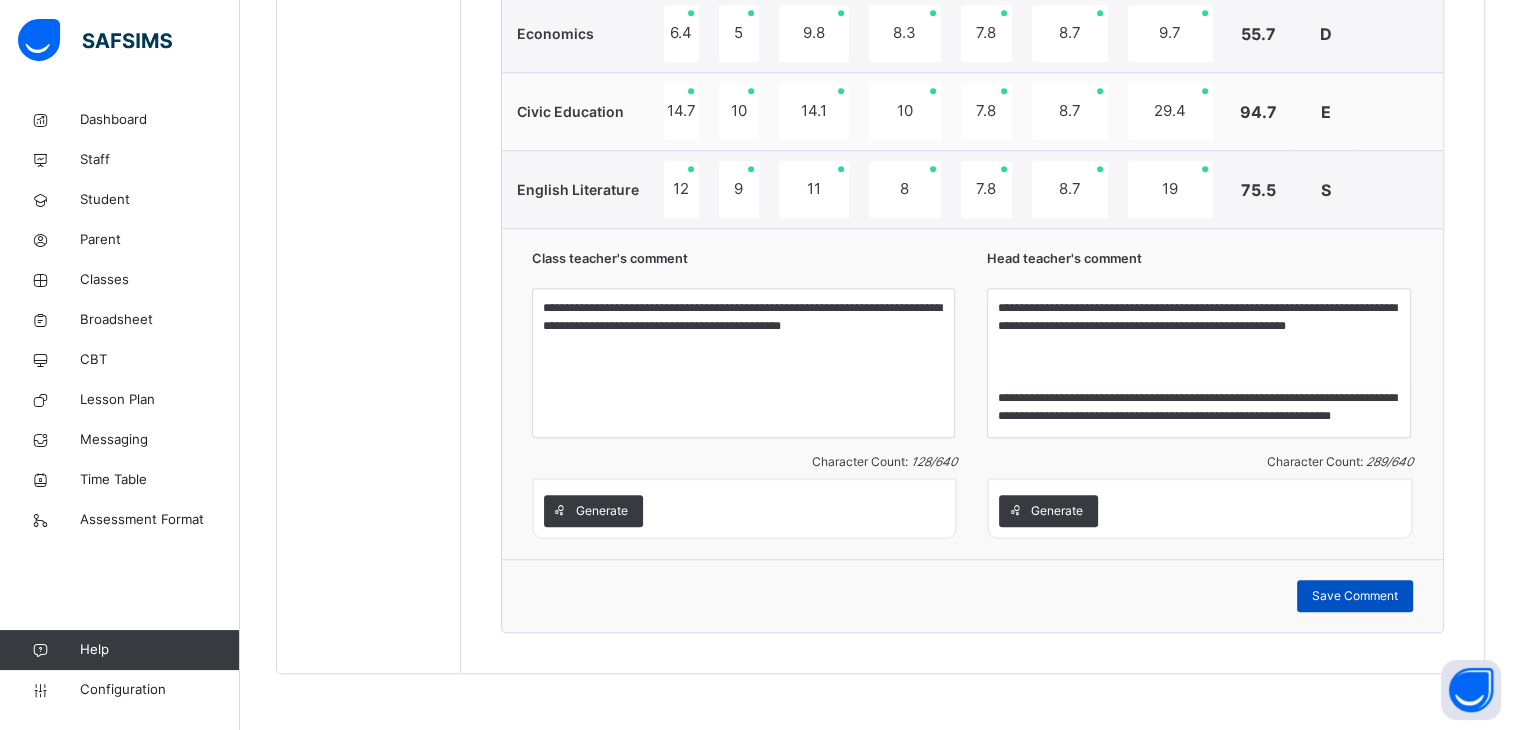 click on "Save Comment" at bounding box center [1355, 596] 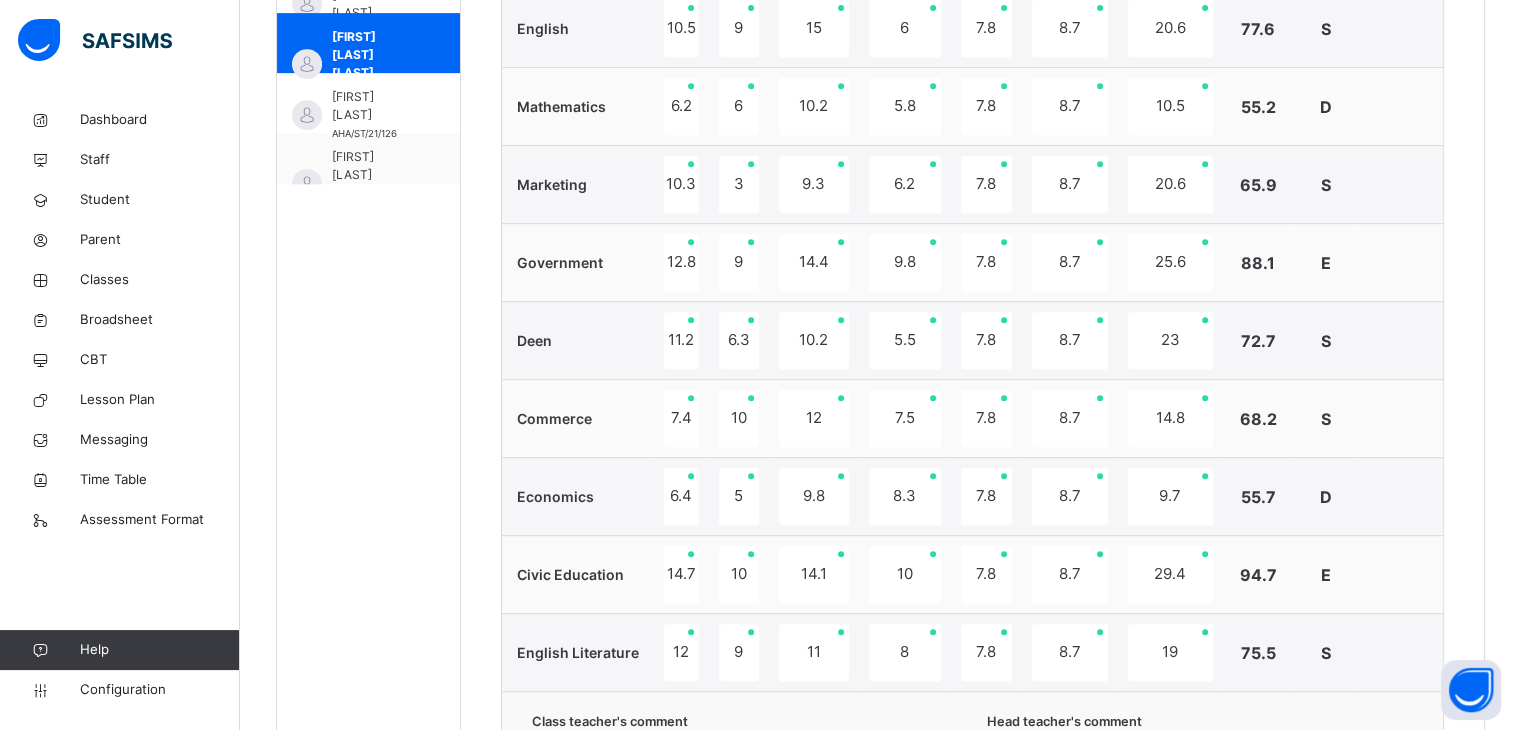 scroll, scrollTop: 882, scrollLeft: 0, axis: vertical 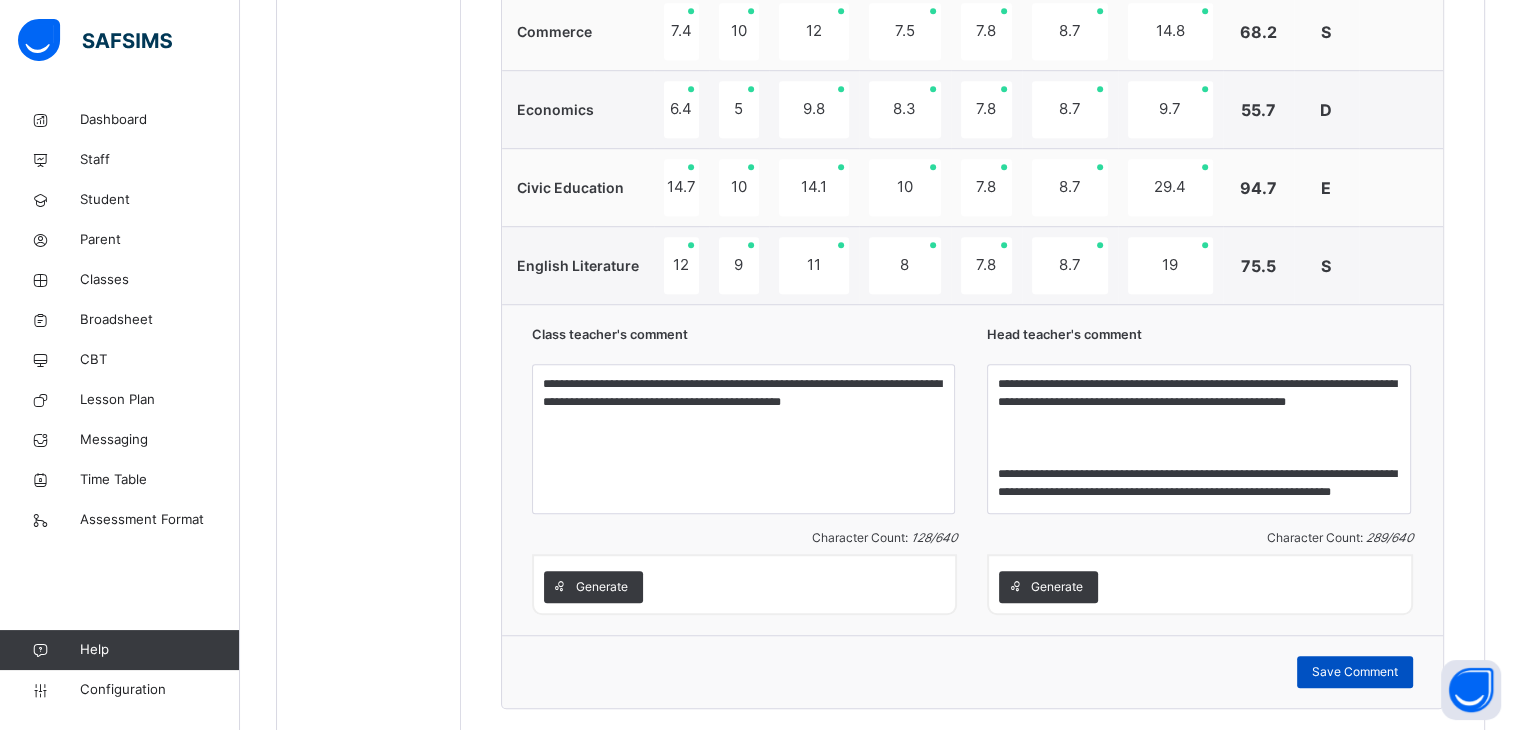 click on "Save Comment" at bounding box center (1355, 672) 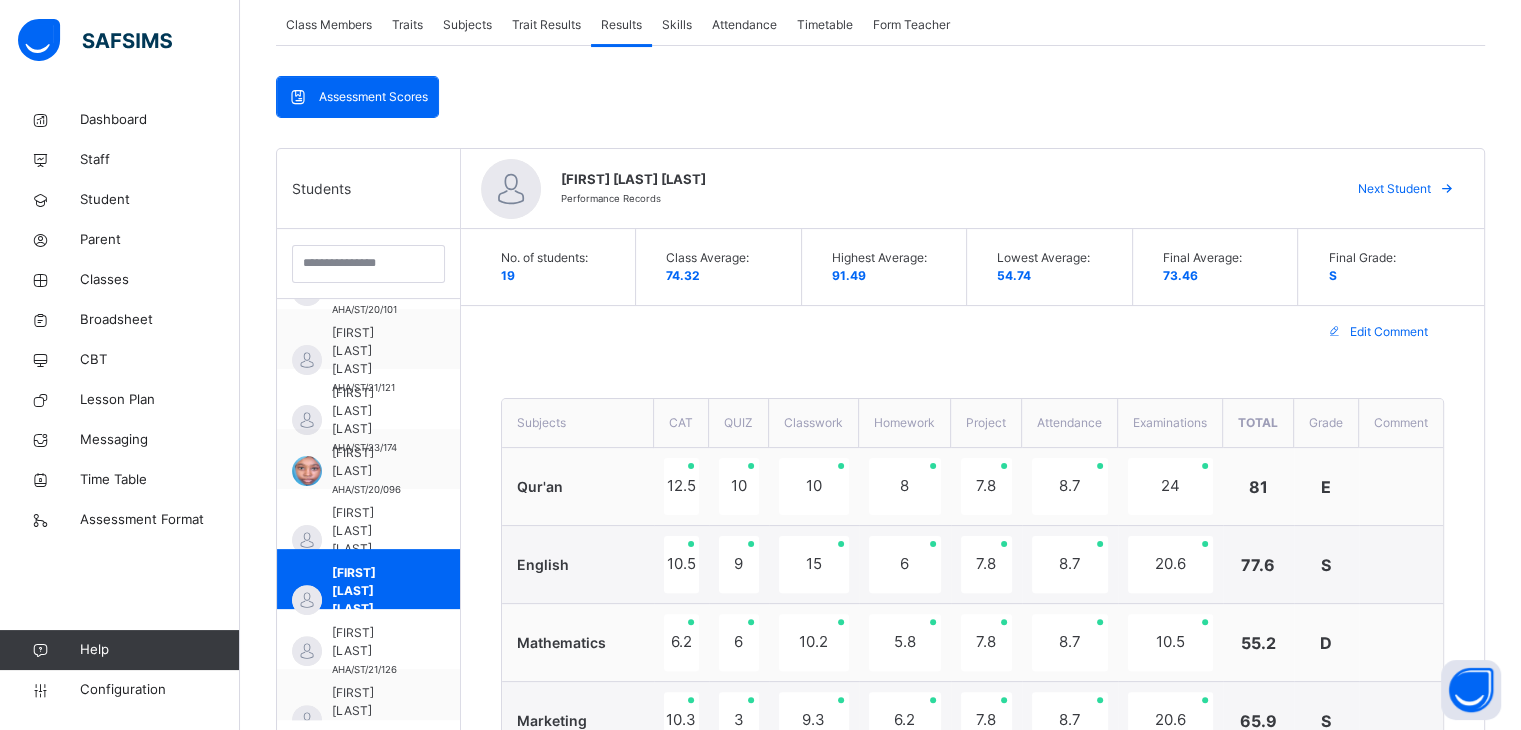 scroll, scrollTop: 376, scrollLeft: 0, axis: vertical 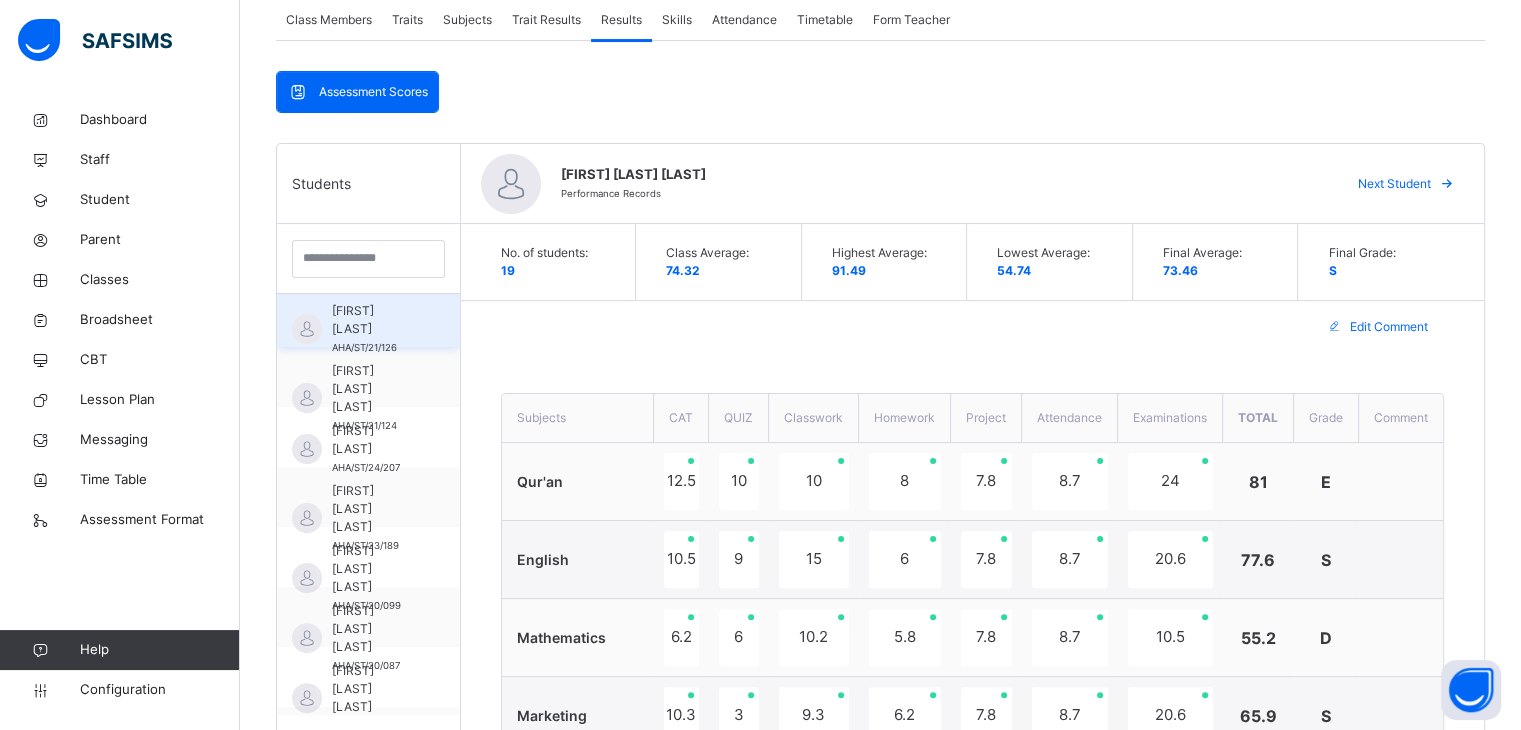 click on "[FIRST] [LAST]" at bounding box center [373, 320] 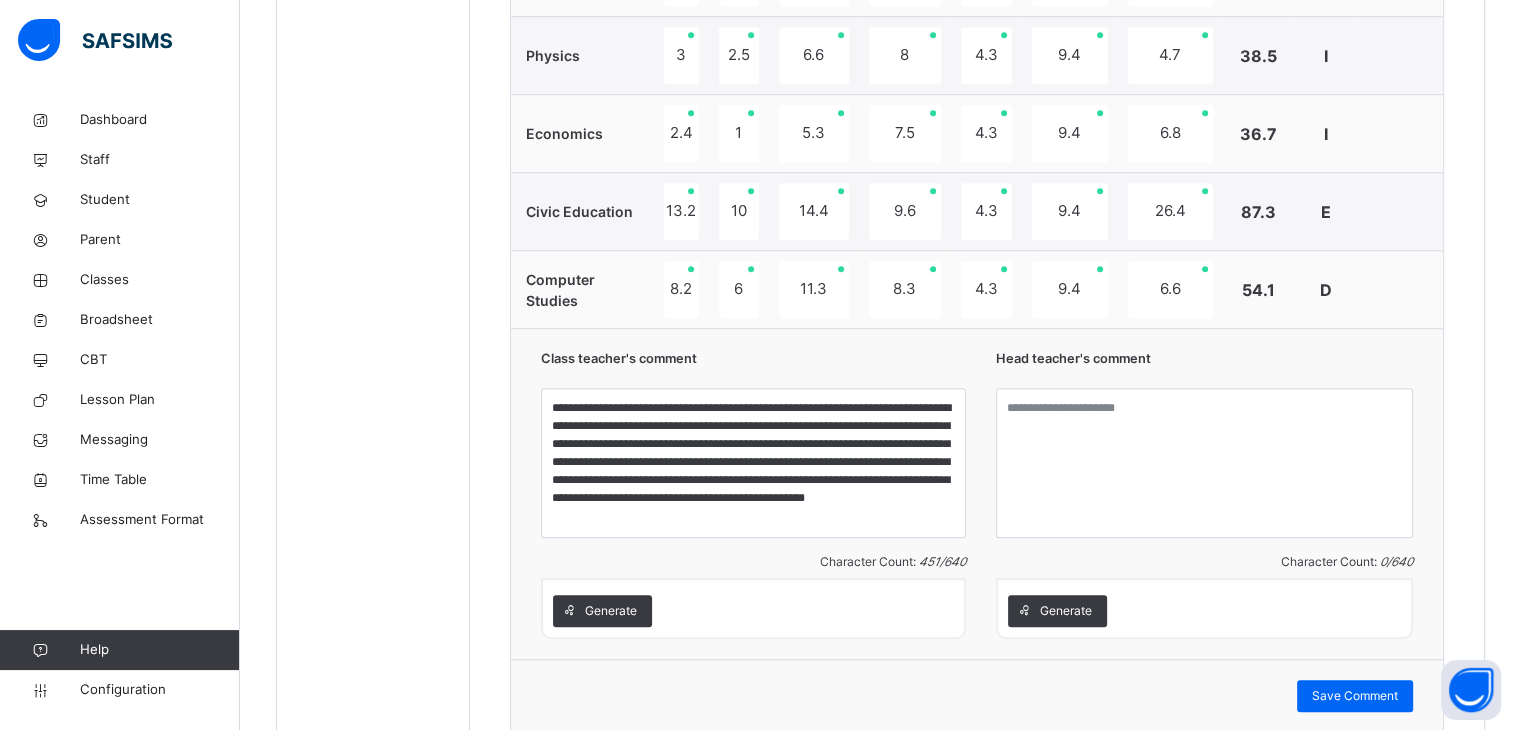 scroll, scrollTop: 1384, scrollLeft: 0, axis: vertical 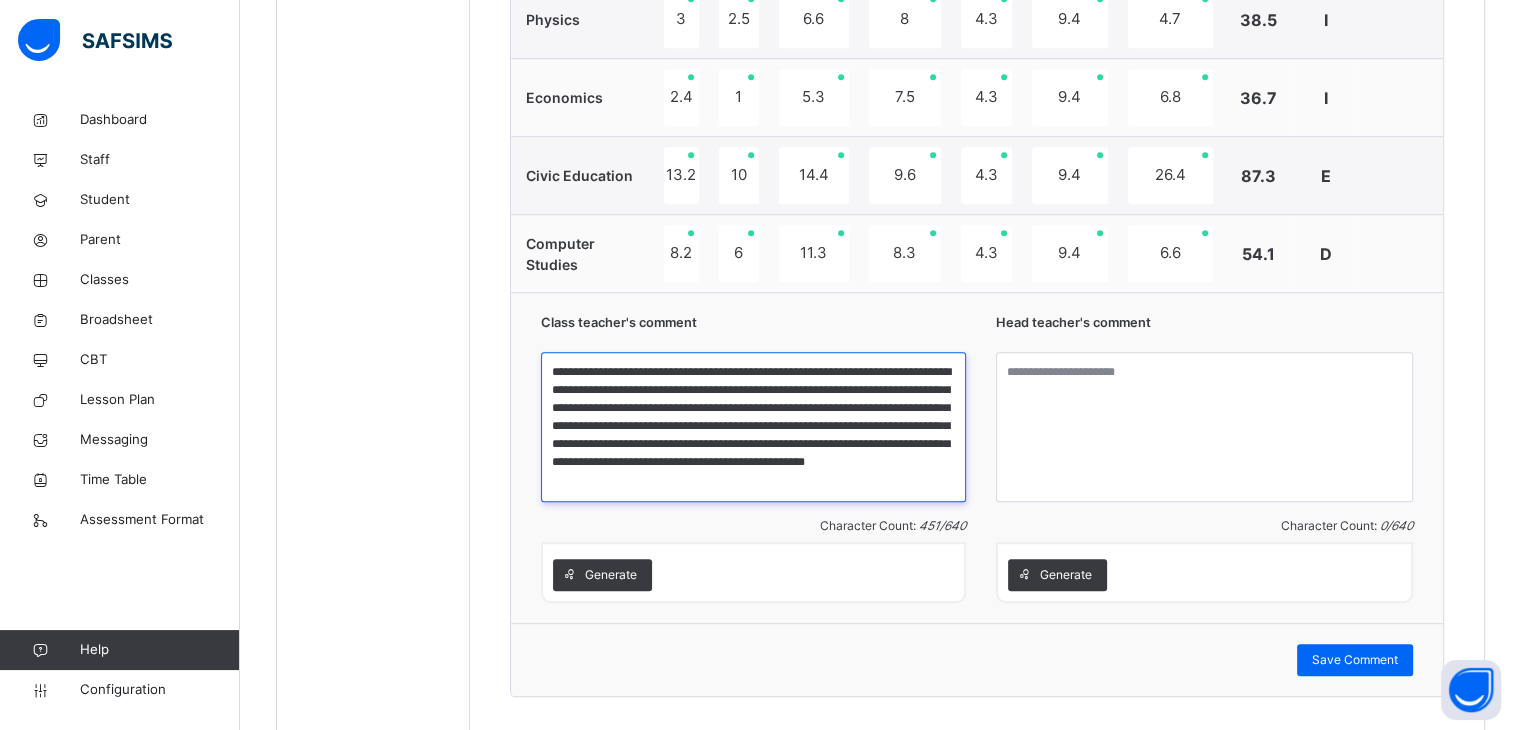 click on "**********" at bounding box center [753, 427] 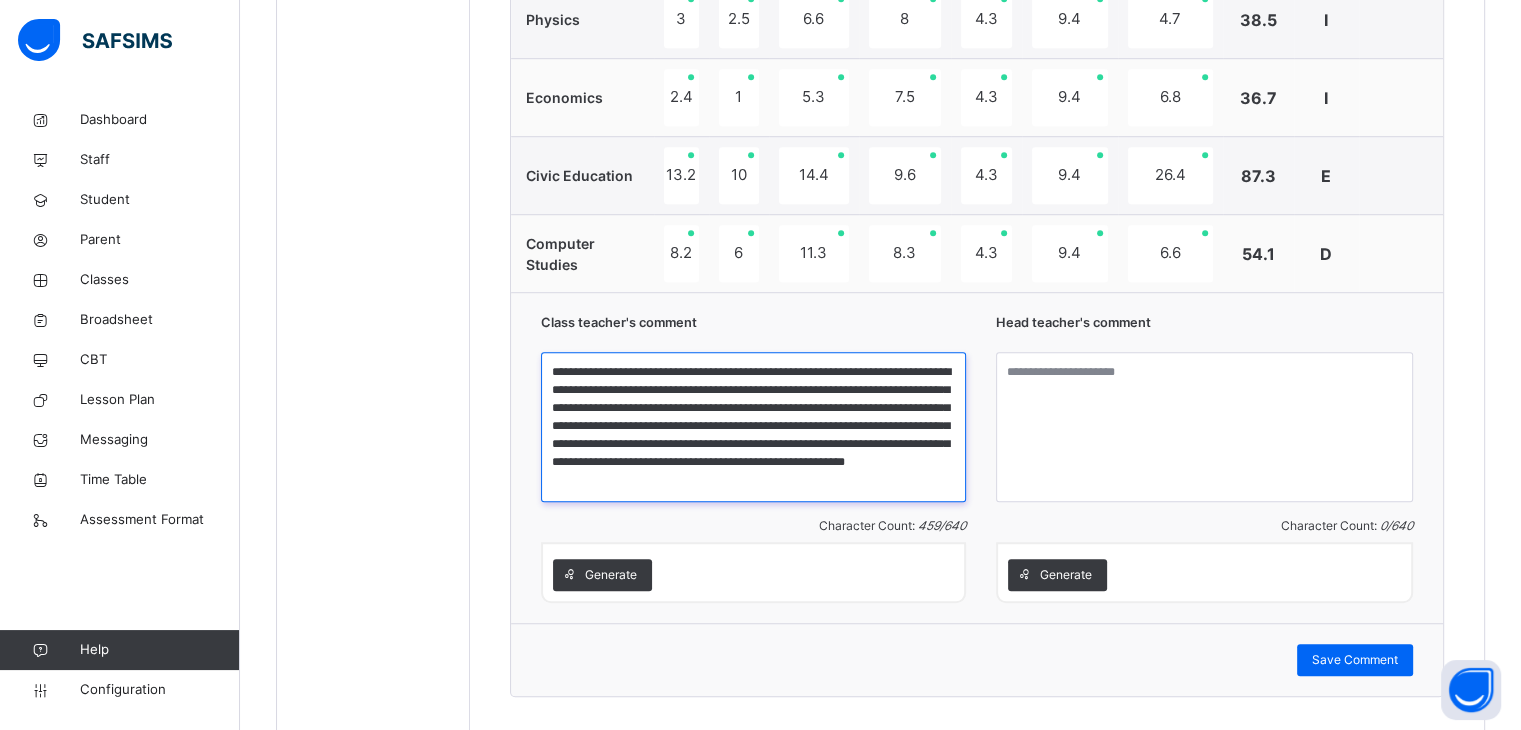 type on "**********" 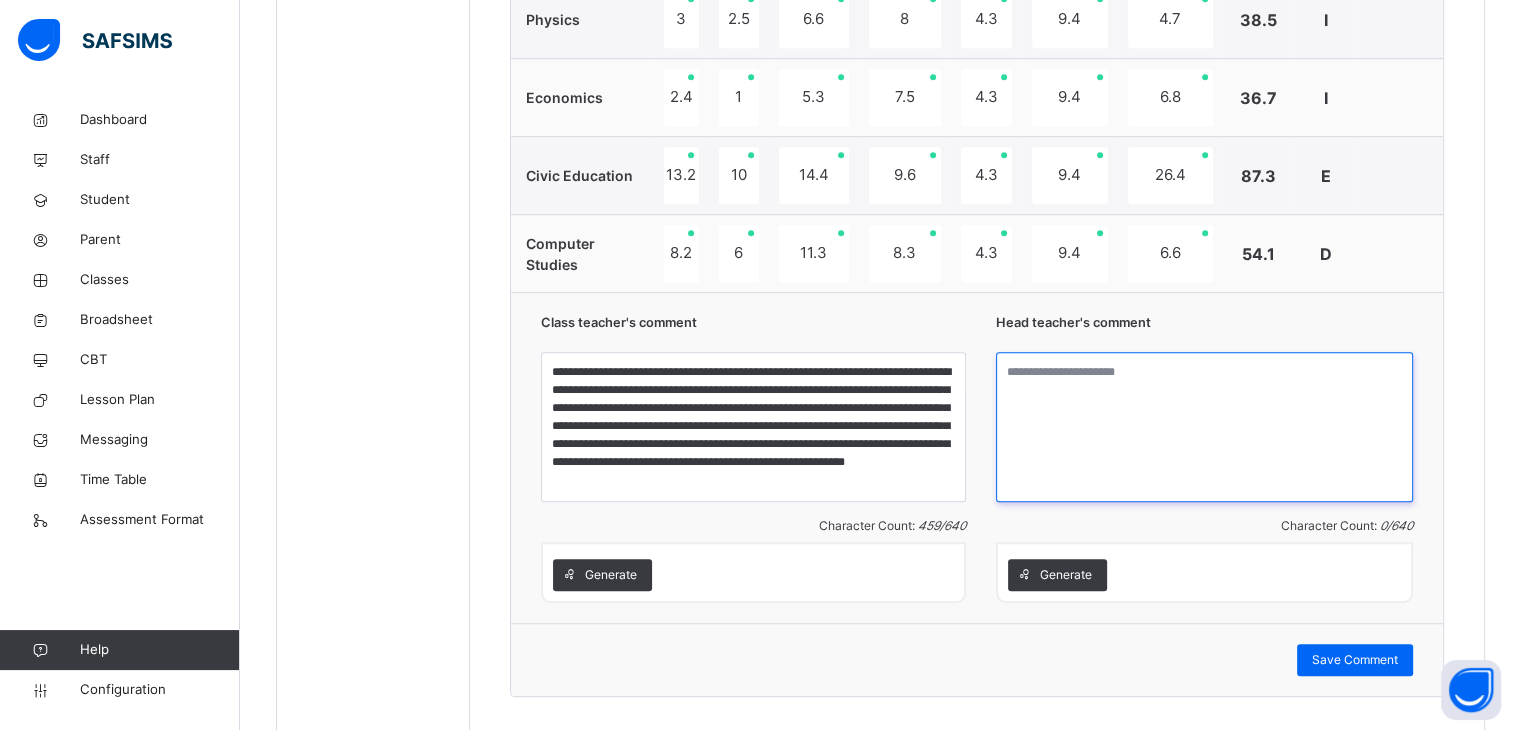 click at bounding box center [1204, 427] 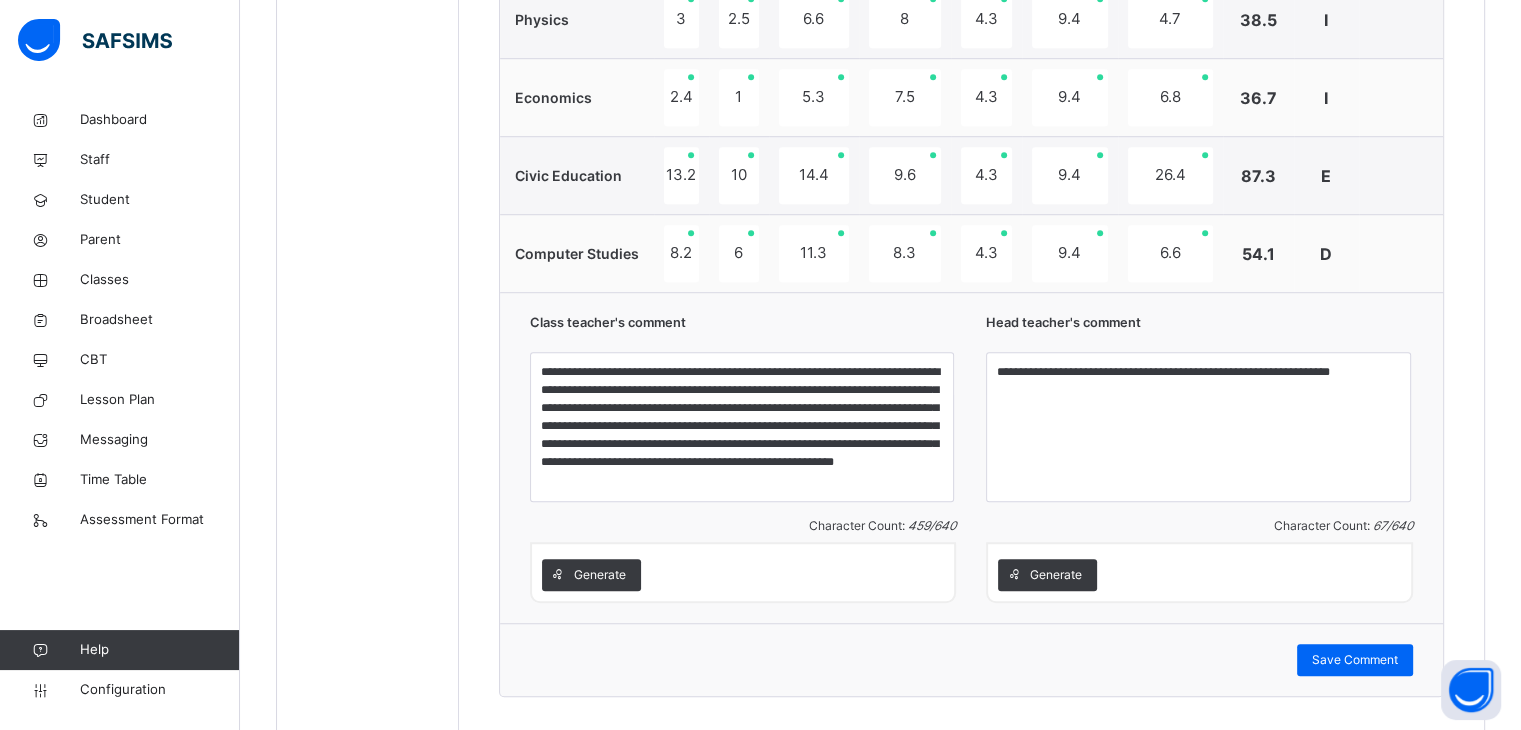 click on "Save Comment" at bounding box center [972, 659] 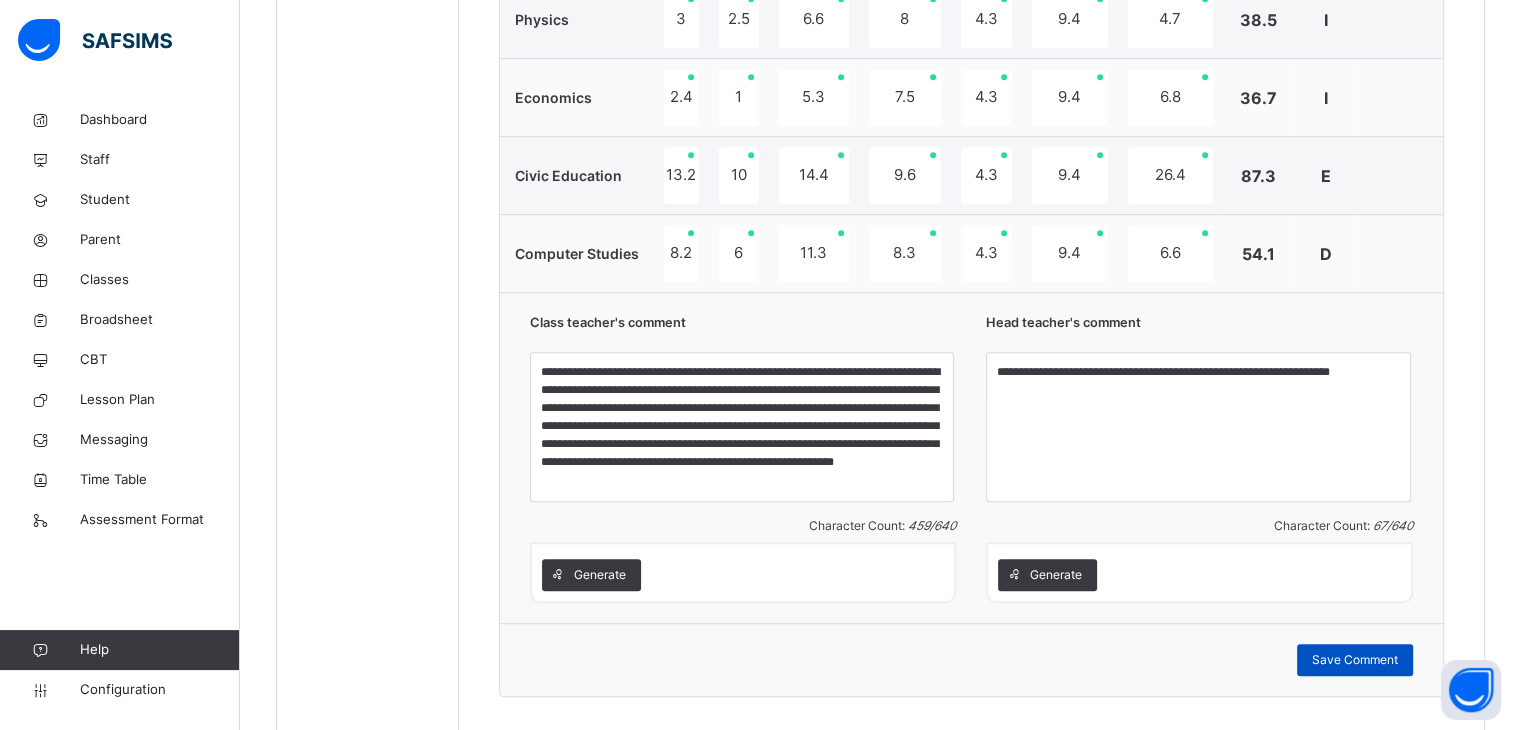 click on "Save Comment" at bounding box center (1355, 660) 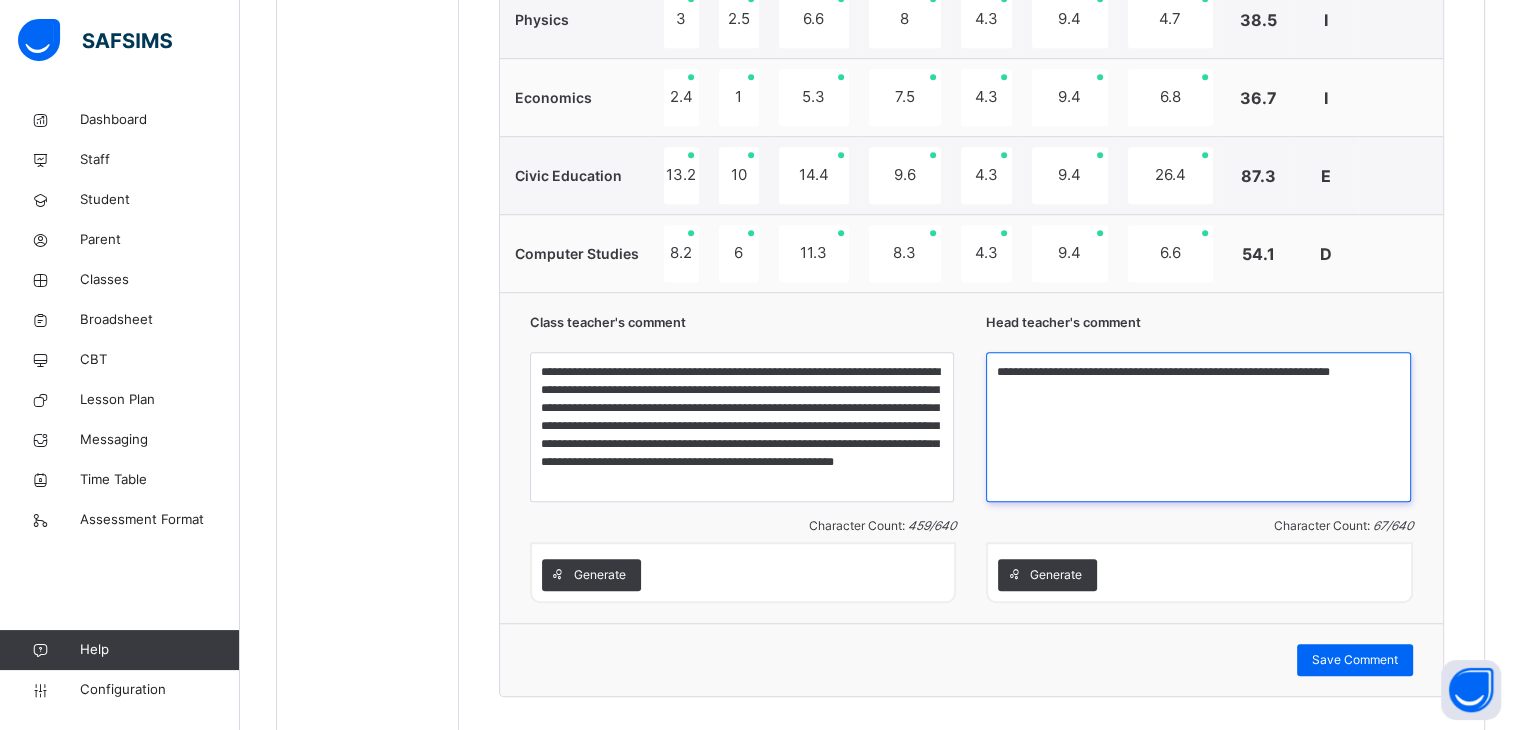 click on "**********" at bounding box center (1198, 427) 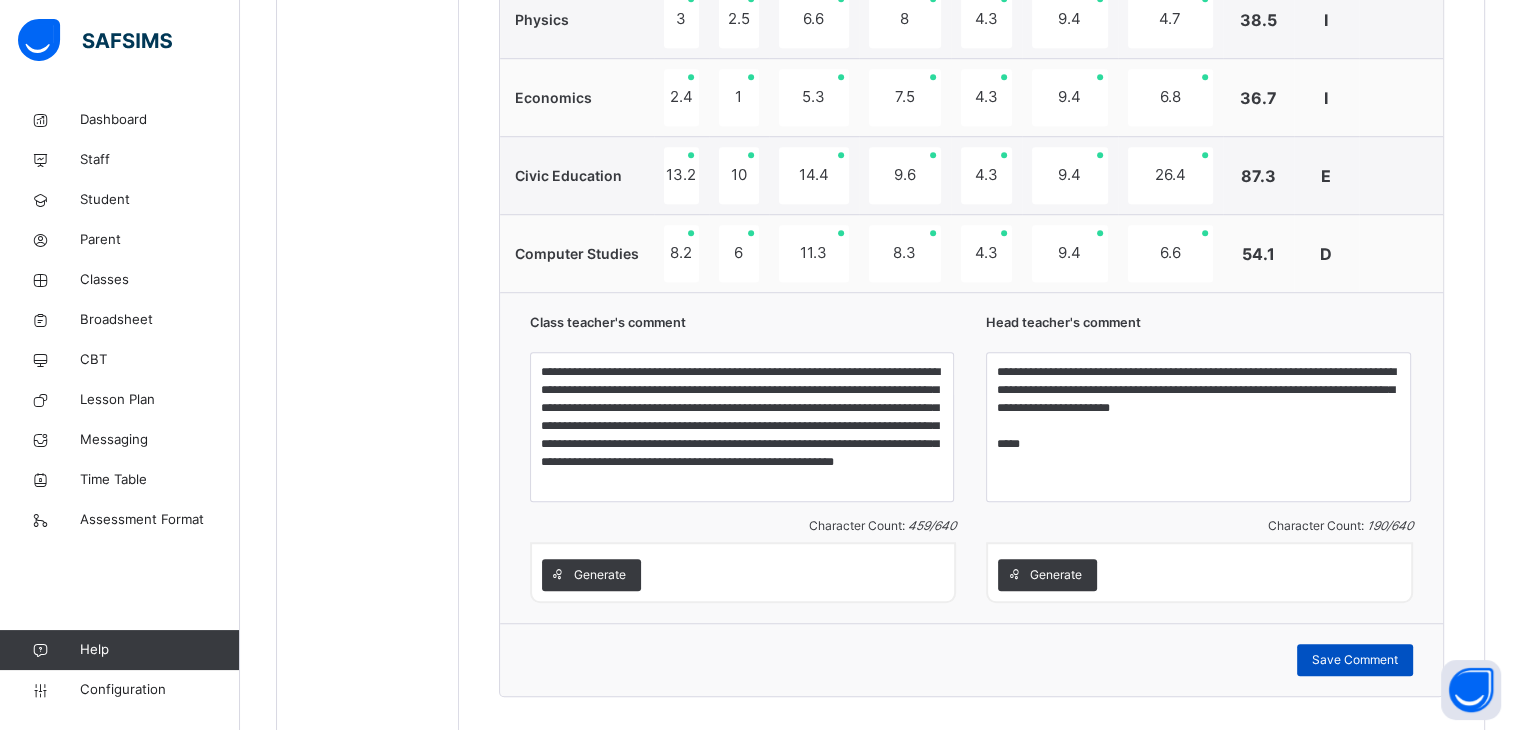 click on "Save Comment" at bounding box center (1355, 660) 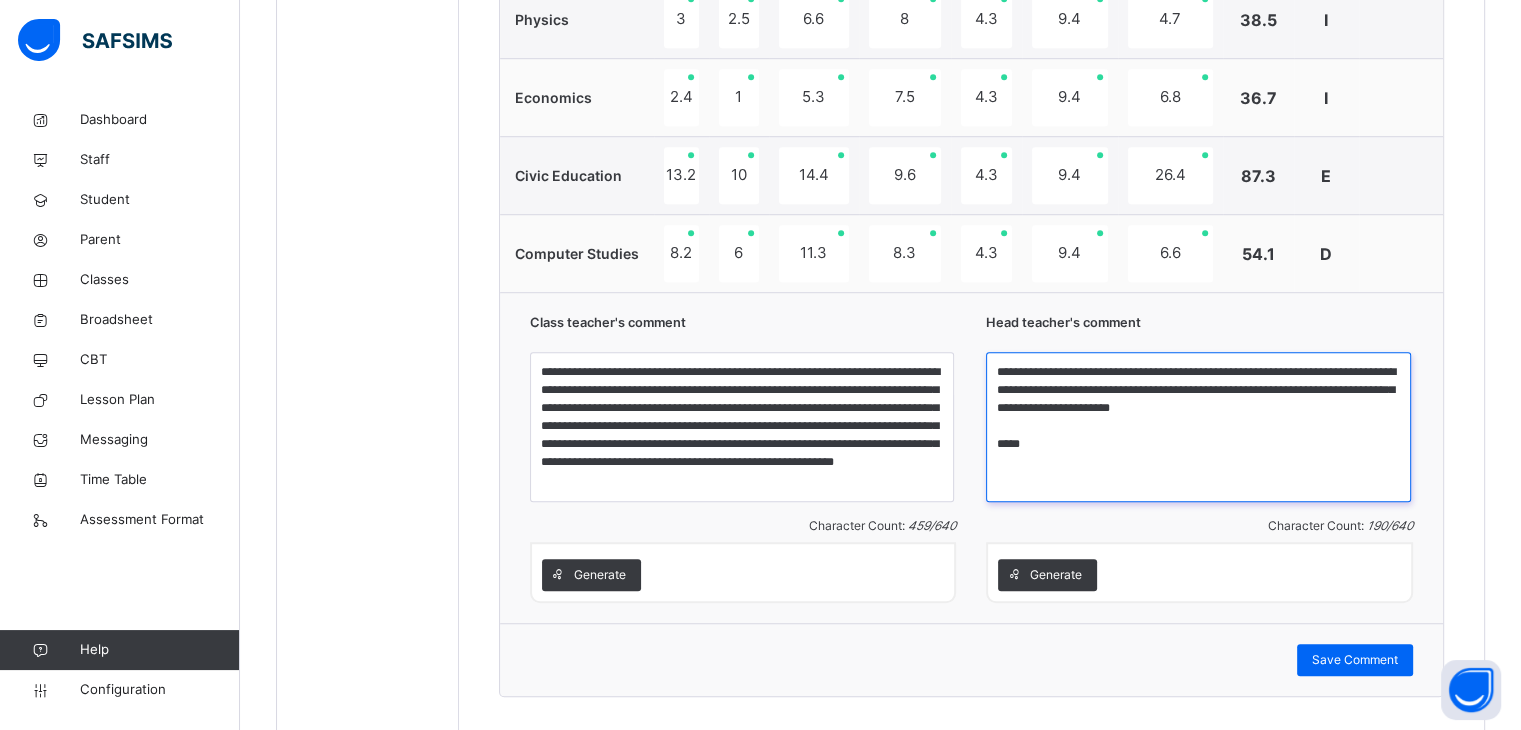 click on "**********" at bounding box center [1198, 427] 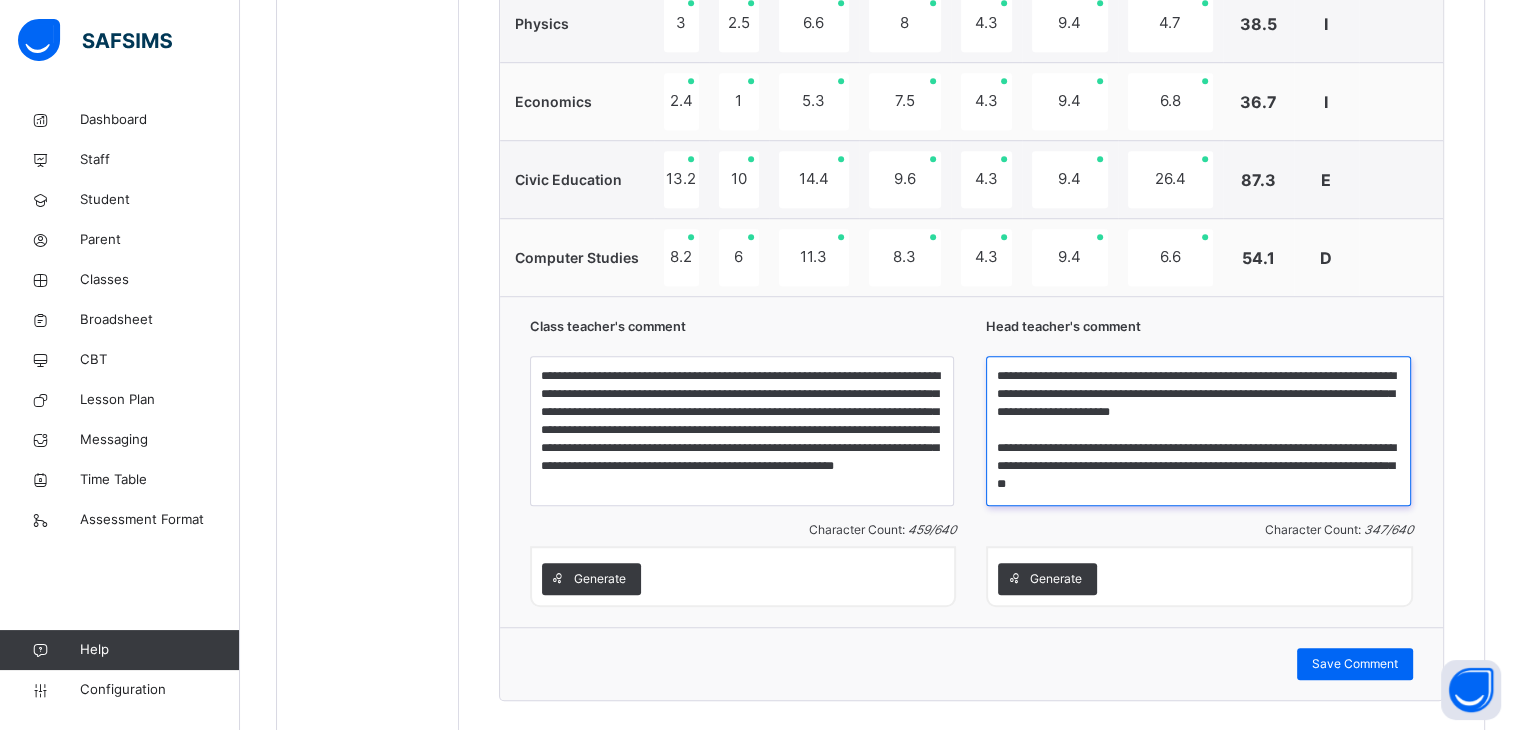 scroll, scrollTop: 1448, scrollLeft: 0, axis: vertical 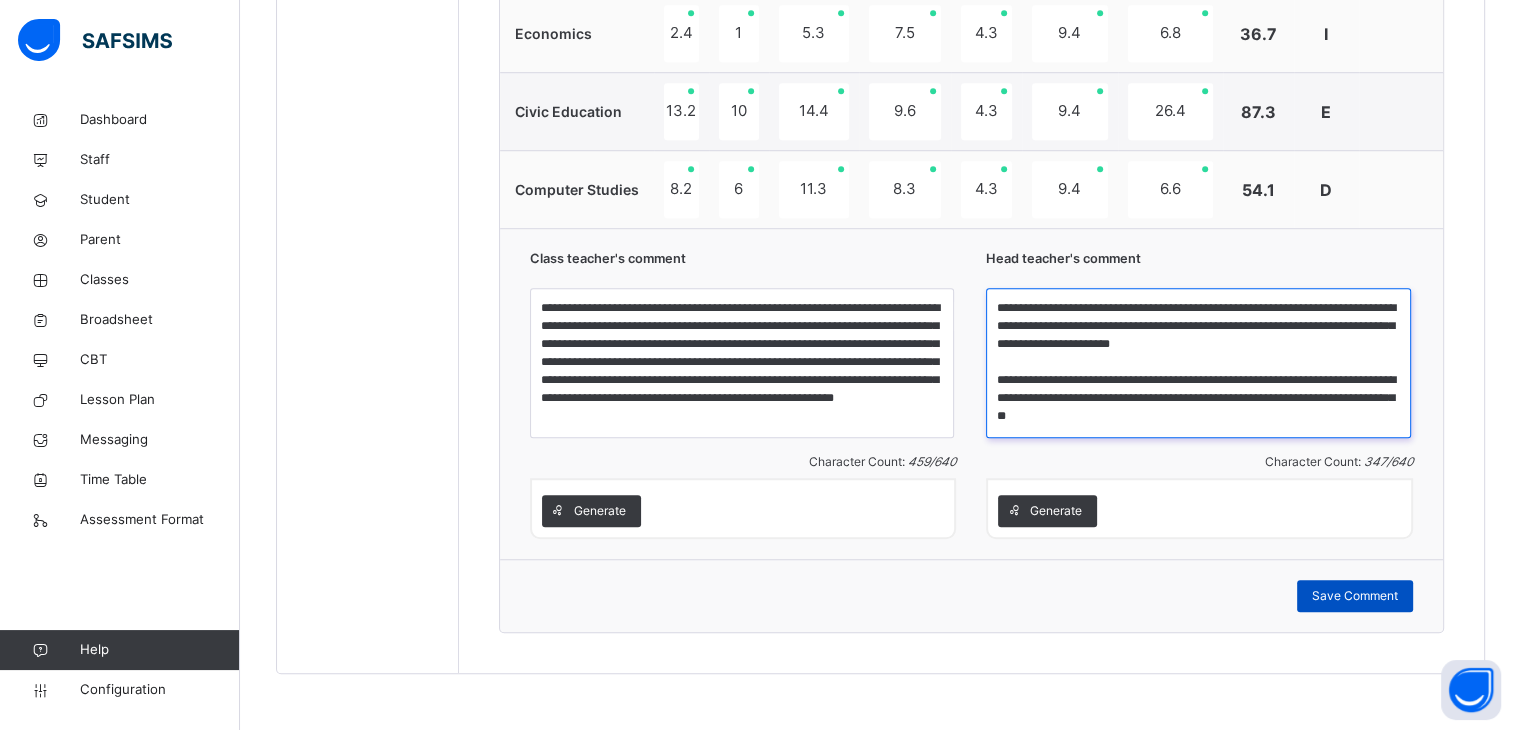 type on "**********" 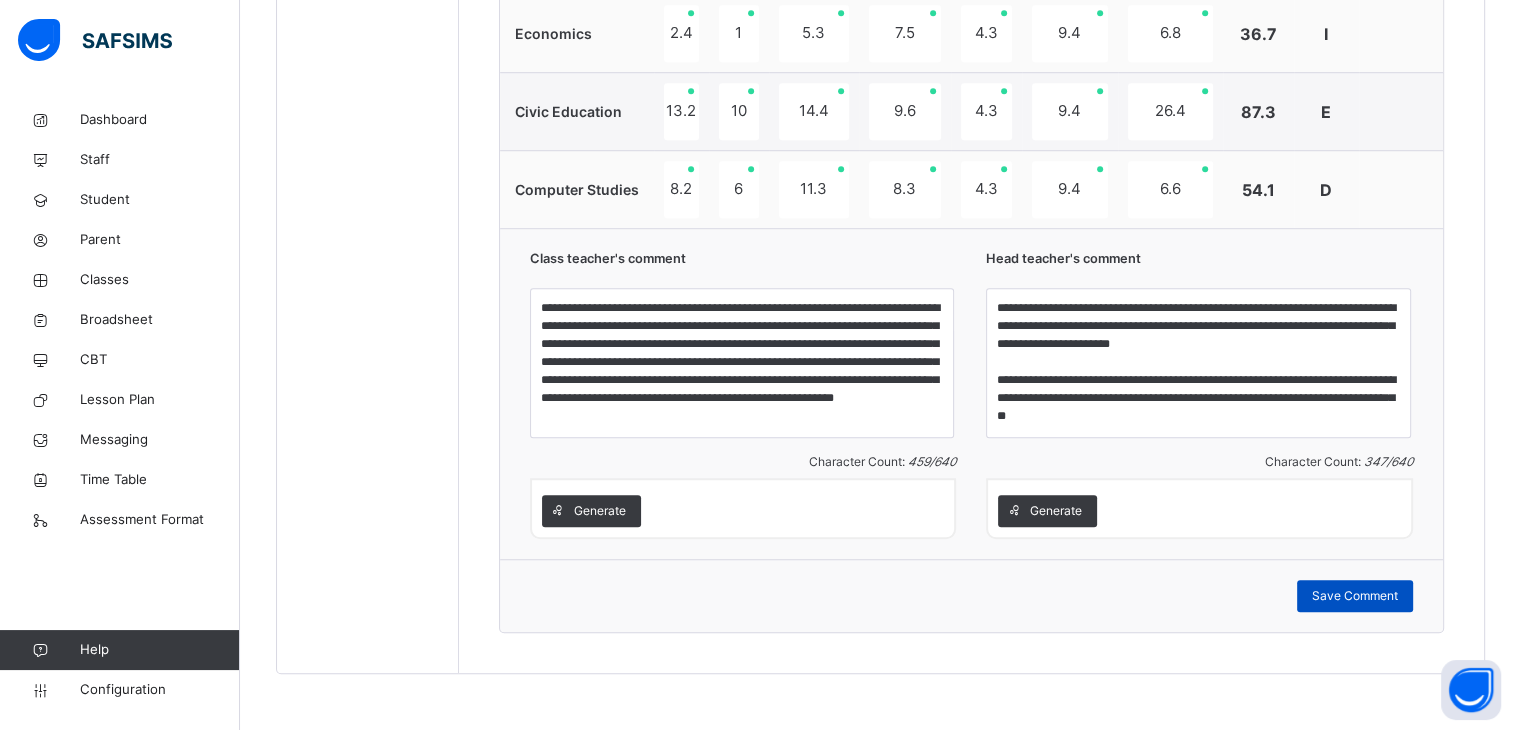 click on "Save Comment" at bounding box center (1355, 596) 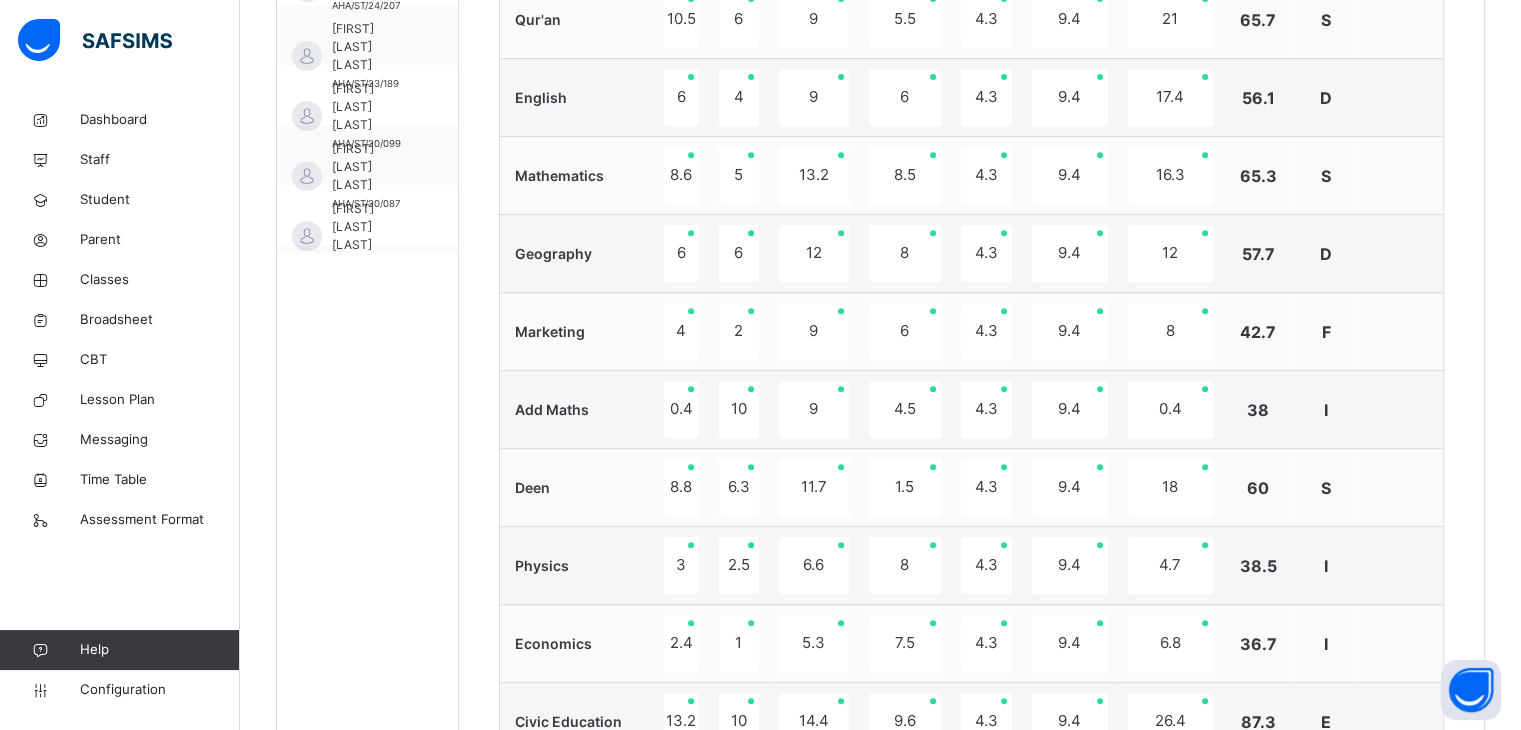 scroll, scrollTop: 832, scrollLeft: 0, axis: vertical 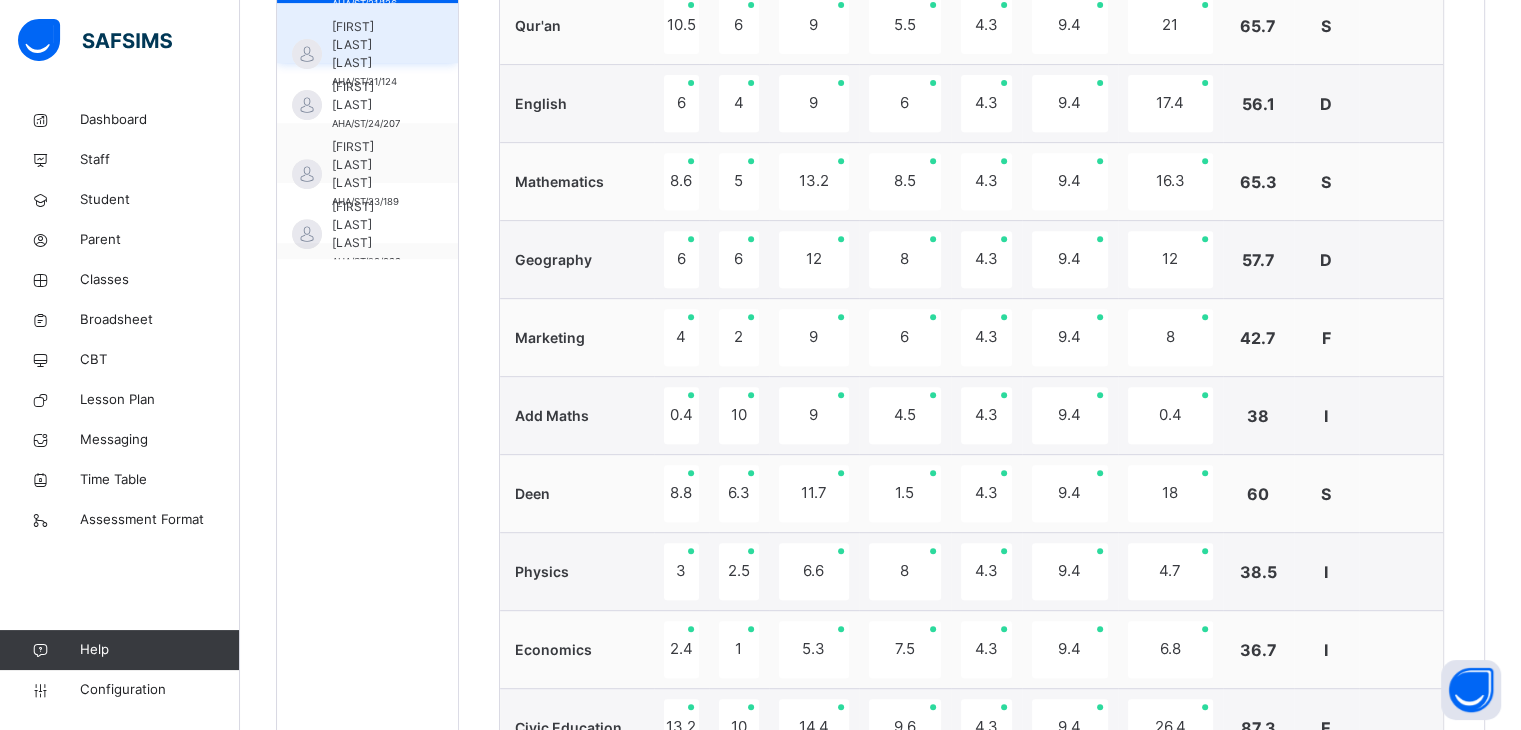 click on "[FIRST] [LAST] [LAST]" at bounding box center (372, 45) 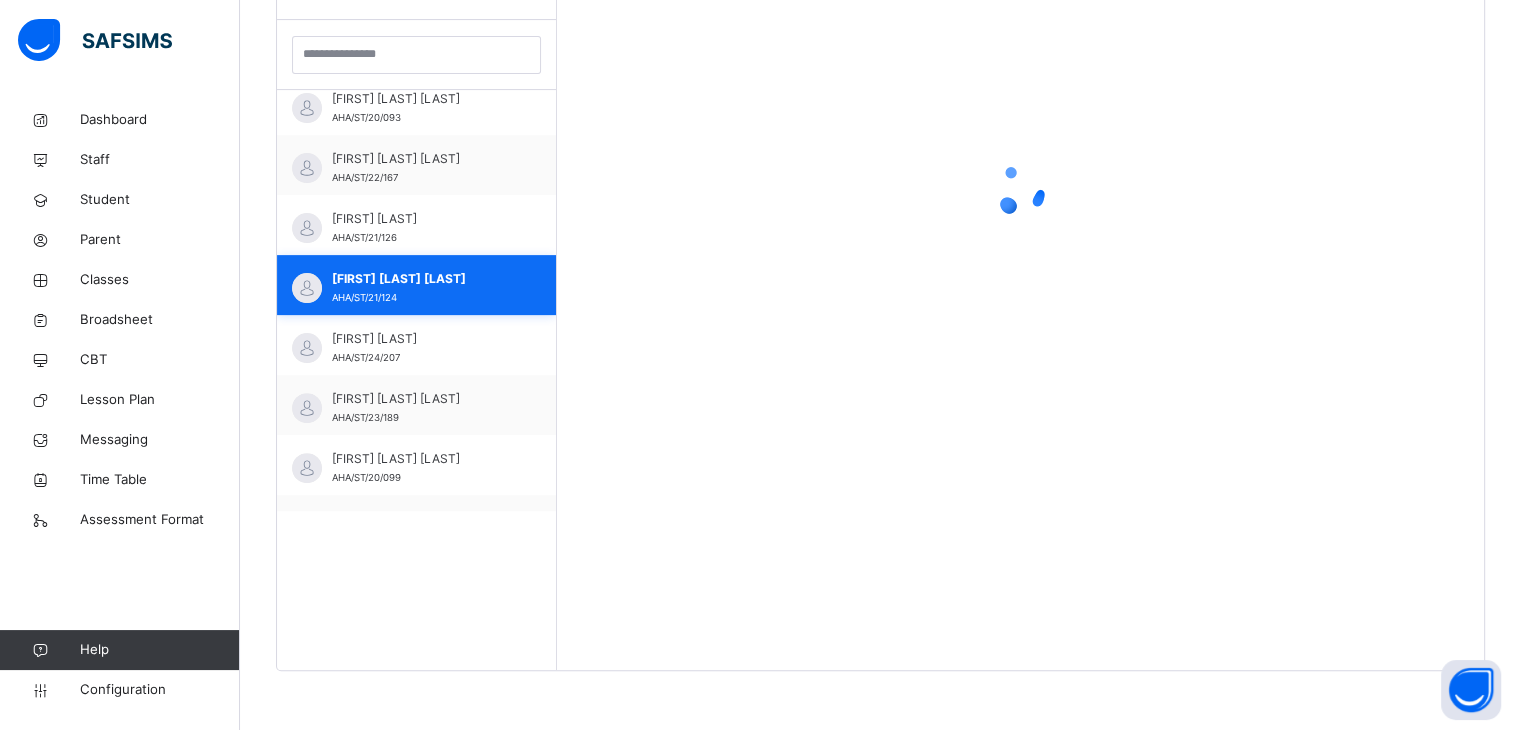 scroll, scrollTop: 246, scrollLeft: 0, axis: vertical 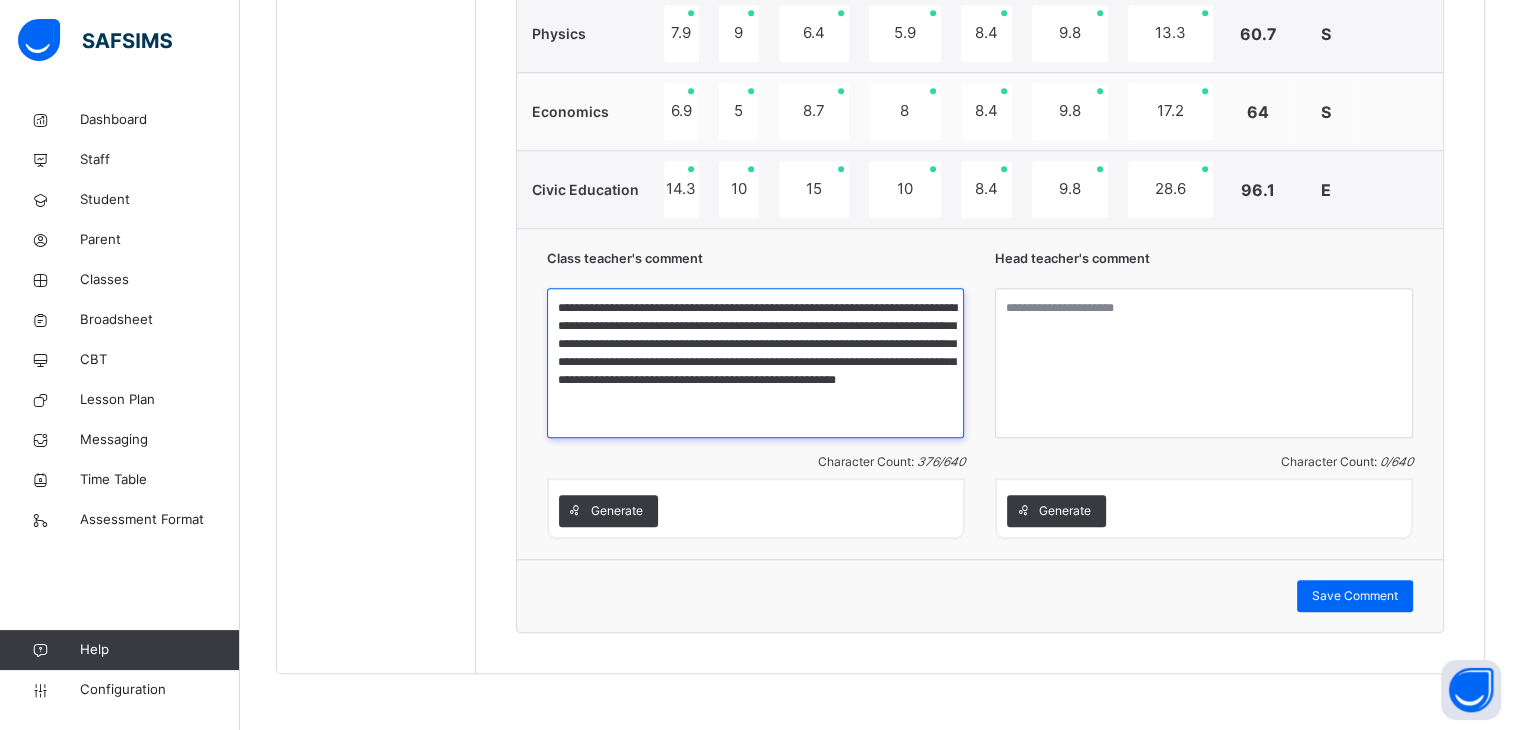 click on "**********" at bounding box center [755, 363] 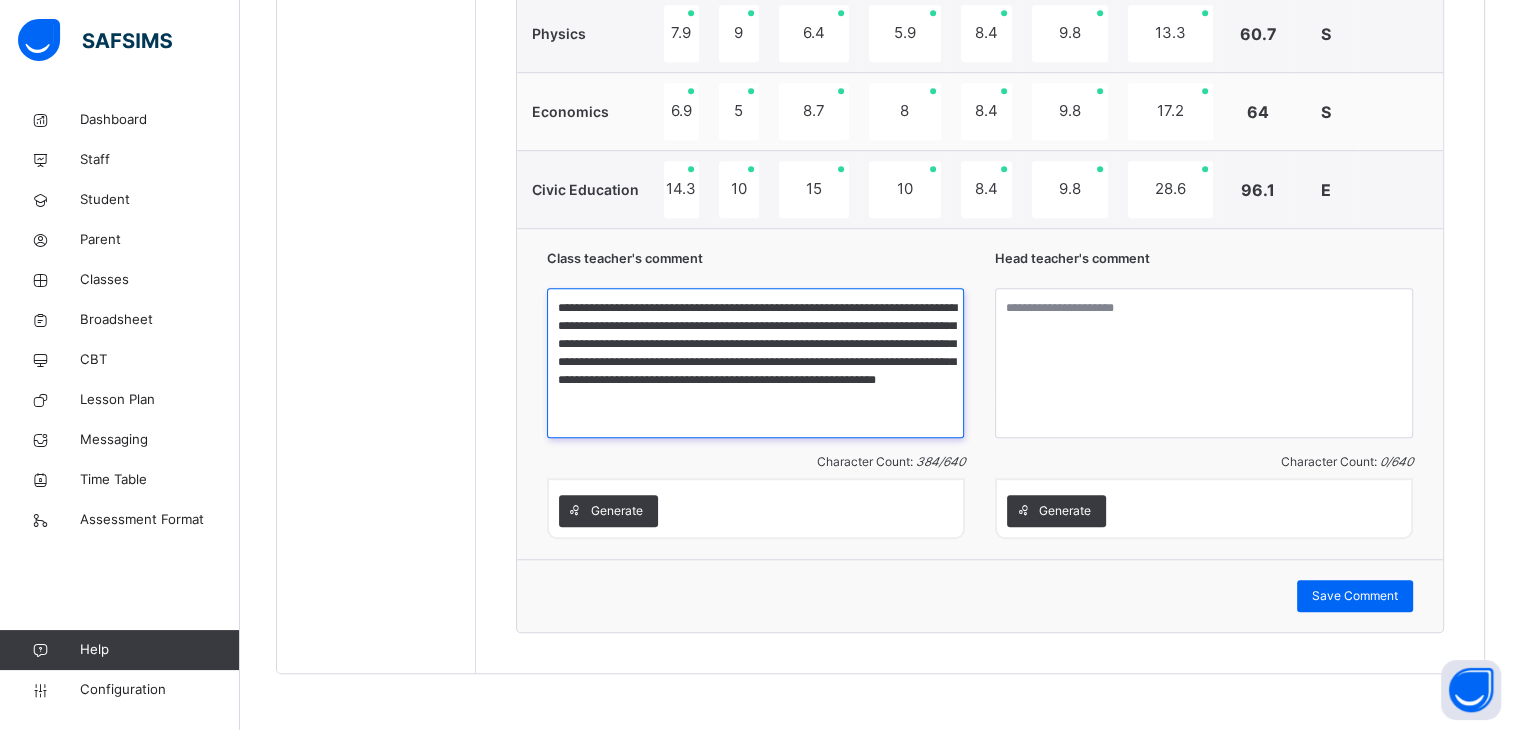 type on "**********" 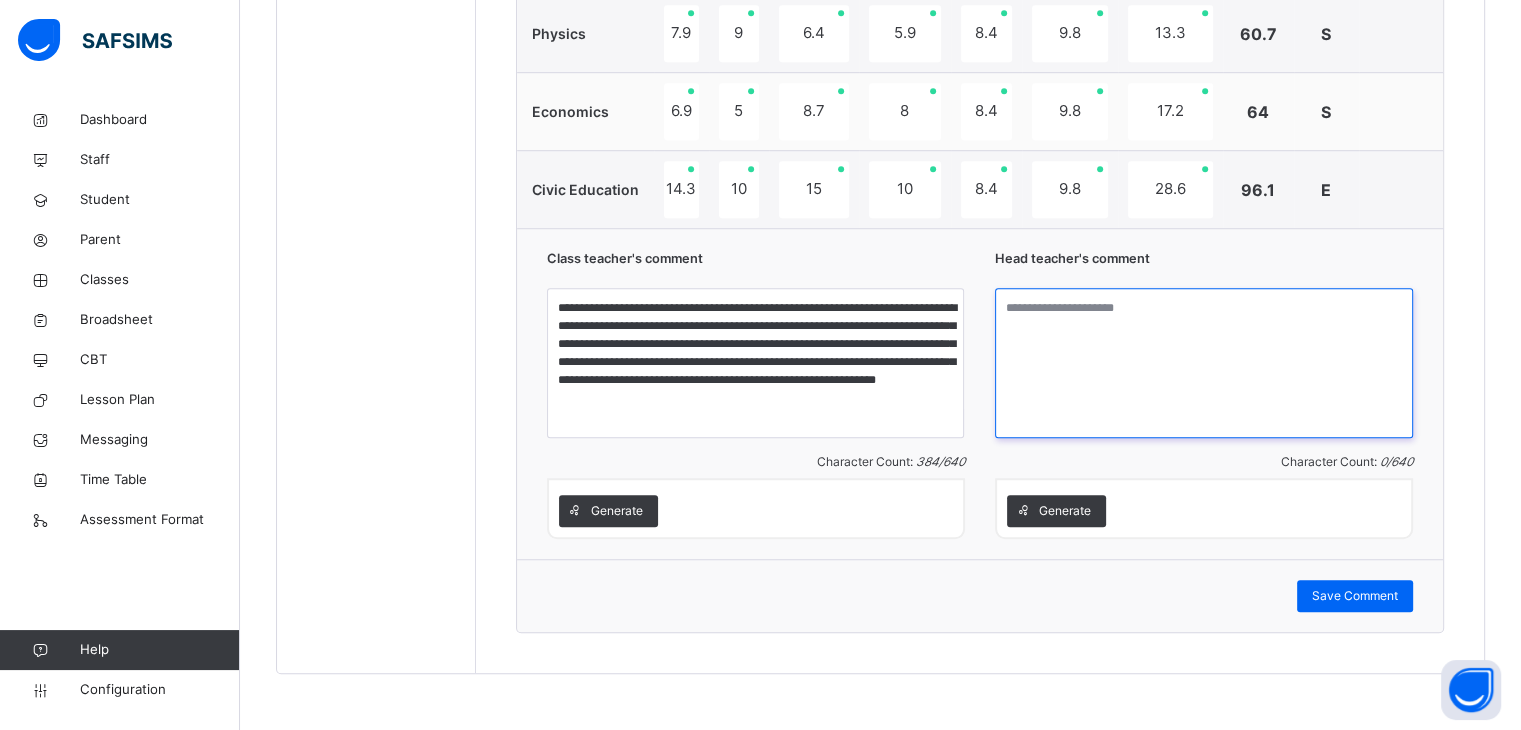 click at bounding box center [1204, 363] 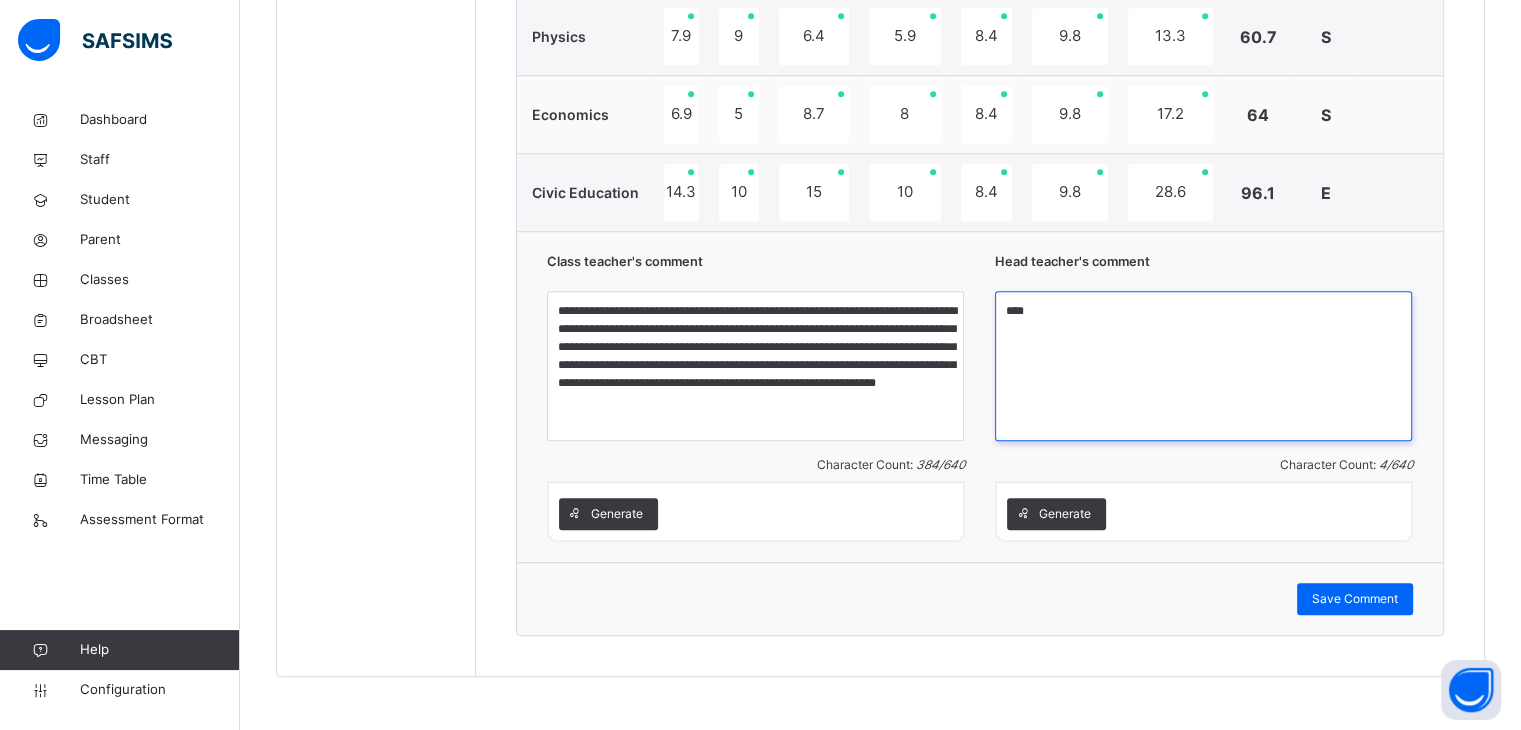 scroll, scrollTop: 1368, scrollLeft: 0, axis: vertical 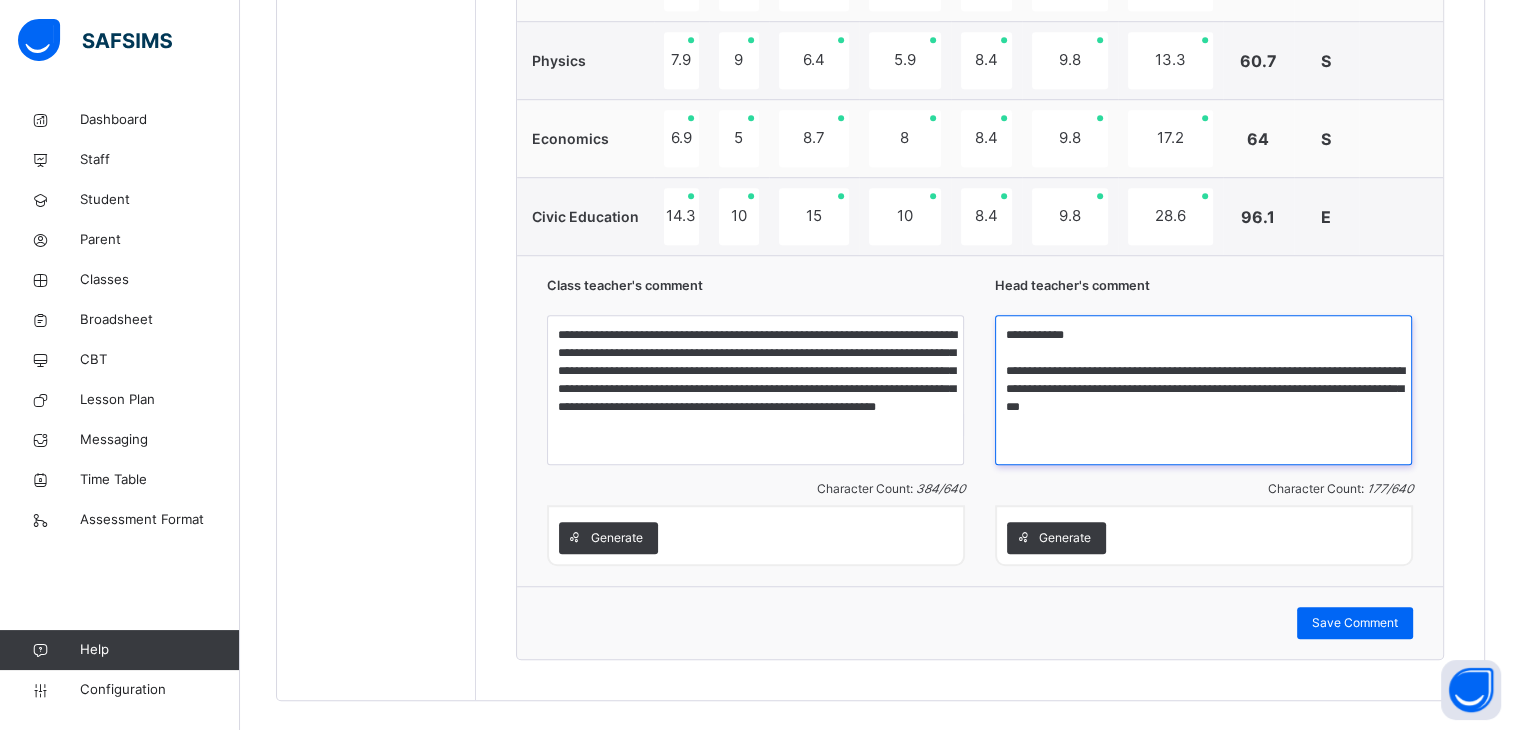 click on "**********" at bounding box center (1203, 390) 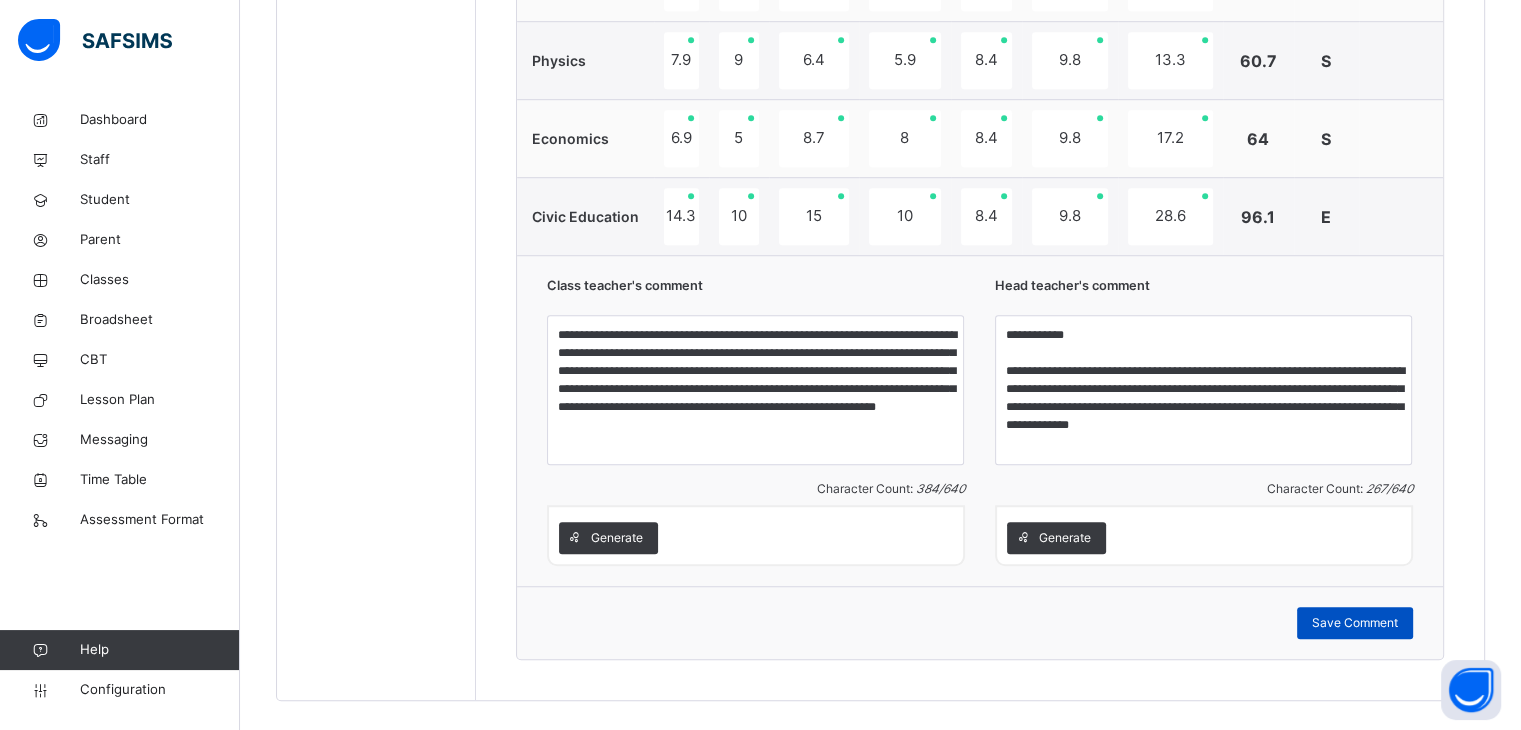 click on "Save Comment" at bounding box center (1355, 623) 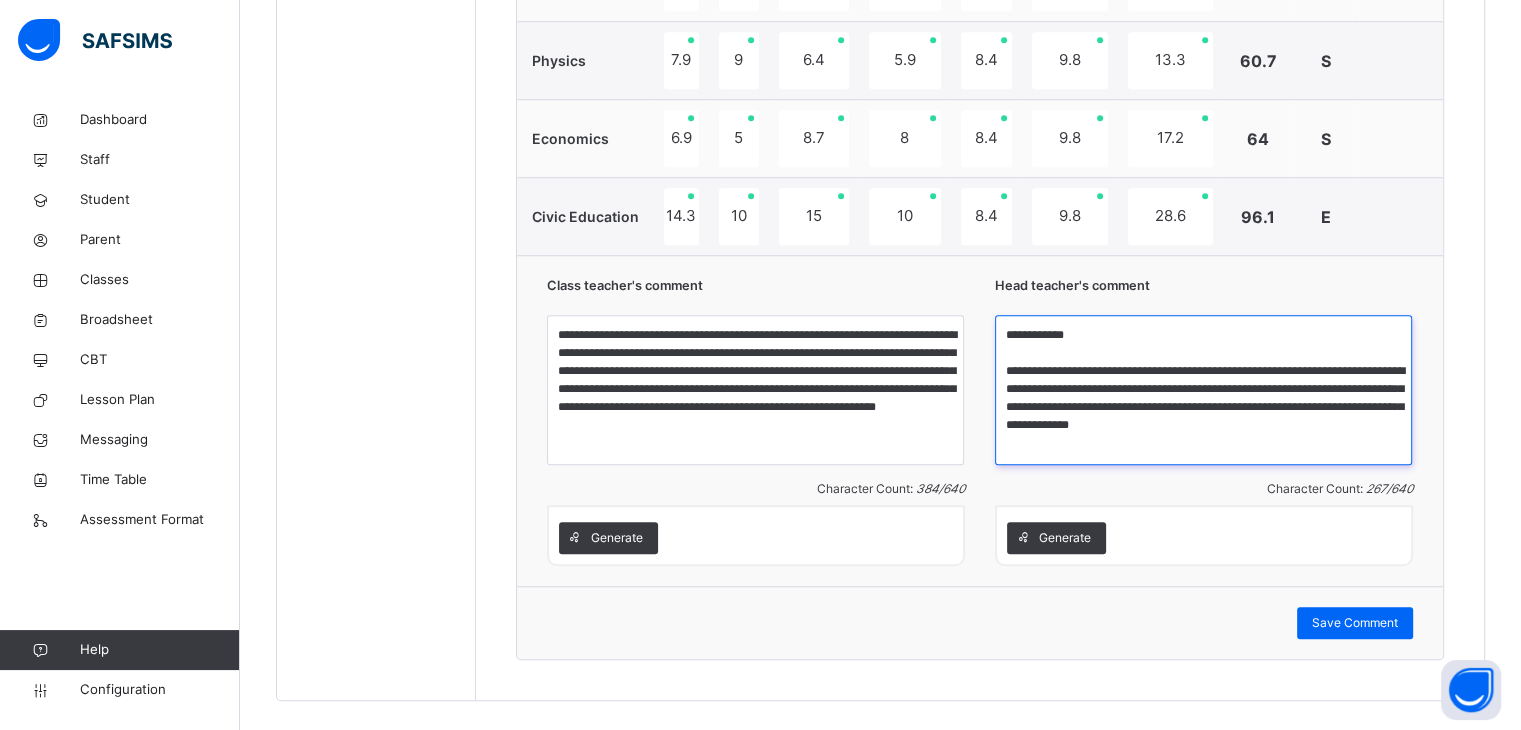 click on "**********" at bounding box center (1203, 390) 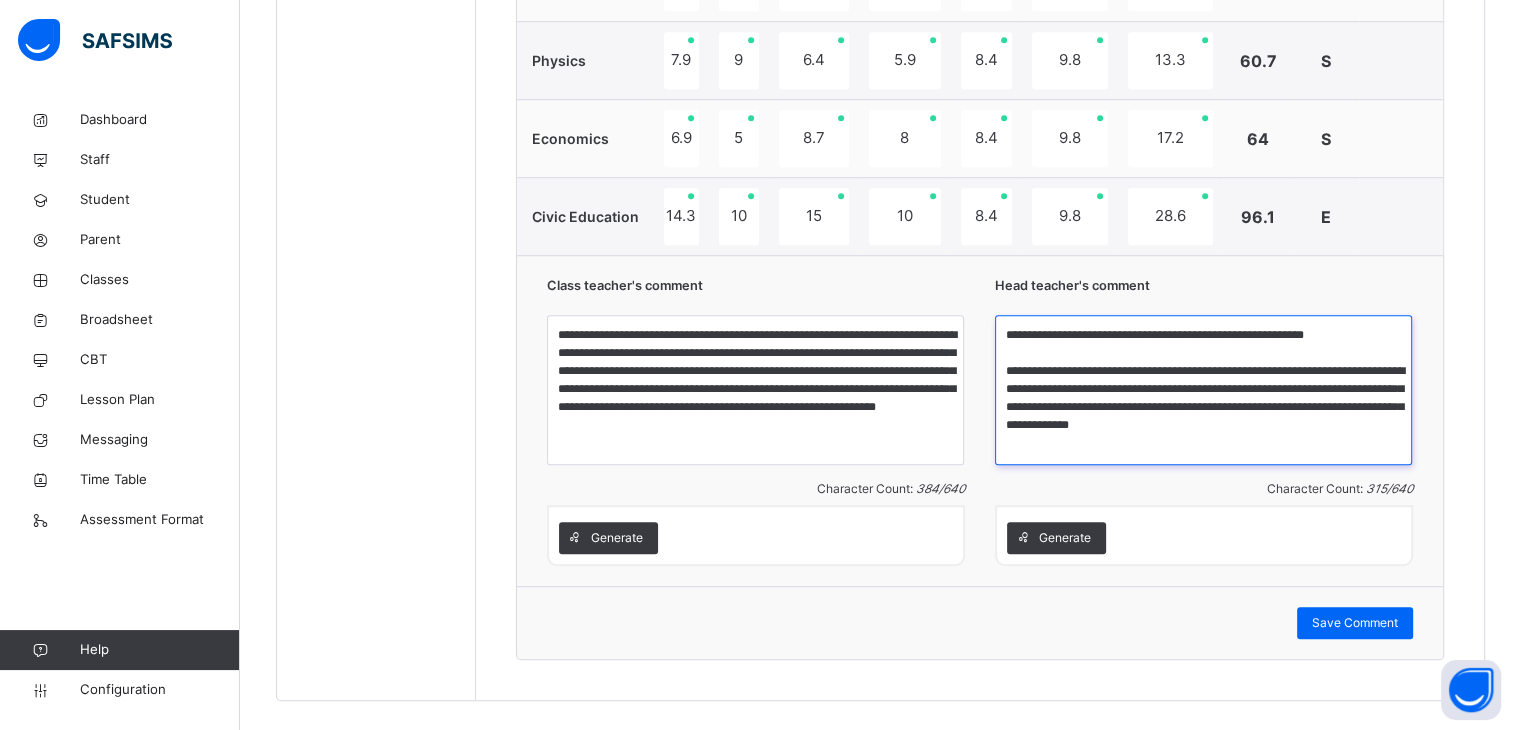click on "**********" at bounding box center (1203, 390) 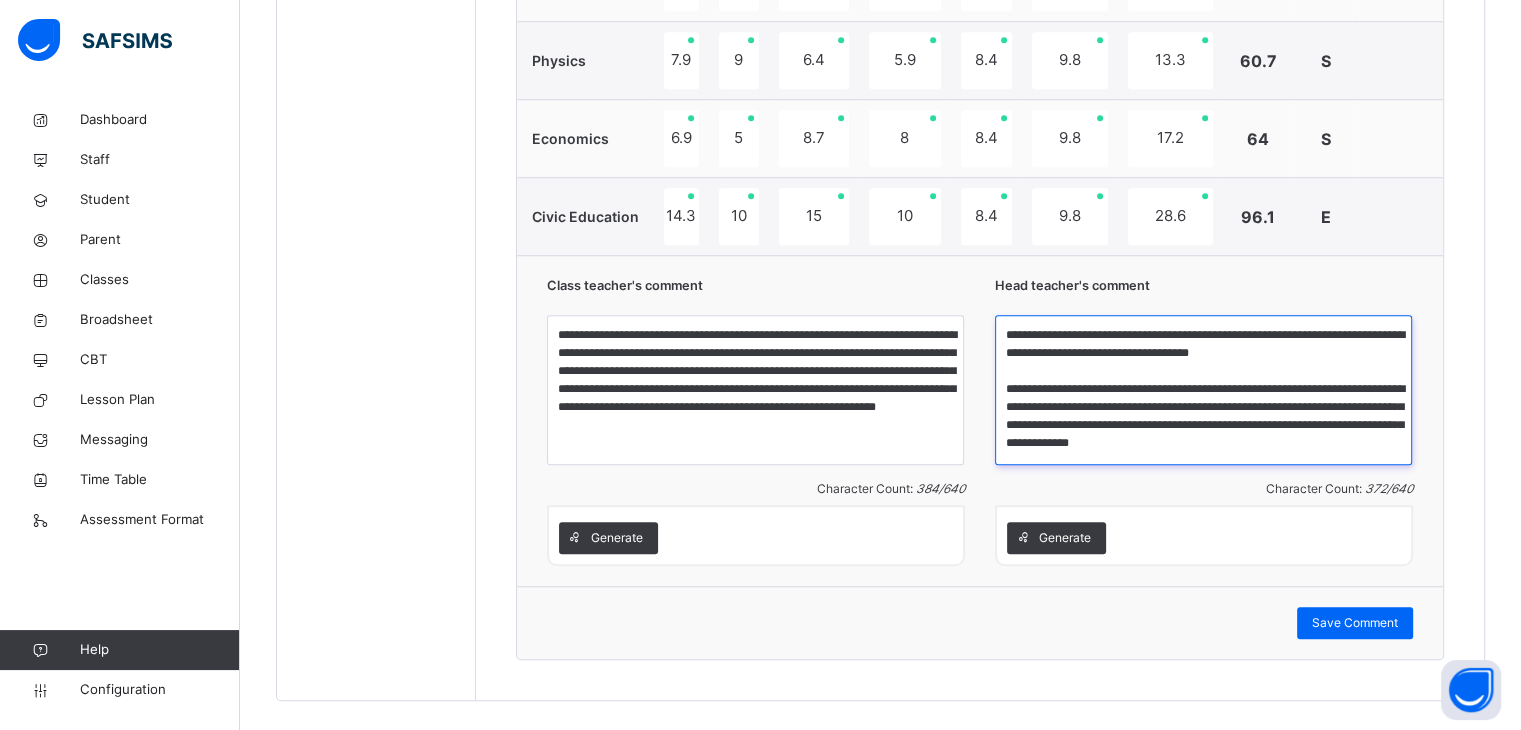 click on "**********" at bounding box center [1203, 390] 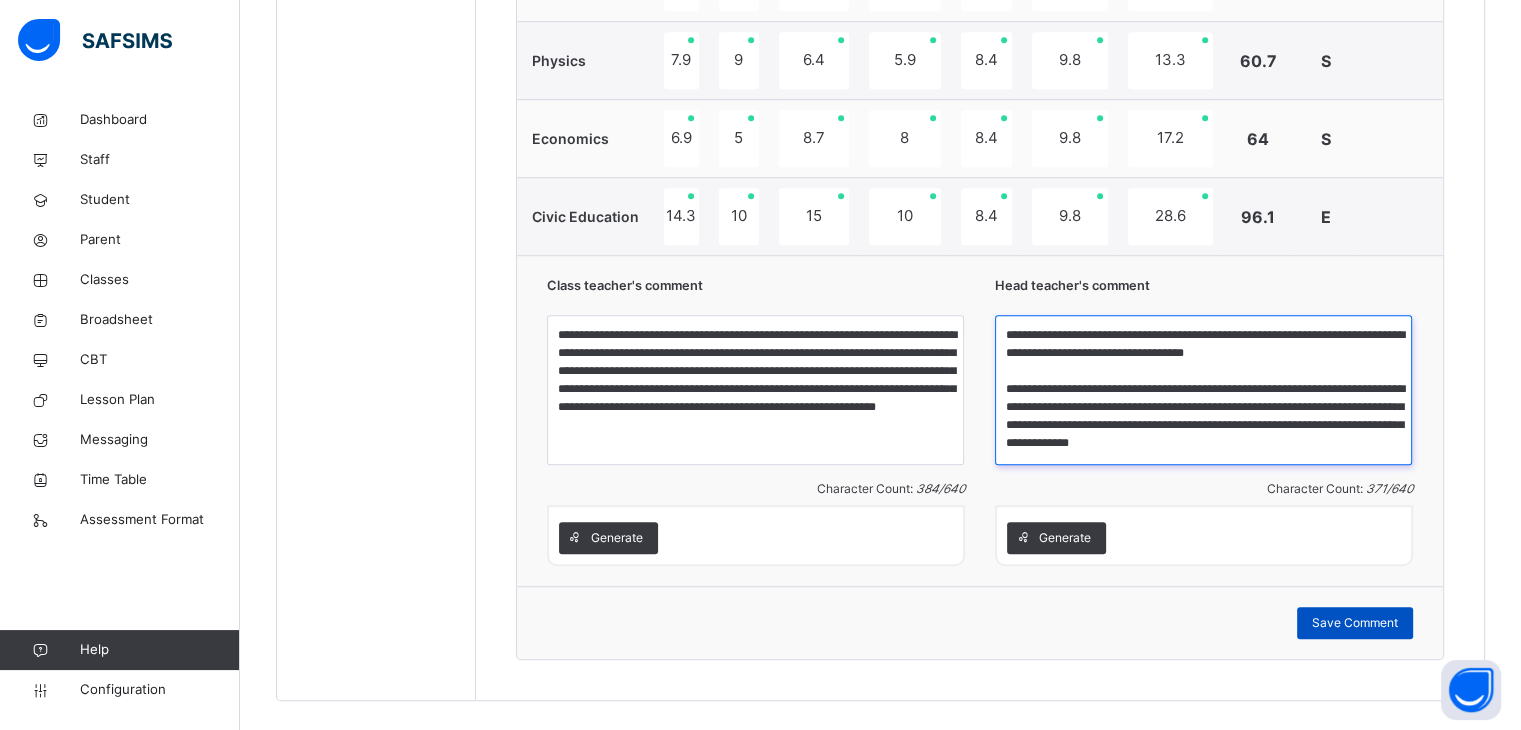 type on "**********" 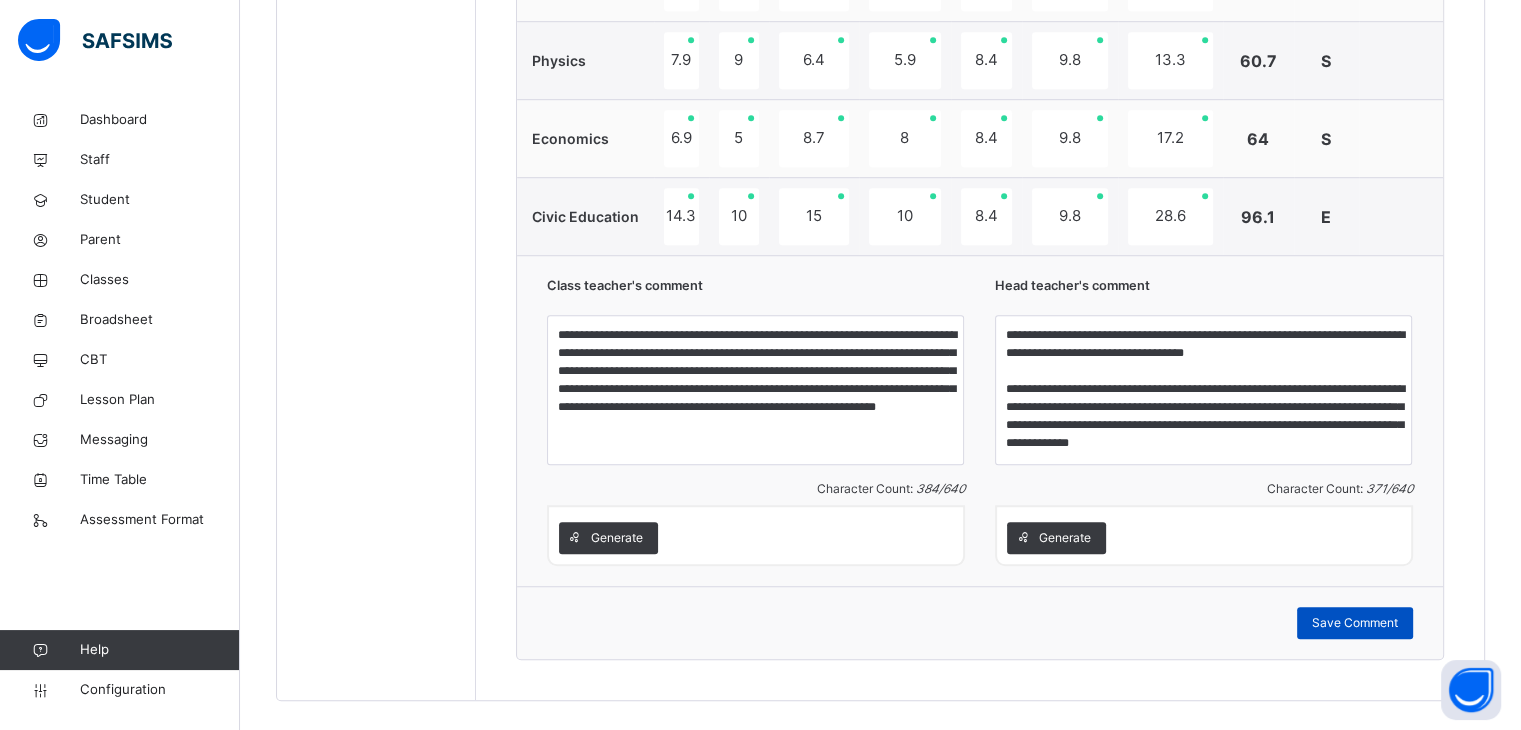 click on "Save Comment" at bounding box center [1355, 623] 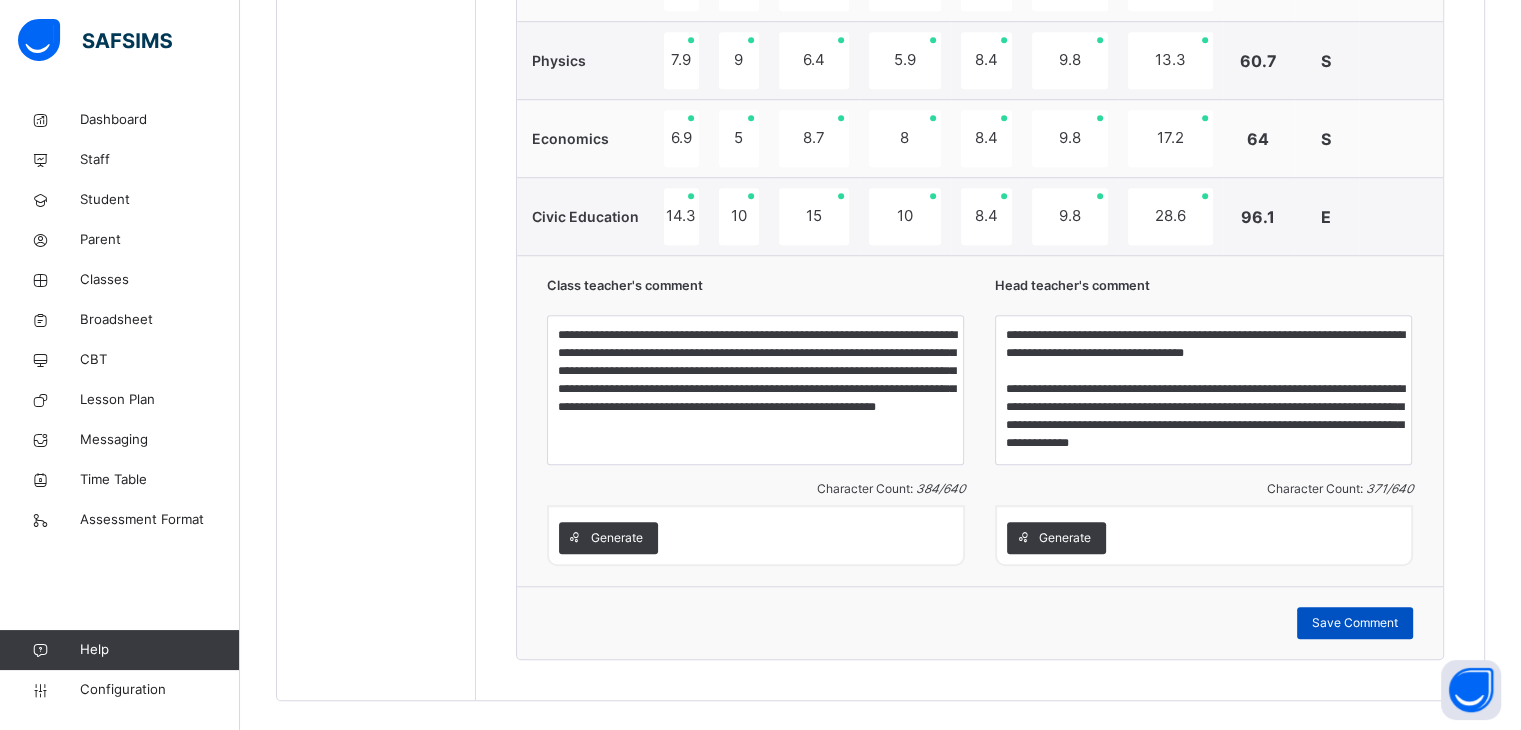click on "Save Comment" at bounding box center [1355, 623] 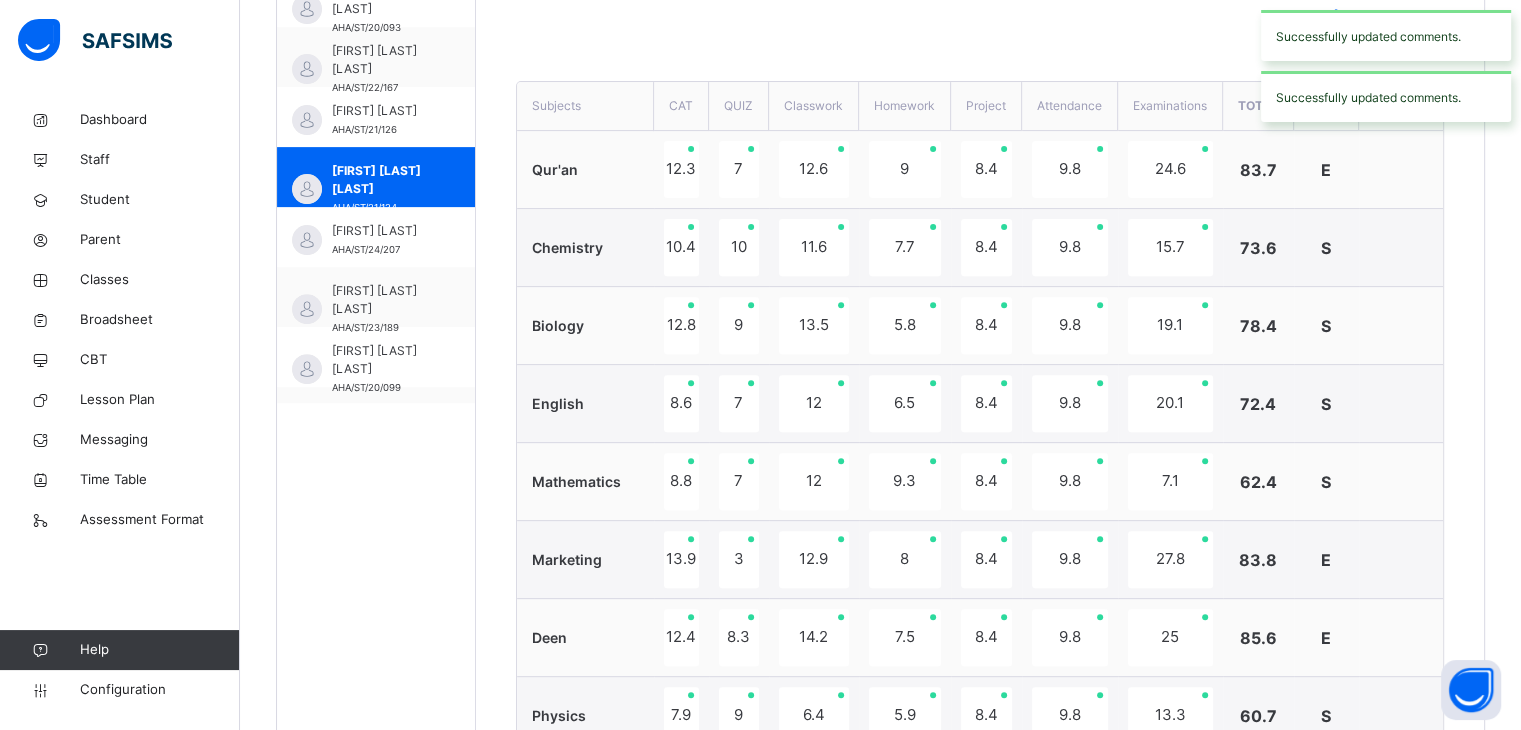 scroll, scrollTop: 672, scrollLeft: 0, axis: vertical 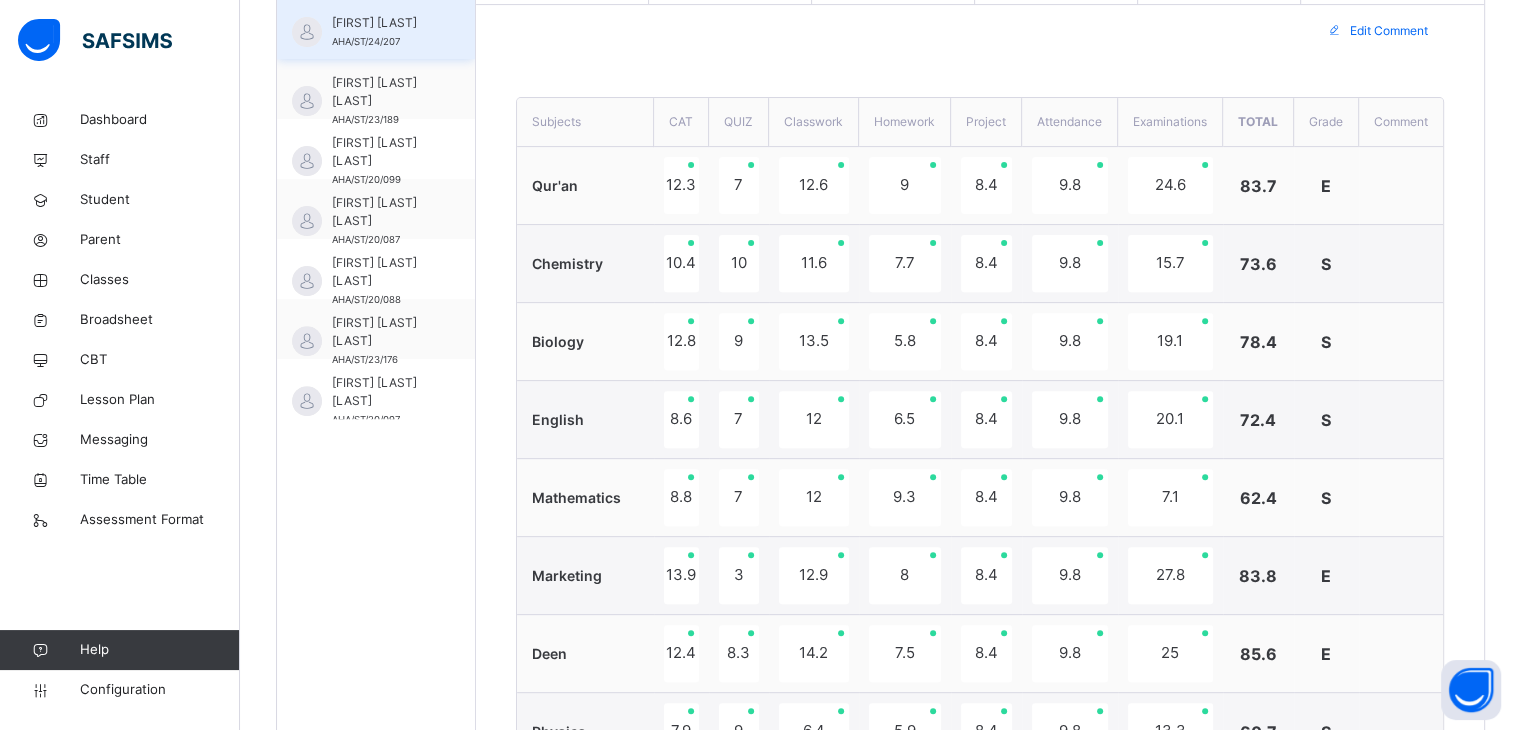 click on "Hafsah  Sa'id AHA/ST/24/207" at bounding box center (376, 29) 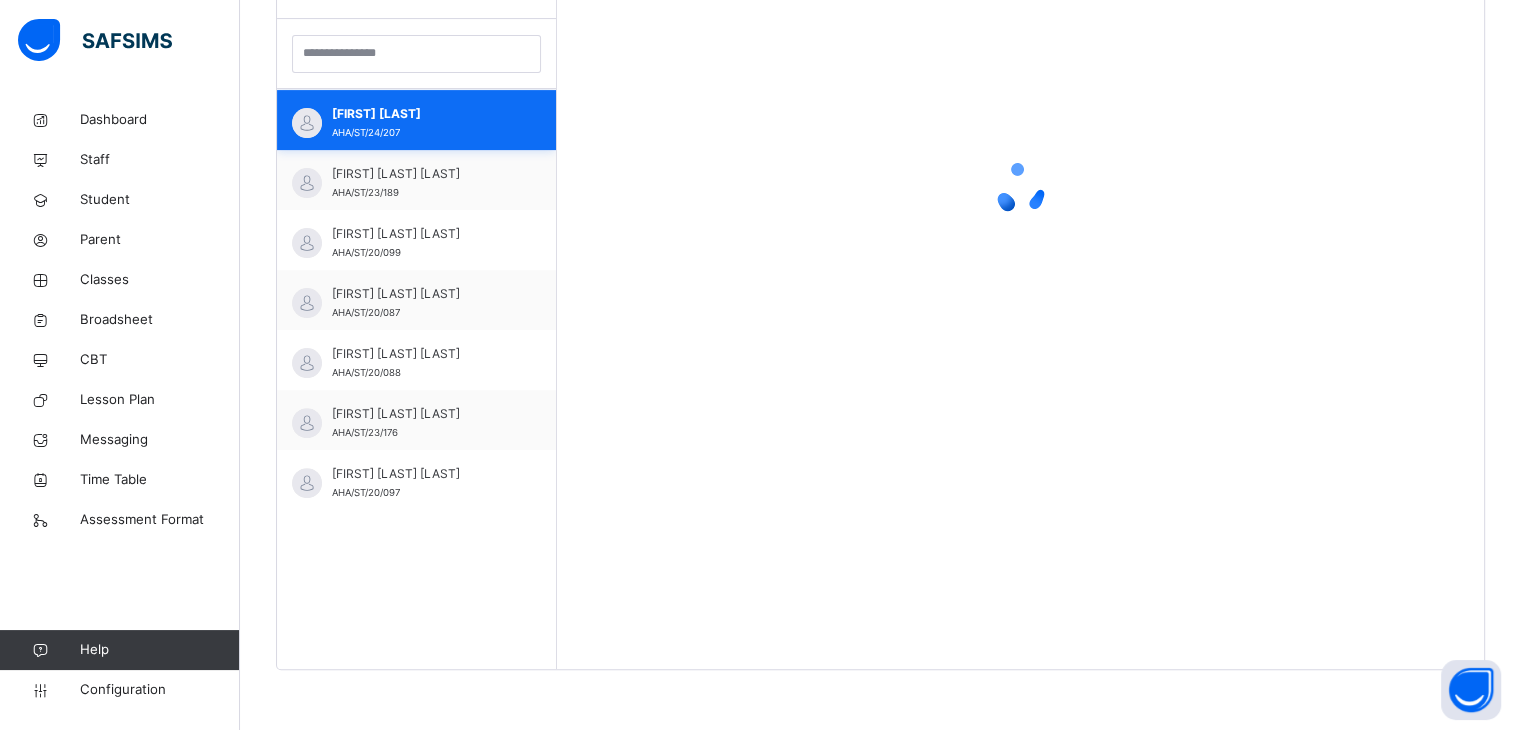 scroll, scrollTop: 580, scrollLeft: 0, axis: vertical 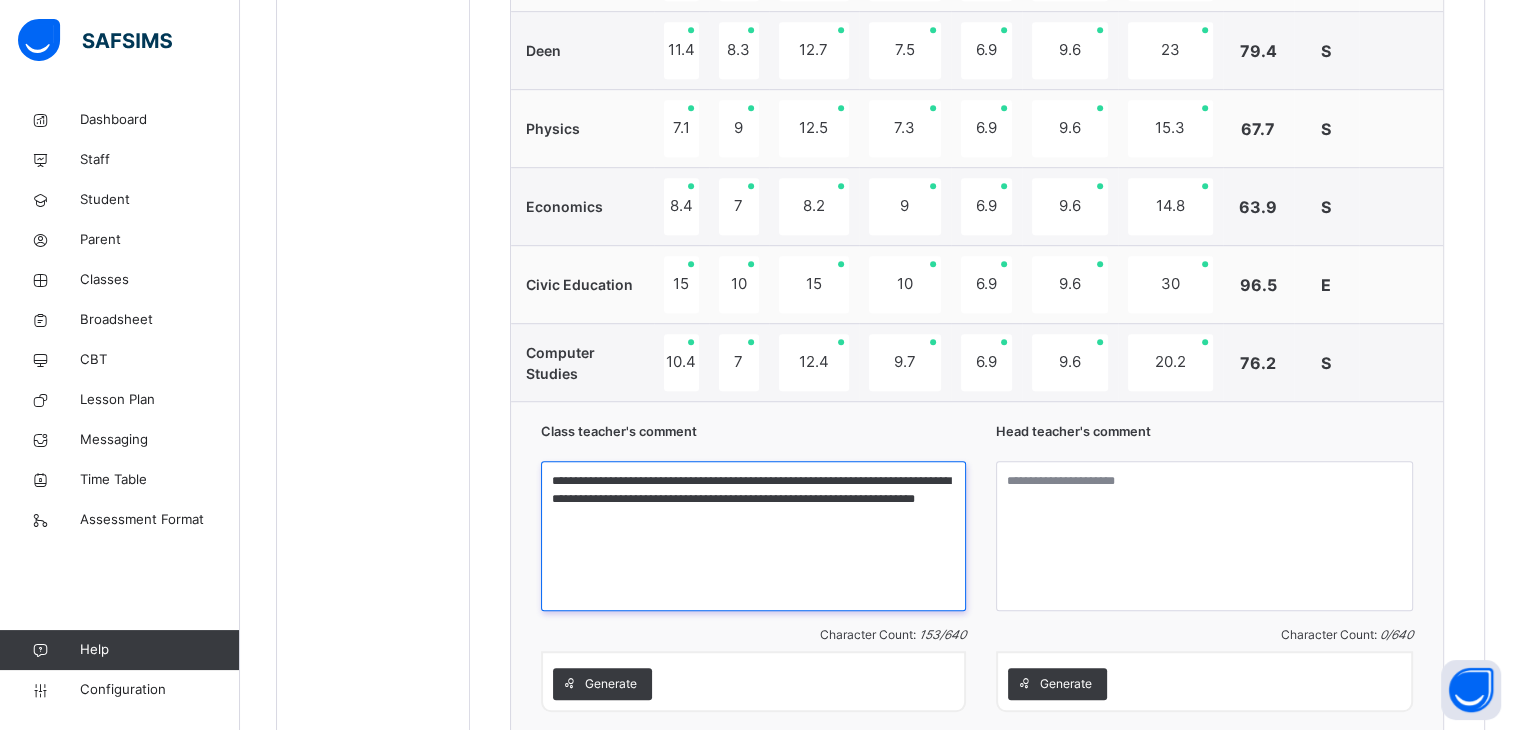 click on "**********" at bounding box center [753, 536] 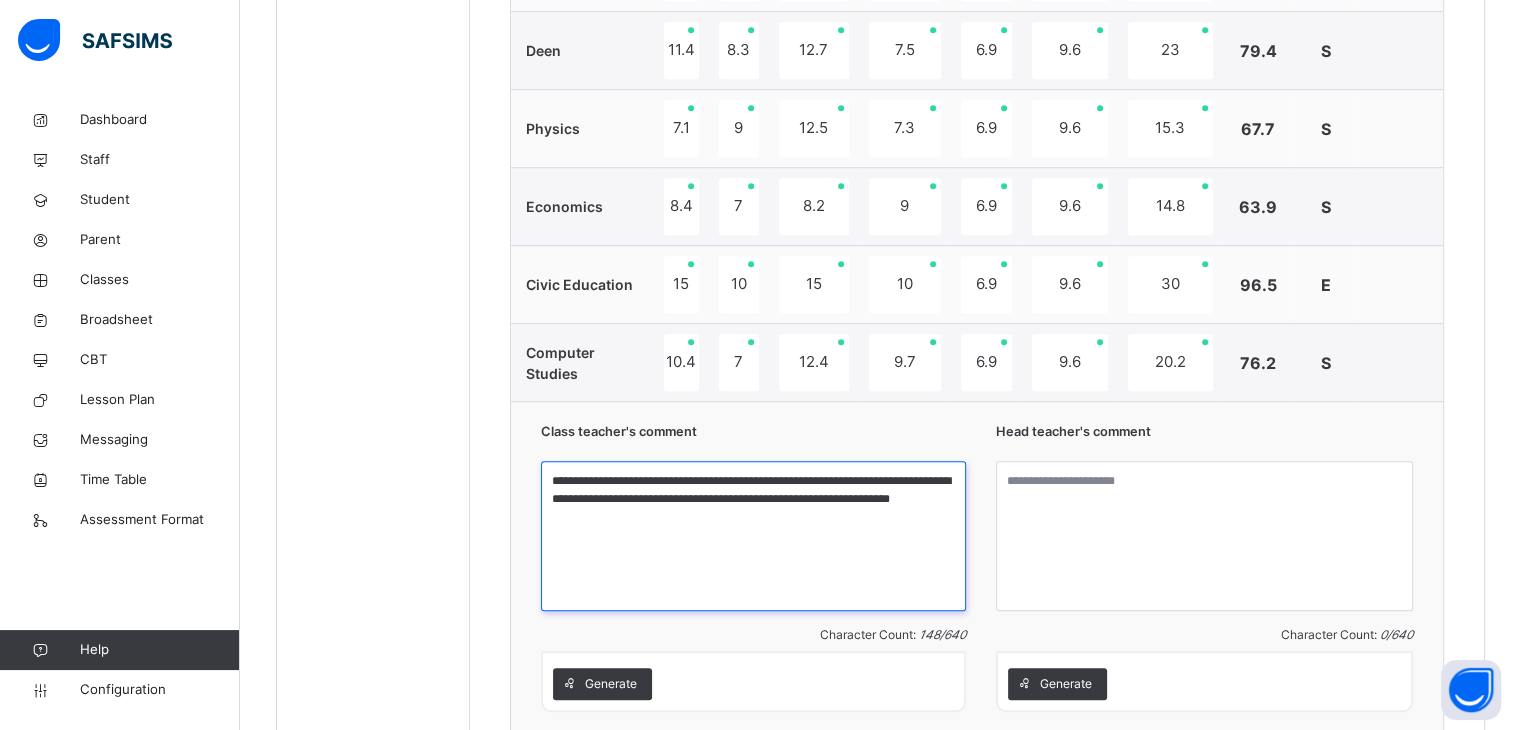 click on "**********" at bounding box center [753, 536] 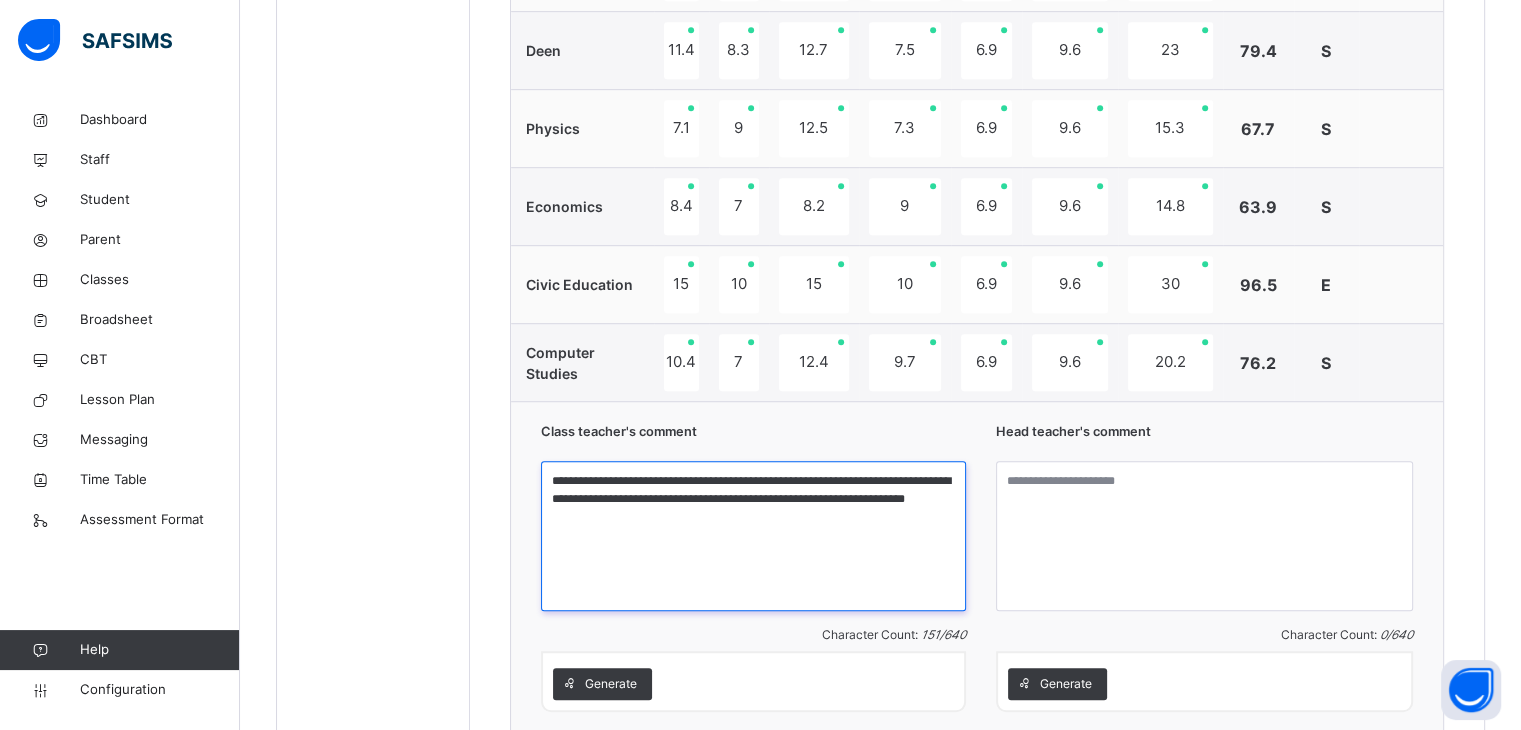 click on "**********" at bounding box center [753, 536] 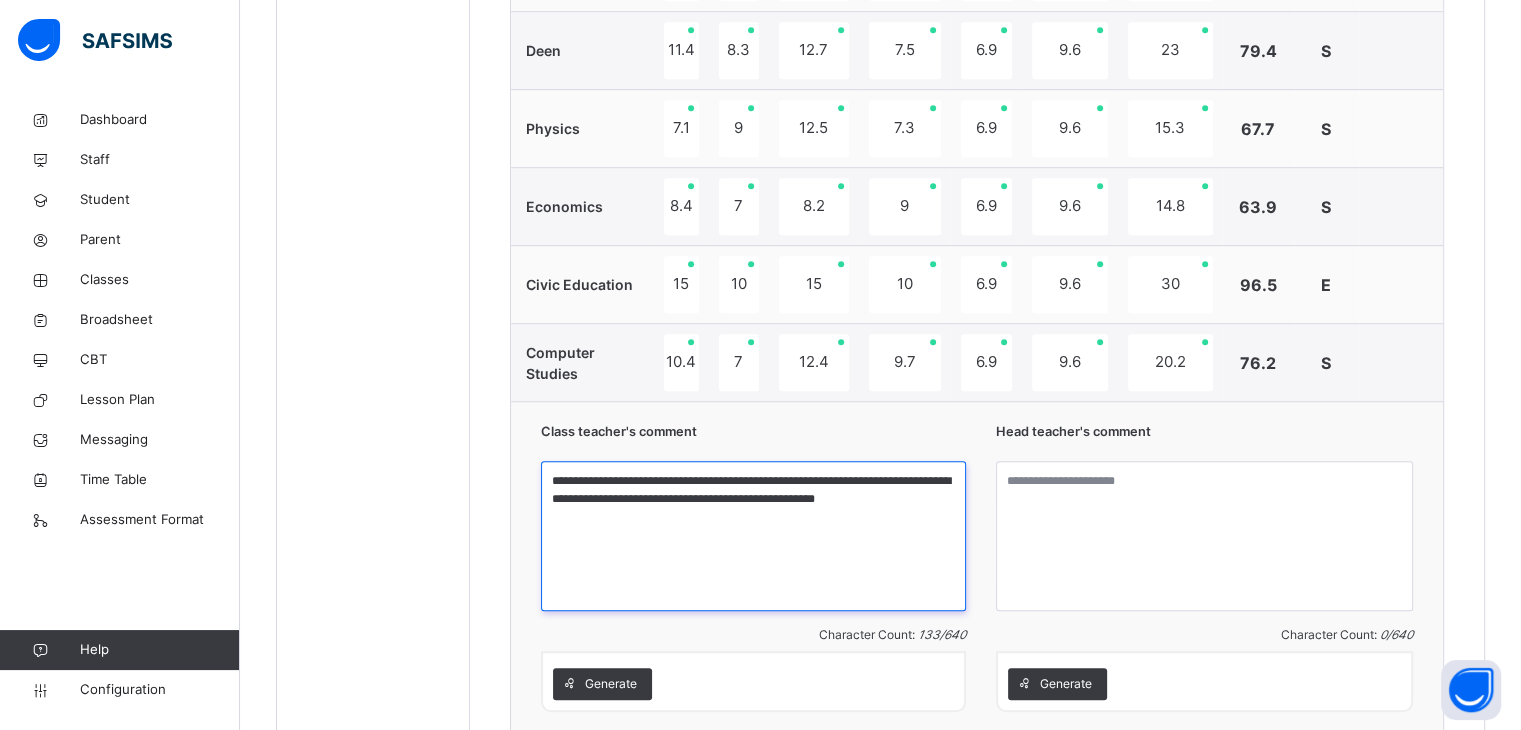 click on "**********" at bounding box center [753, 536] 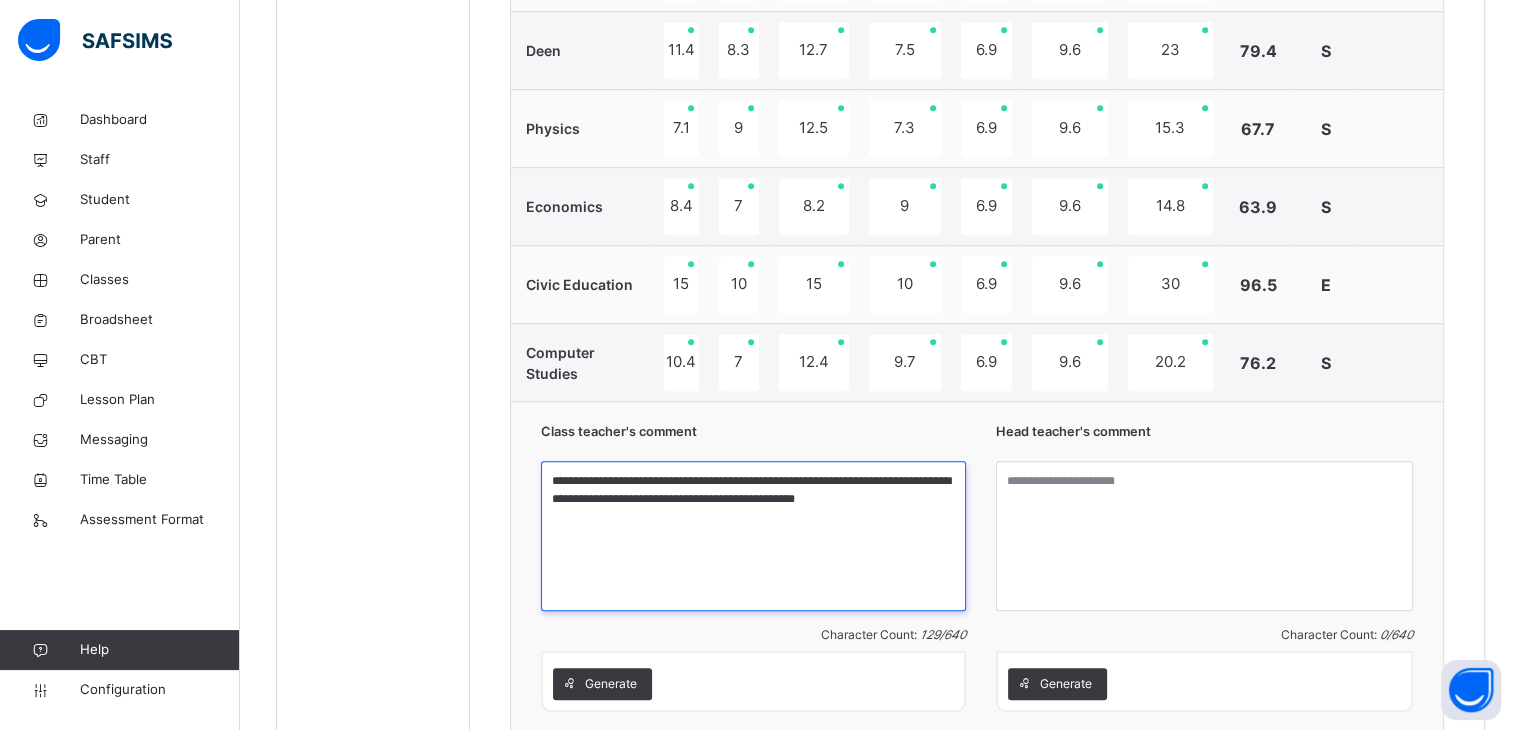 click on "**********" at bounding box center [753, 536] 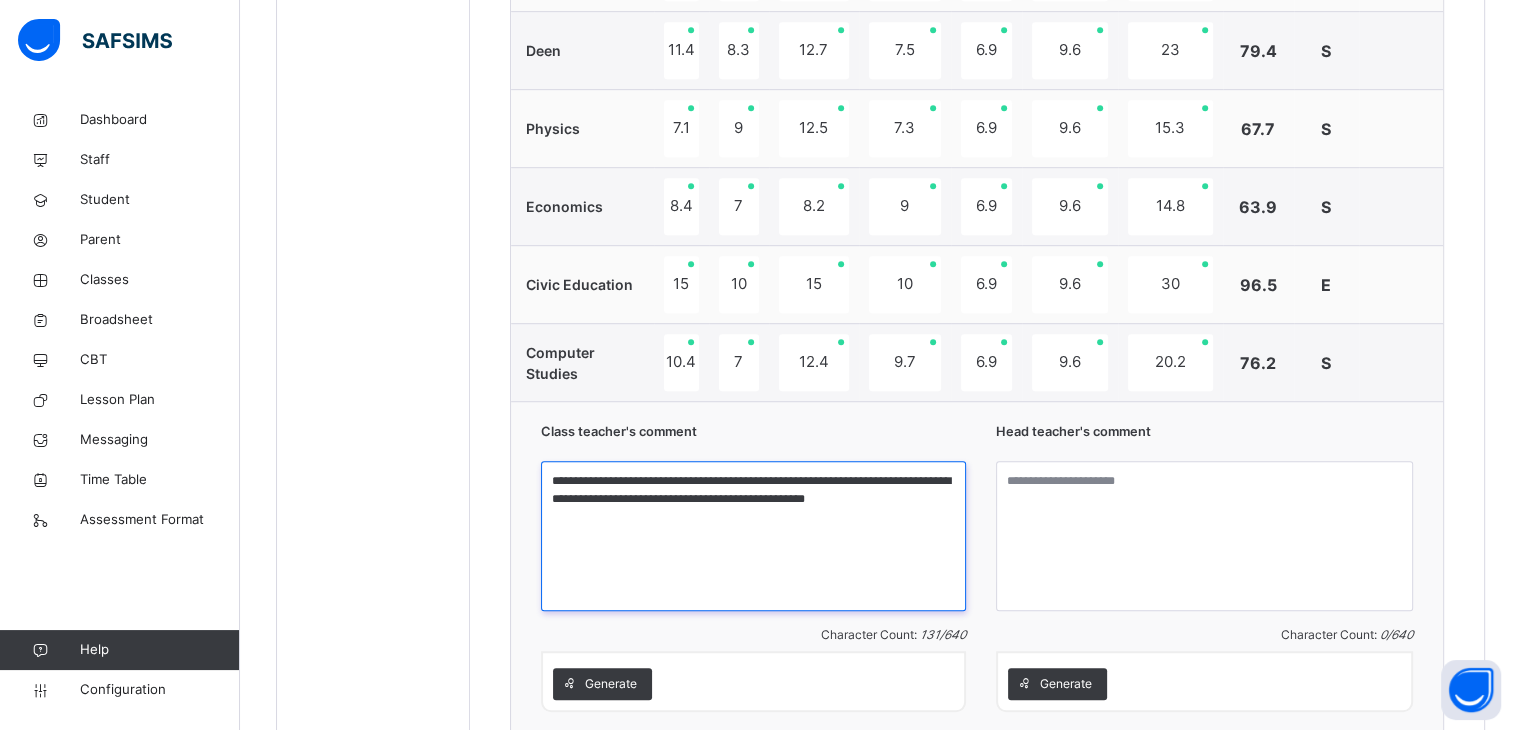 click on "**********" at bounding box center (753, 536) 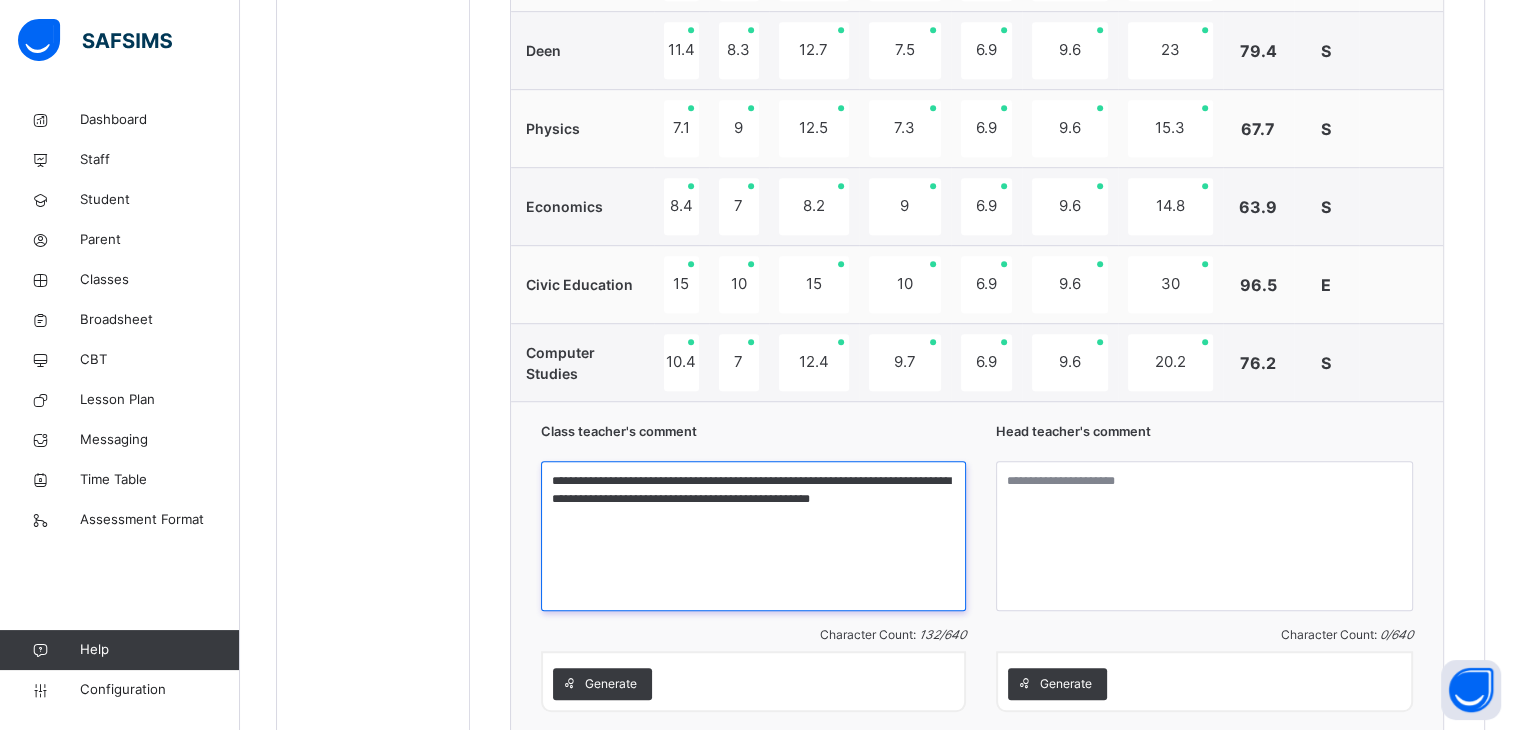 type on "**********" 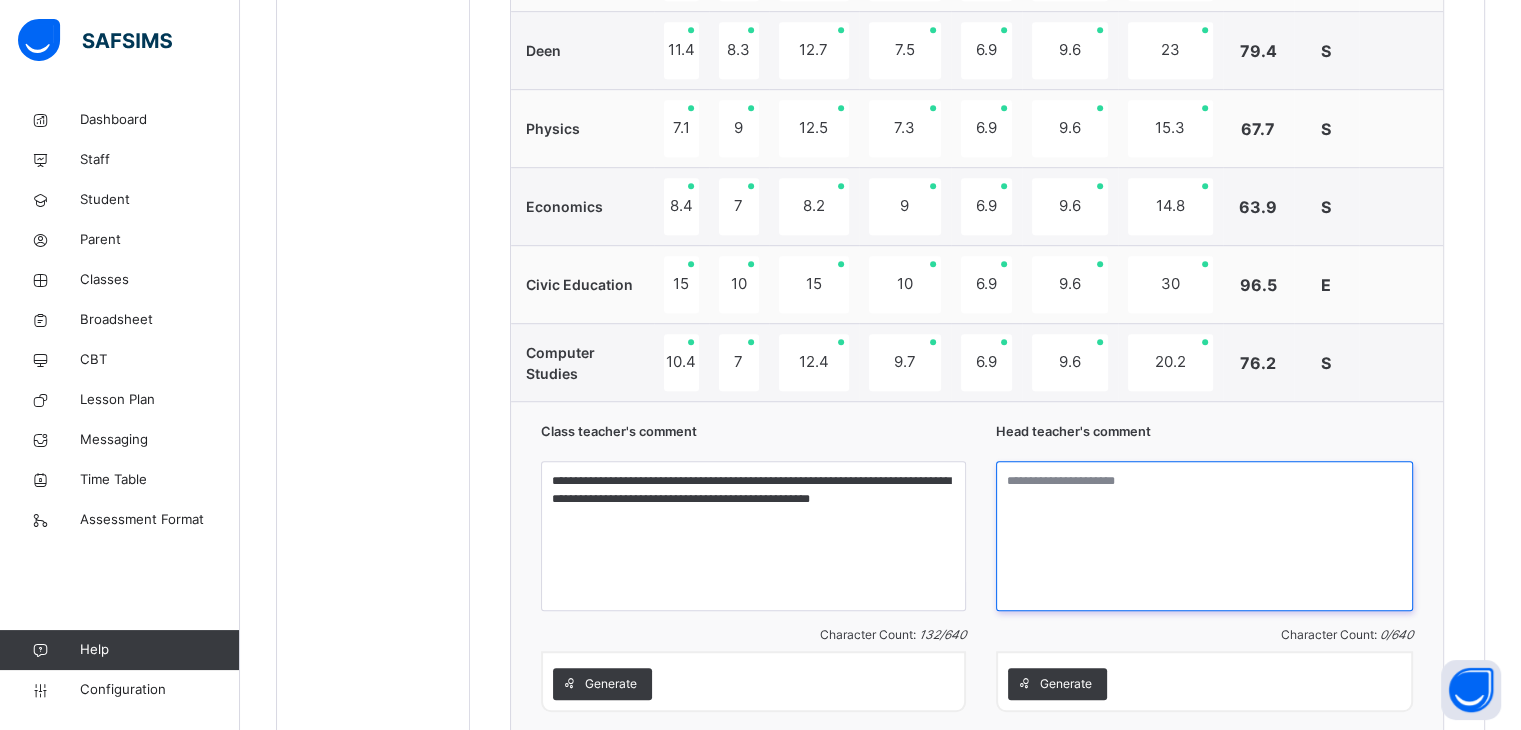 click at bounding box center [1204, 536] 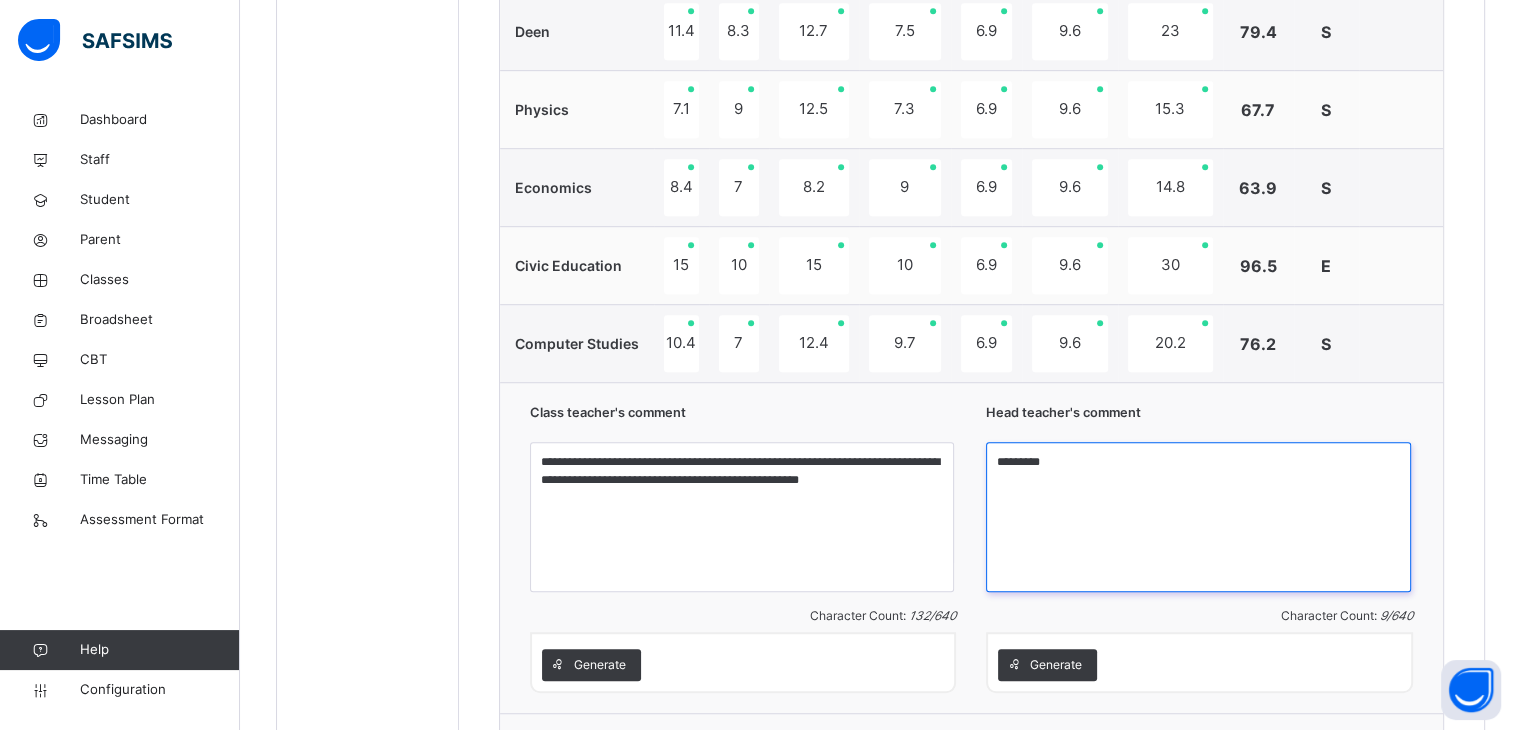 scroll, scrollTop: 1281, scrollLeft: 0, axis: vertical 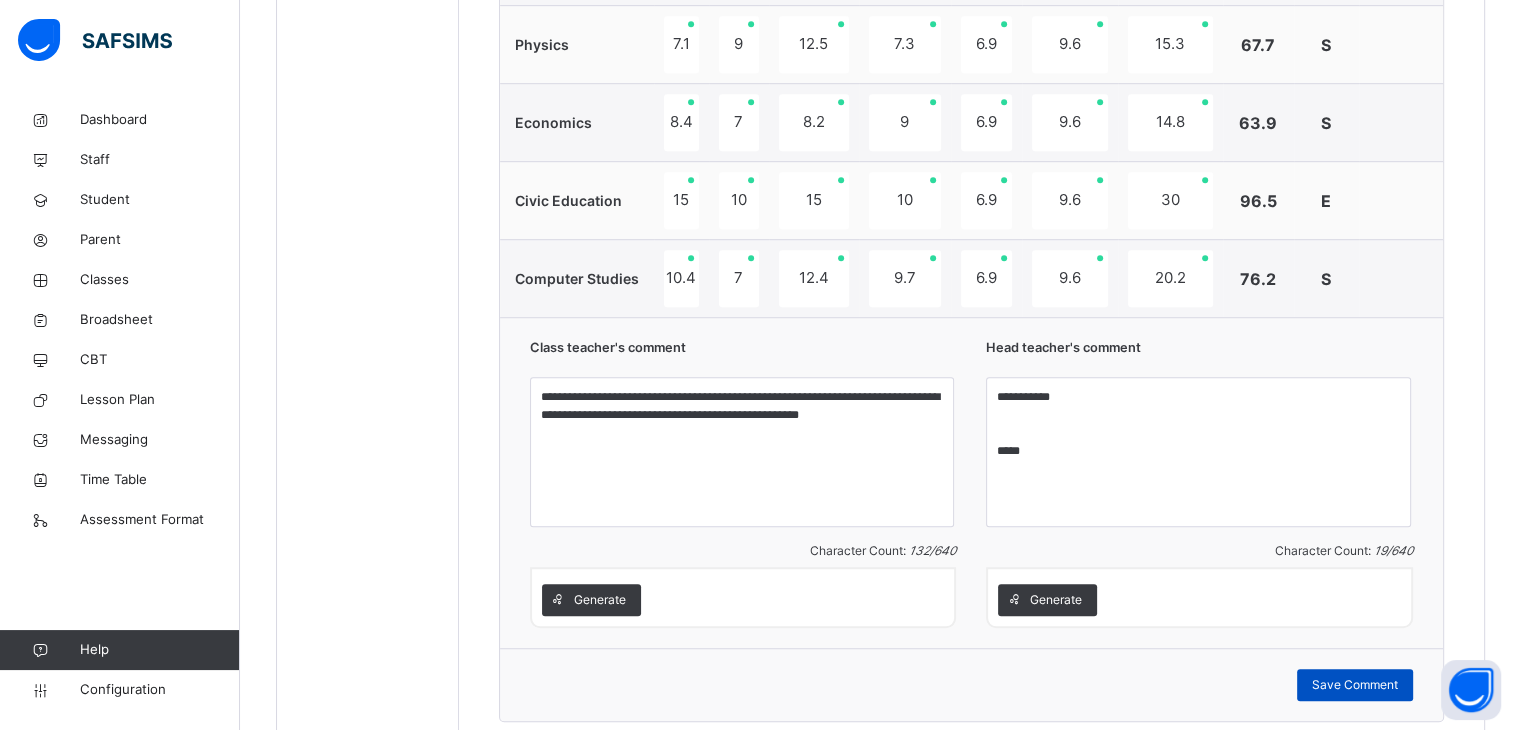 click on "Save Comment" at bounding box center (1355, 685) 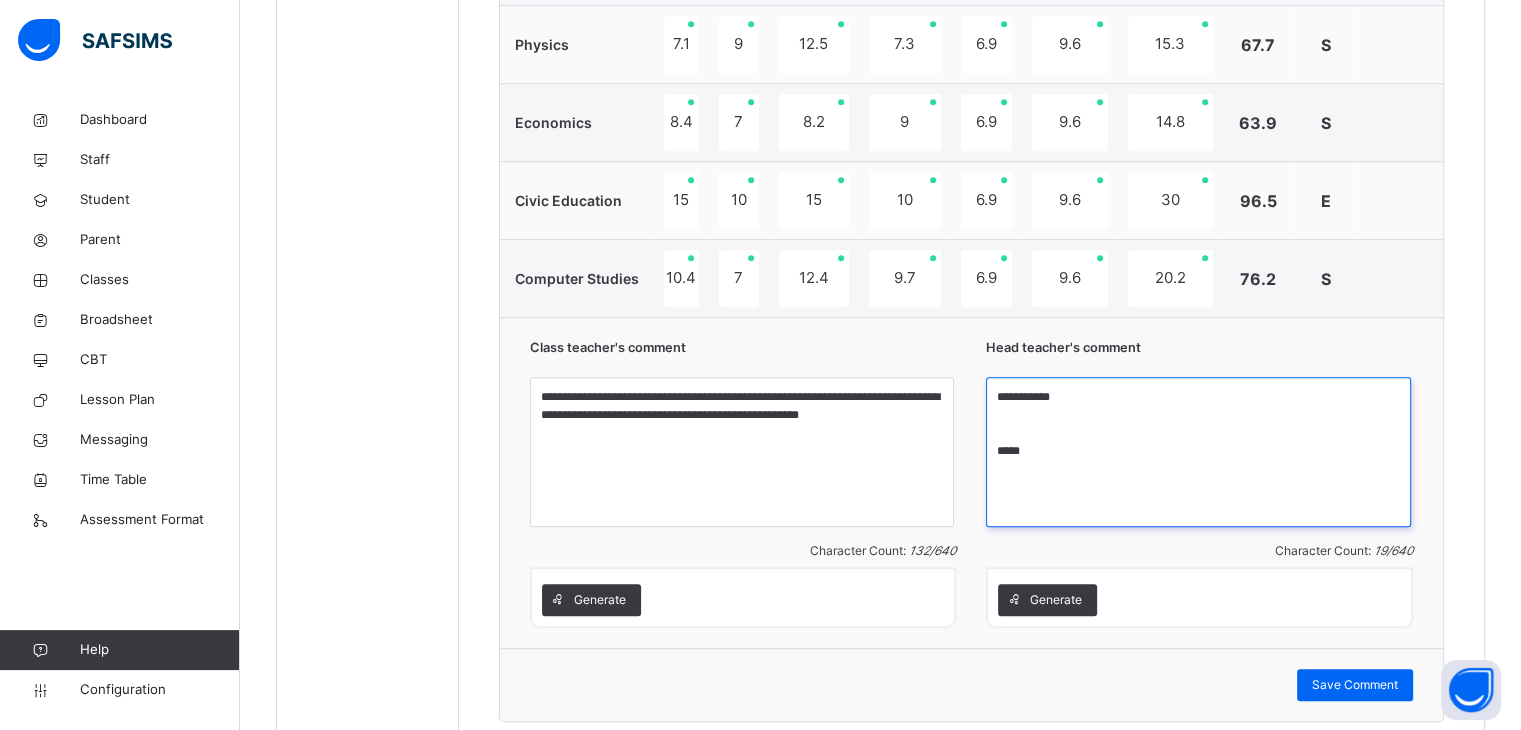 click on "**********" at bounding box center [1198, 452] 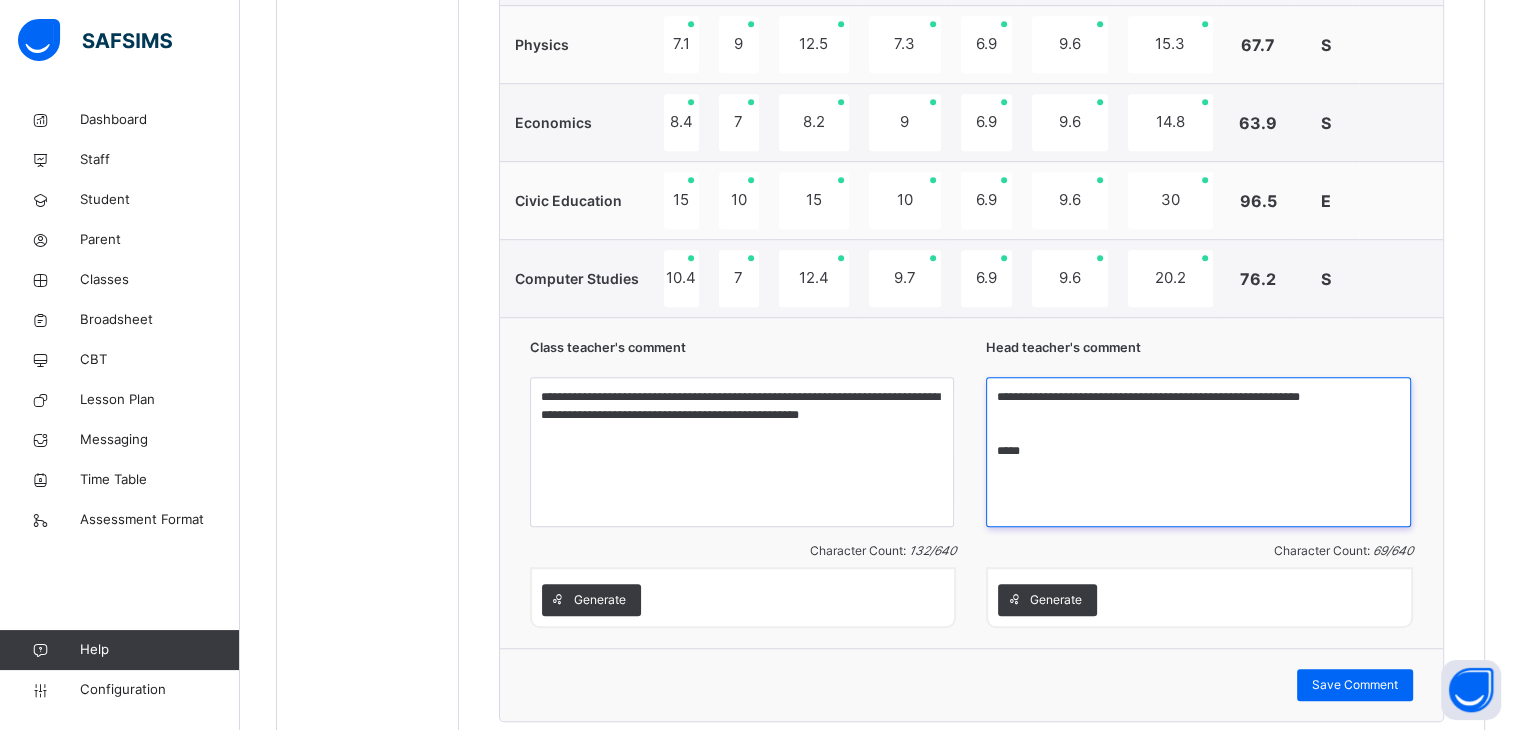 click on "**********" at bounding box center (1198, 452) 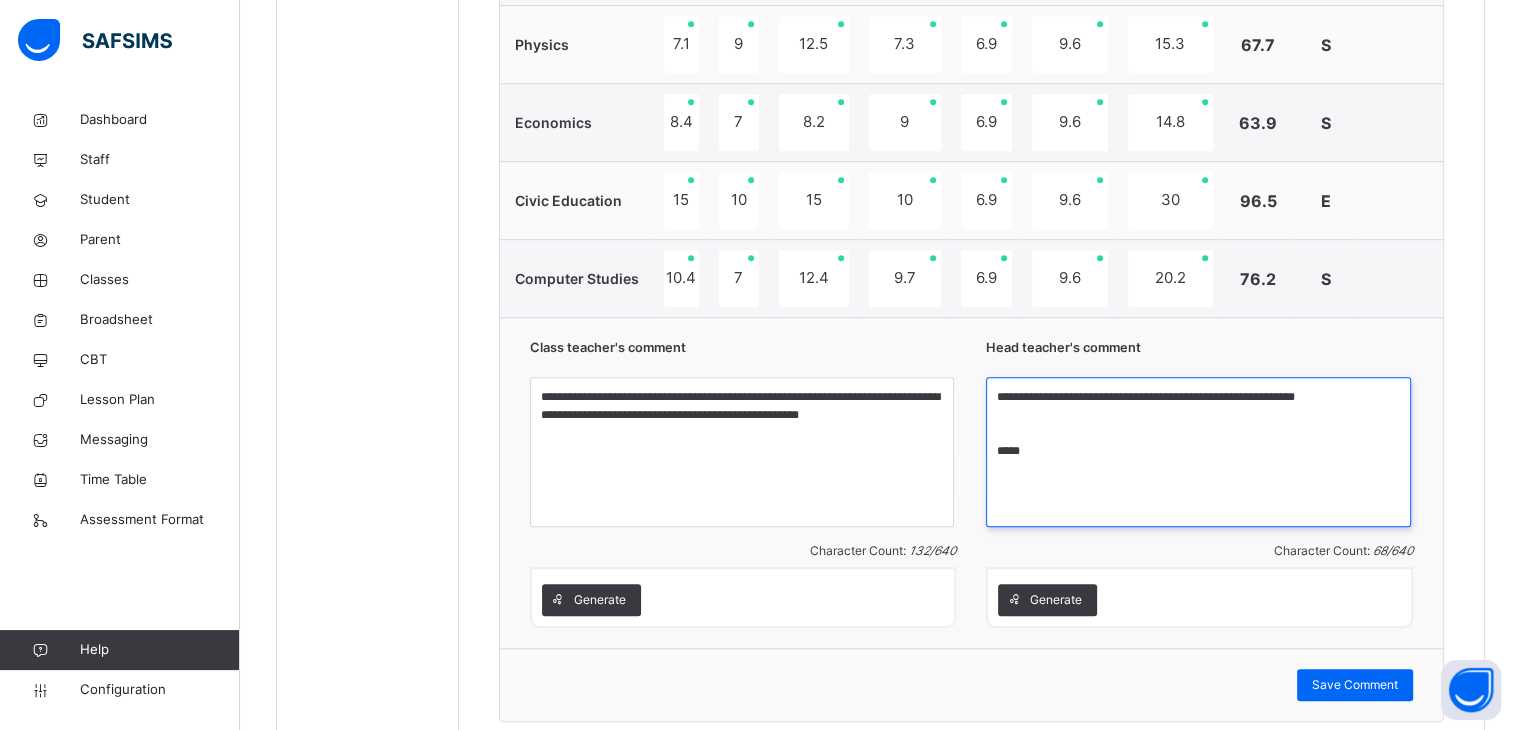 click on "**********" at bounding box center [1198, 452] 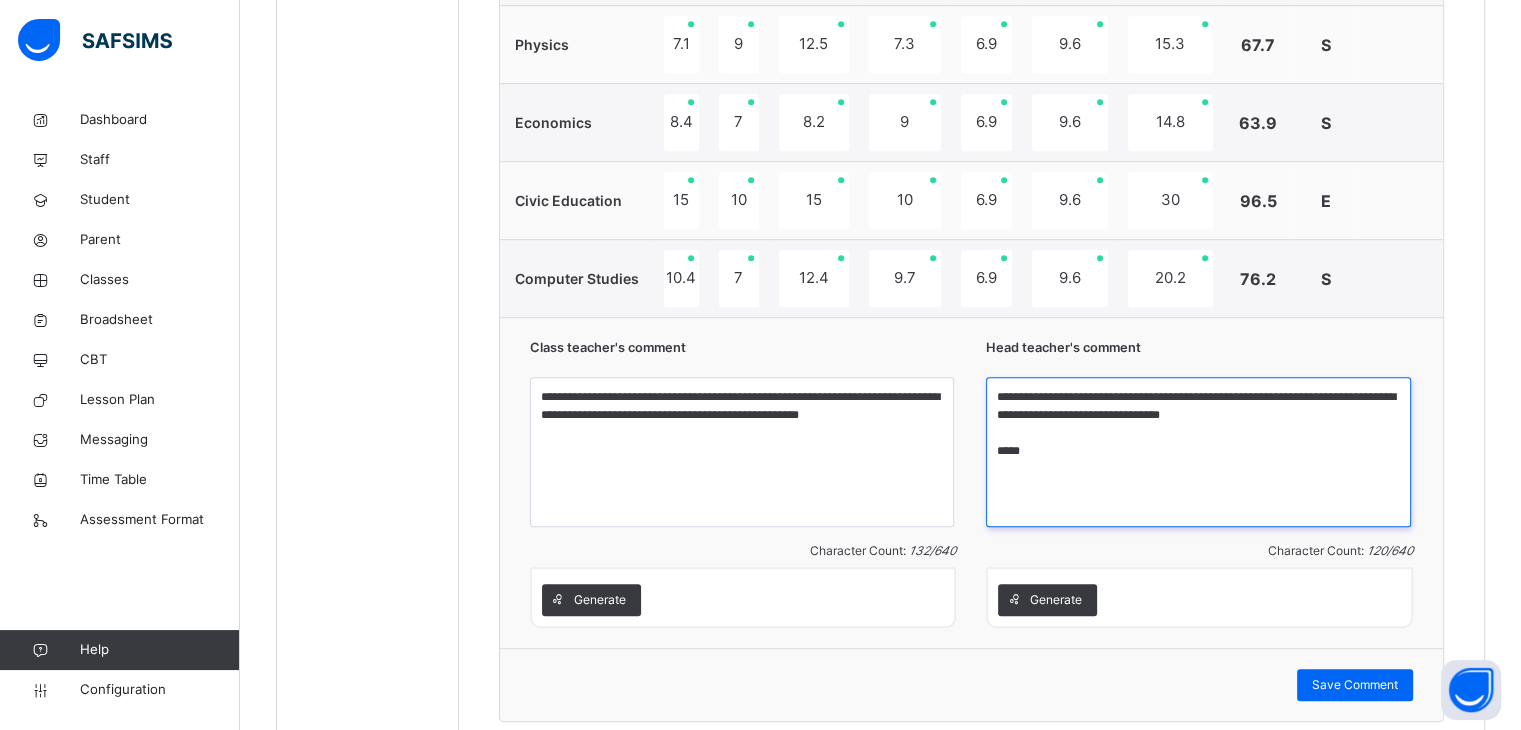 click on "**********" at bounding box center [1198, 452] 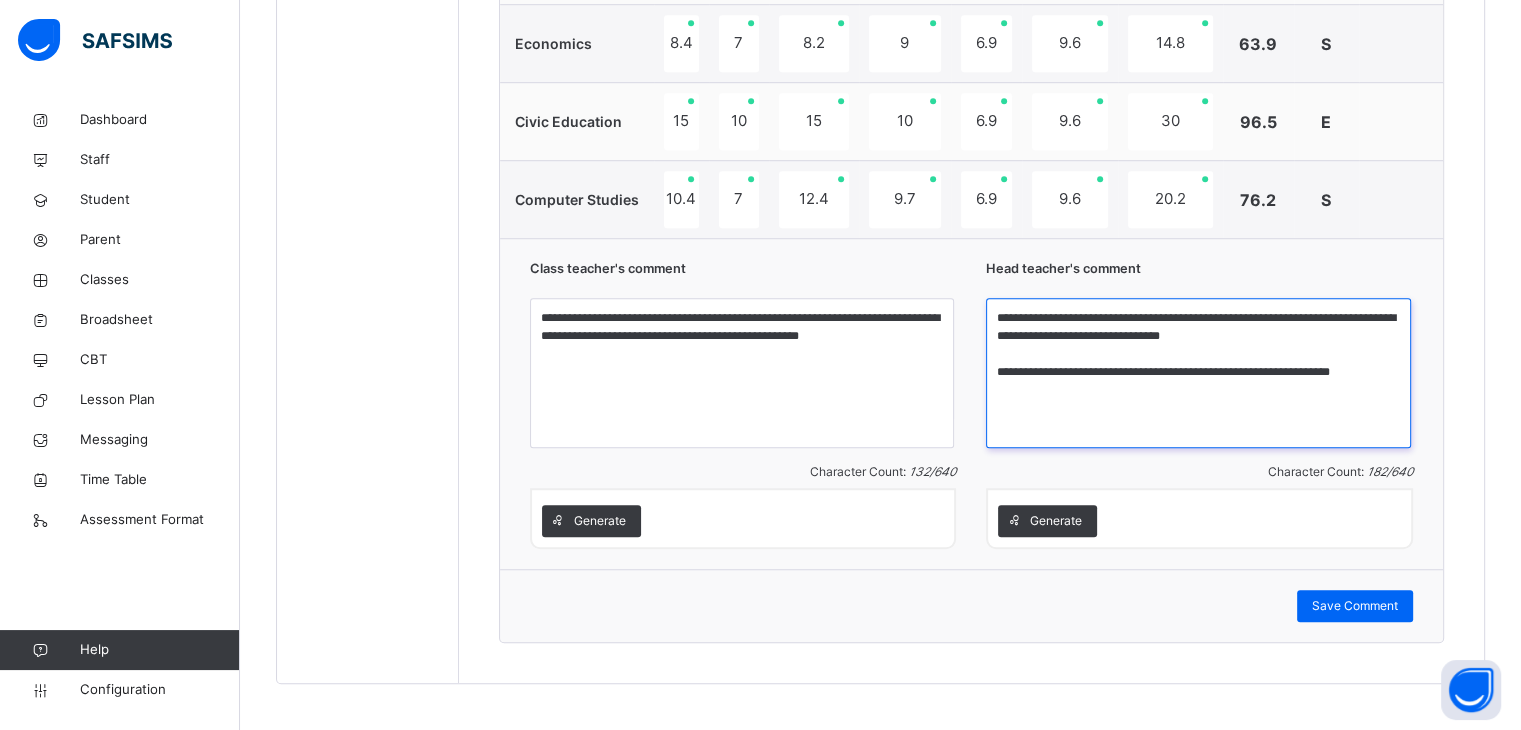 scroll, scrollTop: 1370, scrollLeft: 0, axis: vertical 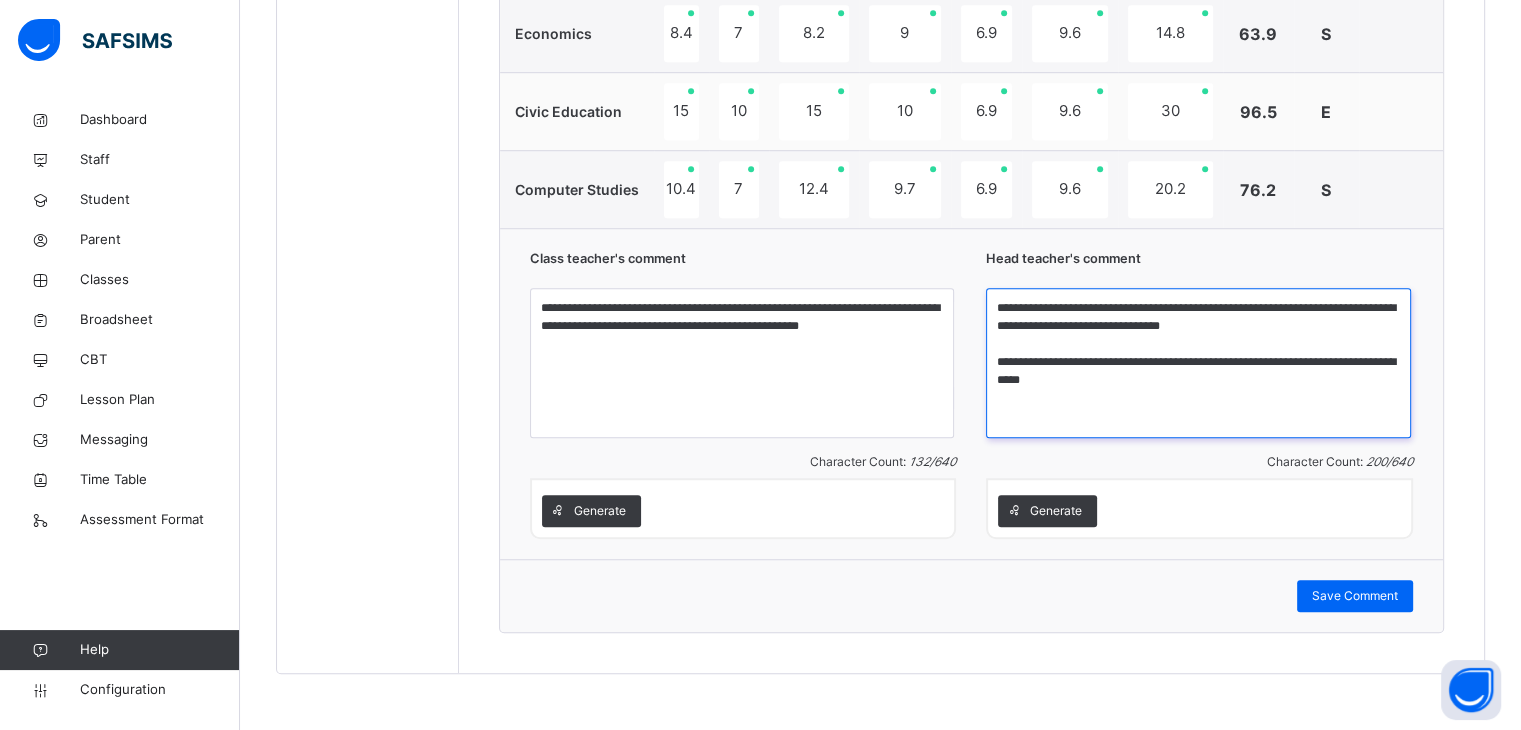 click on "**********" at bounding box center [1198, 363] 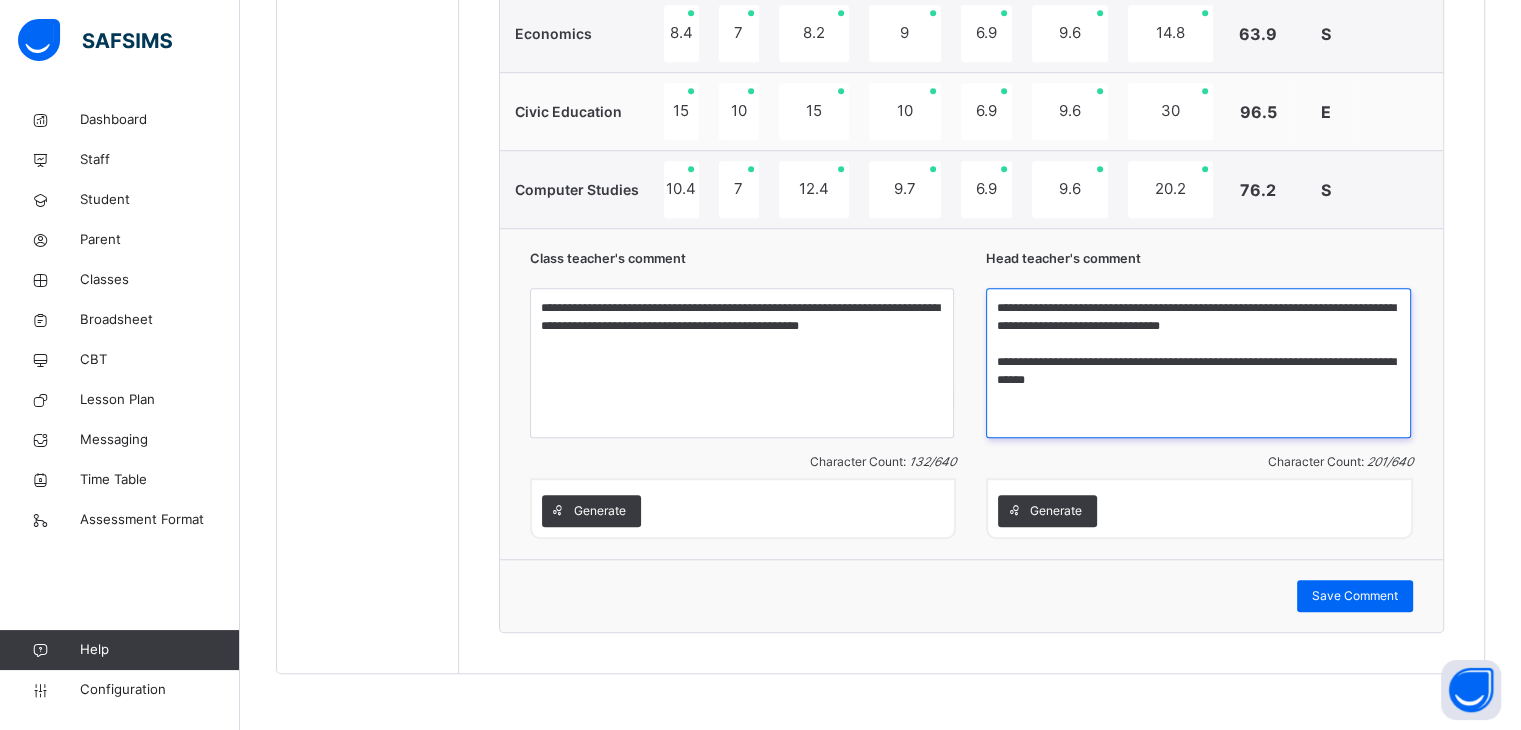 click on "**********" at bounding box center (1198, 363) 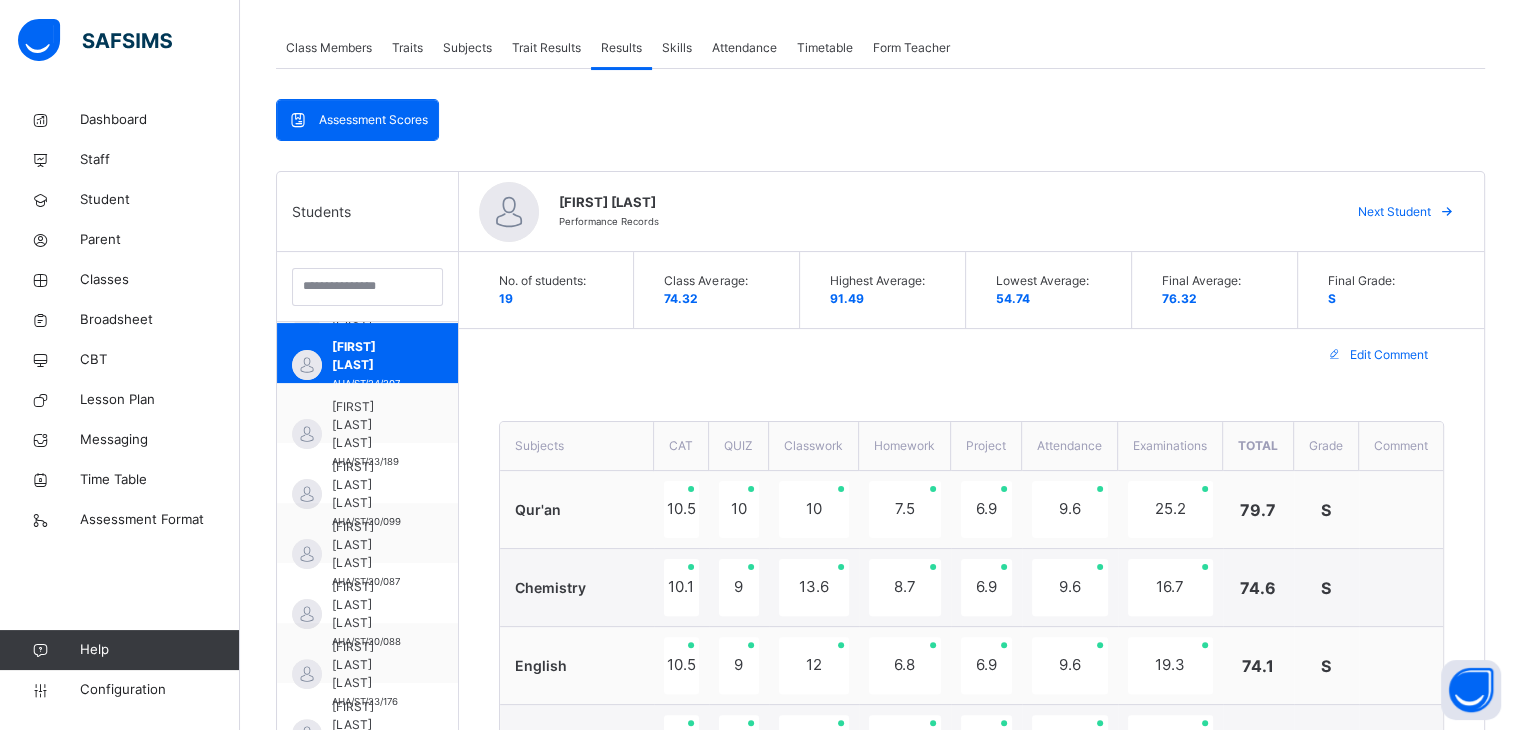 scroll, scrollTop: 383, scrollLeft: 0, axis: vertical 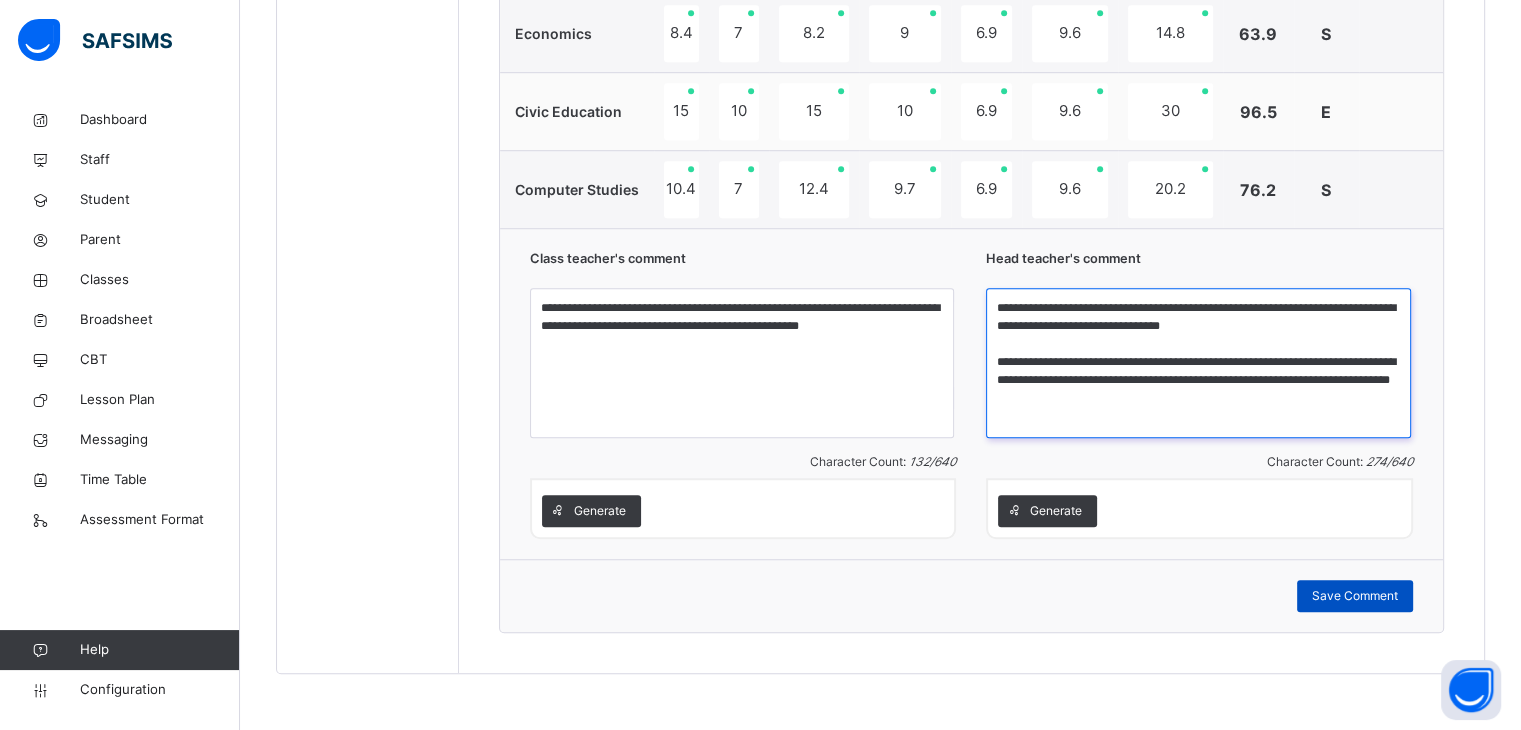 type on "**********" 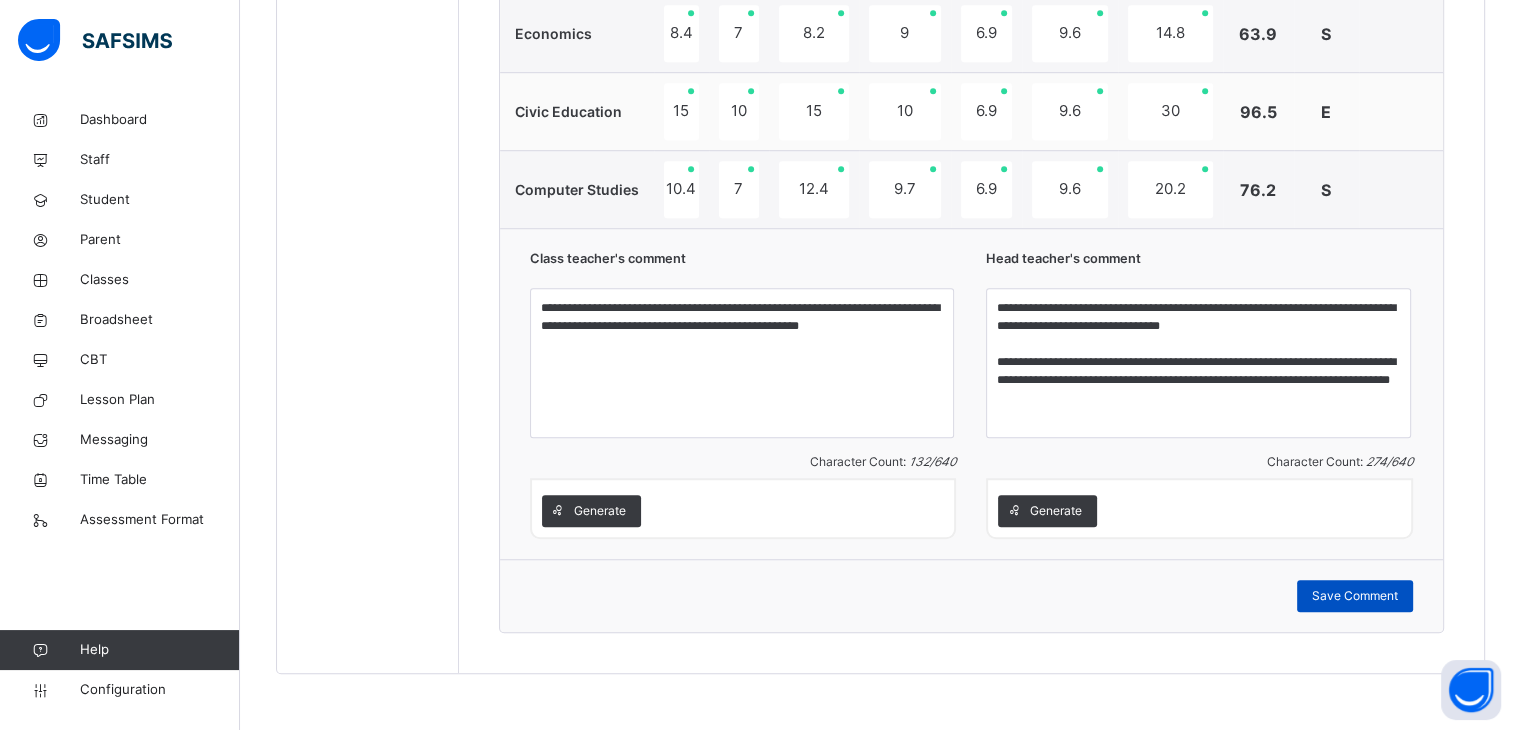 click on "Save Comment" at bounding box center [1355, 596] 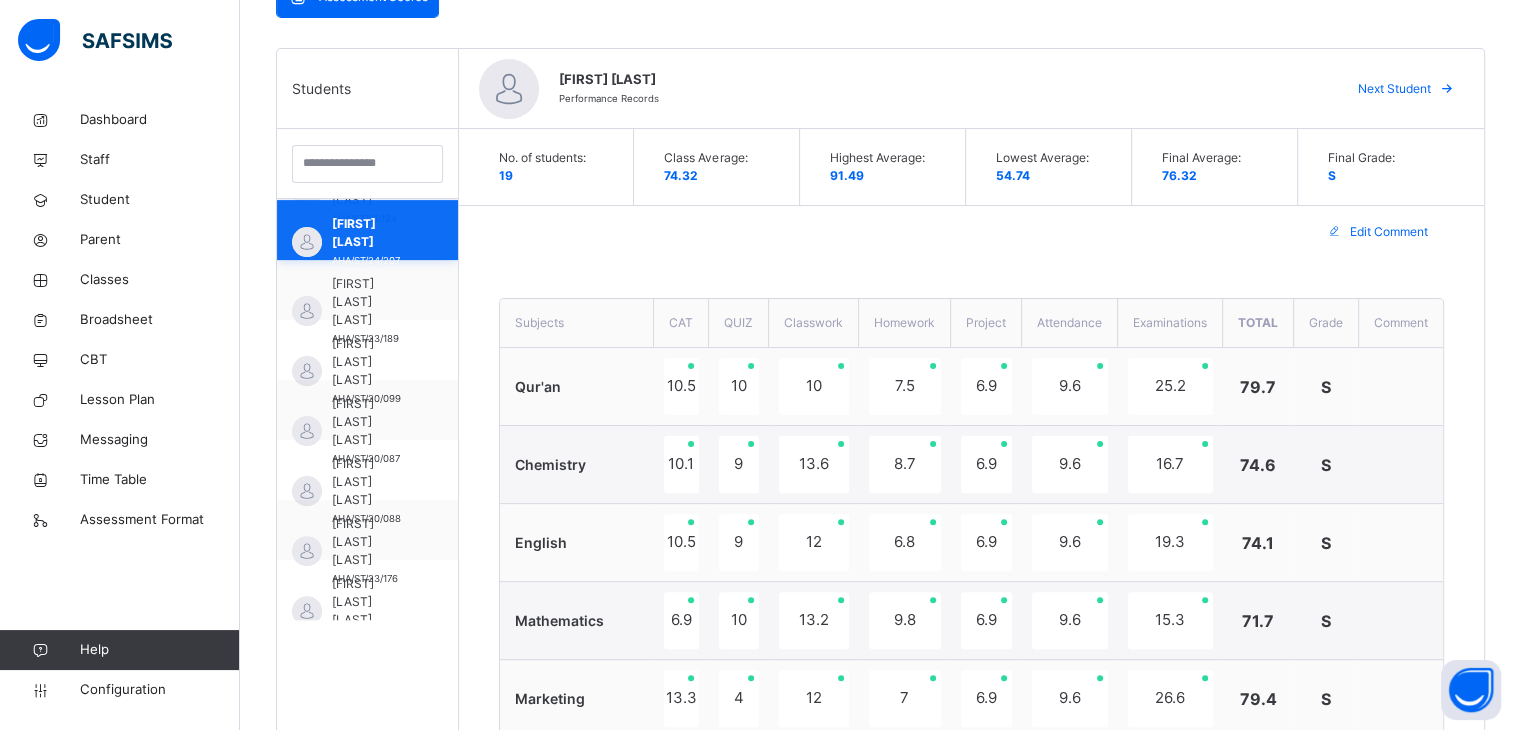 scroll, scrollTop: 466, scrollLeft: 0, axis: vertical 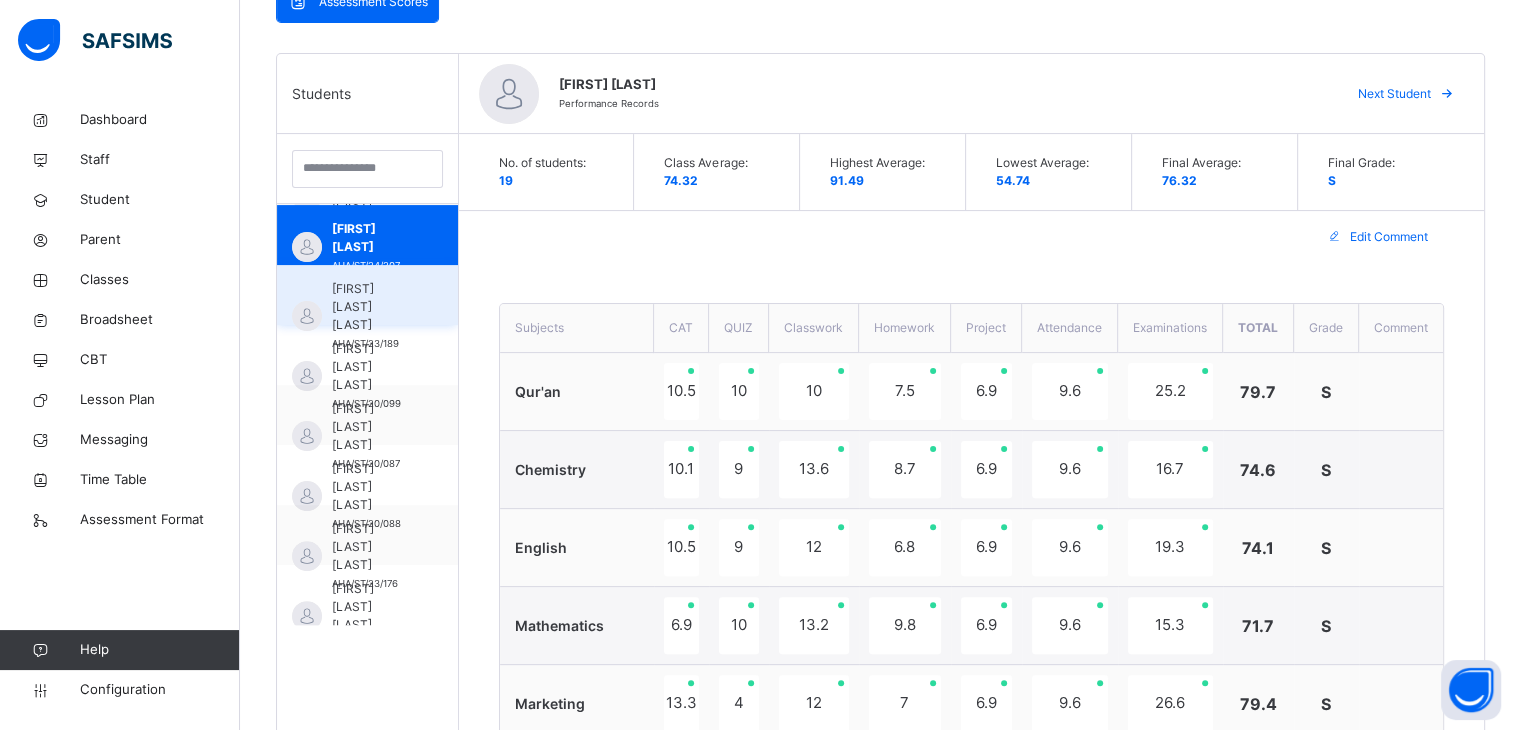 click on "[FIRST] [LAST] [LAST]" at bounding box center [372, 307] 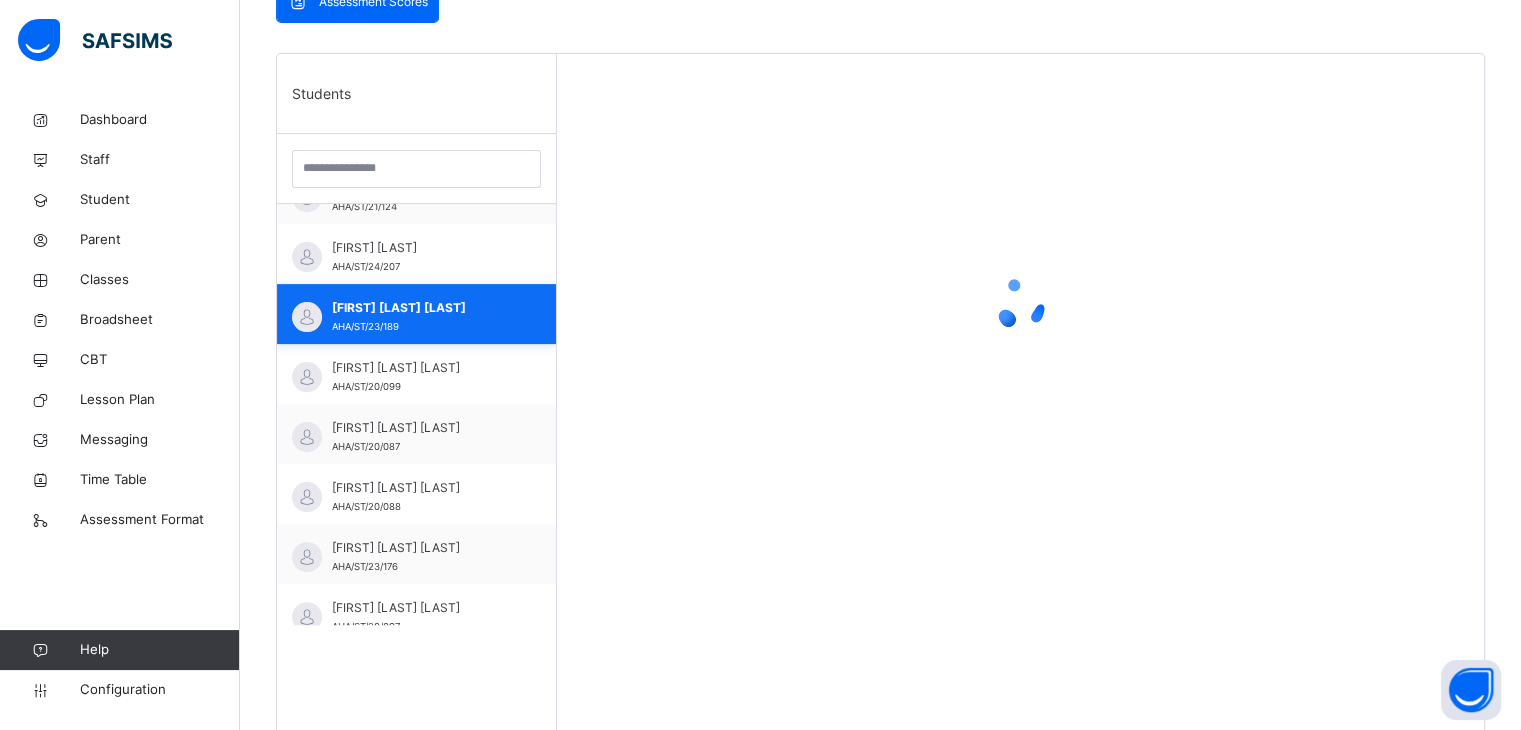 scroll, scrollTop: 479, scrollLeft: 0, axis: vertical 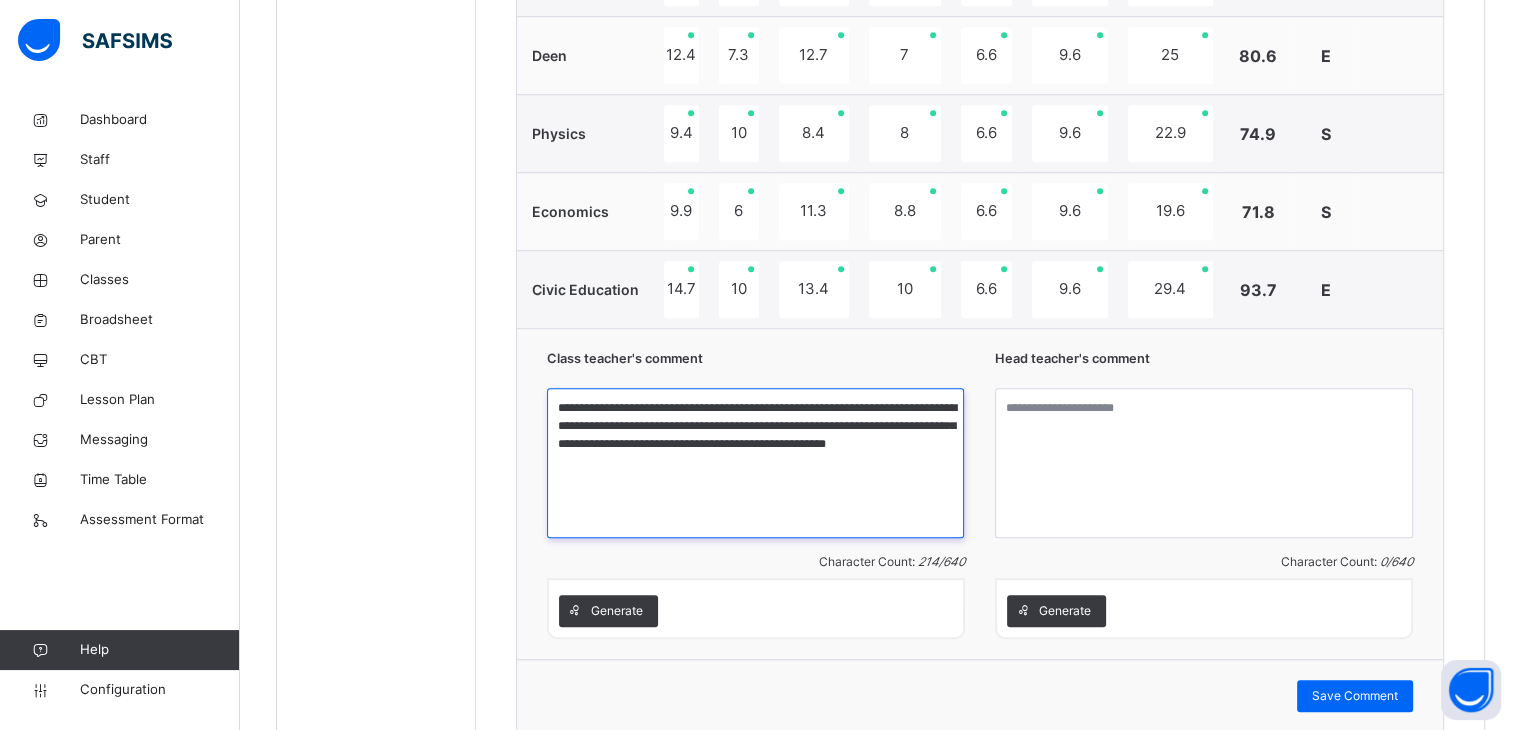 click on "**********" at bounding box center (755, 463) 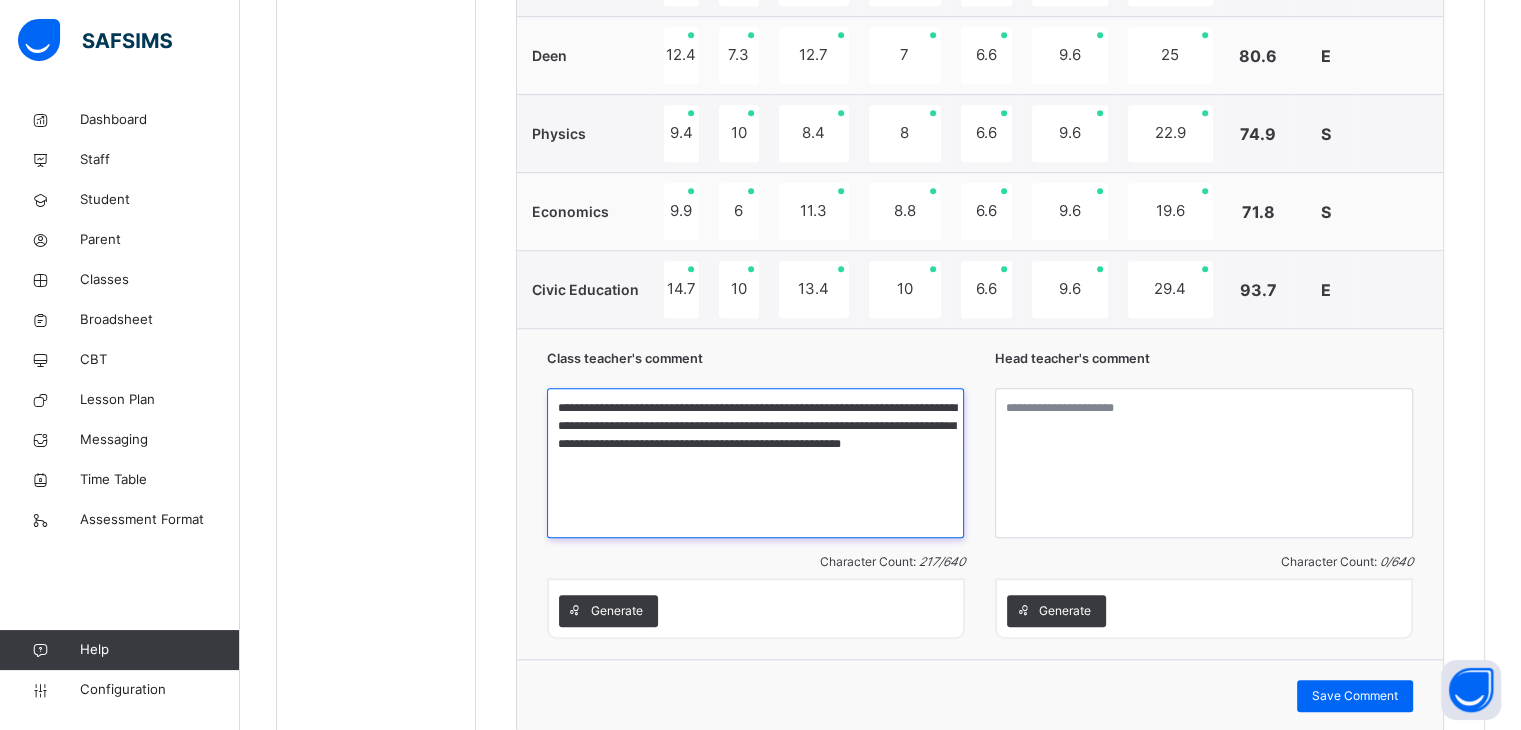 click on "**********" at bounding box center (755, 463) 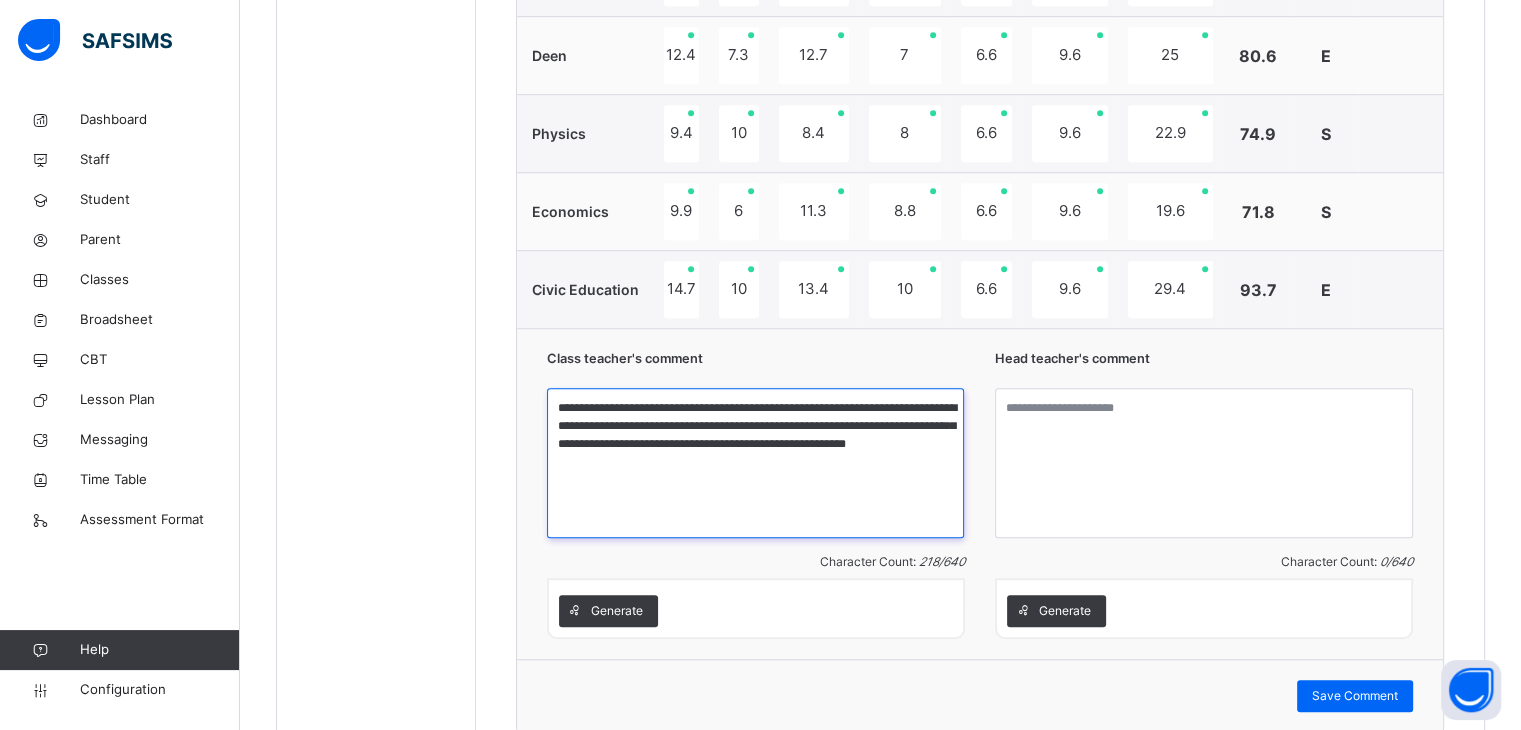 drag, startPoint x: 875, startPoint y: 404, endPoint x: 784, endPoint y: 401, distance: 91.04944 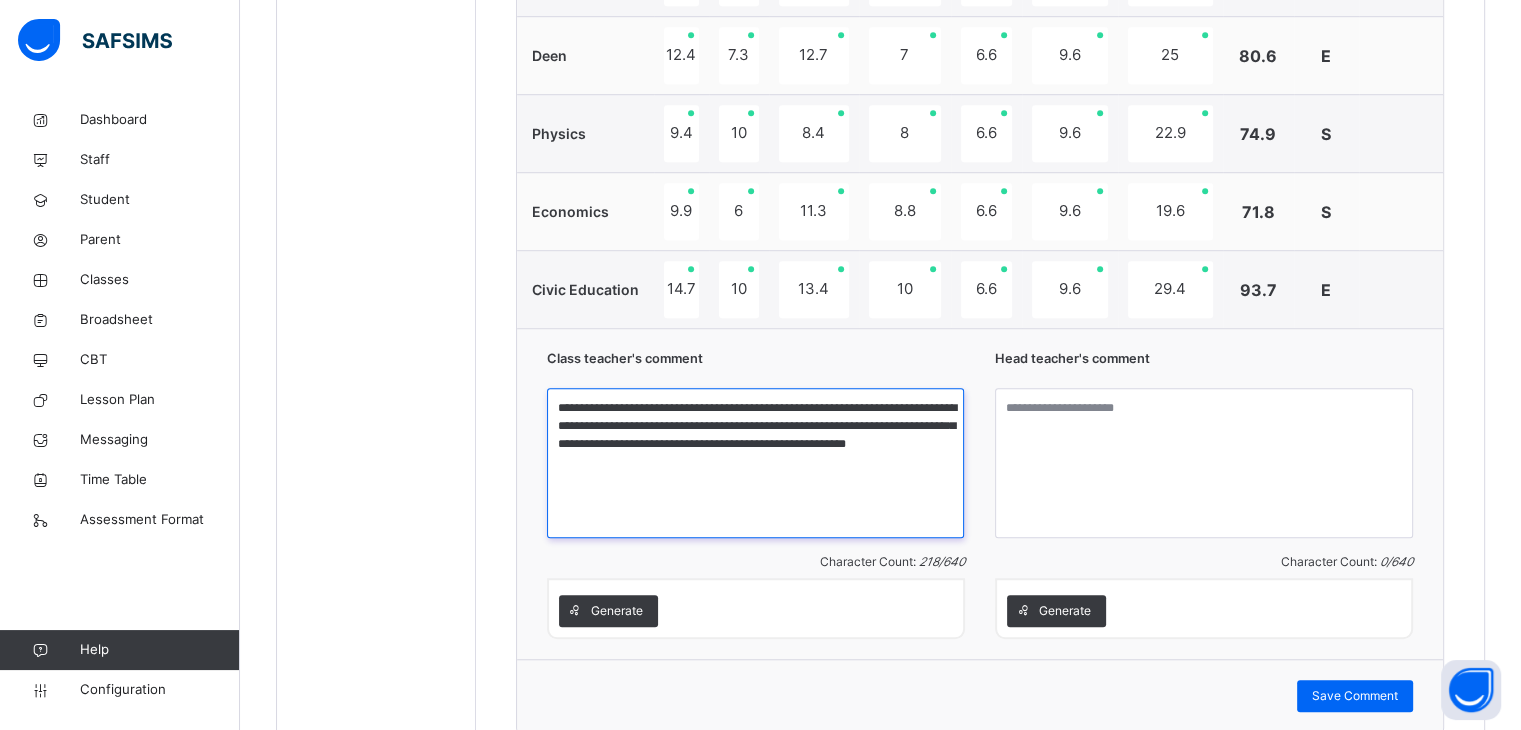 click on "**********" at bounding box center [755, 463] 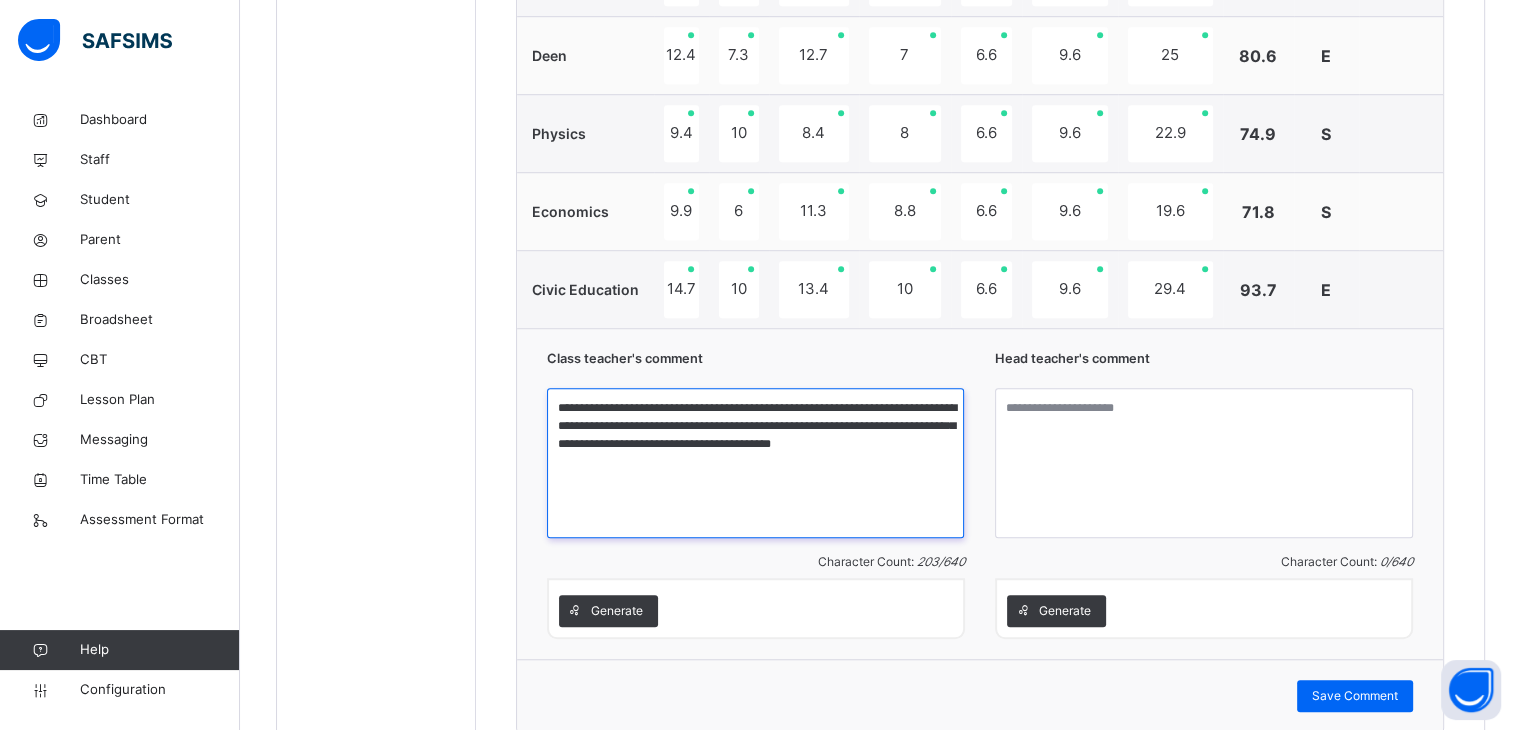 click on "**********" at bounding box center (755, 463) 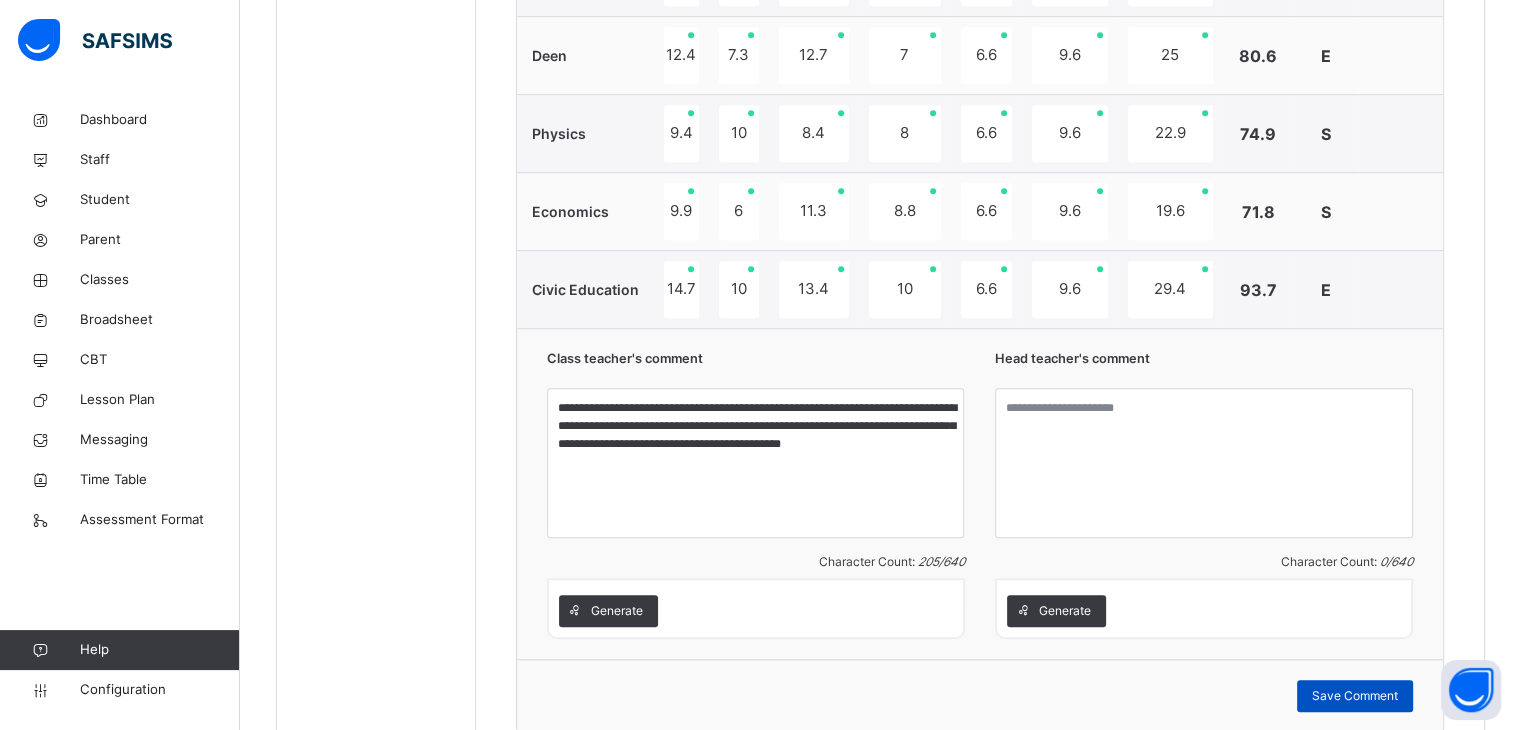 click on "Save Comment" at bounding box center [1355, 696] 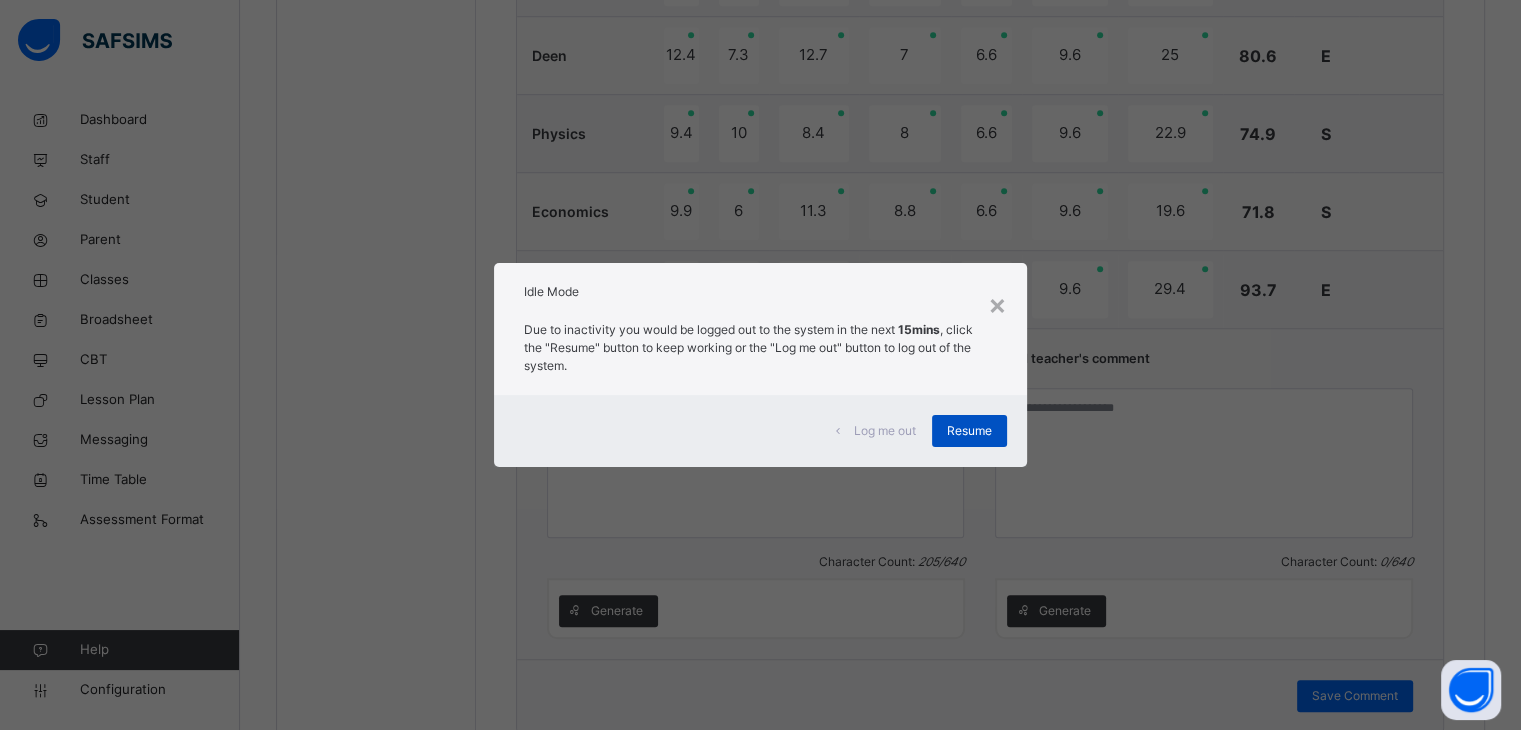 click on "Resume" at bounding box center [969, 431] 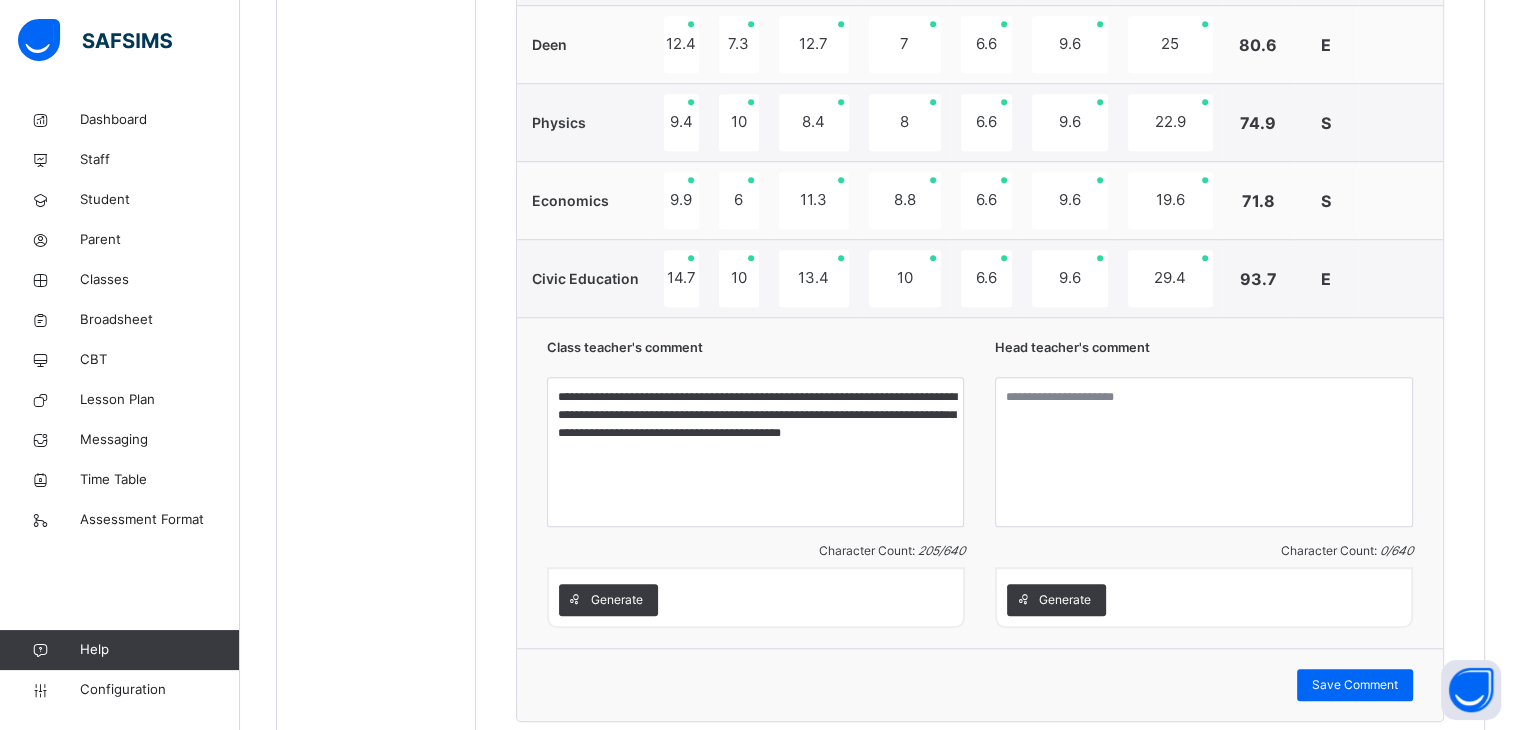 scroll, scrollTop: 1438, scrollLeft: 0, axis: vertical 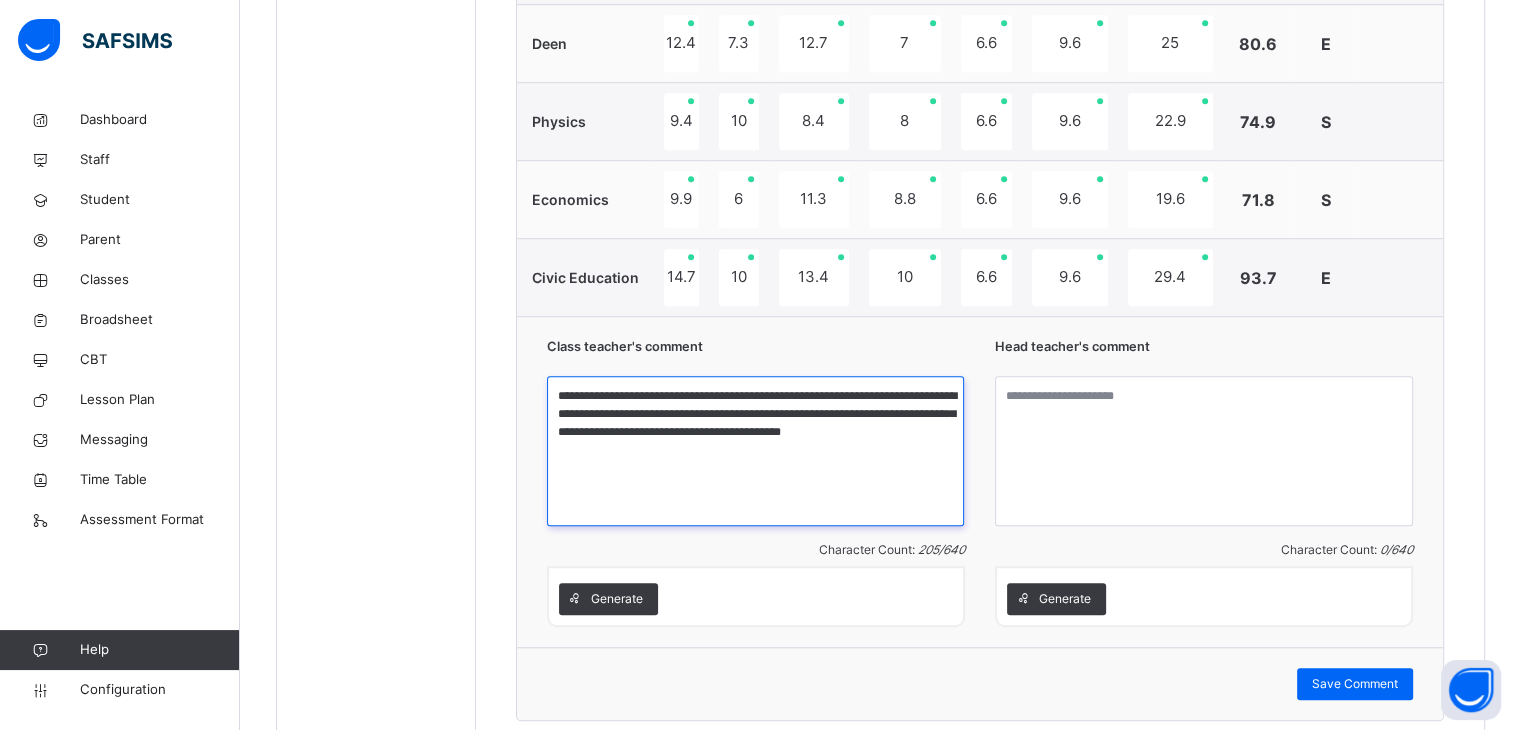 click on "**********" at bounding box center (755, 451) 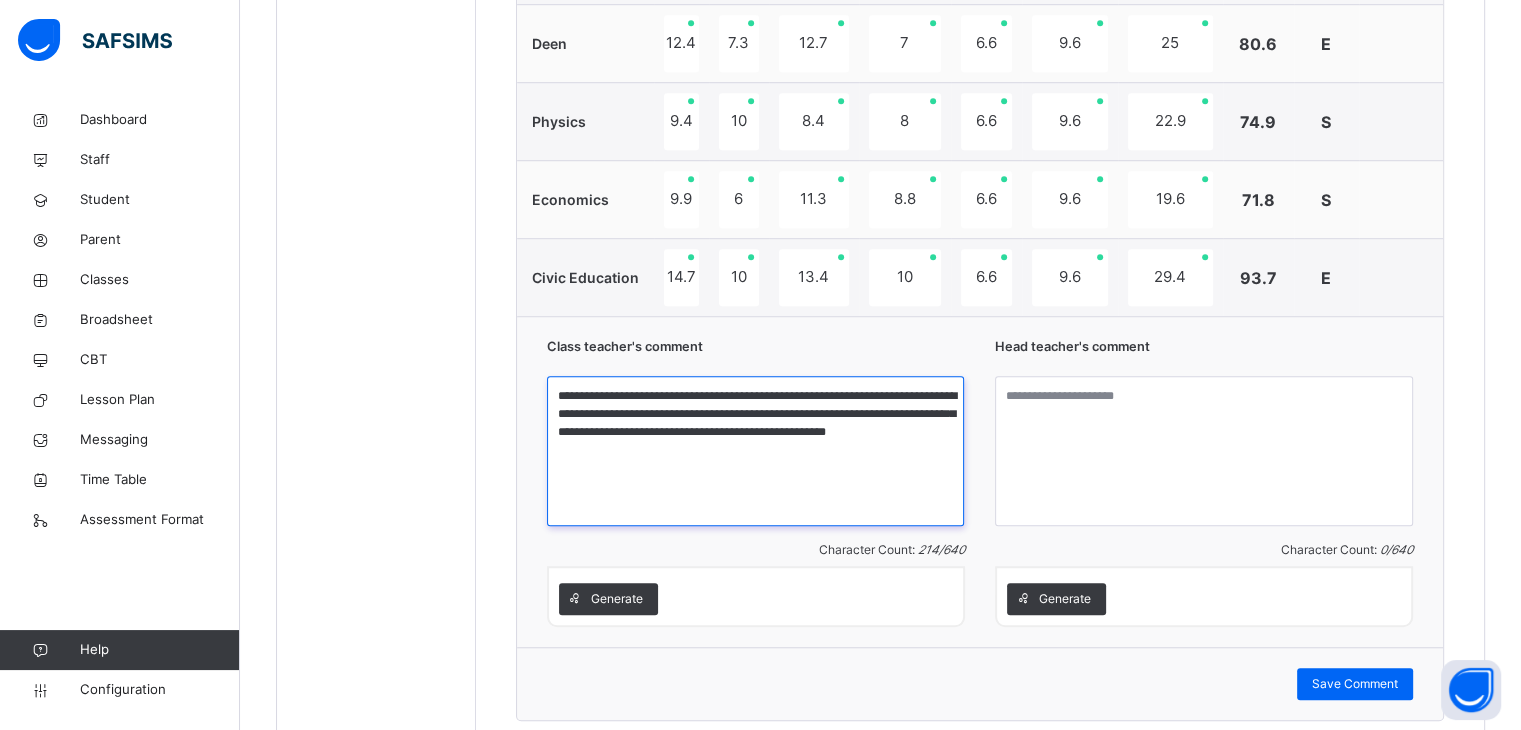 click on "**********" at bounding box center (755, 451) 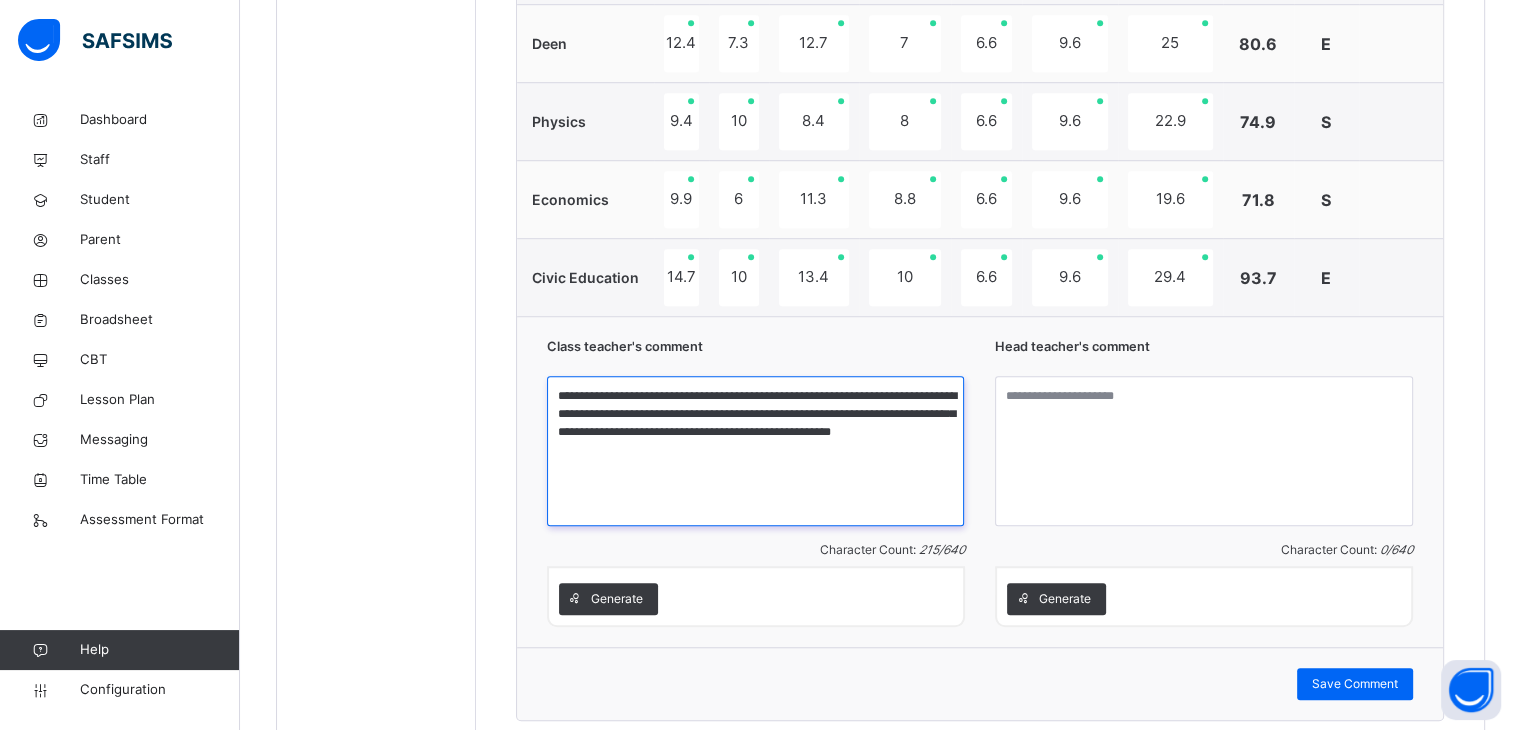 click on "**********" at bounding box center [755, 451] 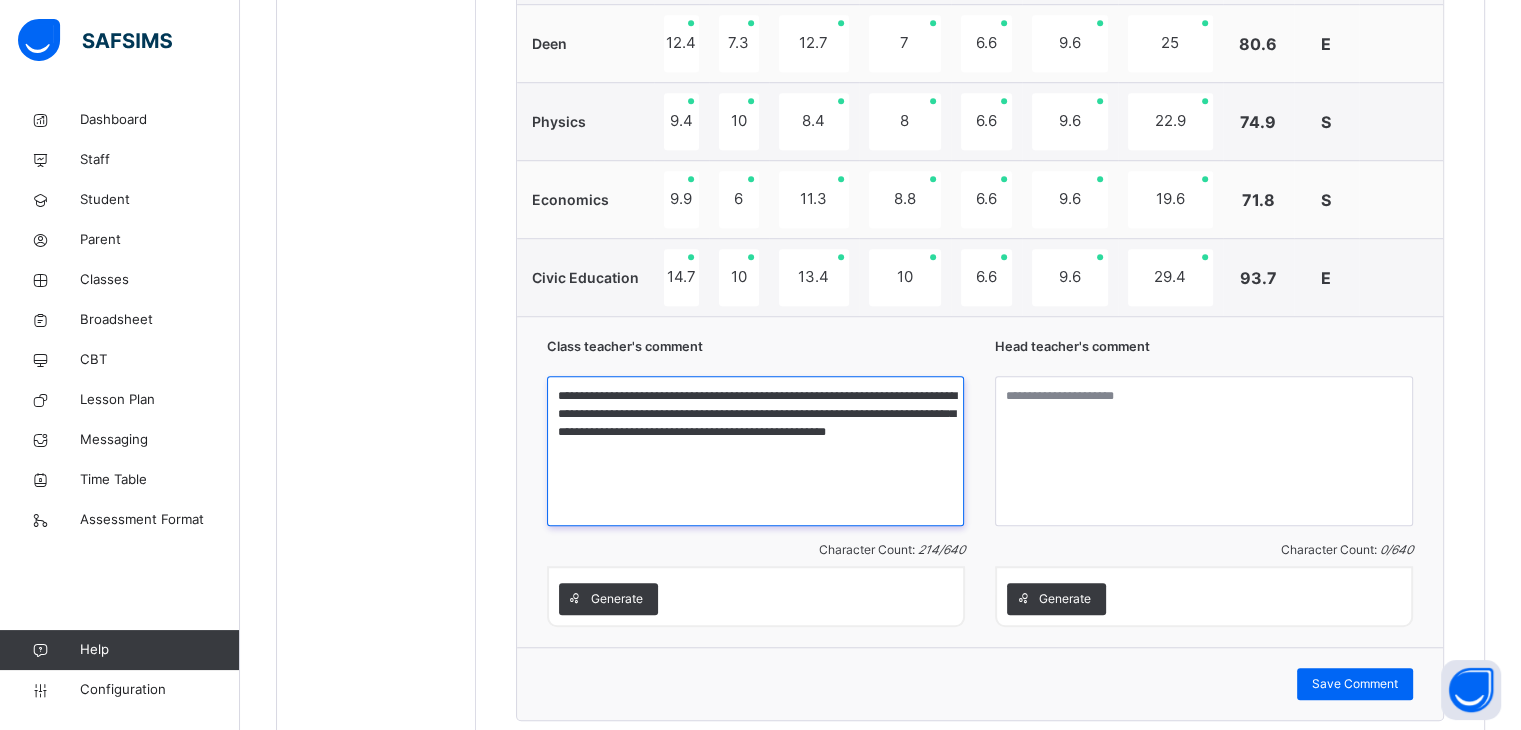 type on "**********" 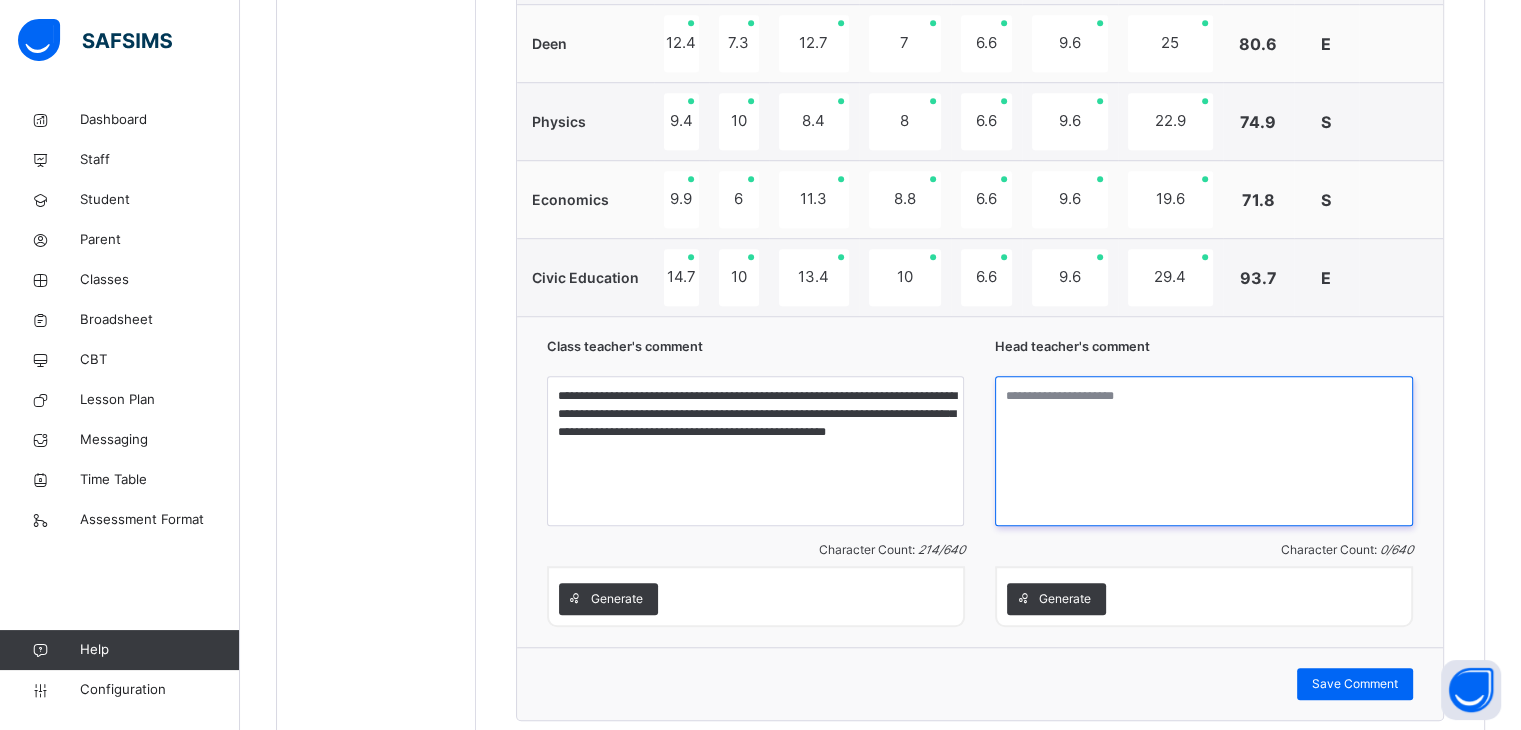 click at bounding box center (1204, 451) 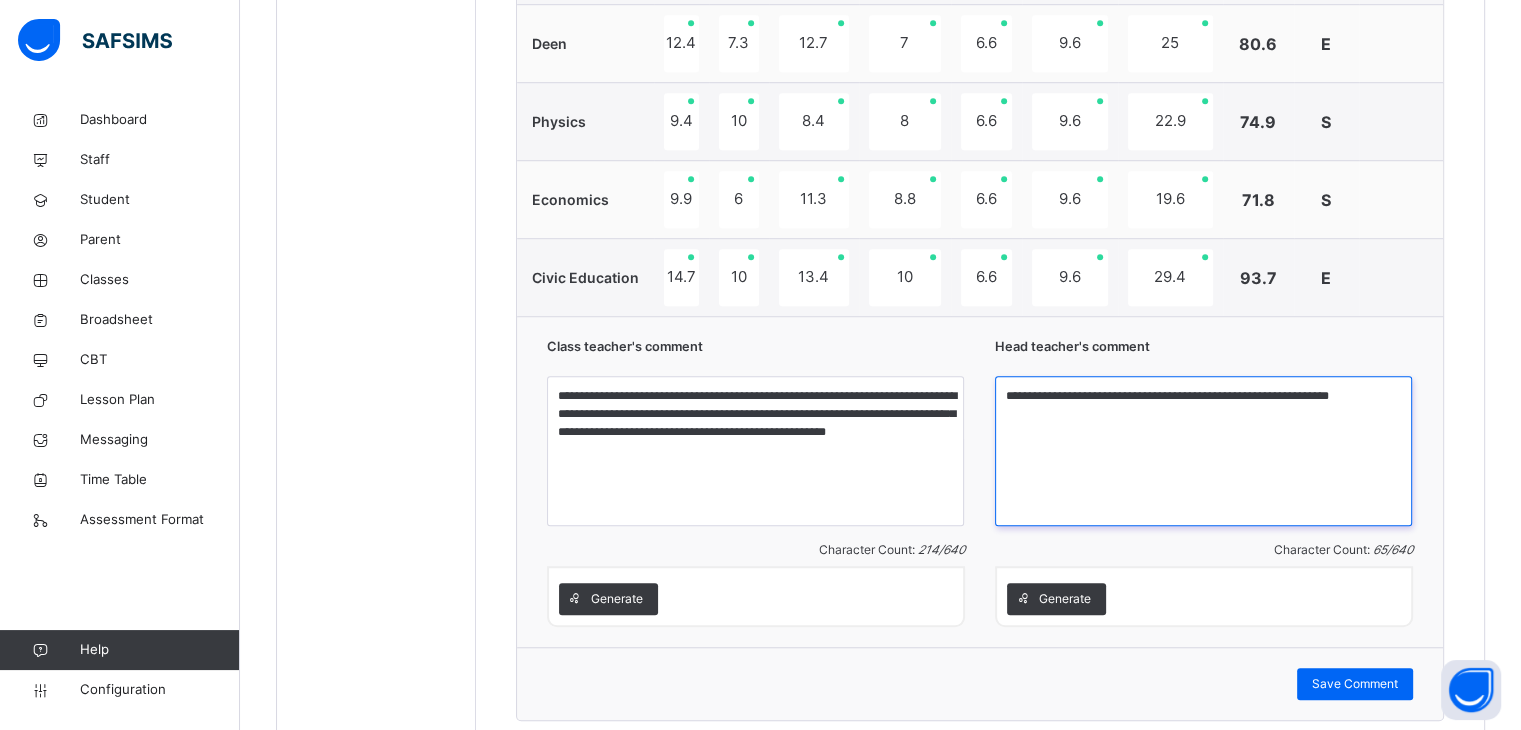 click on "**********" at bounding box center [1203, 451] 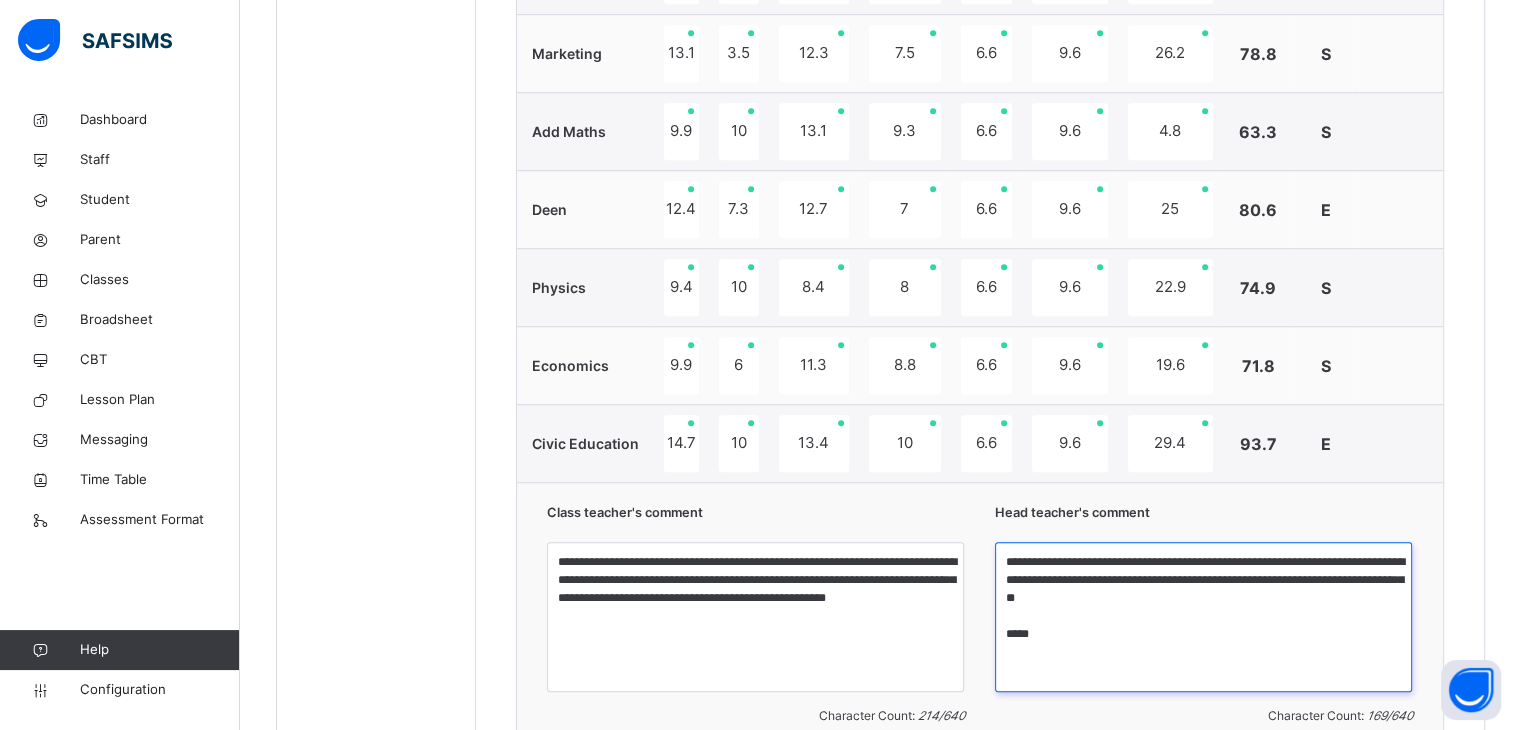 scroll, scrollTop: 1283, scrollLeft: 0, axis: vertical 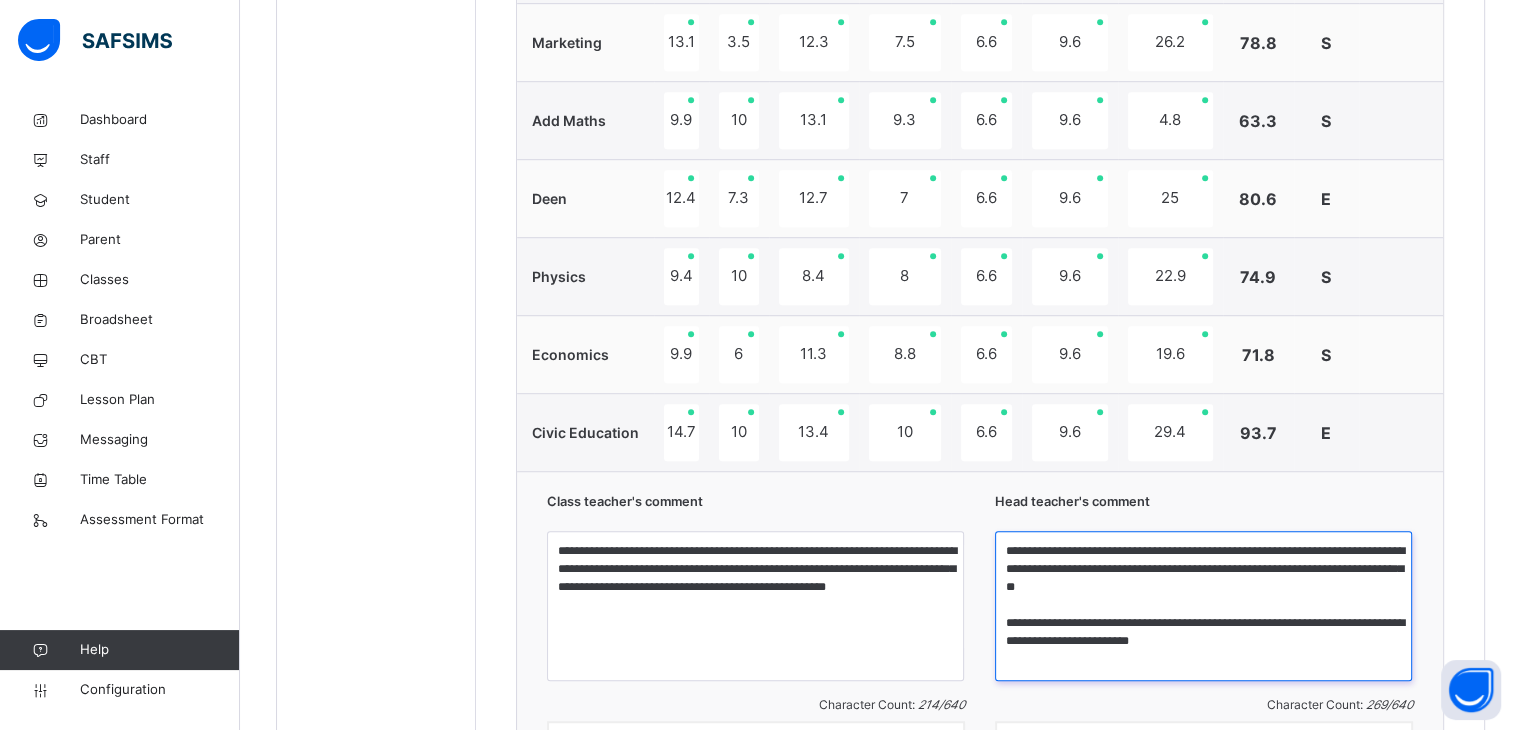 click on "**********" at bounding box center (1203, 606) 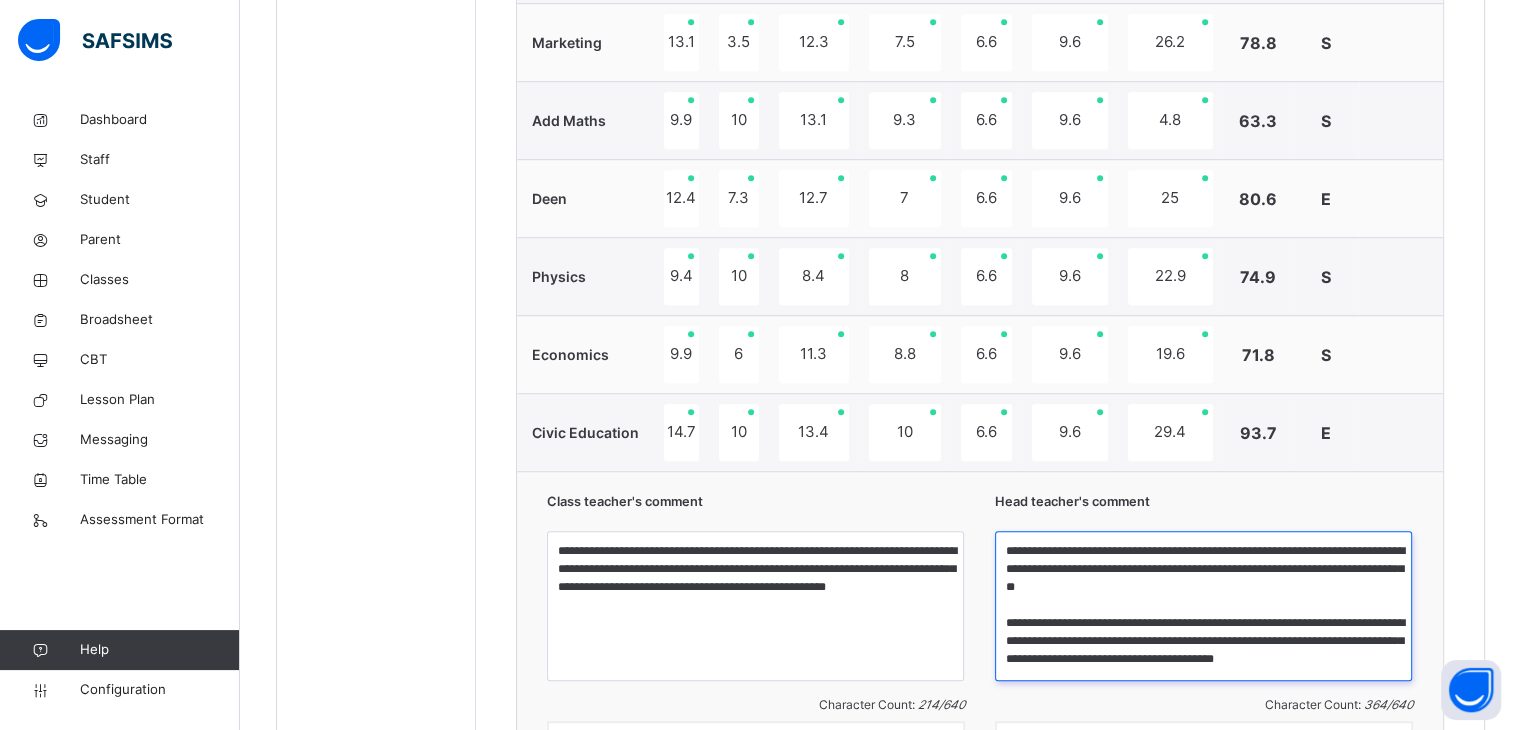 scroll, scrollTop: 4, scrollLeft: 0, axis: vertical 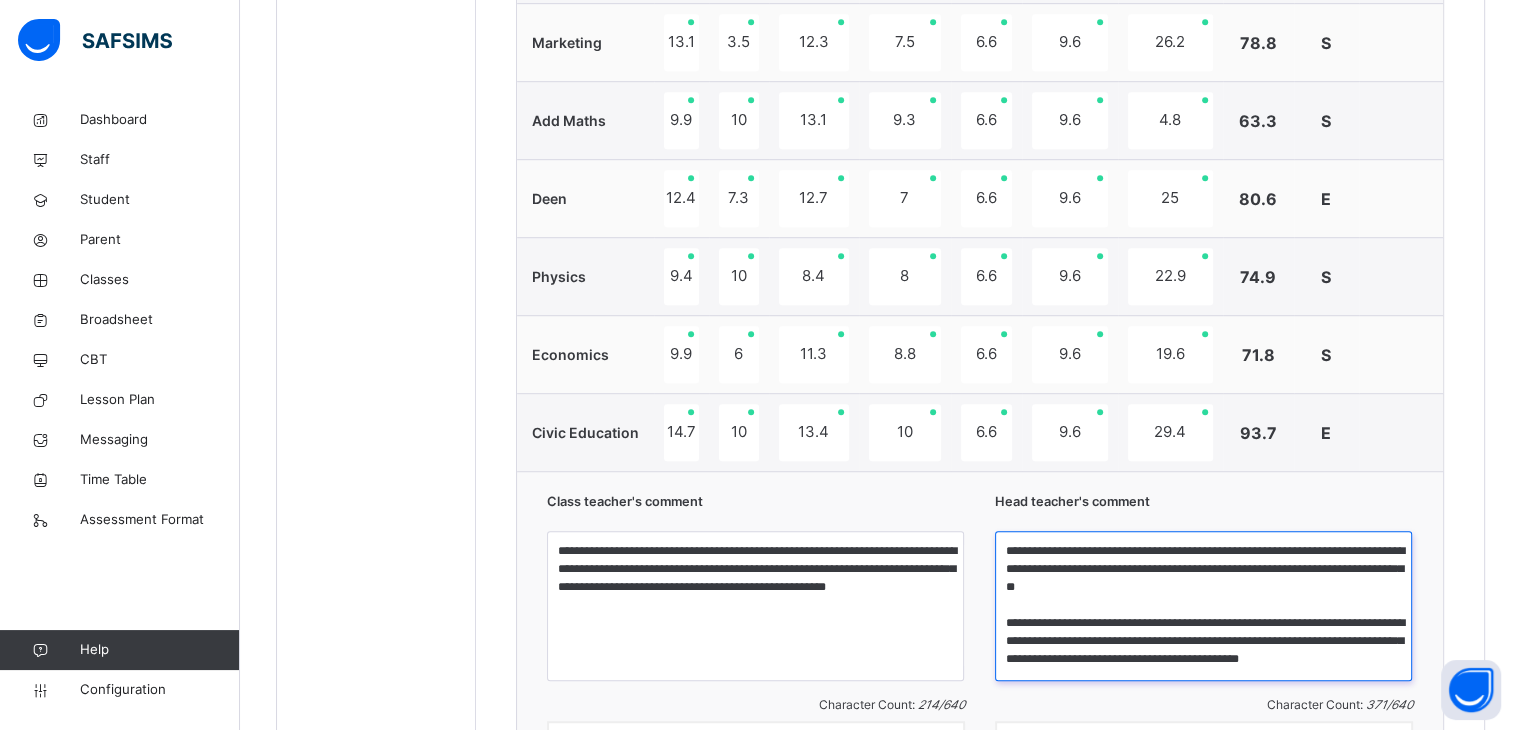 click on "**********" at bounding box center (1203, 606) 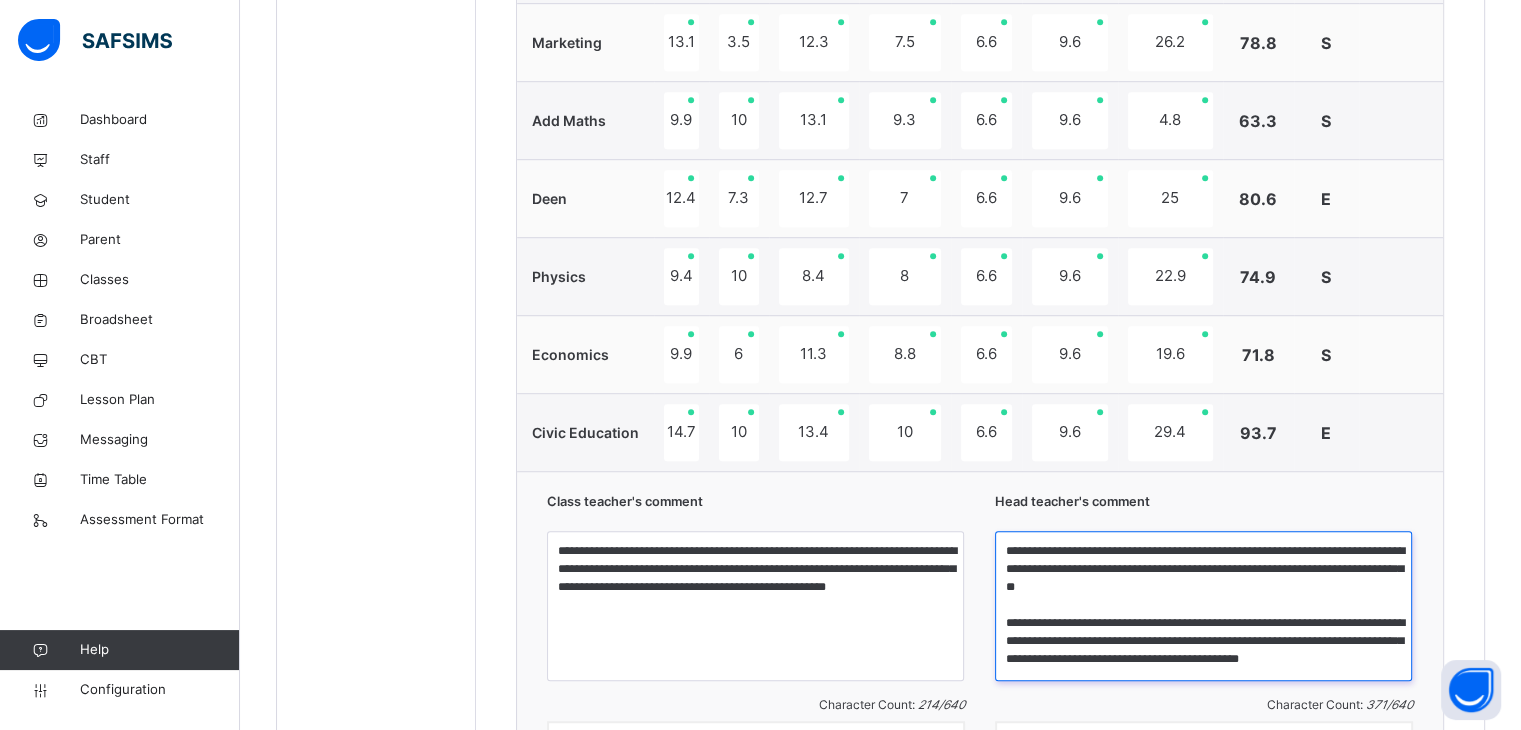paste on "**********" 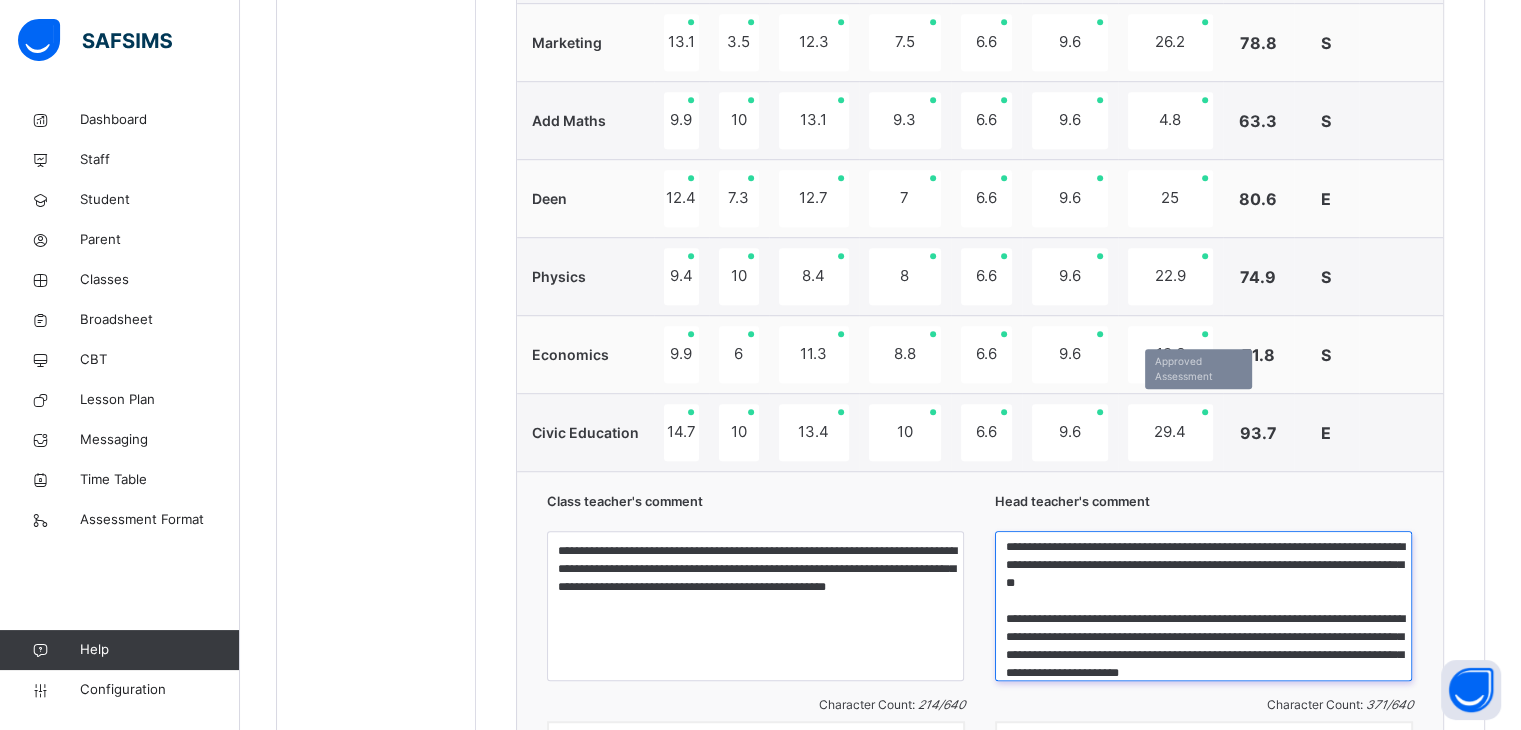scroll, scrollTop: 22, scrollLeft: 0, axis: vertical 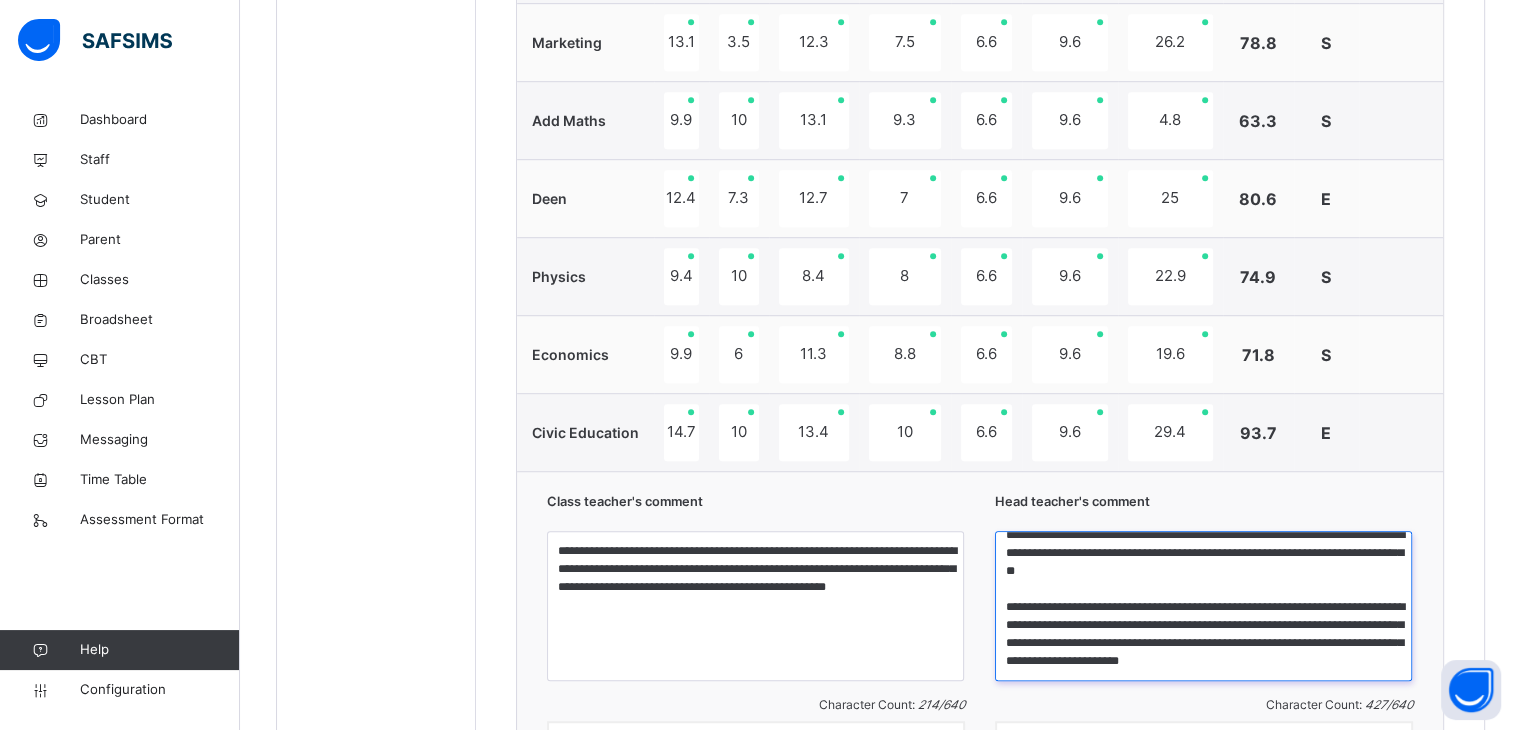 click on "**********" at bounding box center (1203, 606) 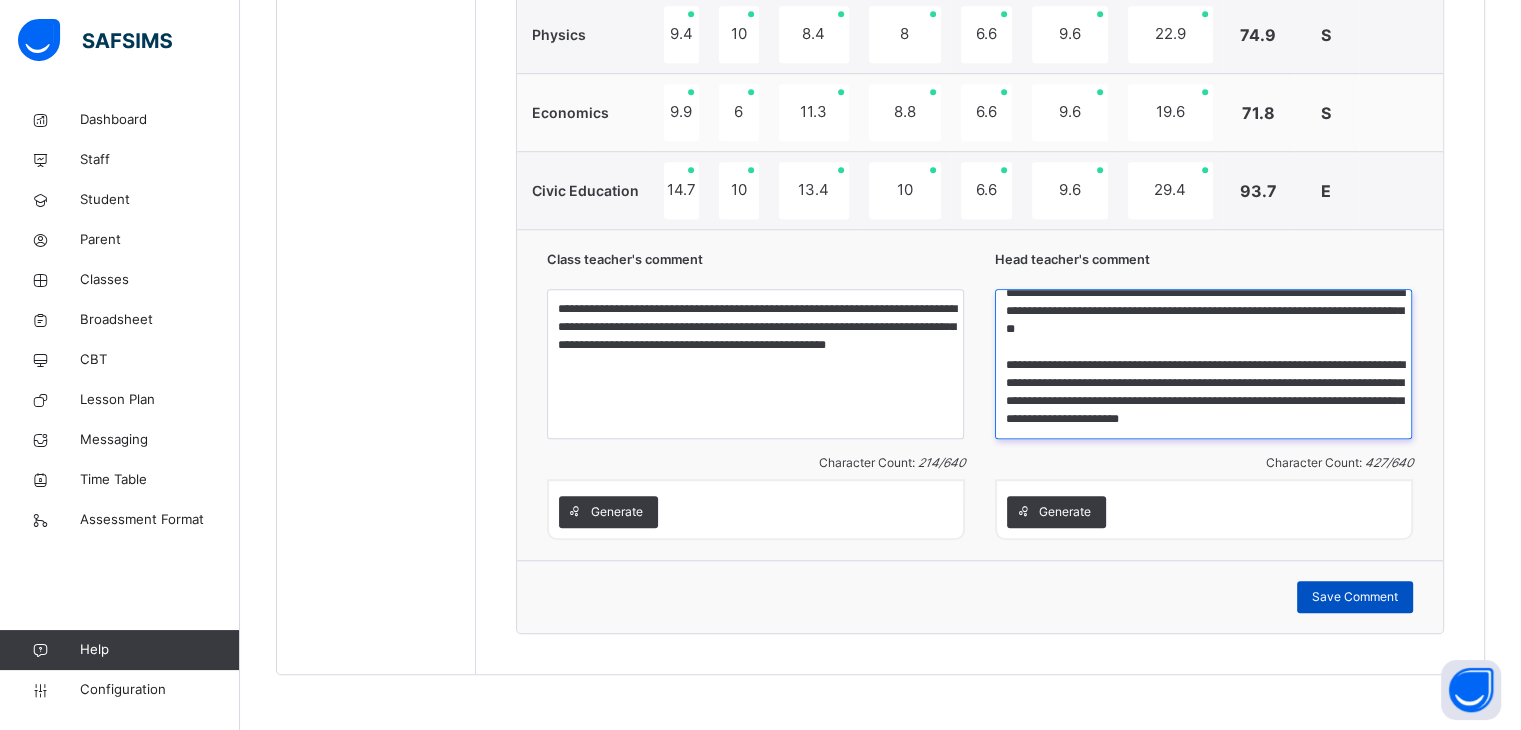 type on "**********" 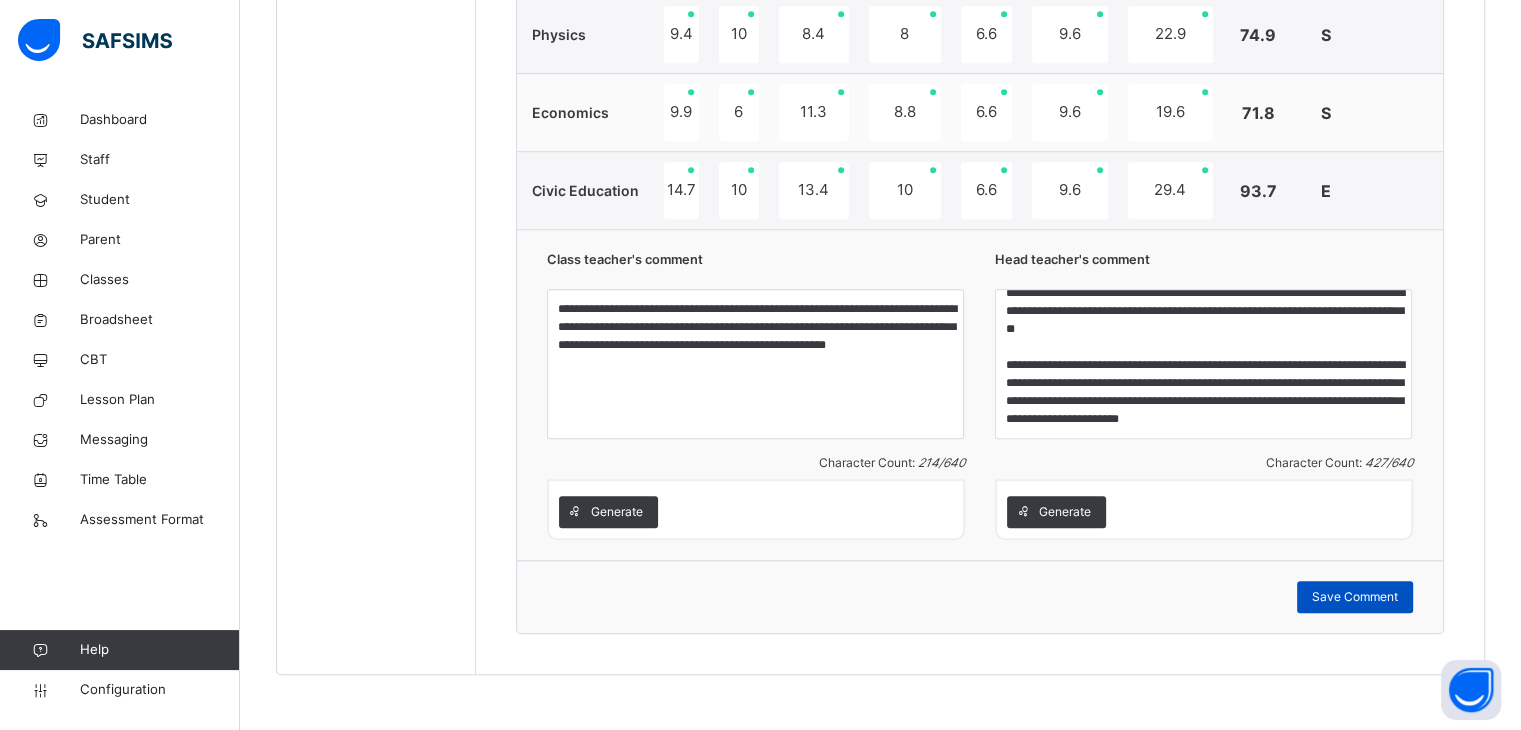 click on "Save Comment" at bounding box center [1355, 597] 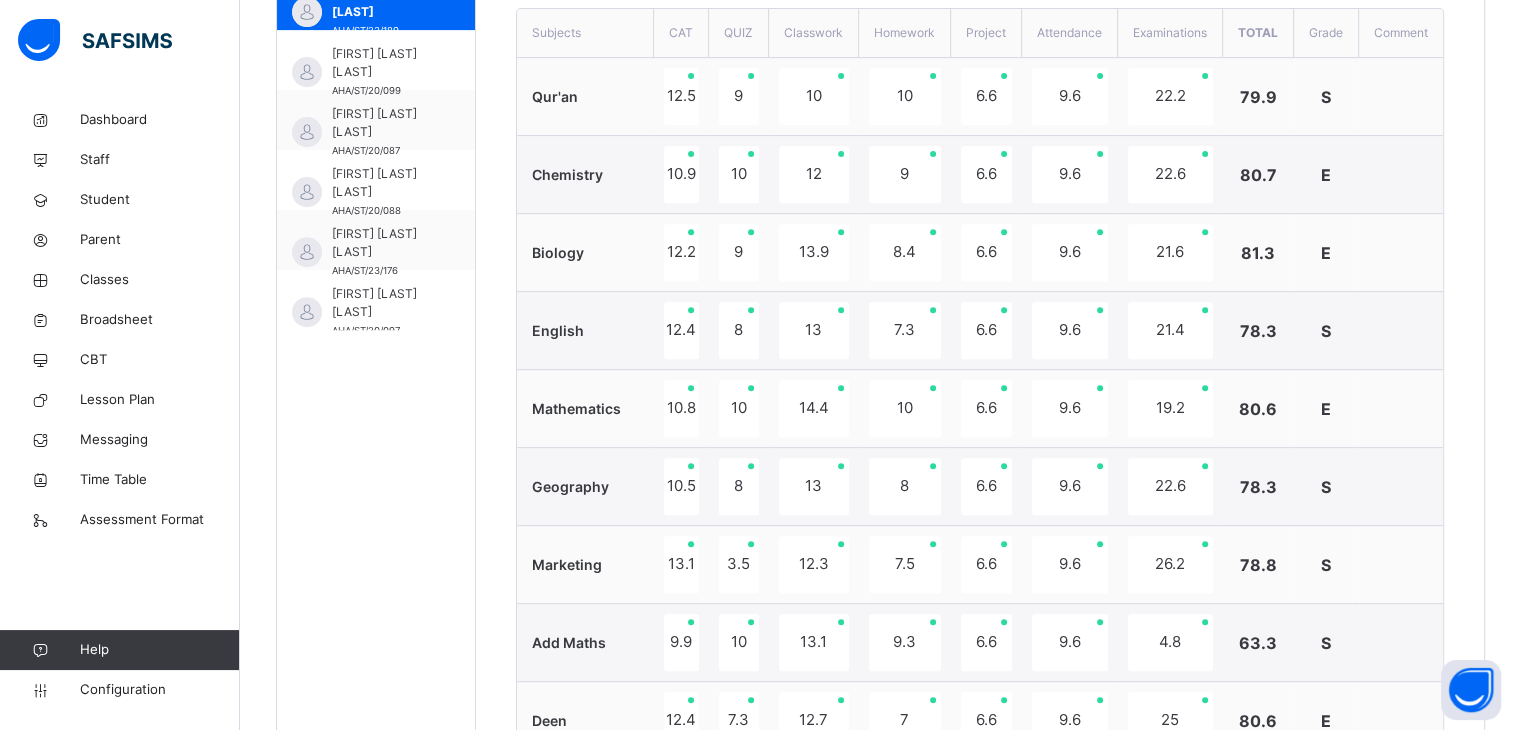 scroll, scrollTop: 740, scrollLeft: 0, axis: vertical 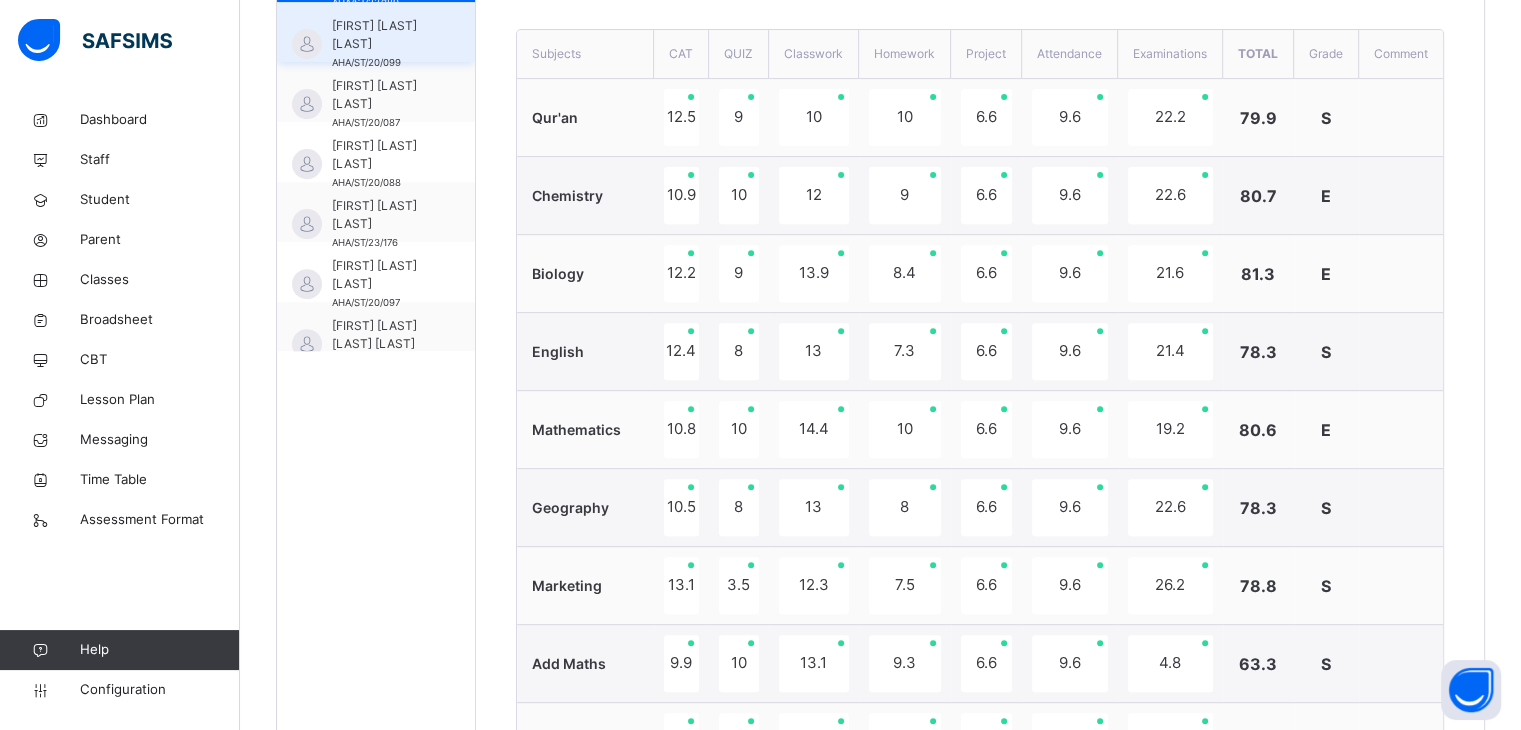 click on "[FIRST] [LAST] [LAST]" at bounding box center (381, 35) 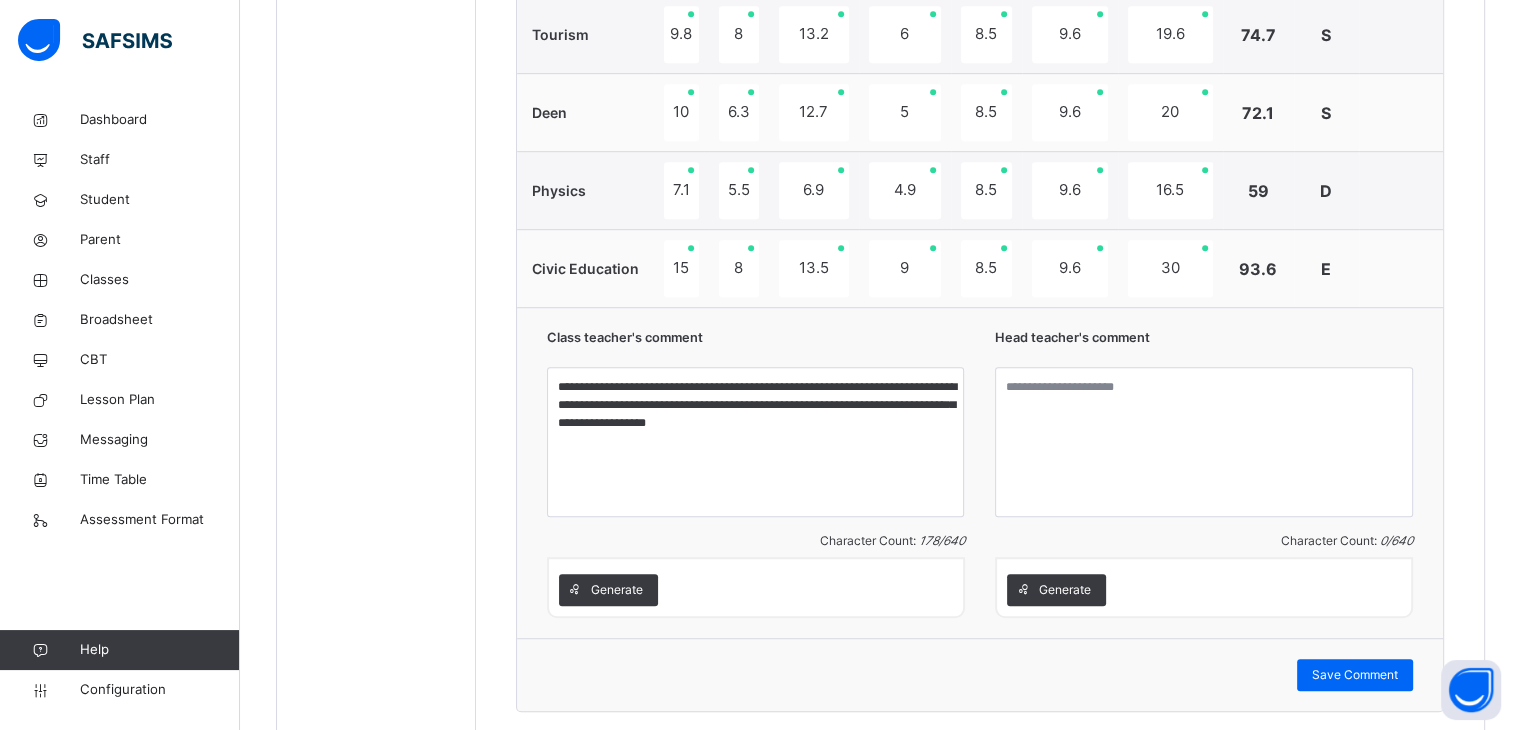 scroll, scrollTop: 1216, scrollLeft: 0, axis: vertical 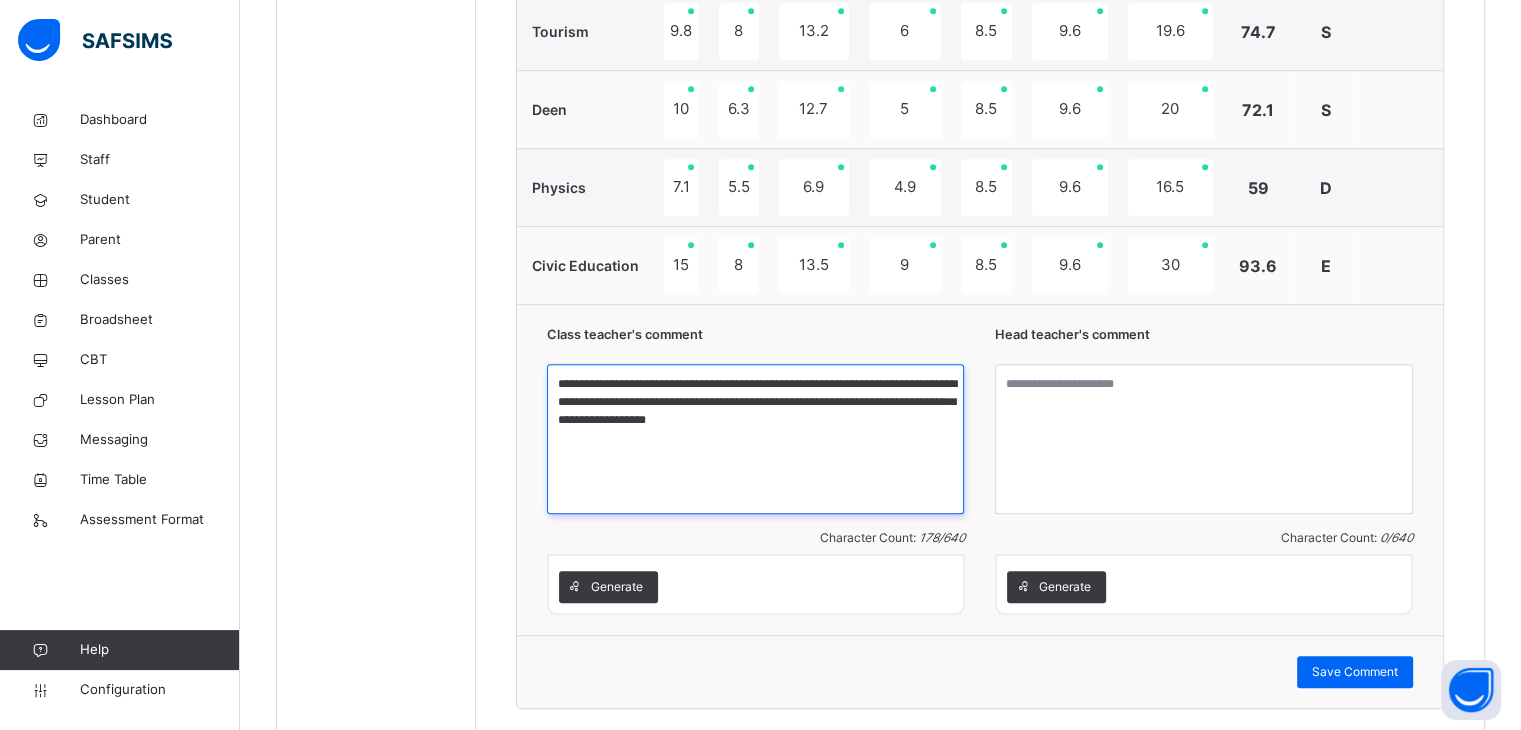 click on "**********" at bounding box center (755, 439) 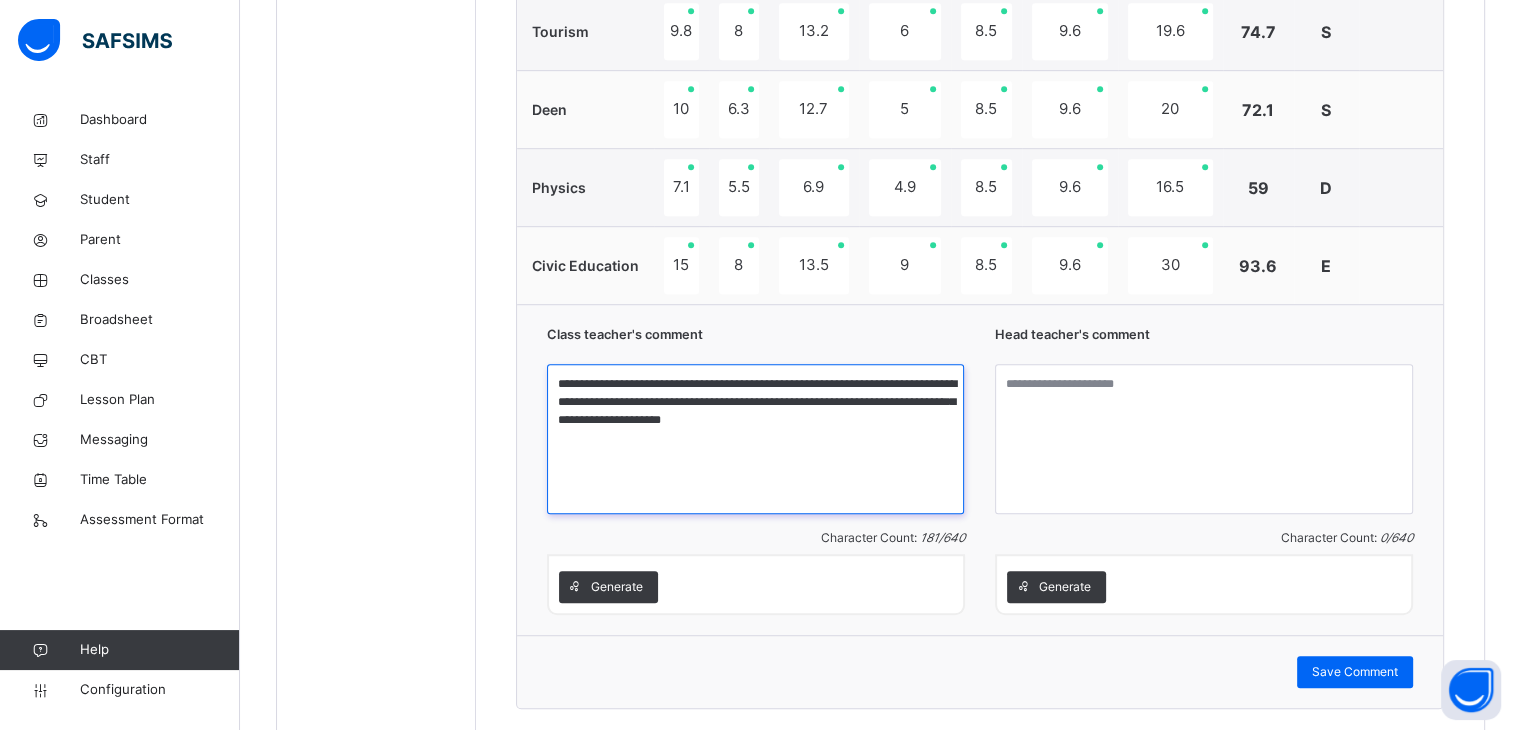 click on "**********" at bounding box center [755, 439] 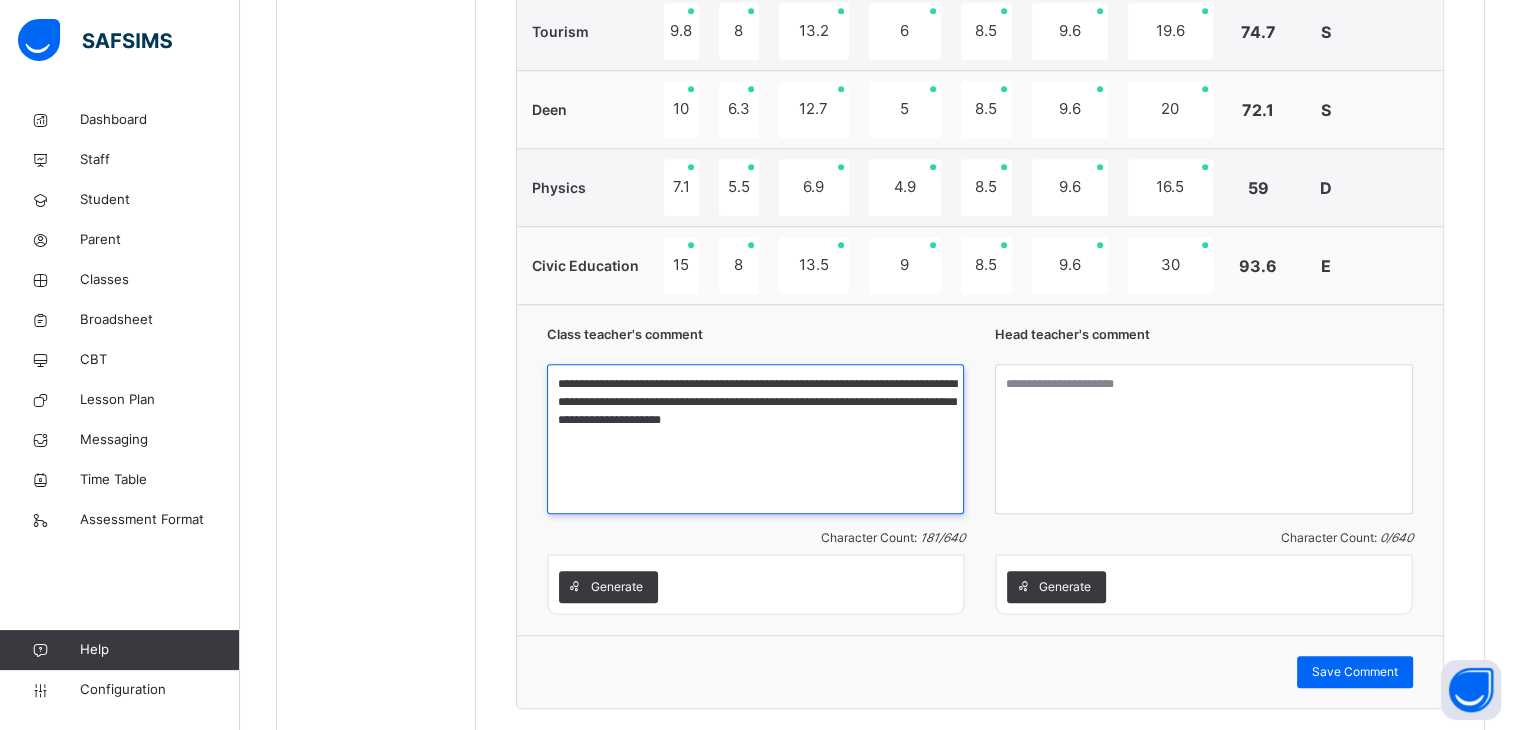 drag, startPoint x: 658, startPoint y: 398, endPoint x: 579, endPoint y: 397, distance: 79.00633 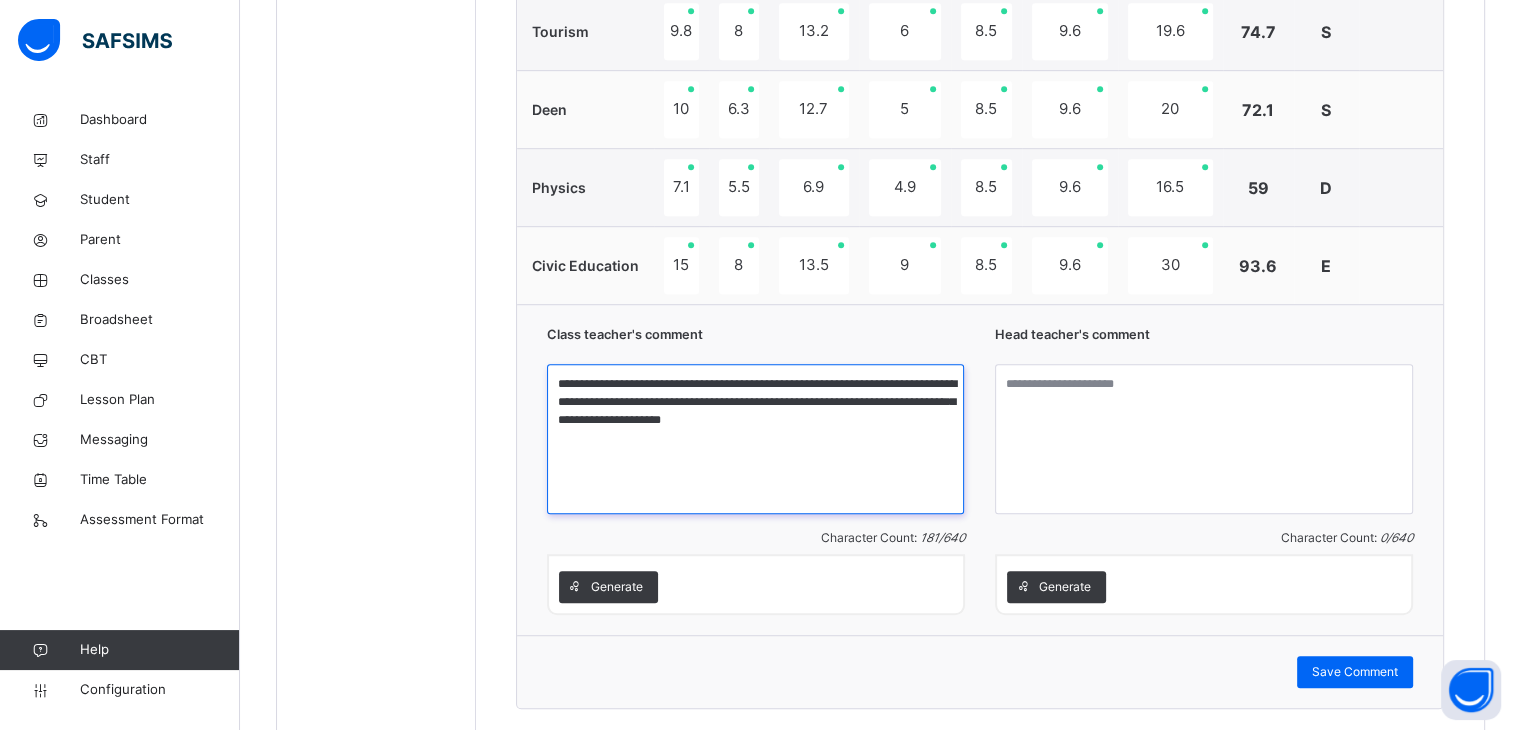 click on "**********" at bounding box center (755, 439) 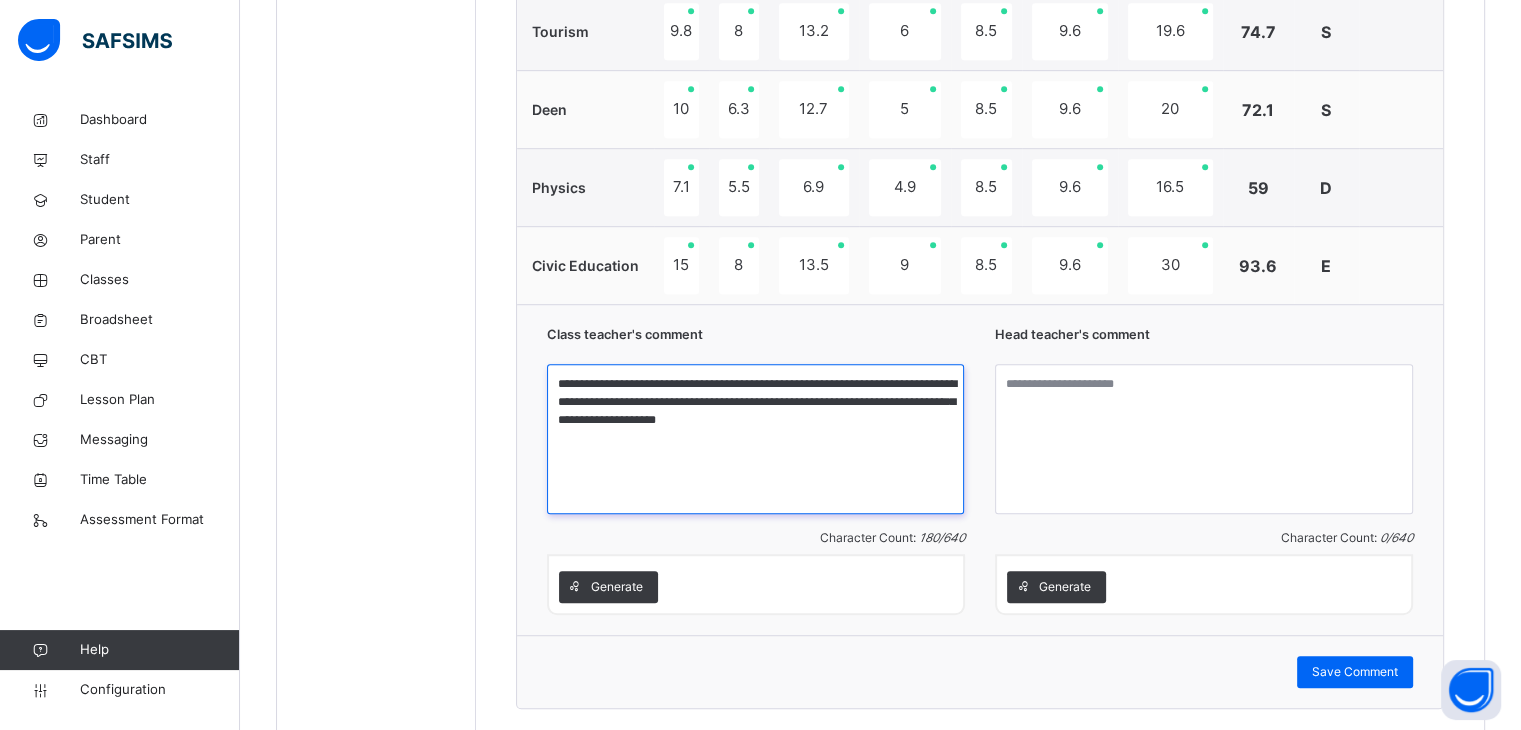 click on "**********" at bounding box center (755, 439) 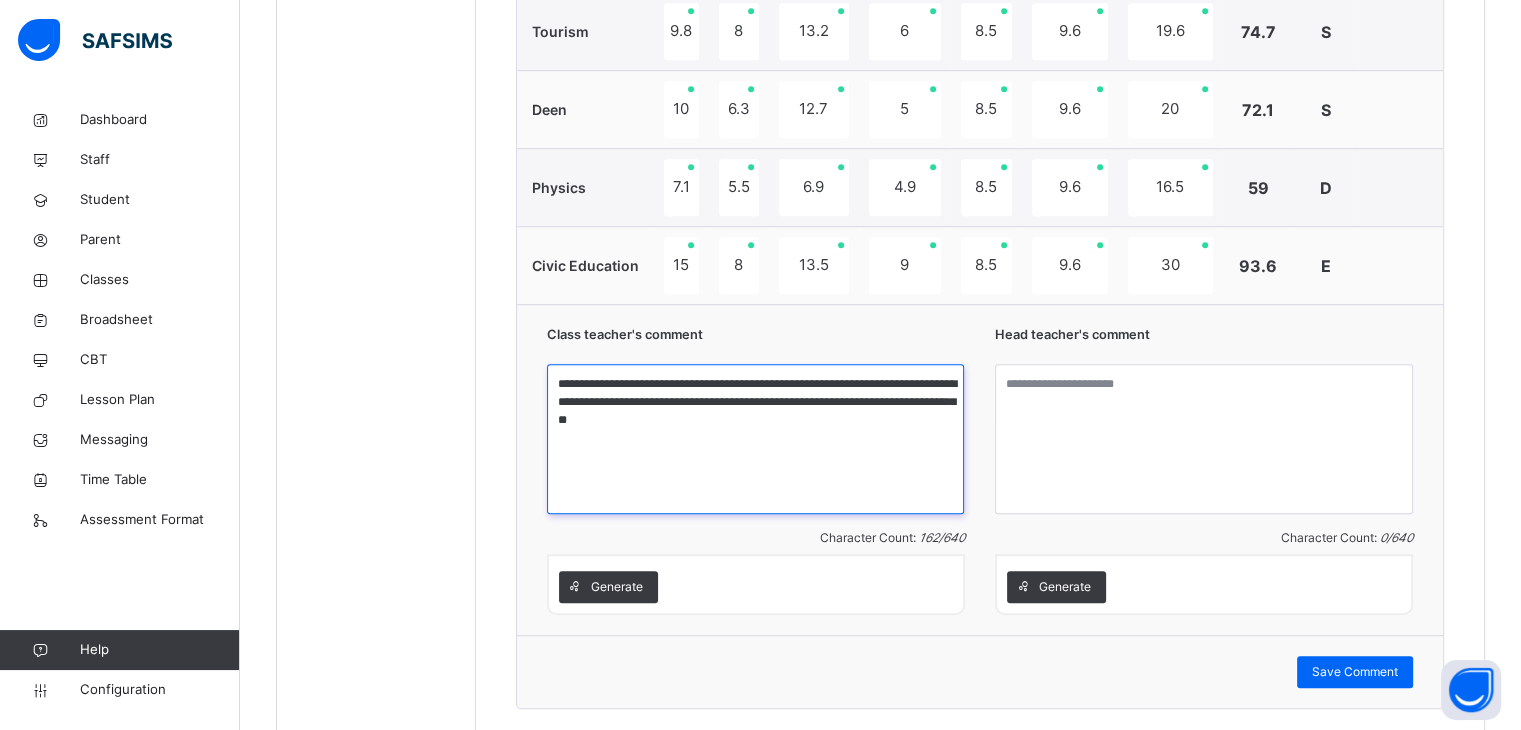 click on "**********" at bounding box center (755, 439) 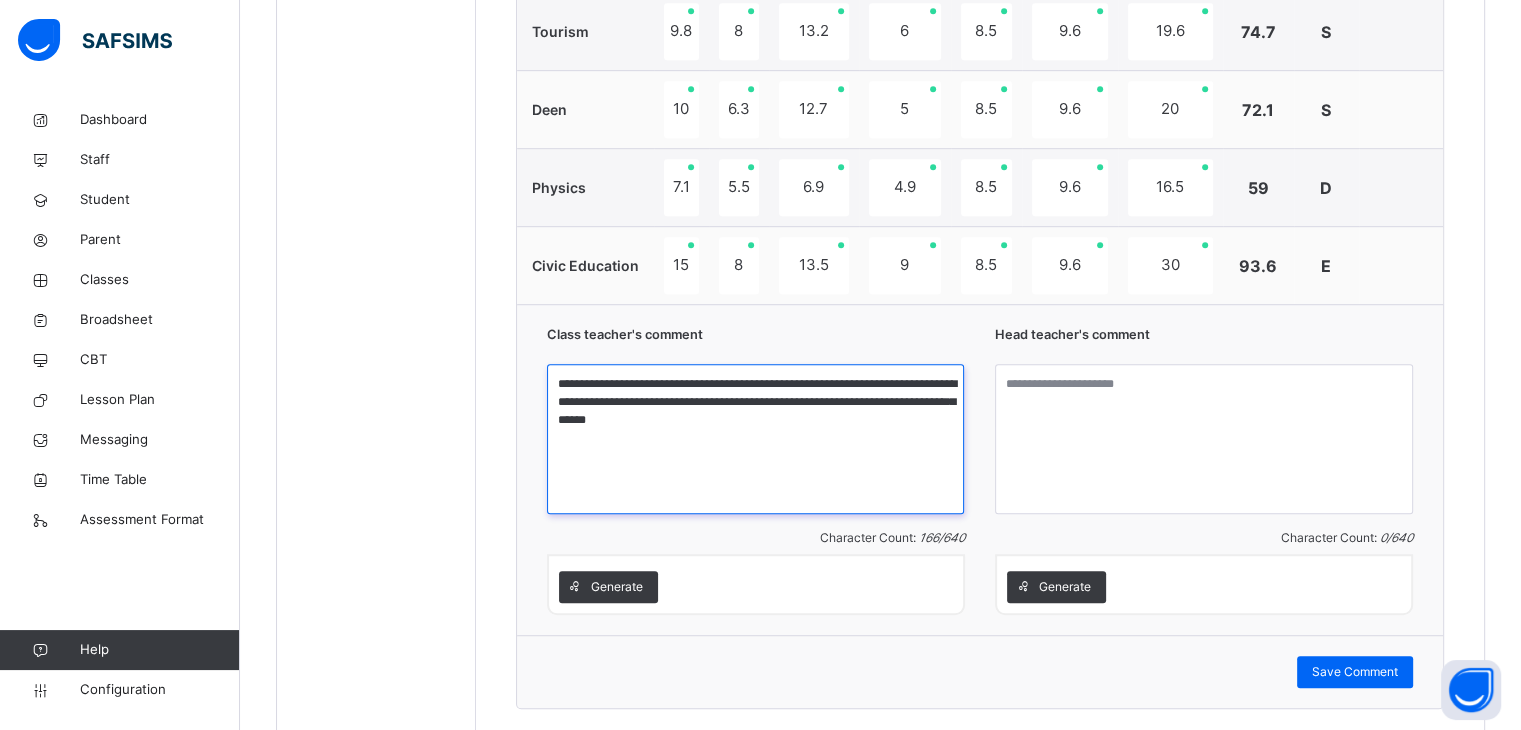 type on "**********" 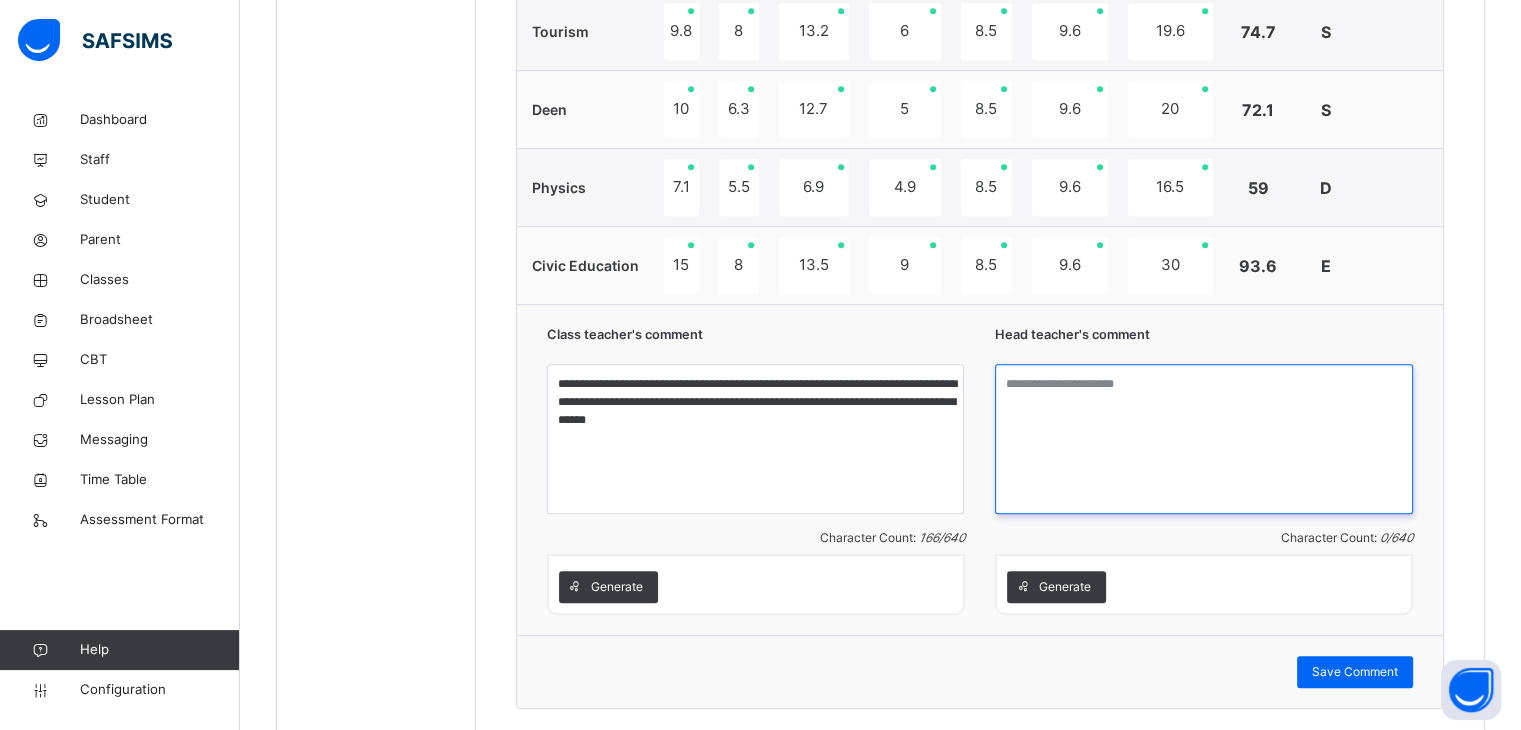 click at bounding box center [1204, 439] 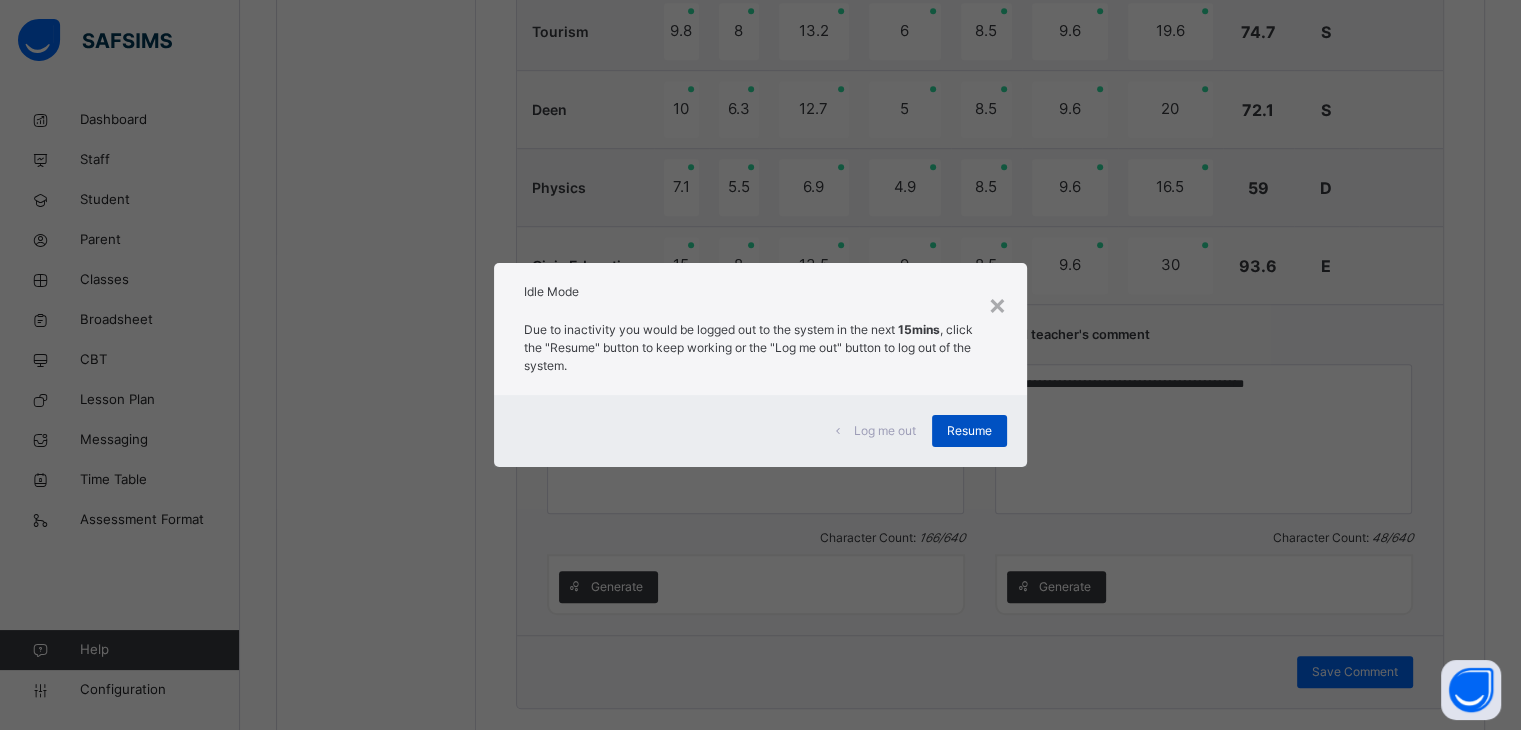 click on "Resume" at bounding box center [969, 431] 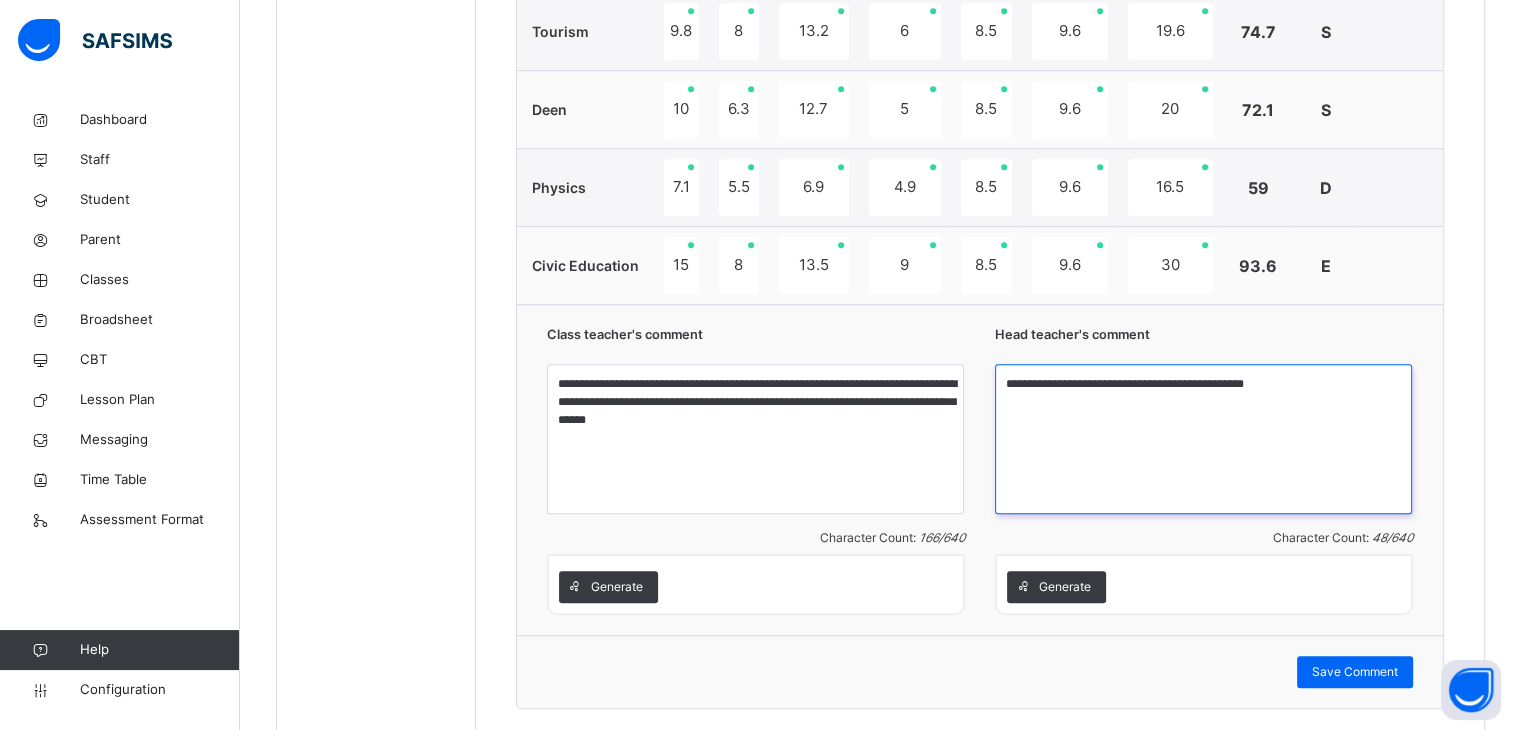 click on "**********" at bounding box center [1203, 439] 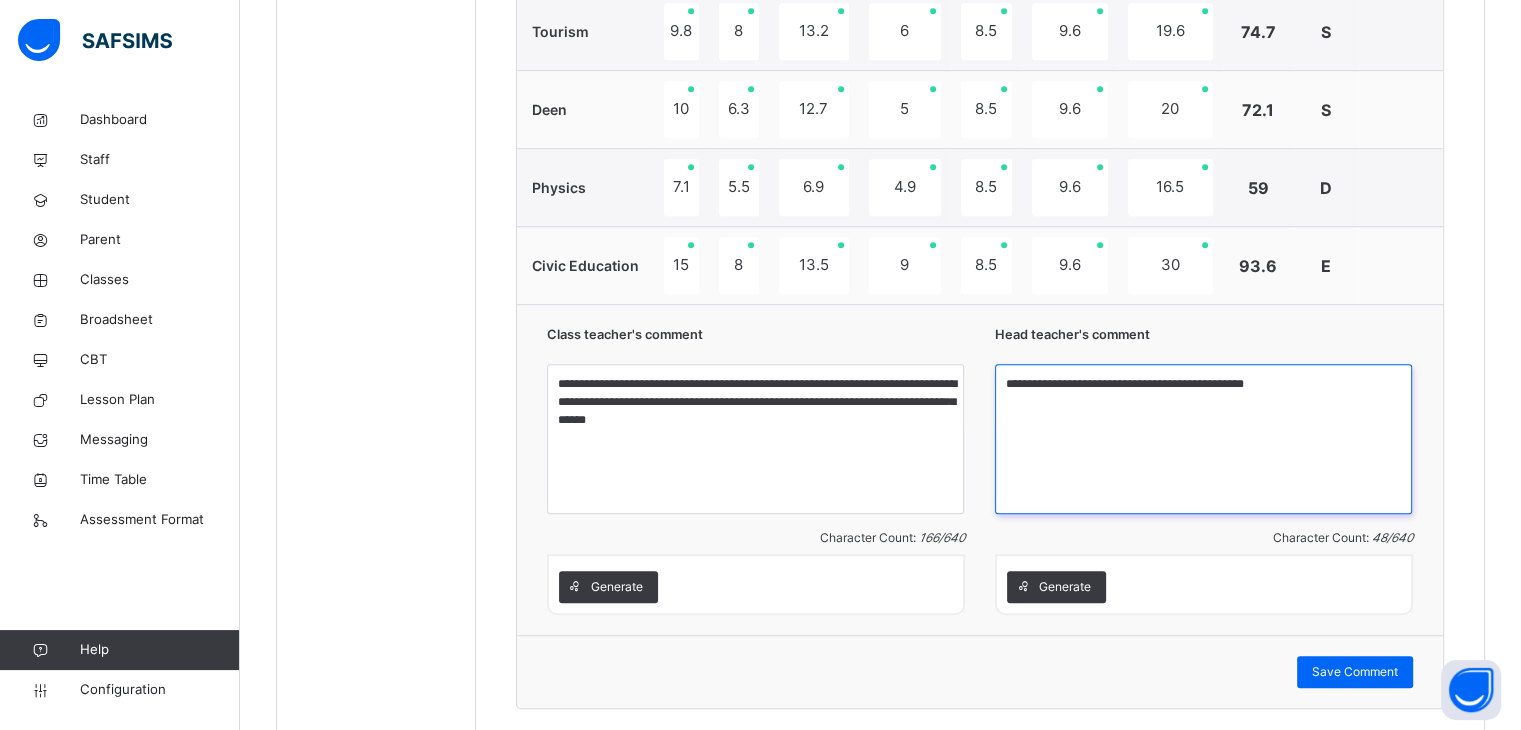 click on "**********" at bounding box center (1203, 439) 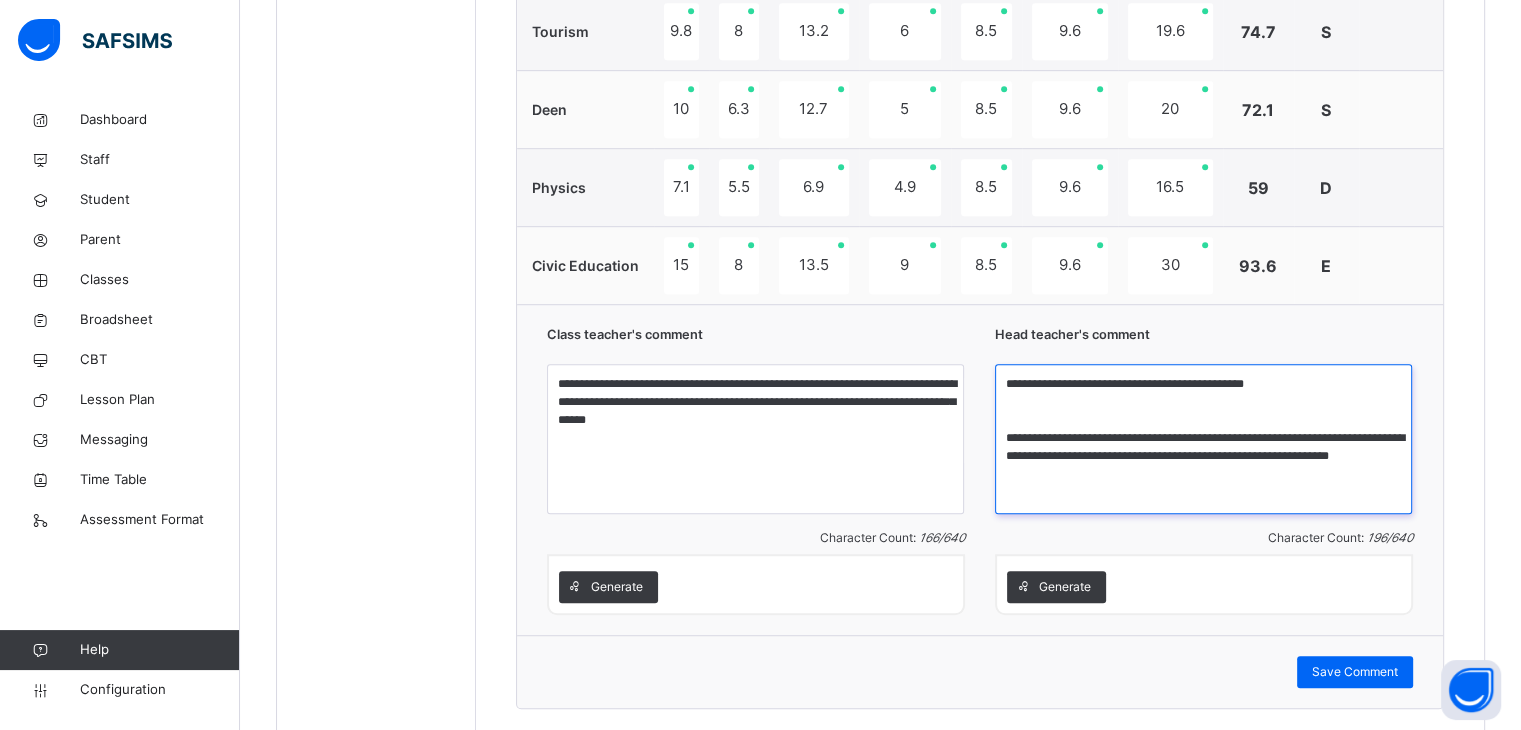 click on "**********" at bounding box center (1203, 439) 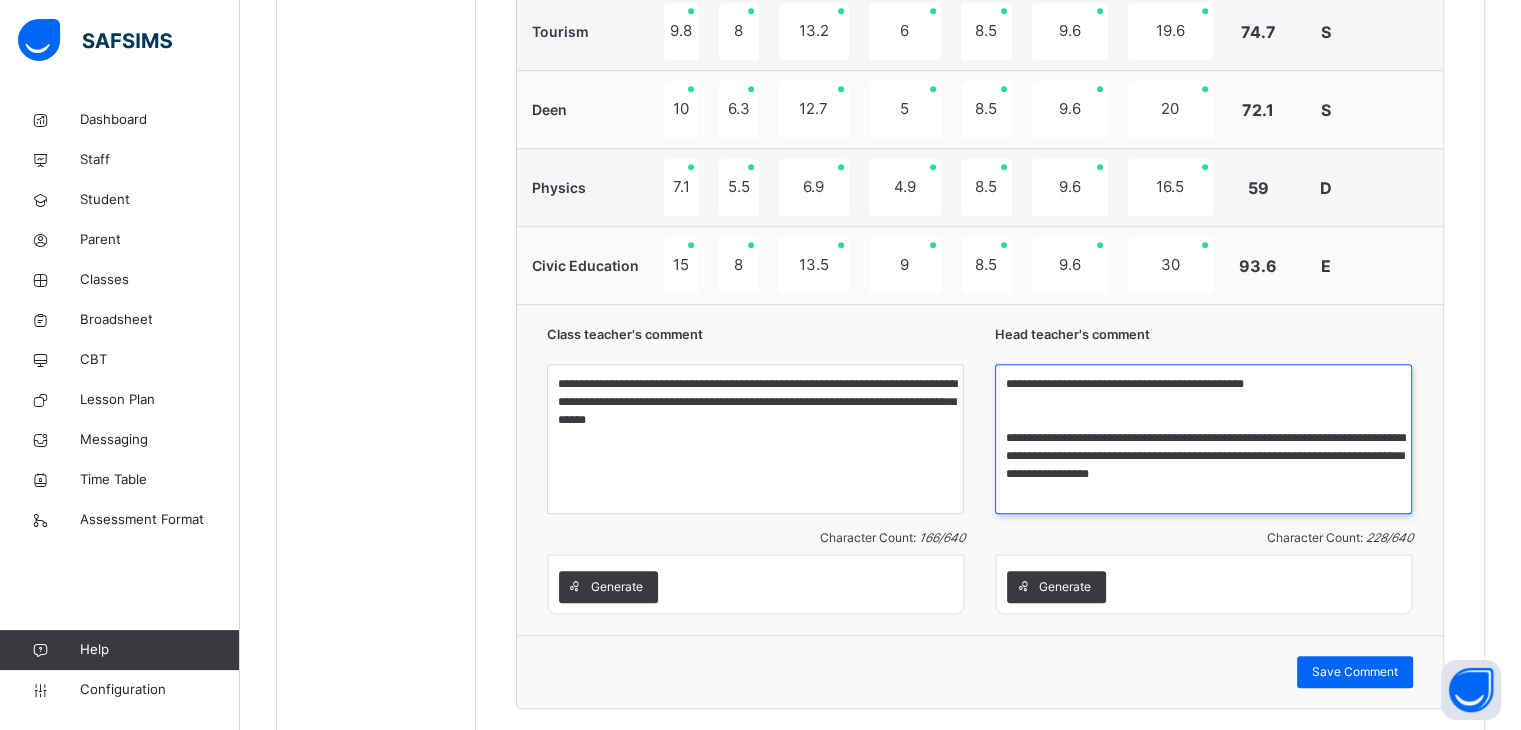 click on "**********" at bounding box center [1203, 439] 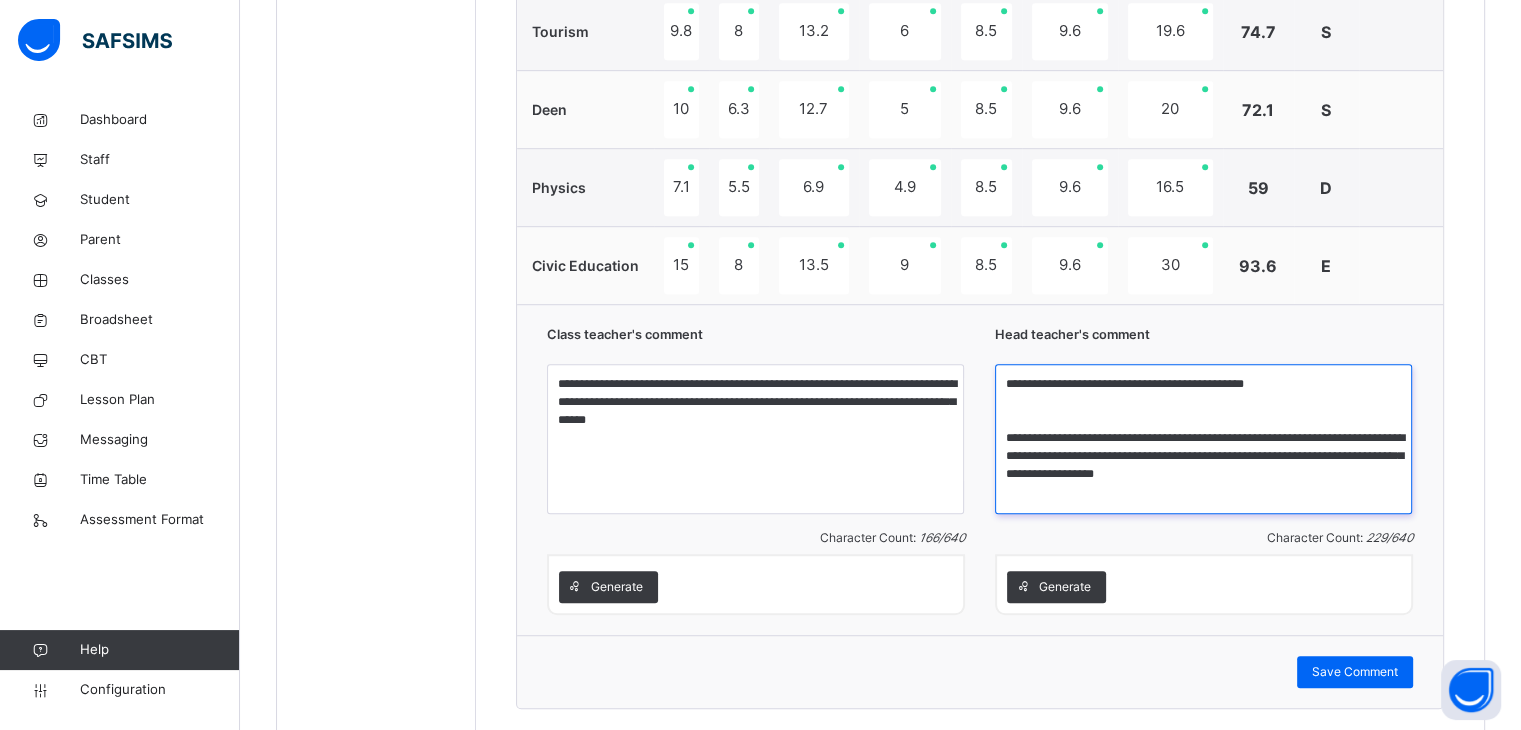 click on "**********" at bounding box center (1203, 439) 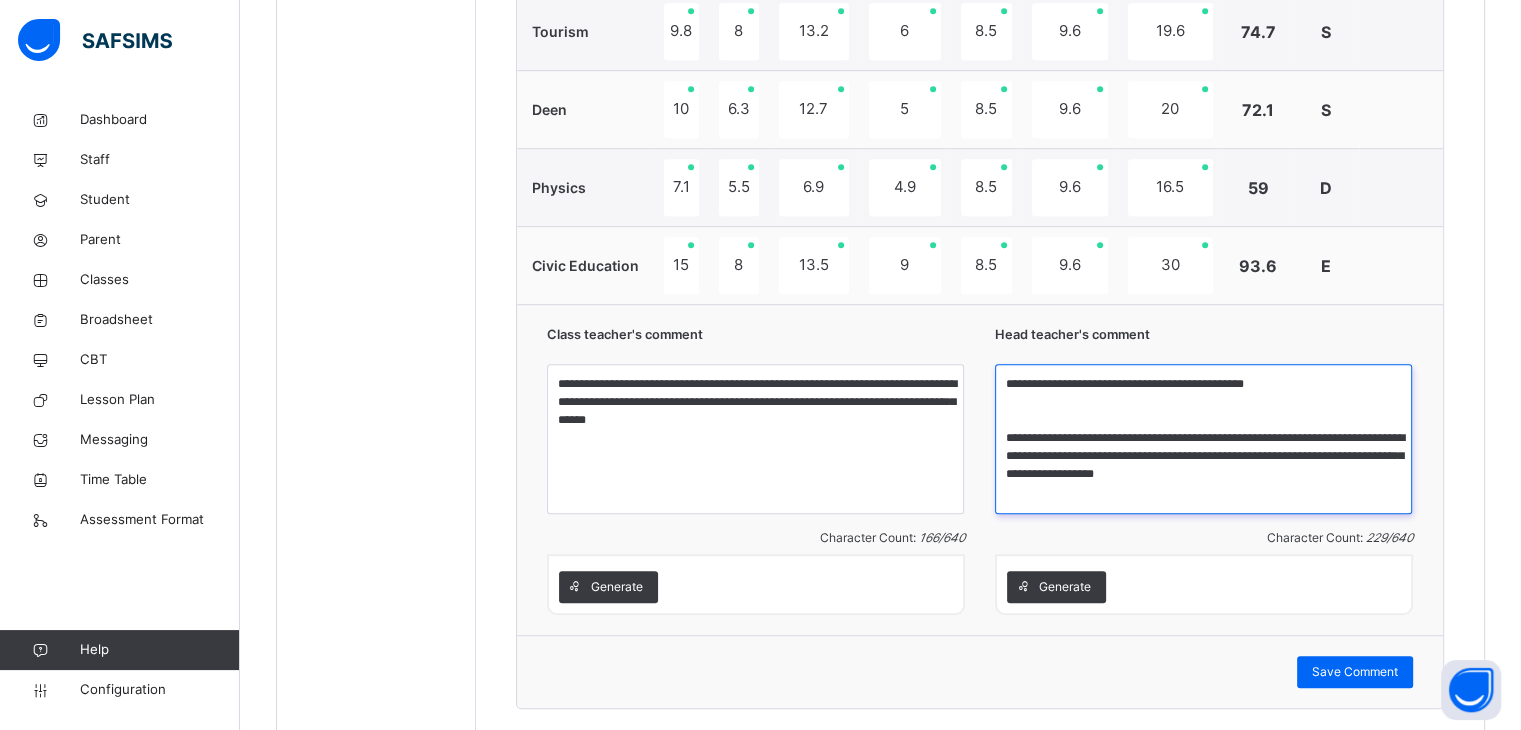 paste on "**********" 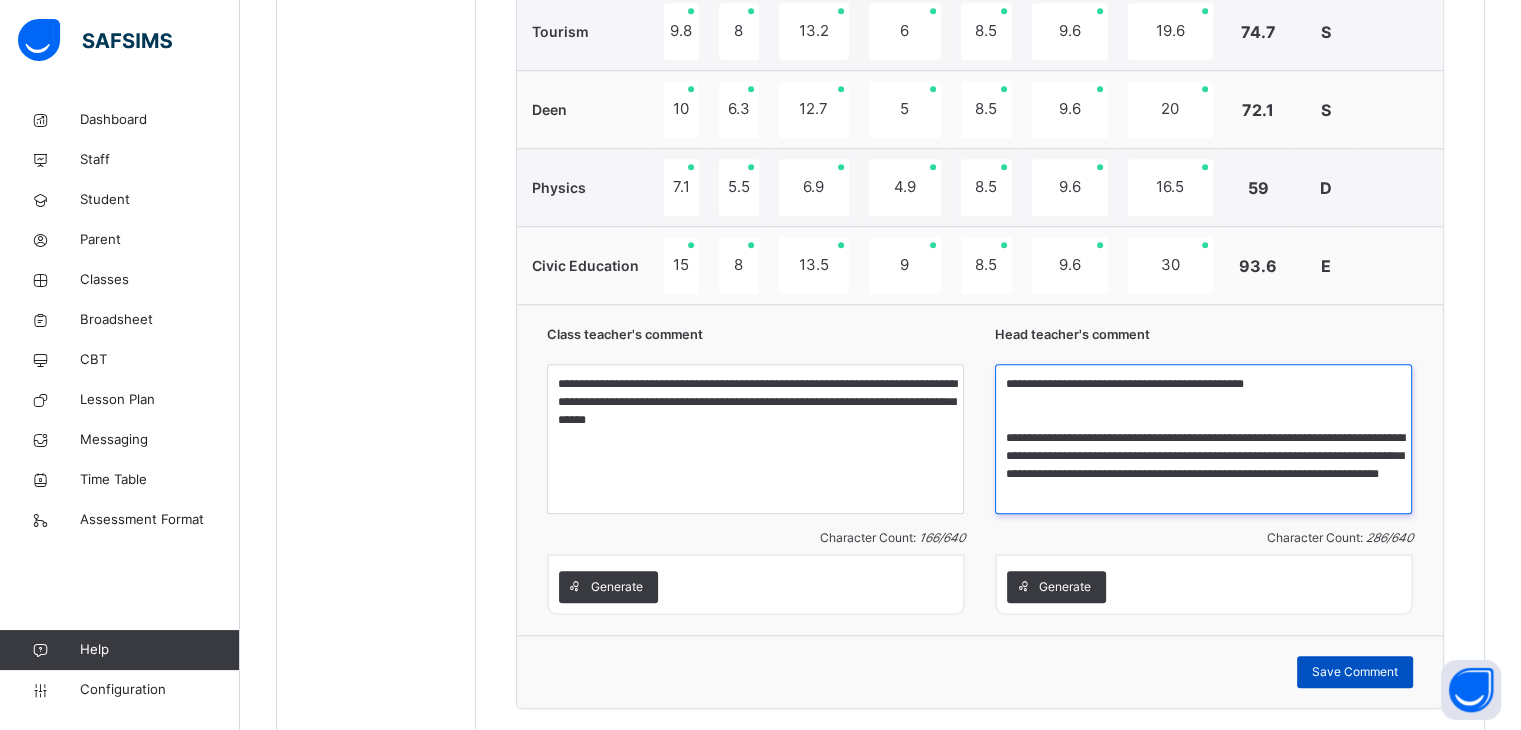 type on "**********" 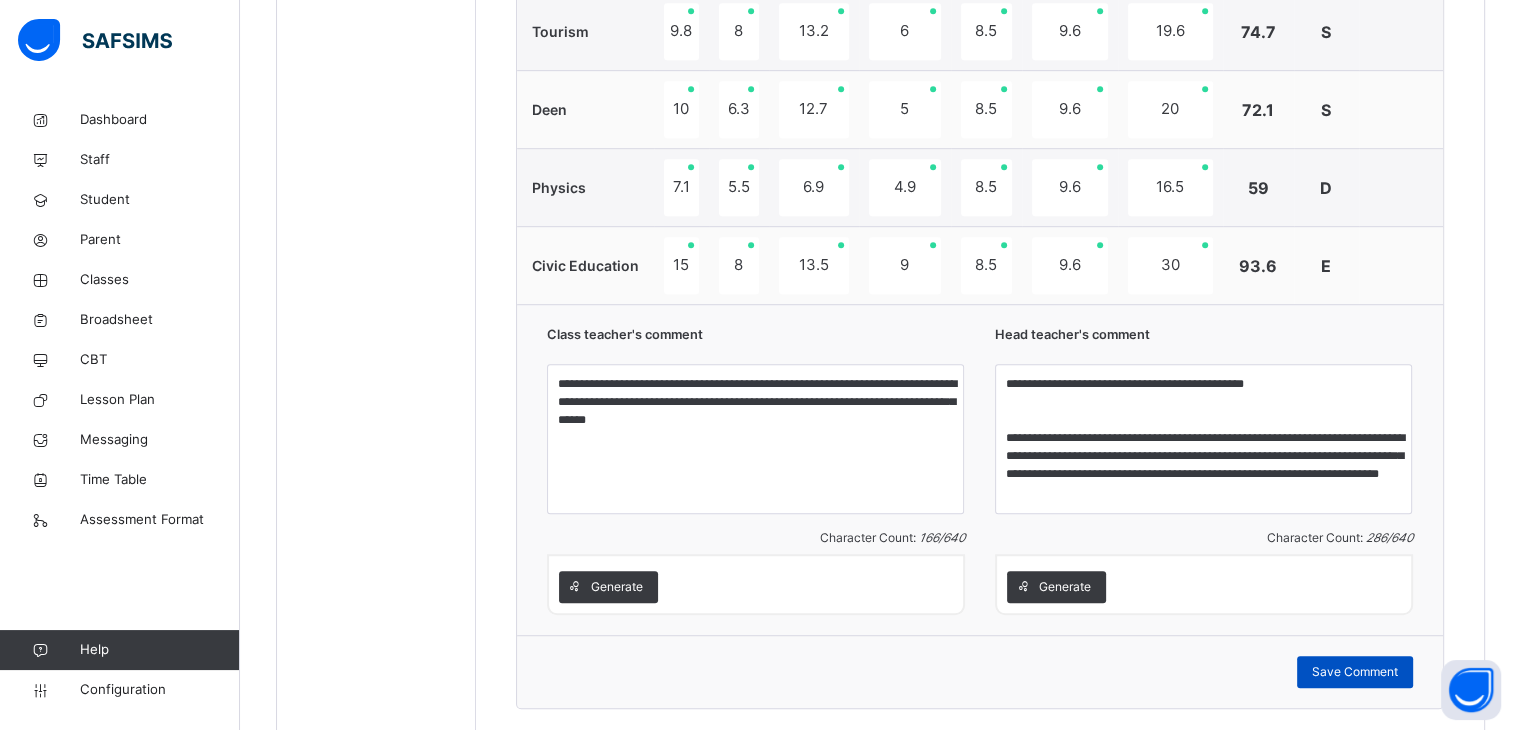 click on "Save Comment" at bounding box center [1355, 672] 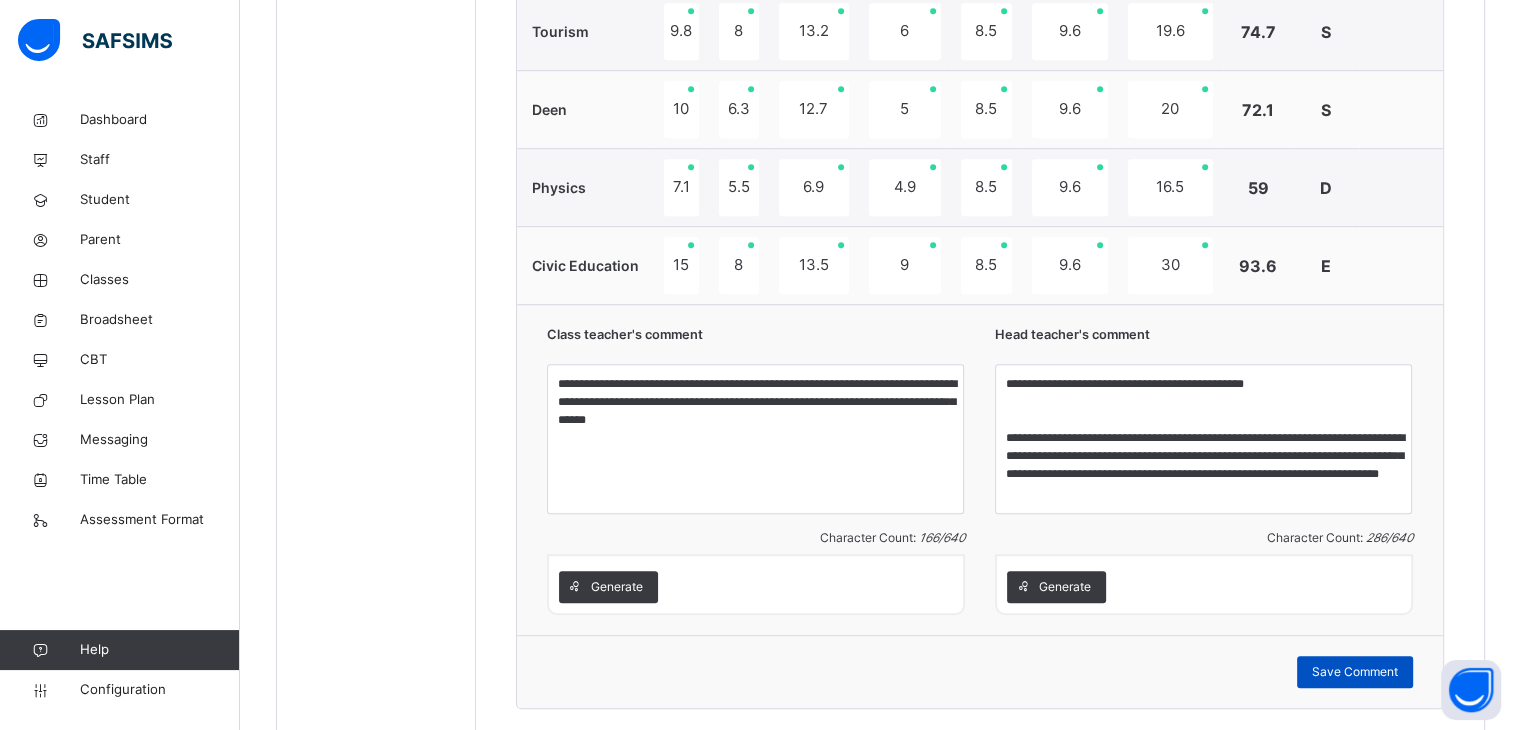 click on "Save Comment" at bounding box center (1355, 672) 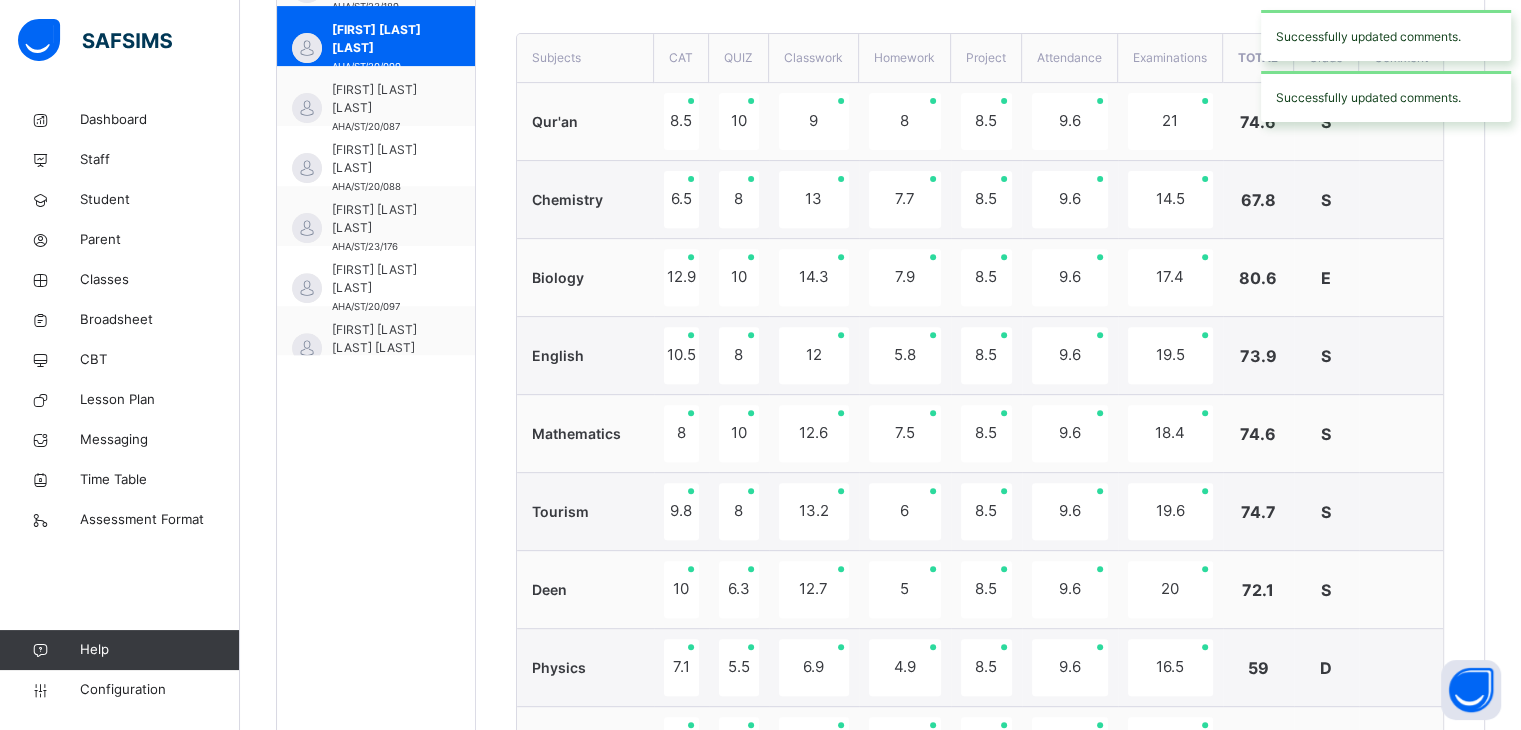 scroll, scrollTop: 736, scrollLeft: 0, axis: vertical 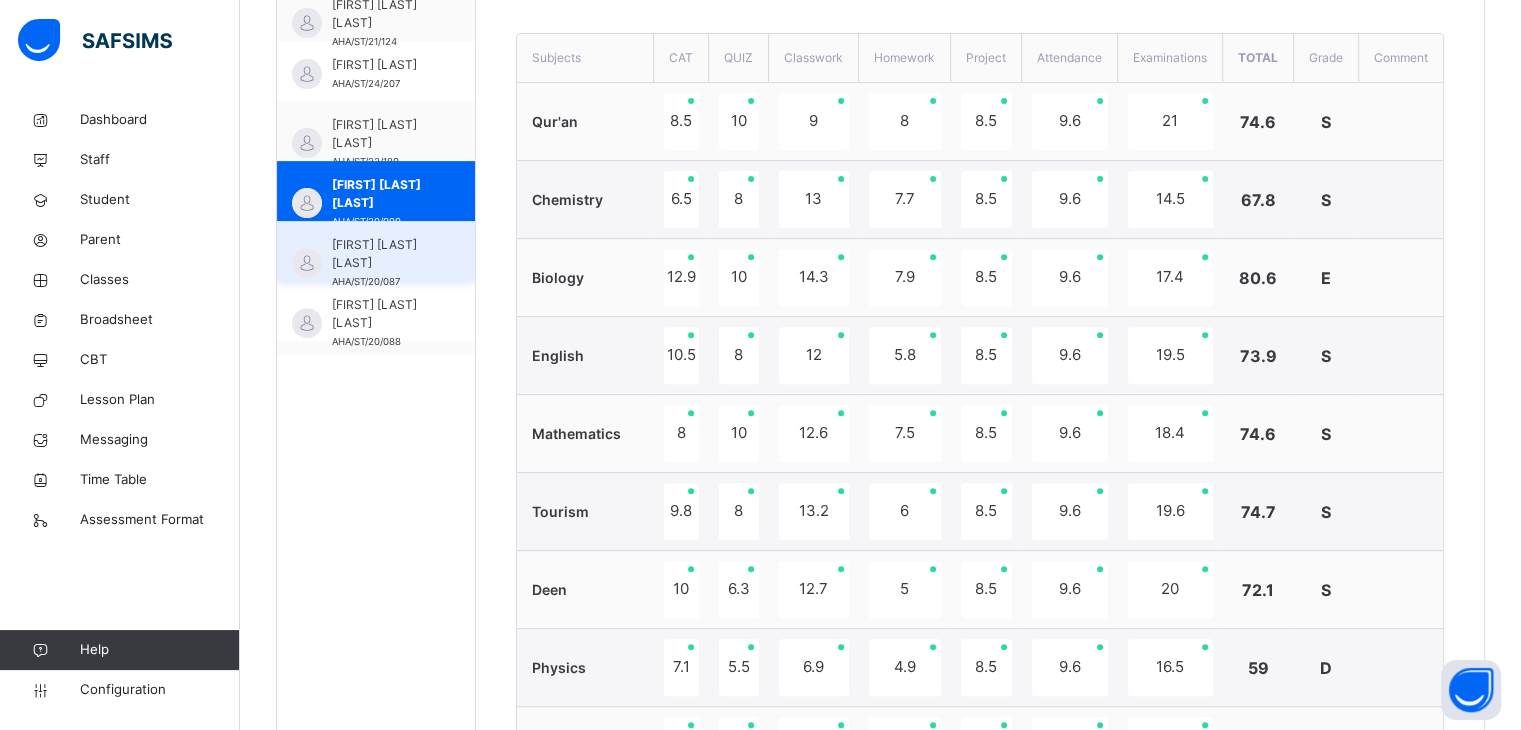 click on "[FIRST] [LAST] [LAST]" at bounding box center [381, 254] 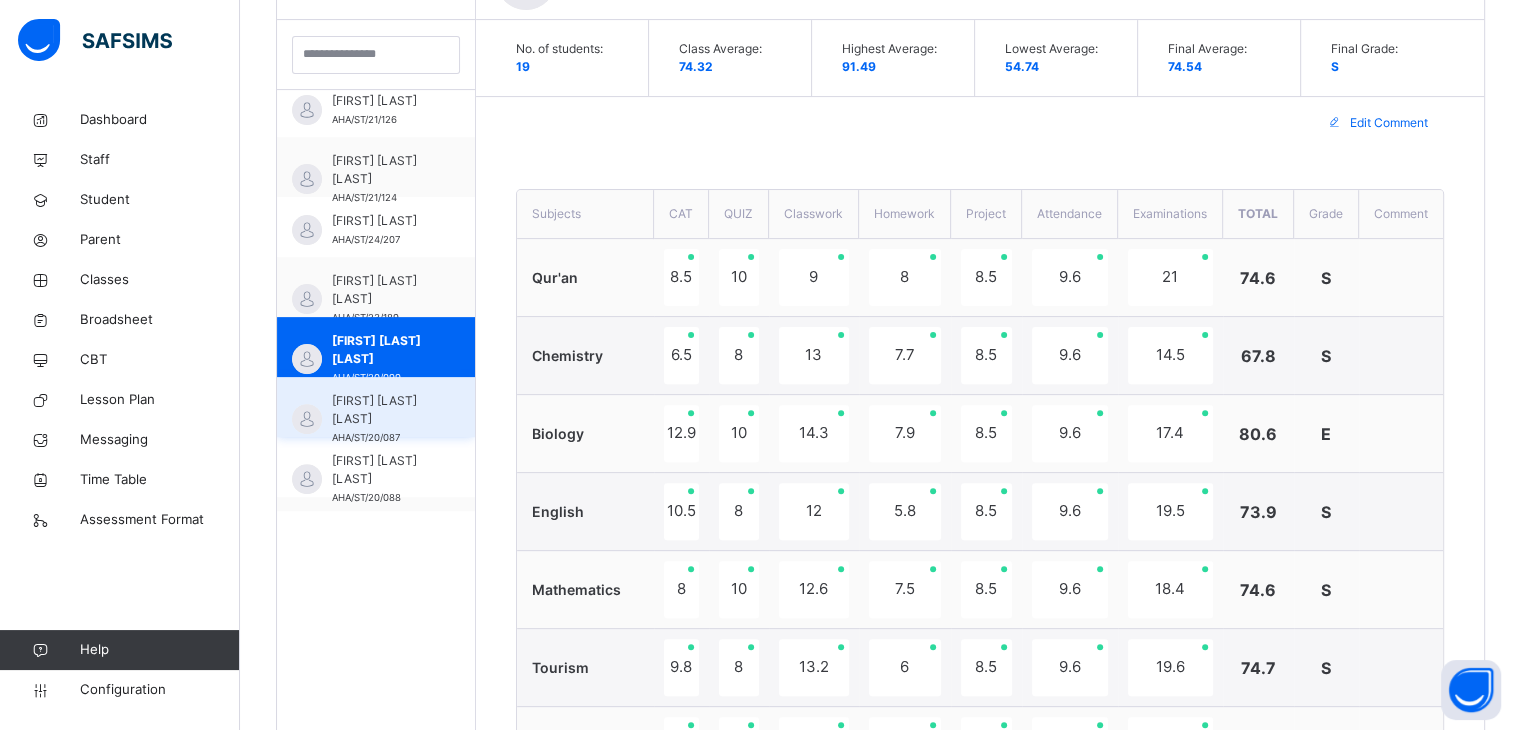 scroll, scrollTop: 364, scrollLeft: 0, axis: vertical 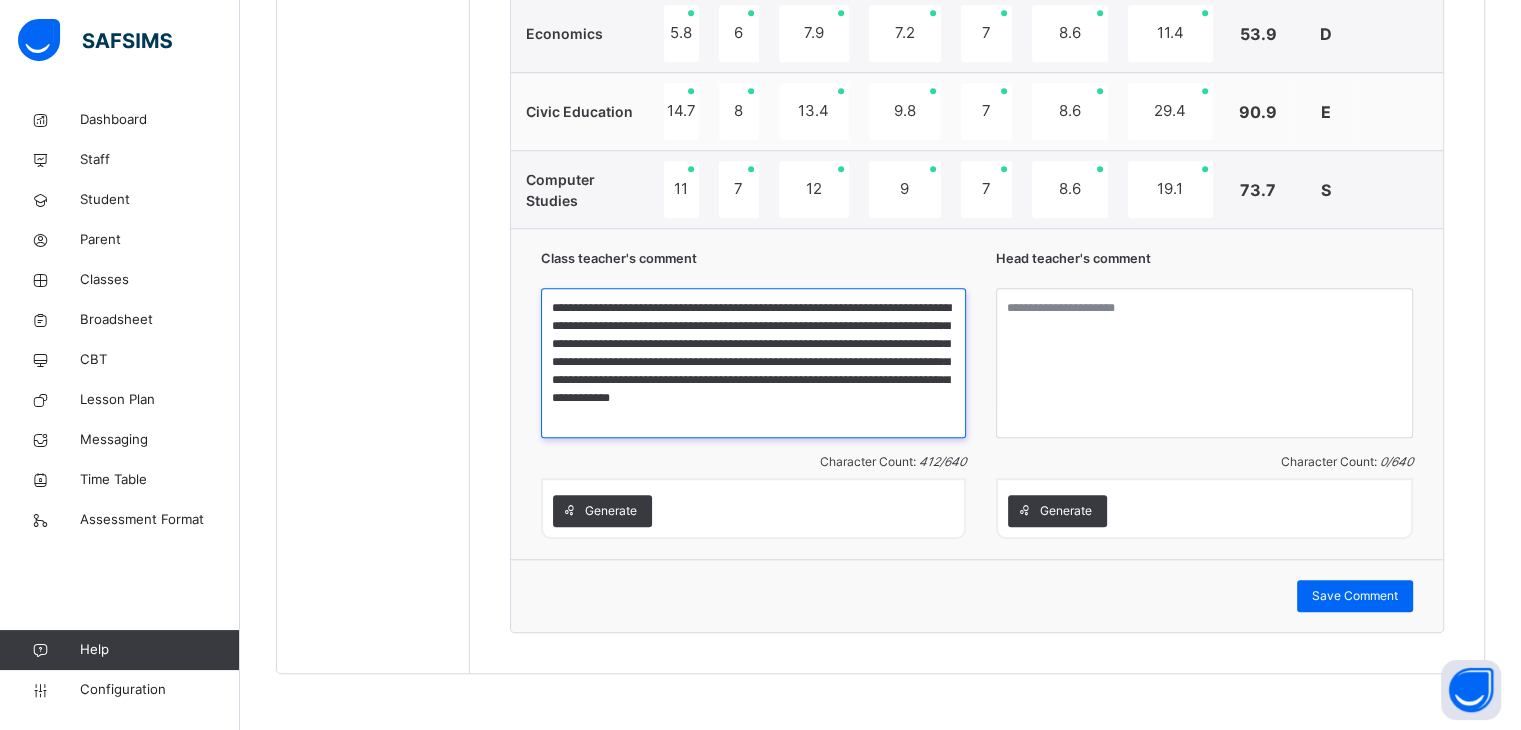 click on "**********" at bounding box center (753, 363) 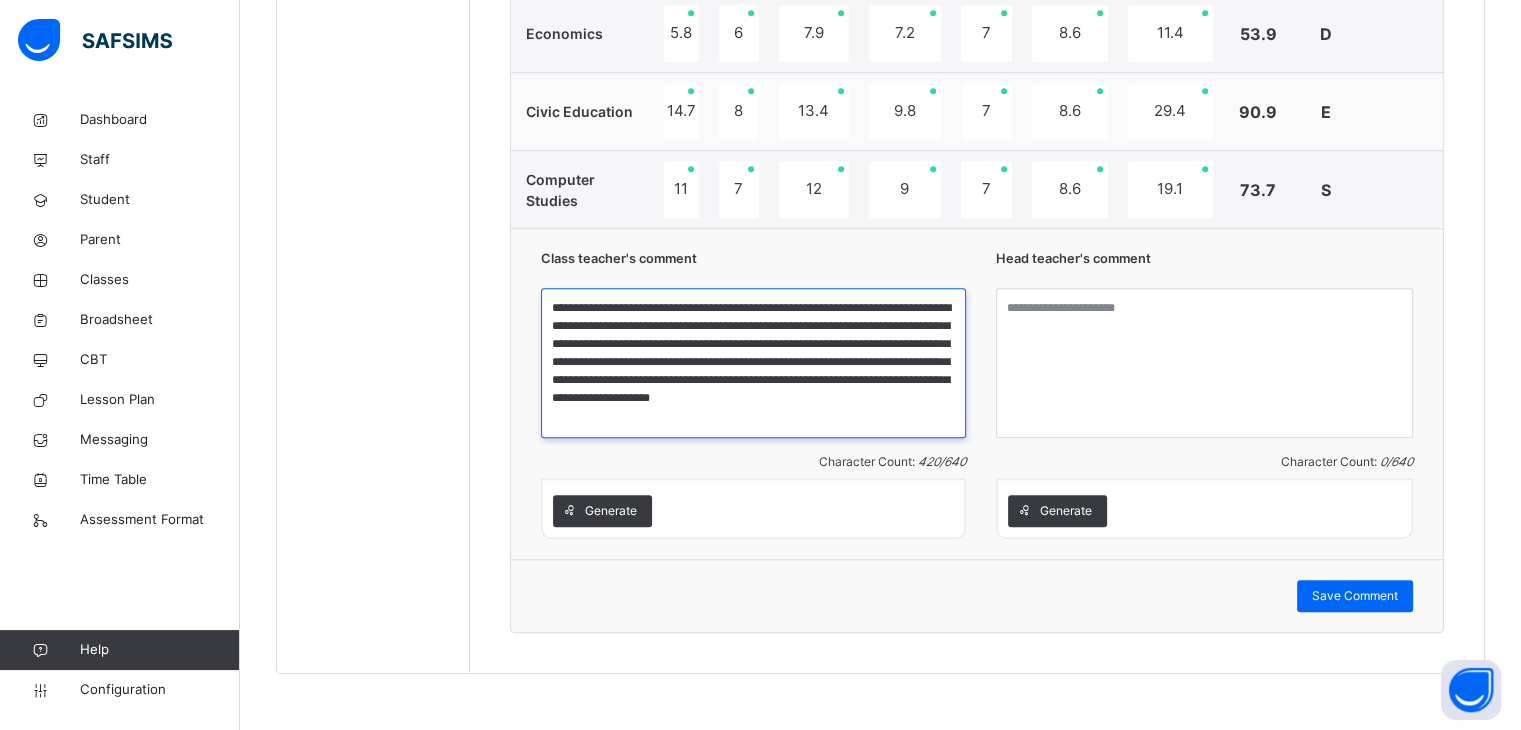 type on "**********" 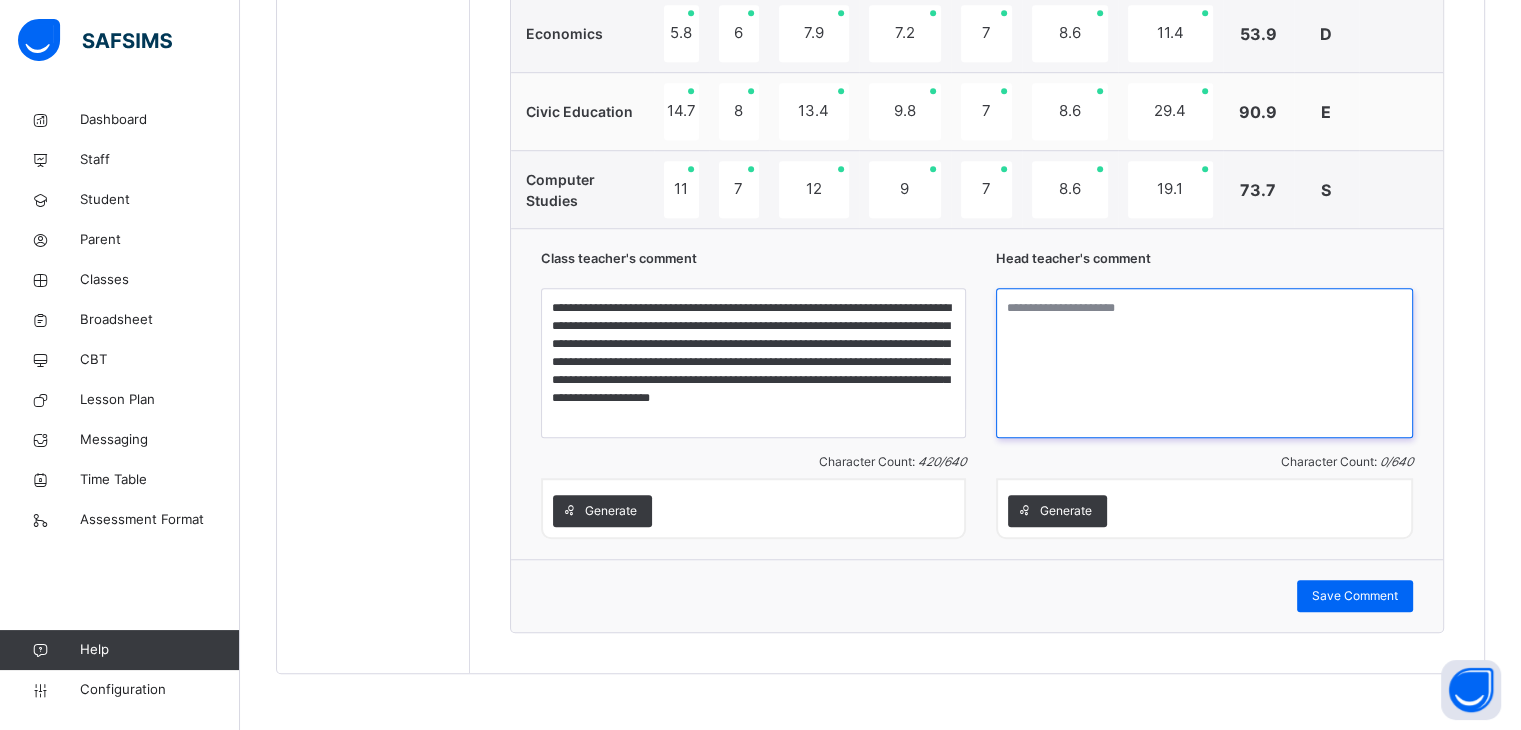 click at bounding box center [1204, 363] 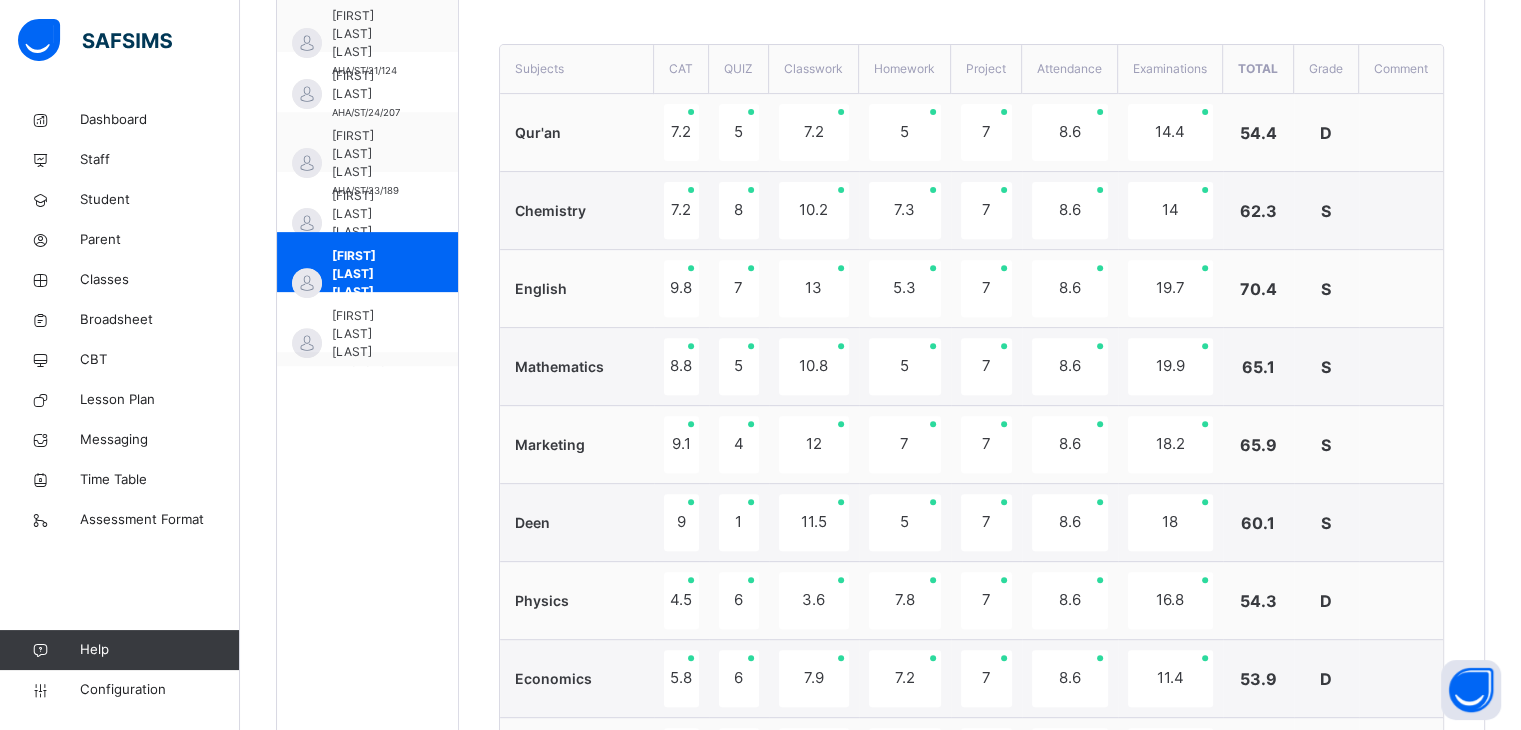 scroll, scrollTop: 724, scrollLeft: 0, axis: vertical 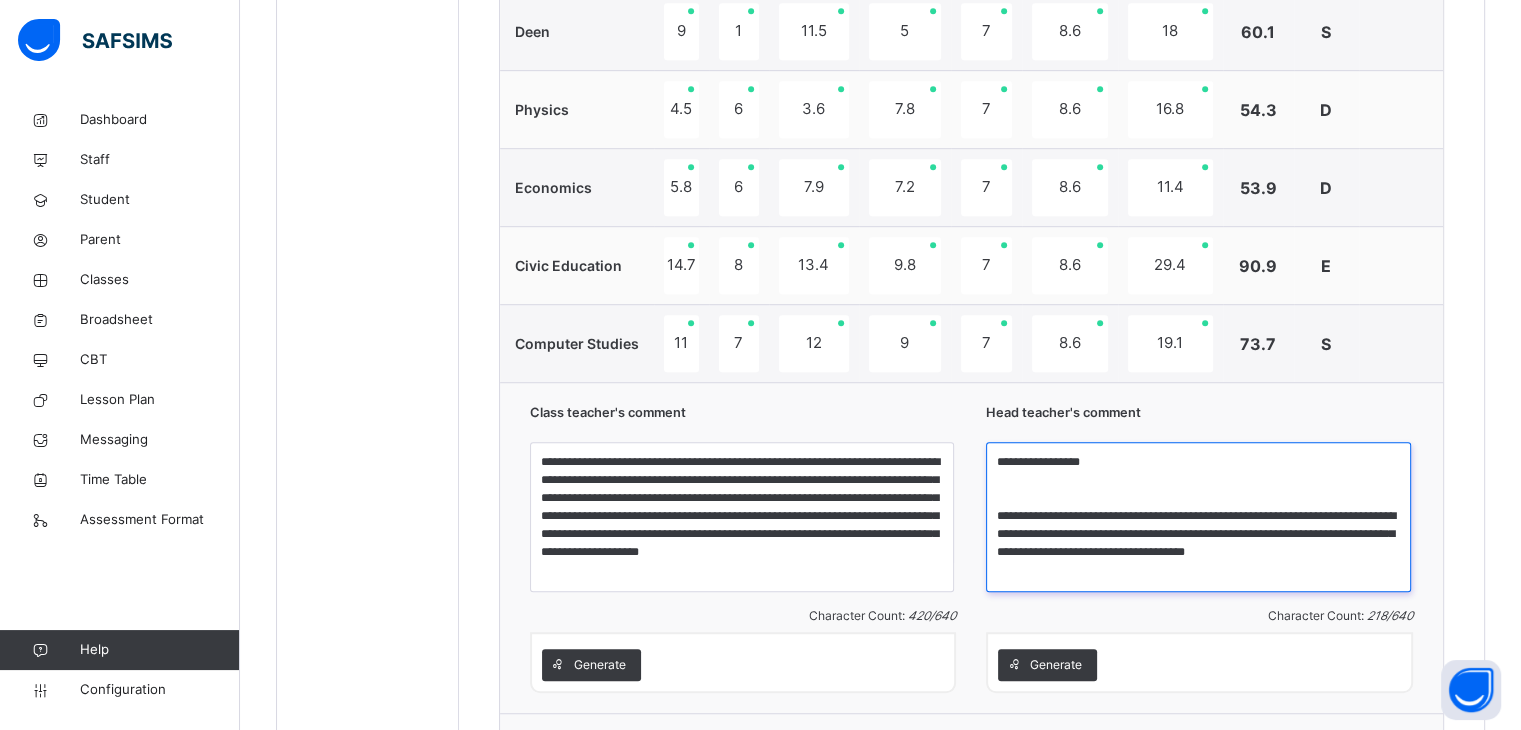 click on "**********" at bounding box center (1198, 517) 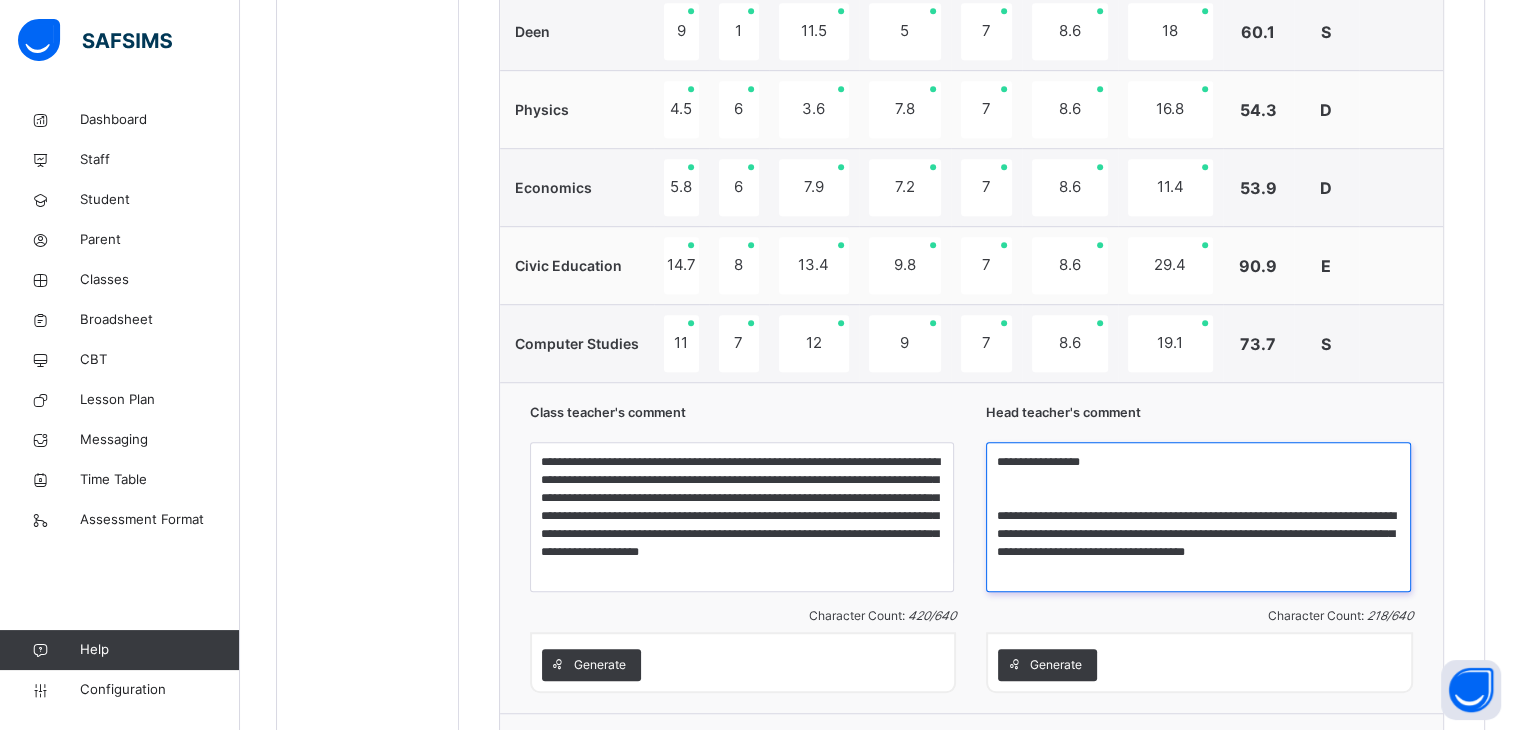paste on "**********" 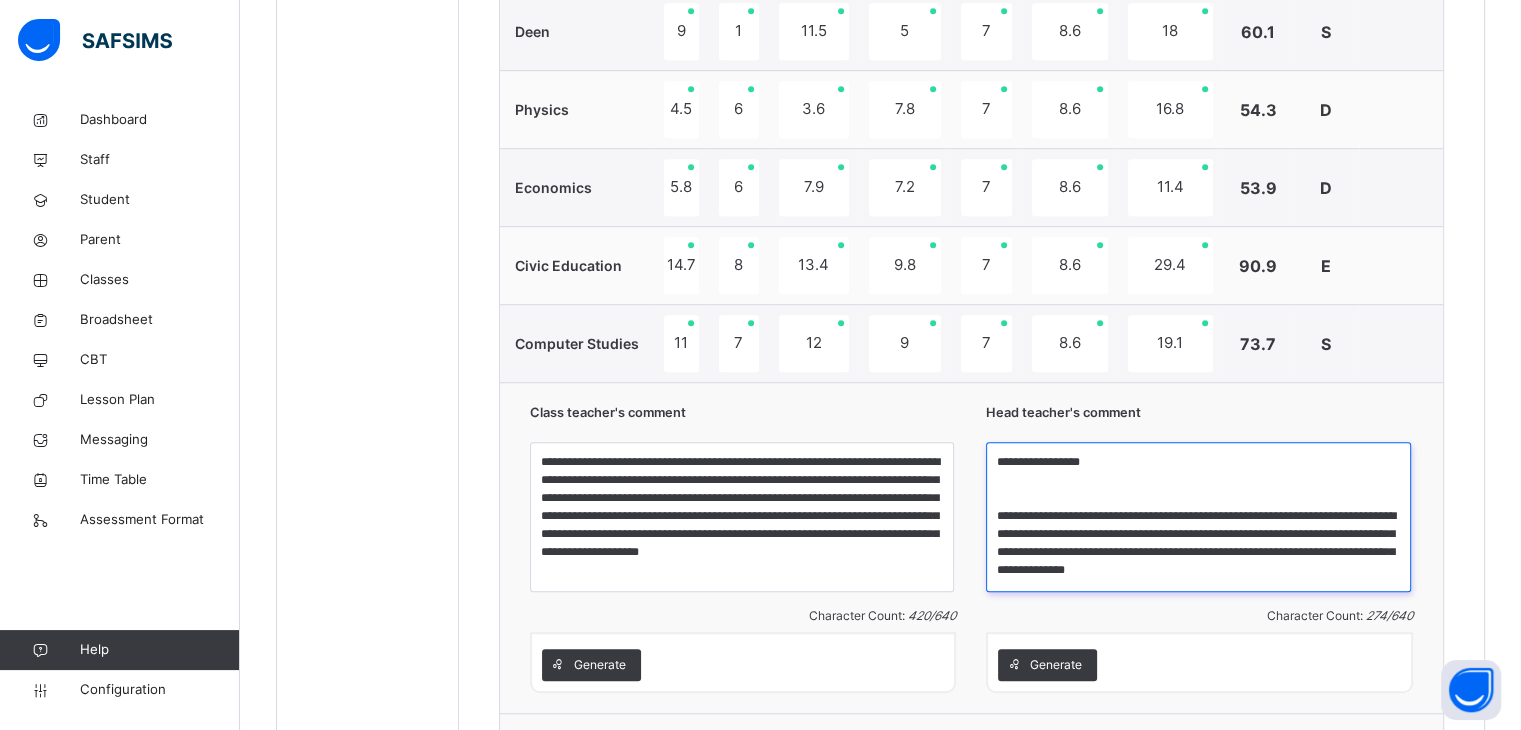 click on "**********" at bounding box center [1198, 517] 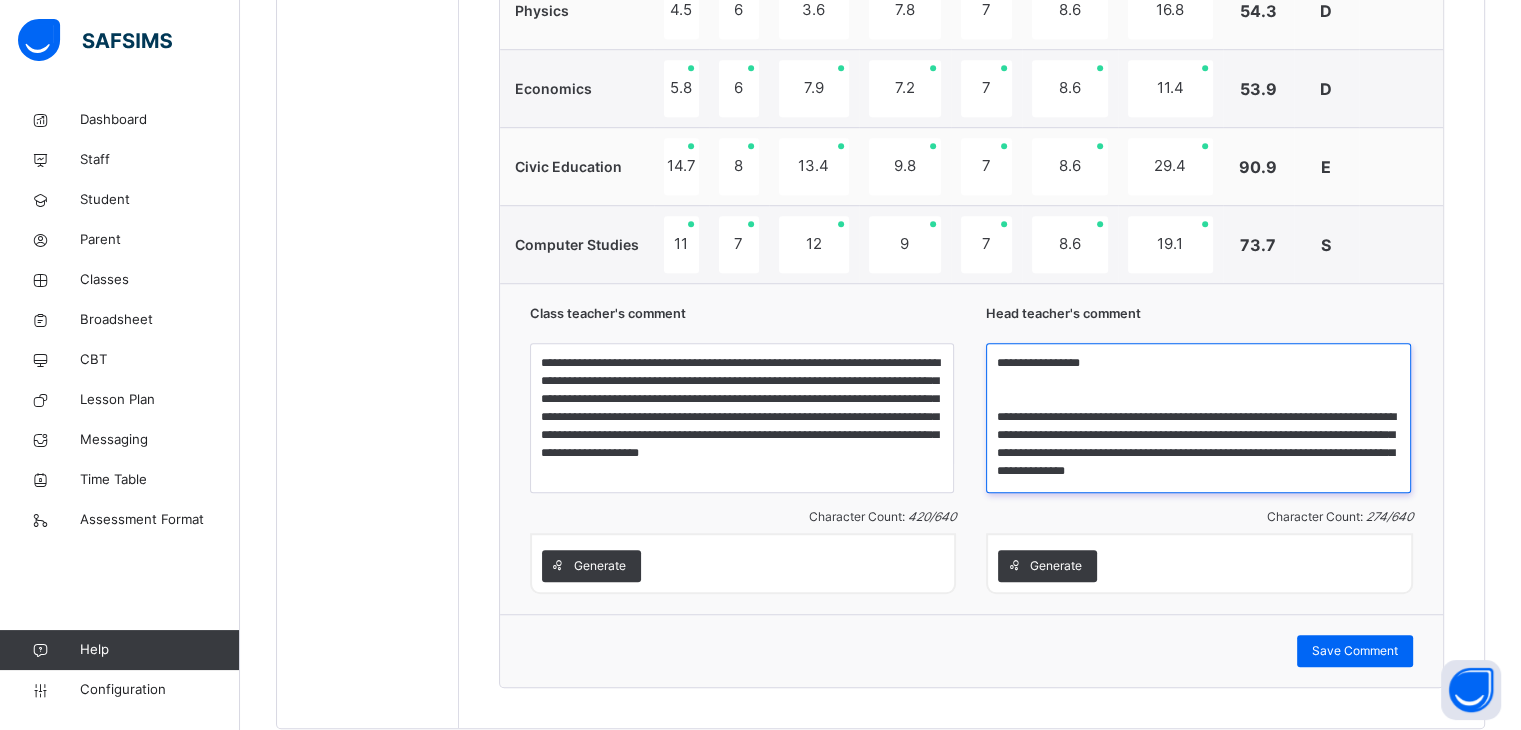scroll, scrollTop: 1336, scrollLeft: 0, axis: vertical 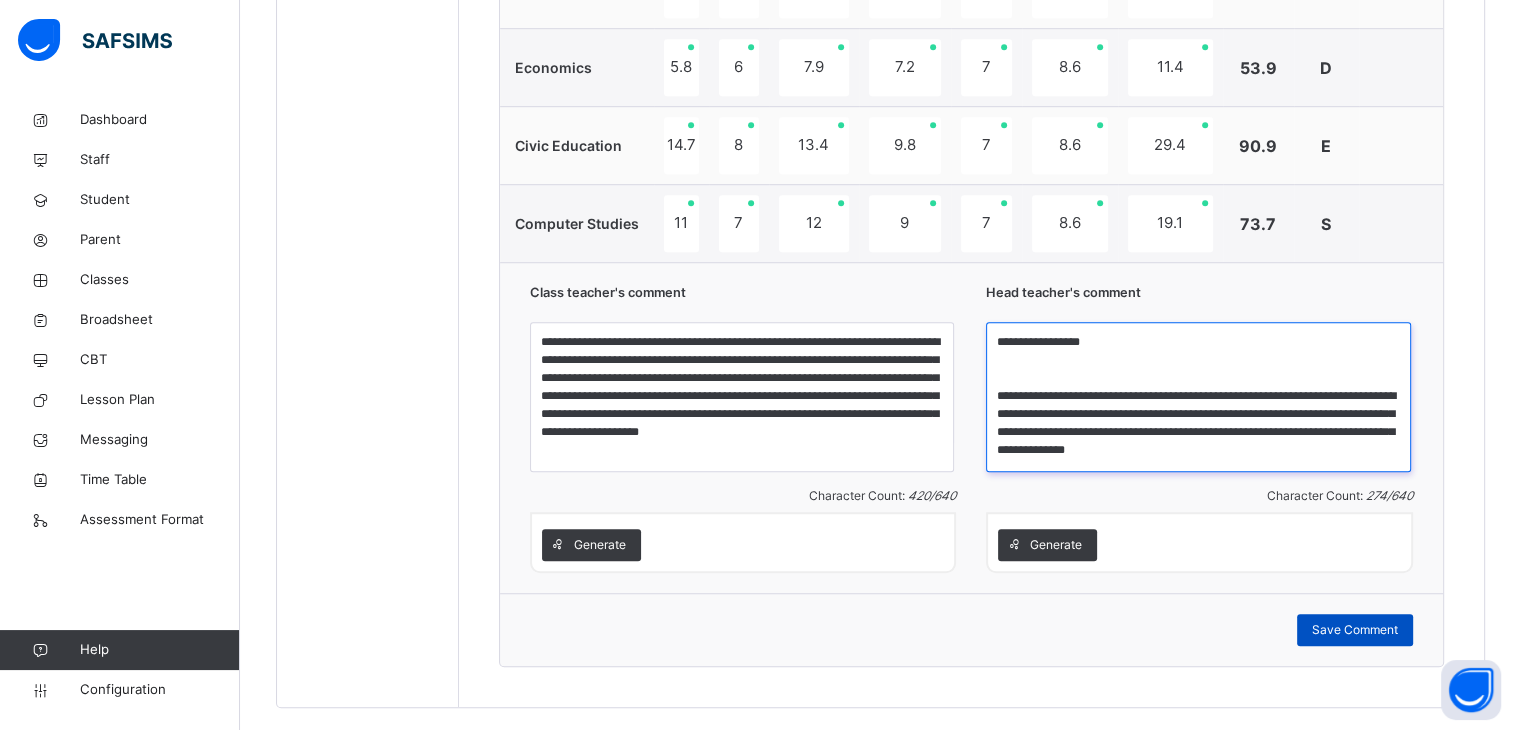 type on "**********" 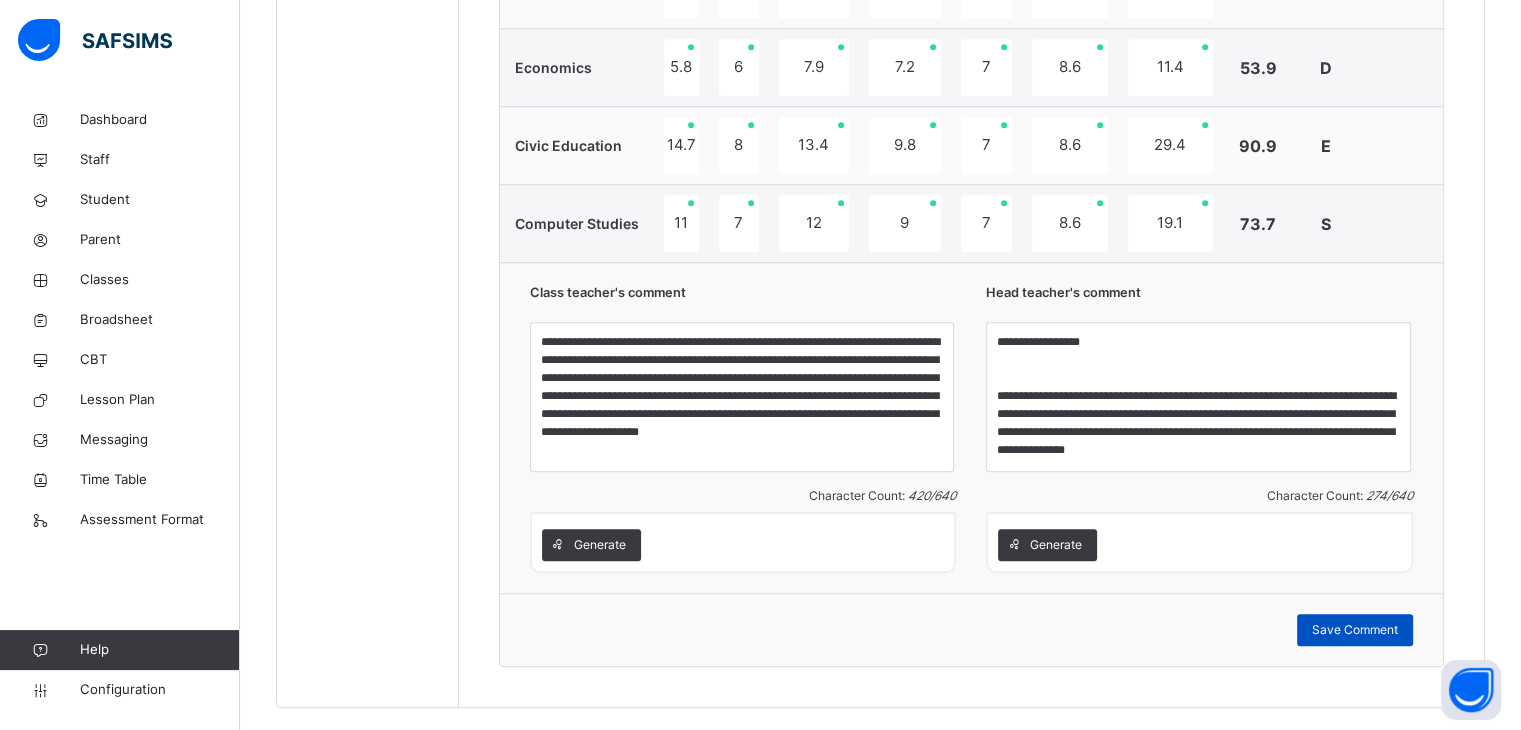 click on "Save Comment" at bounding box center [1355, 630] 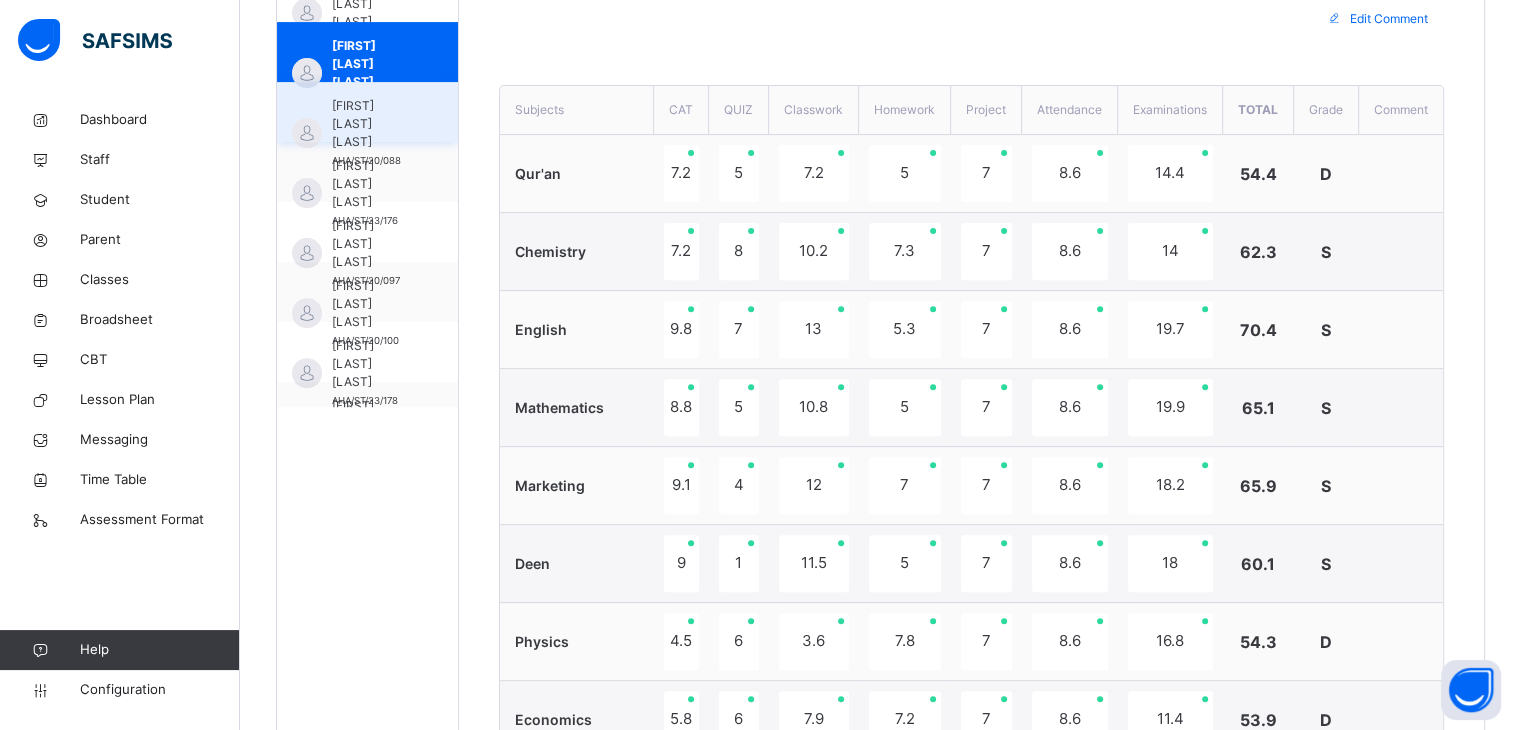 click on "[FIRST] [LAST] [INITIAL]/[INITIAL]/[NUMBER]/[NUMBER]" at bounding box center [372, 133] 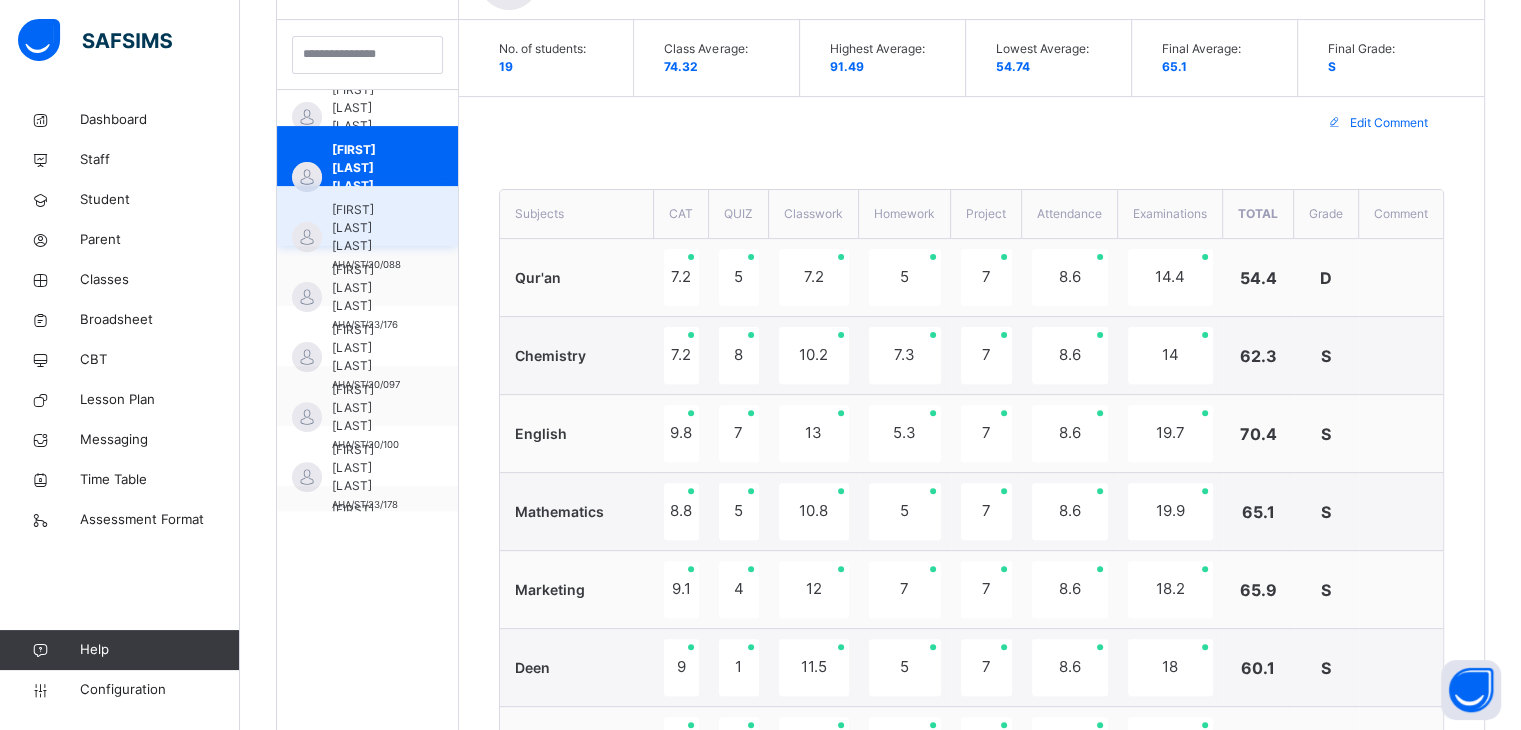 scroll, scrollTop: 615, scrollLeft: 0, axis: vertical 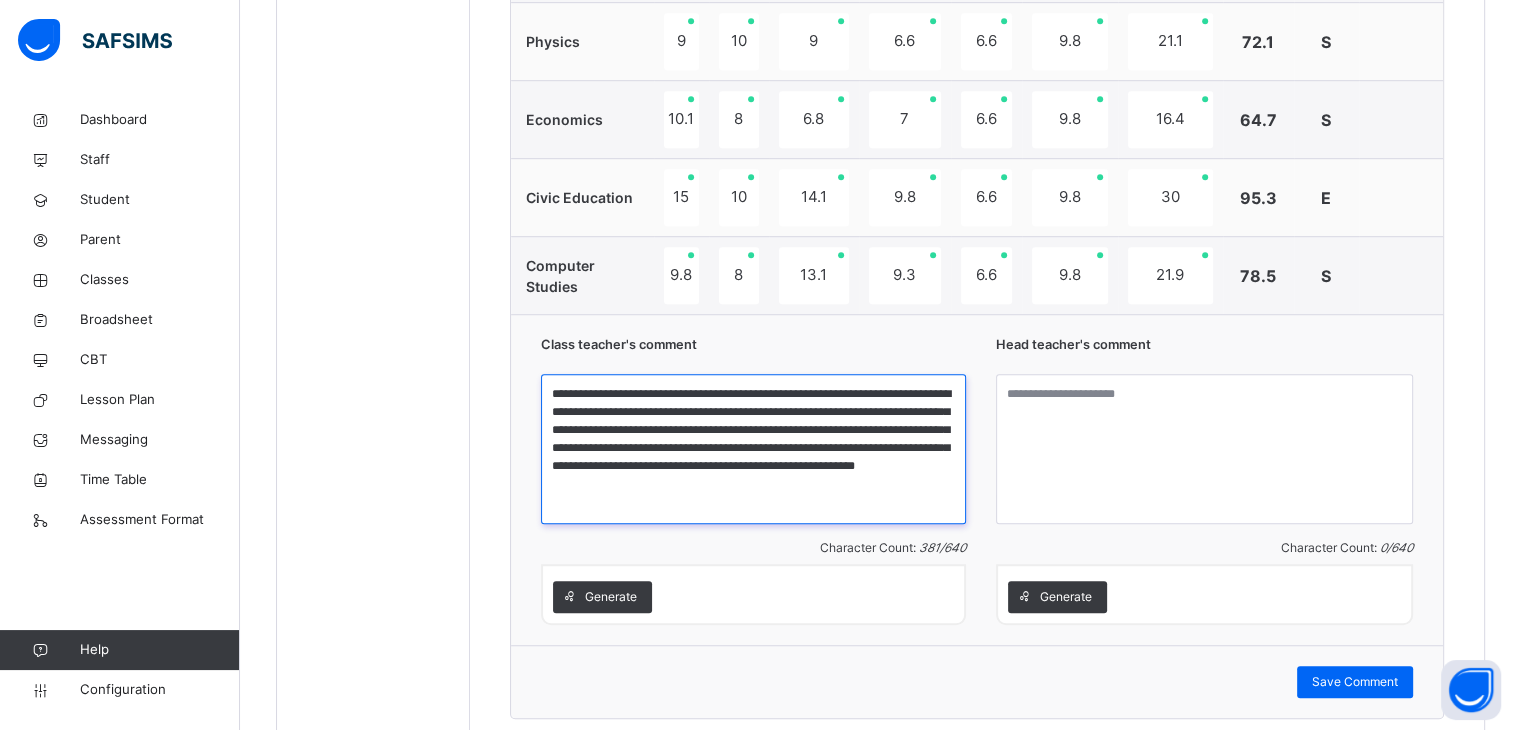 click on "**********" at bounding box center (753, 449) 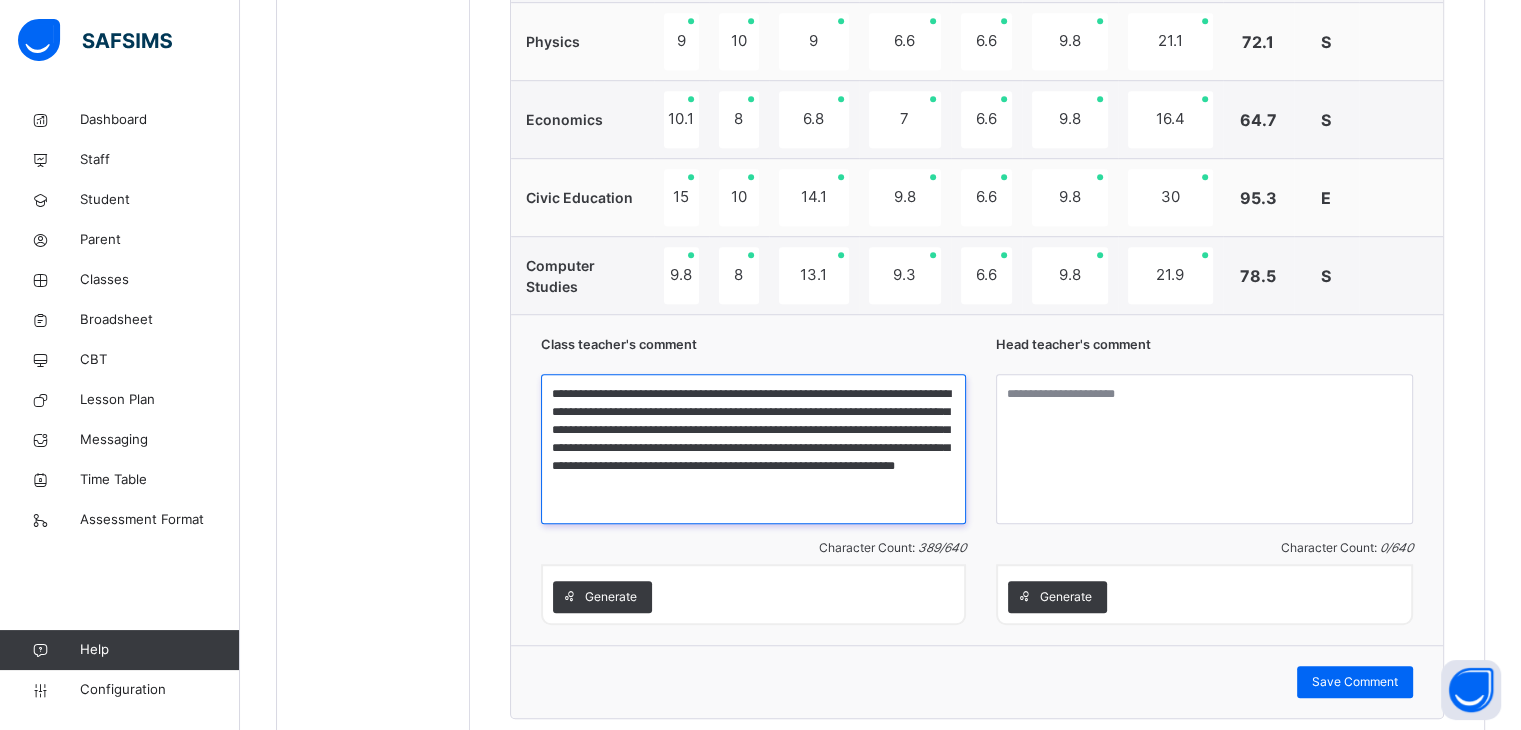 type on "**********" 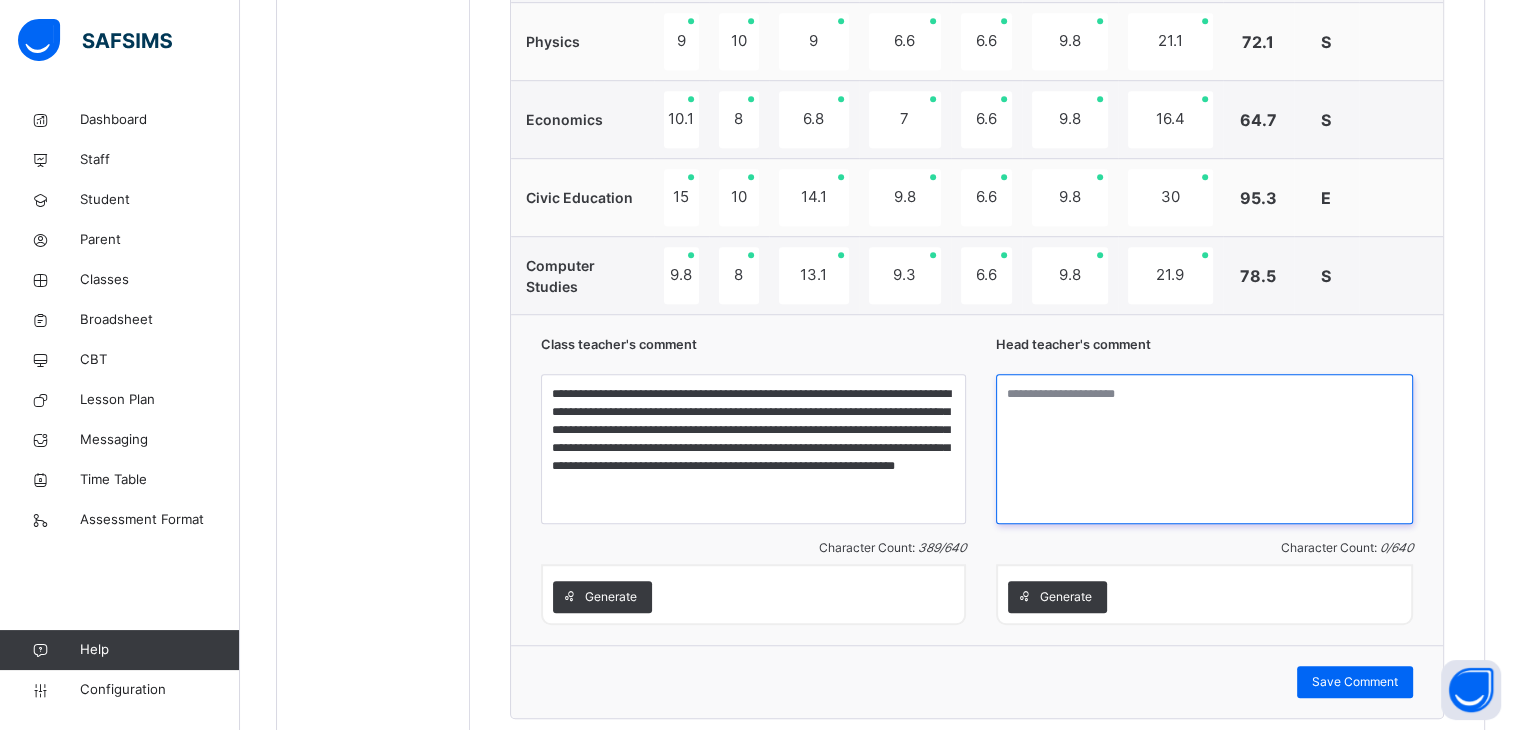 click at bounding box center (1204, 449) 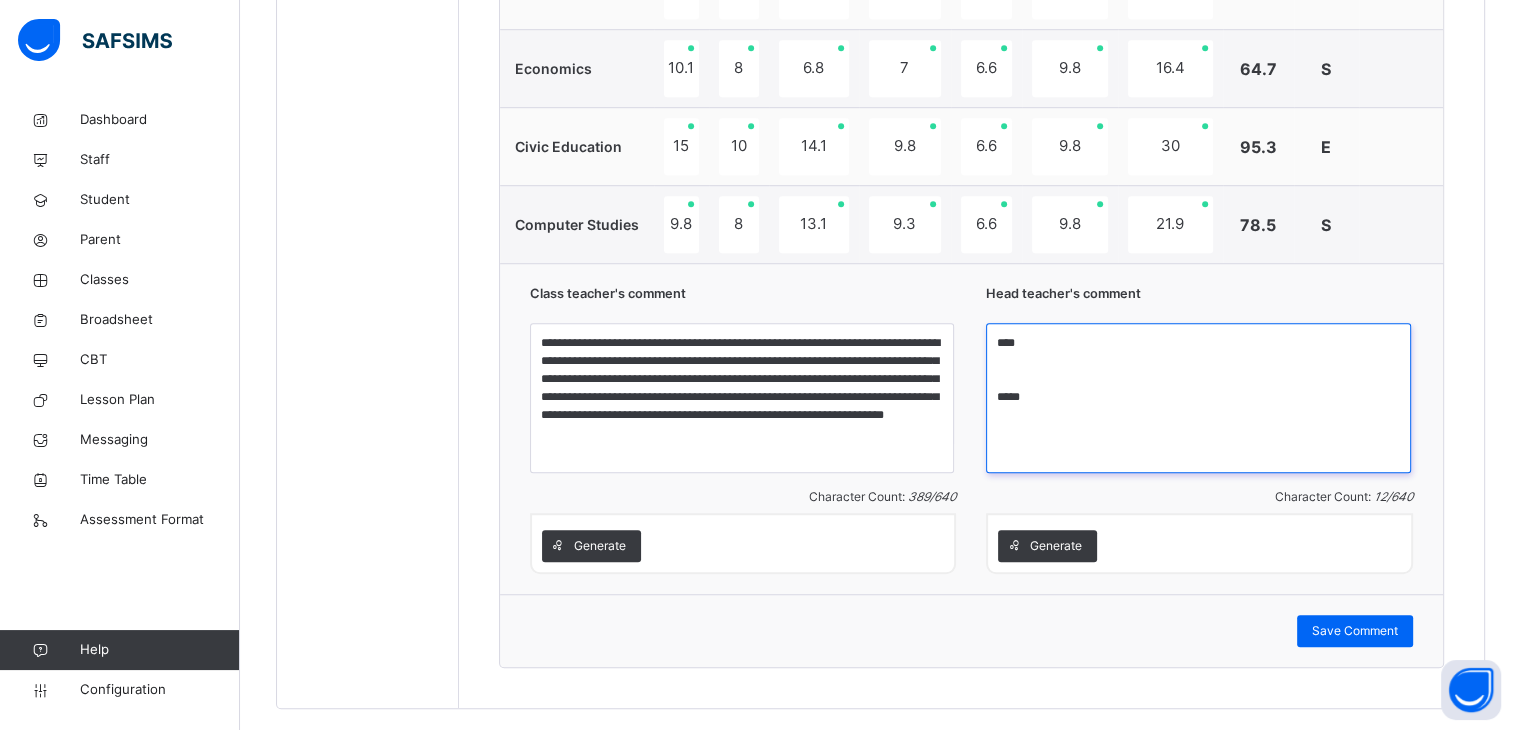 scroll, scrollTop: 1370, scrollLeft: 0, axis: vertical 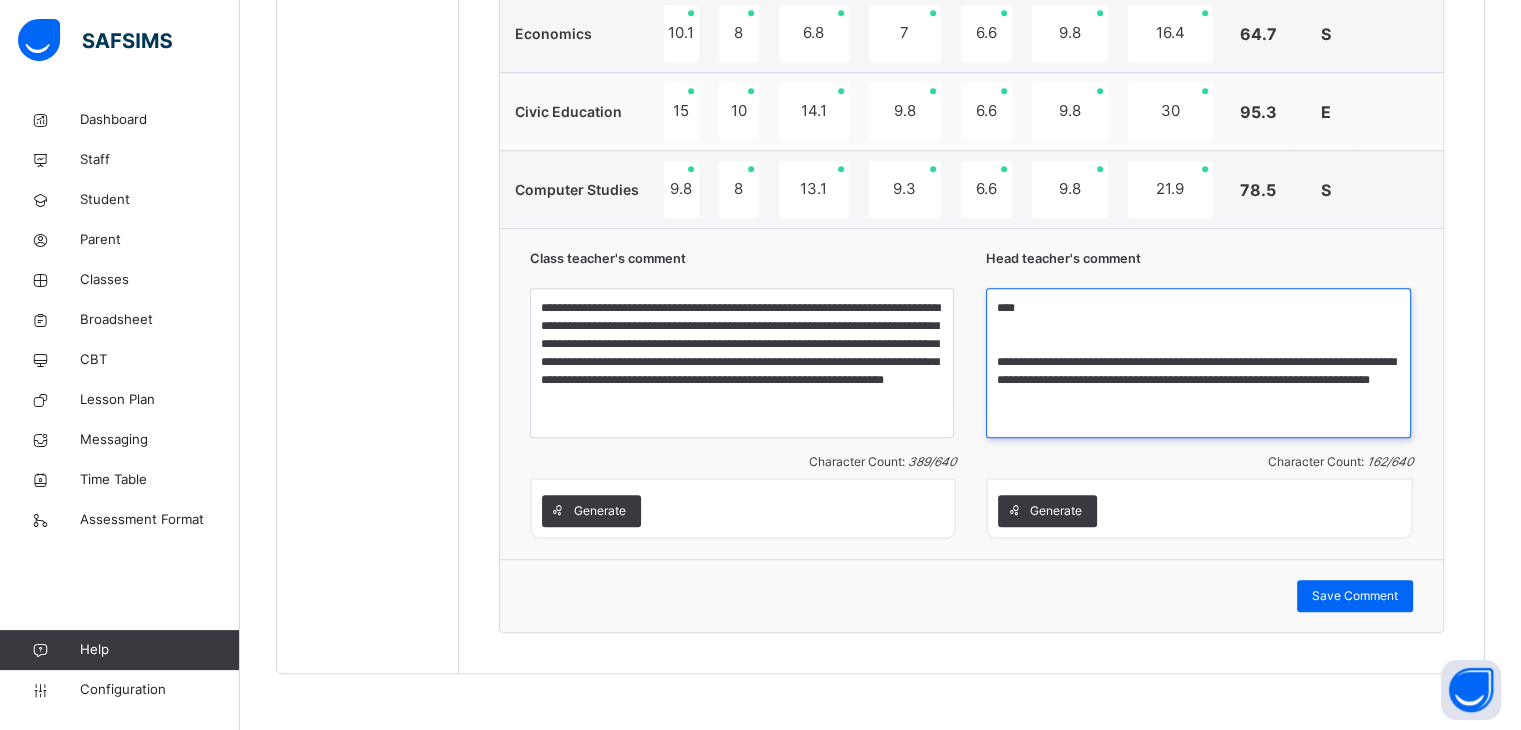 click on "**********" at bounding box center [1198, 363] 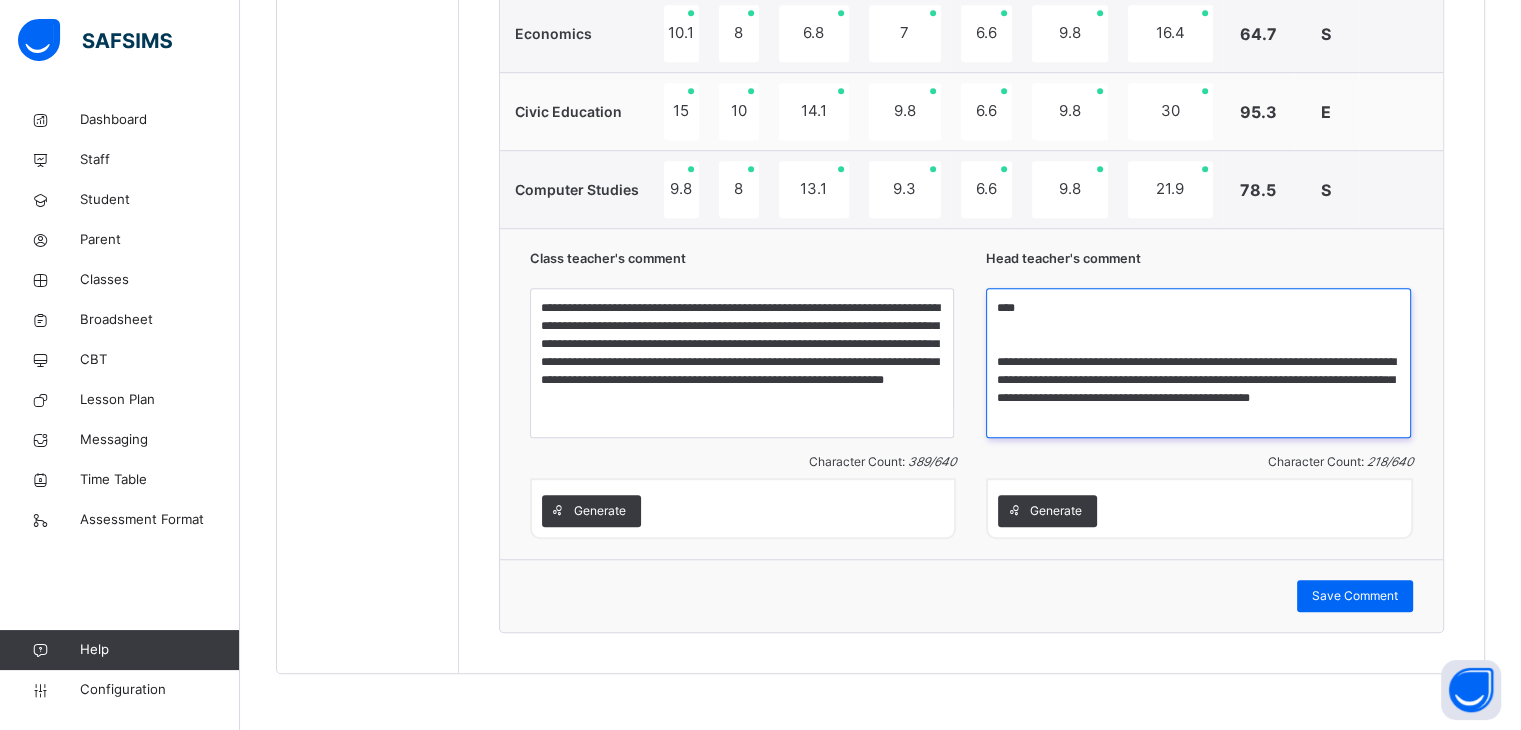 click on "**********" at bounding box center (1198, 363) 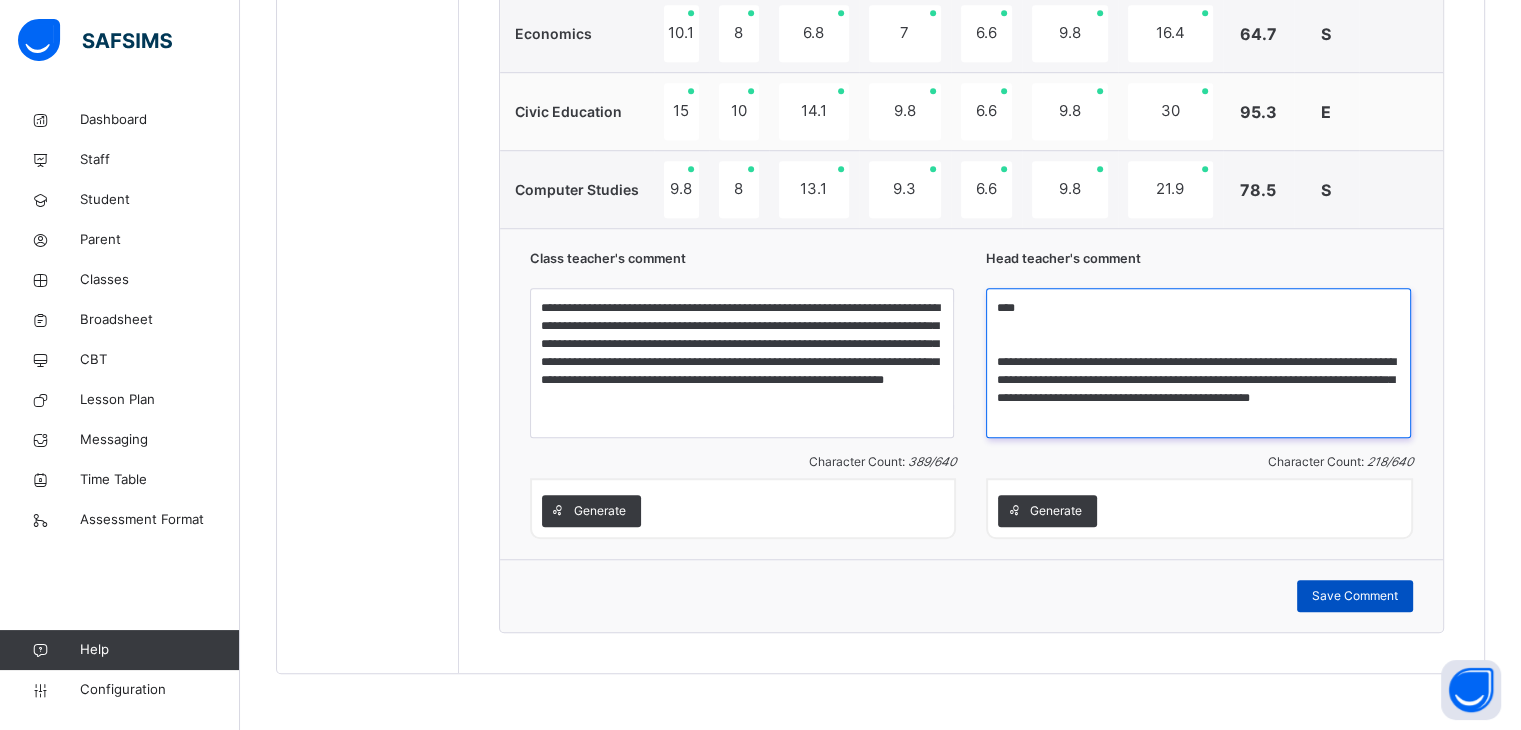 type on "**********" 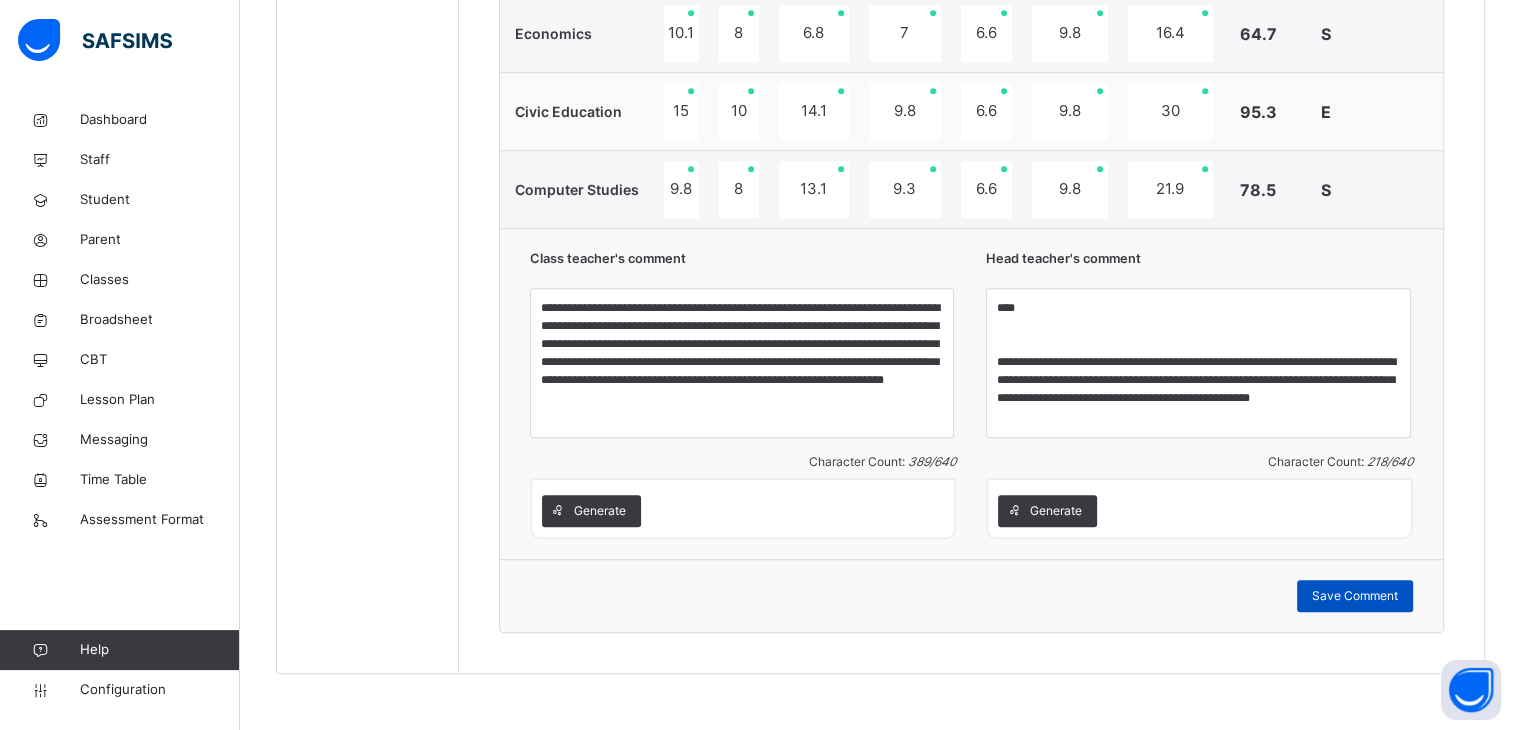 click on "Save Comment" at bounding box center (1355, 596) 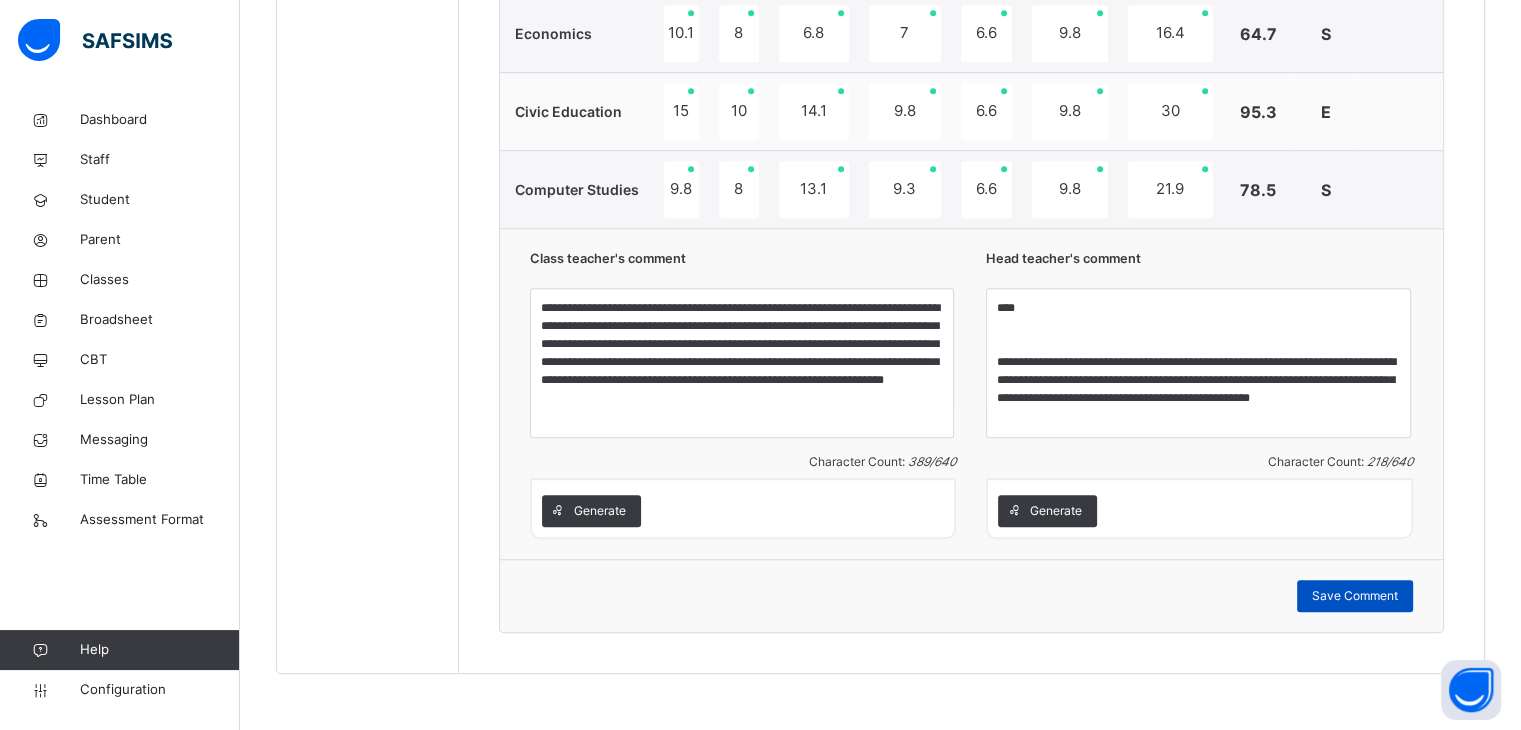 click on "Save Comment" at bounding box center [1355, 596] 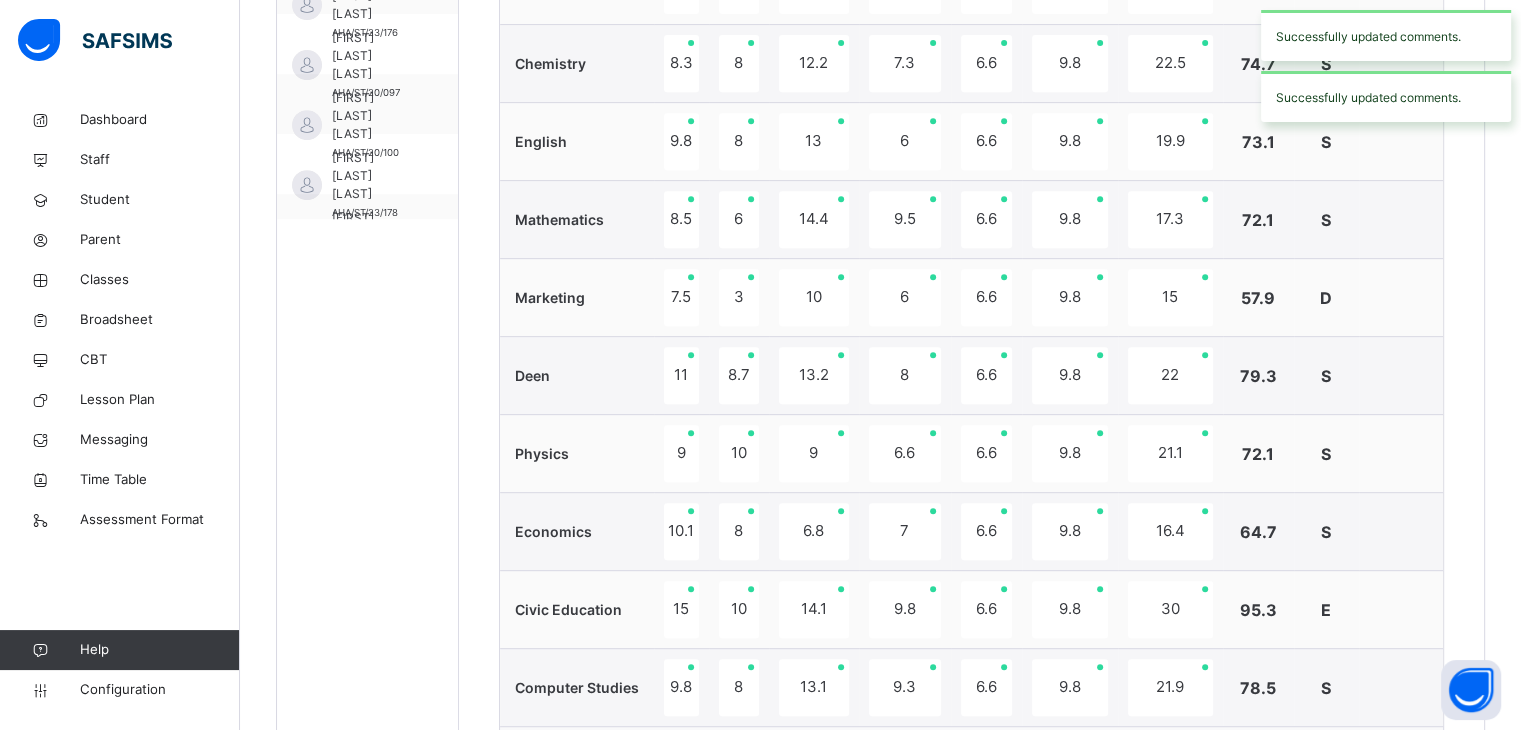 scroll, scrollTop: 869, scrollLeft: 0, axis: vertical 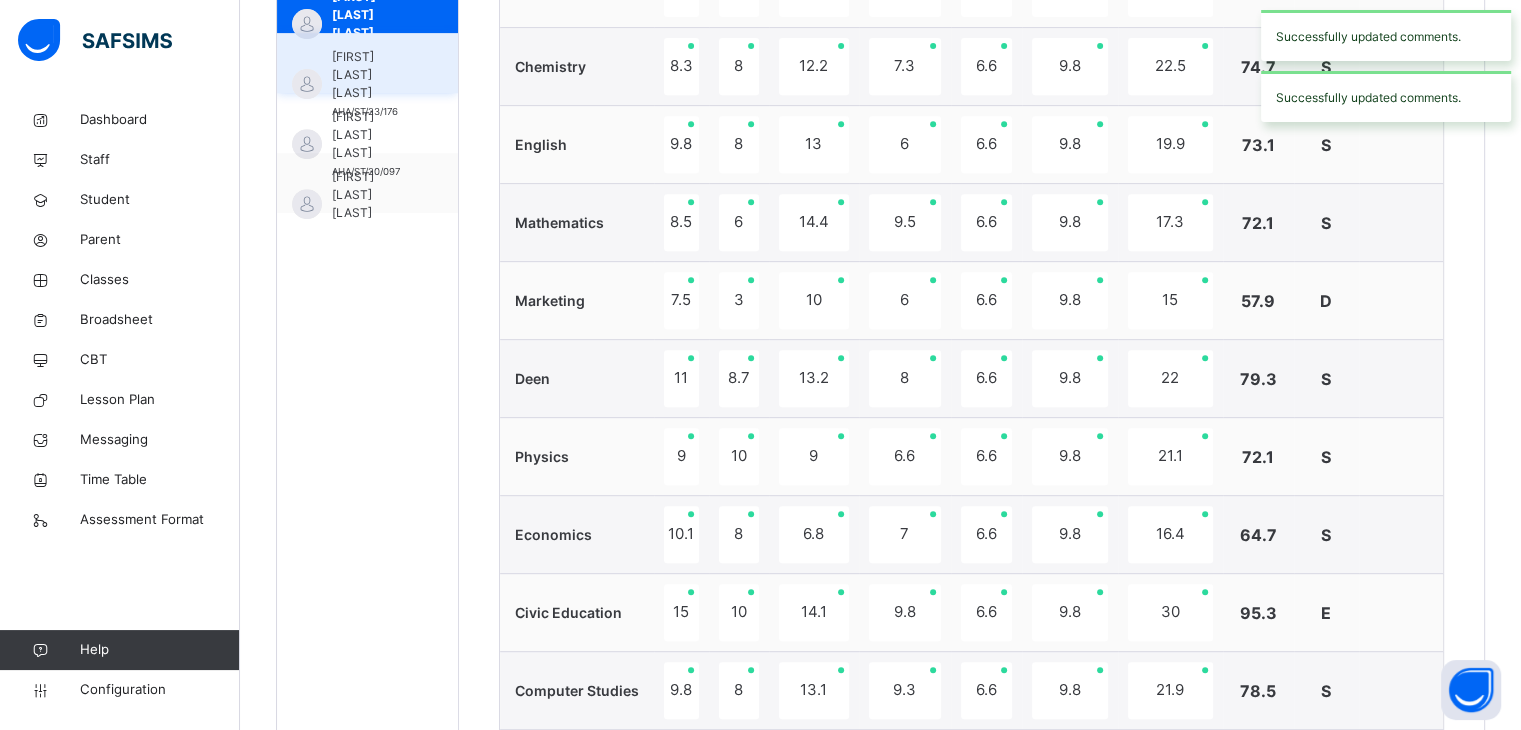 click on "[FIRST] [LAST] [LAST]" at bounding box center (372, 75) 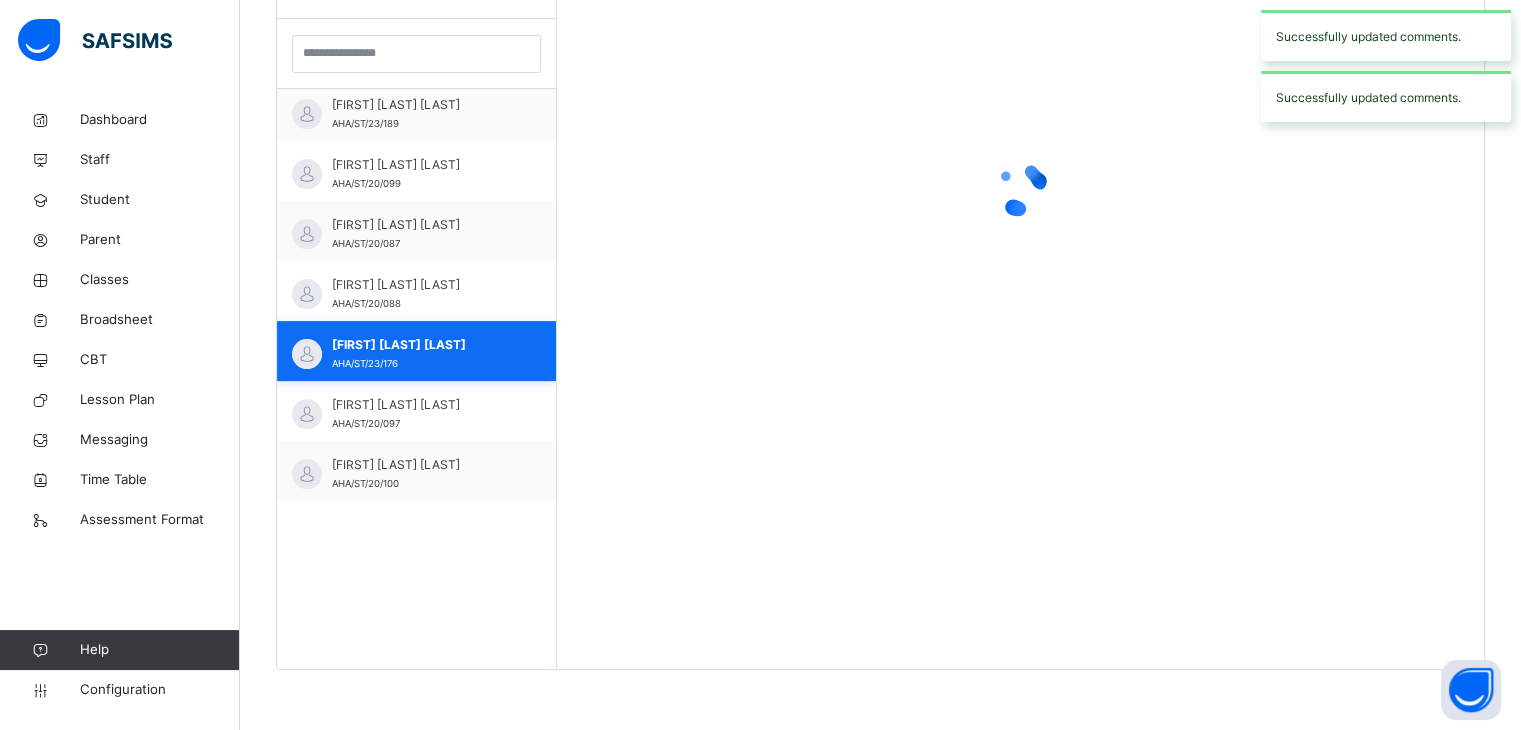 scroll, scrollTop: 580, scrollLeft: 0, axis: vertical 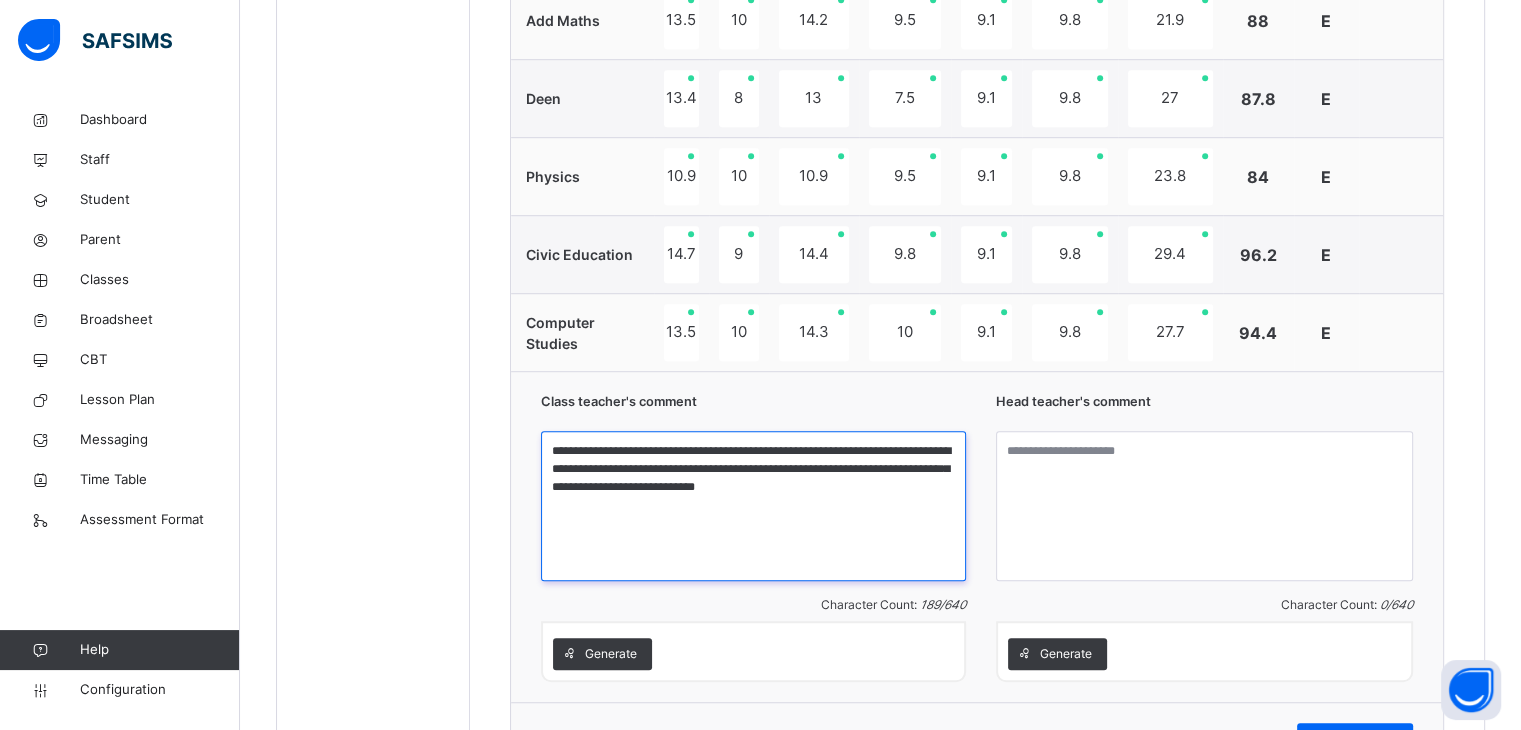 click on "**********" at bounding box center [753, 506] 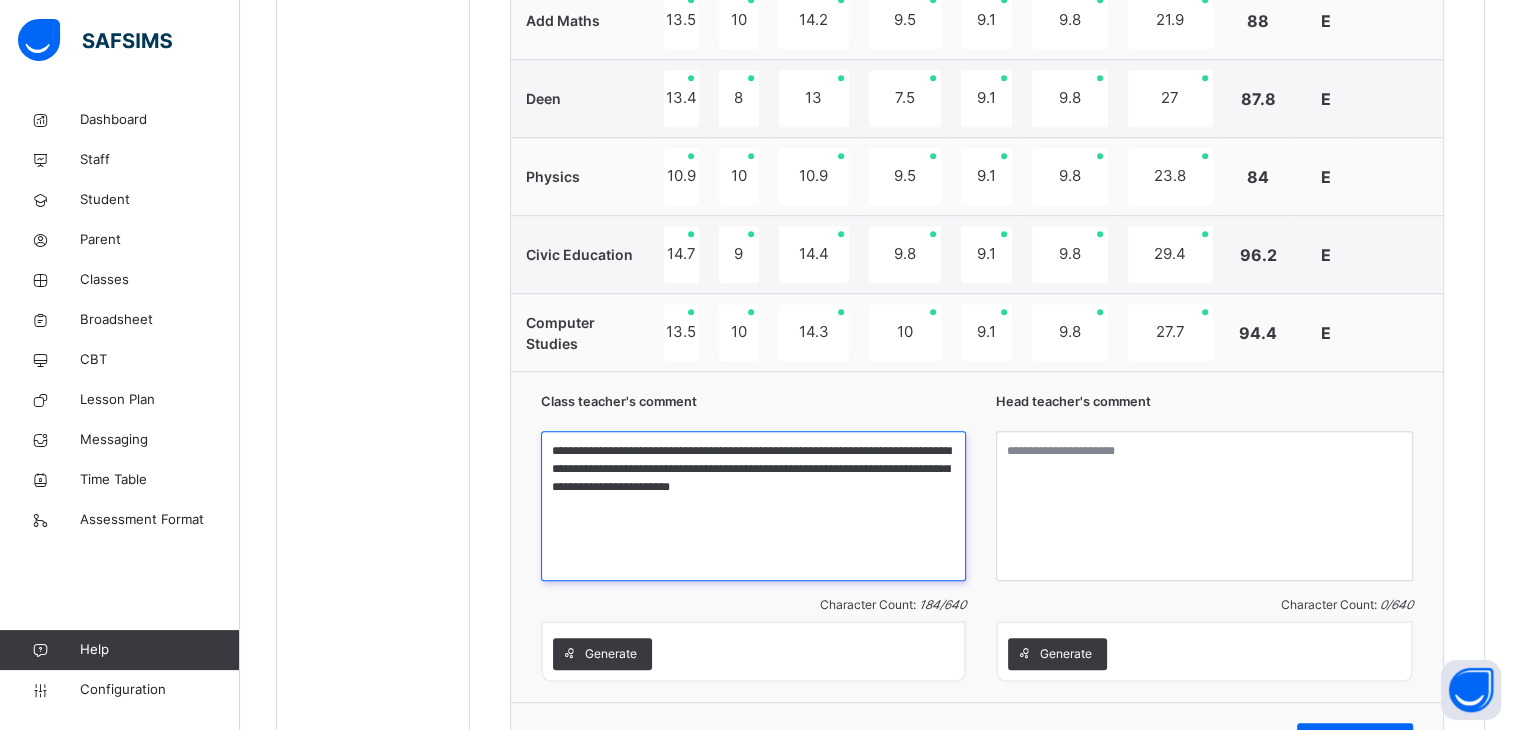 click on "**********" at bounding box center [753, 506] 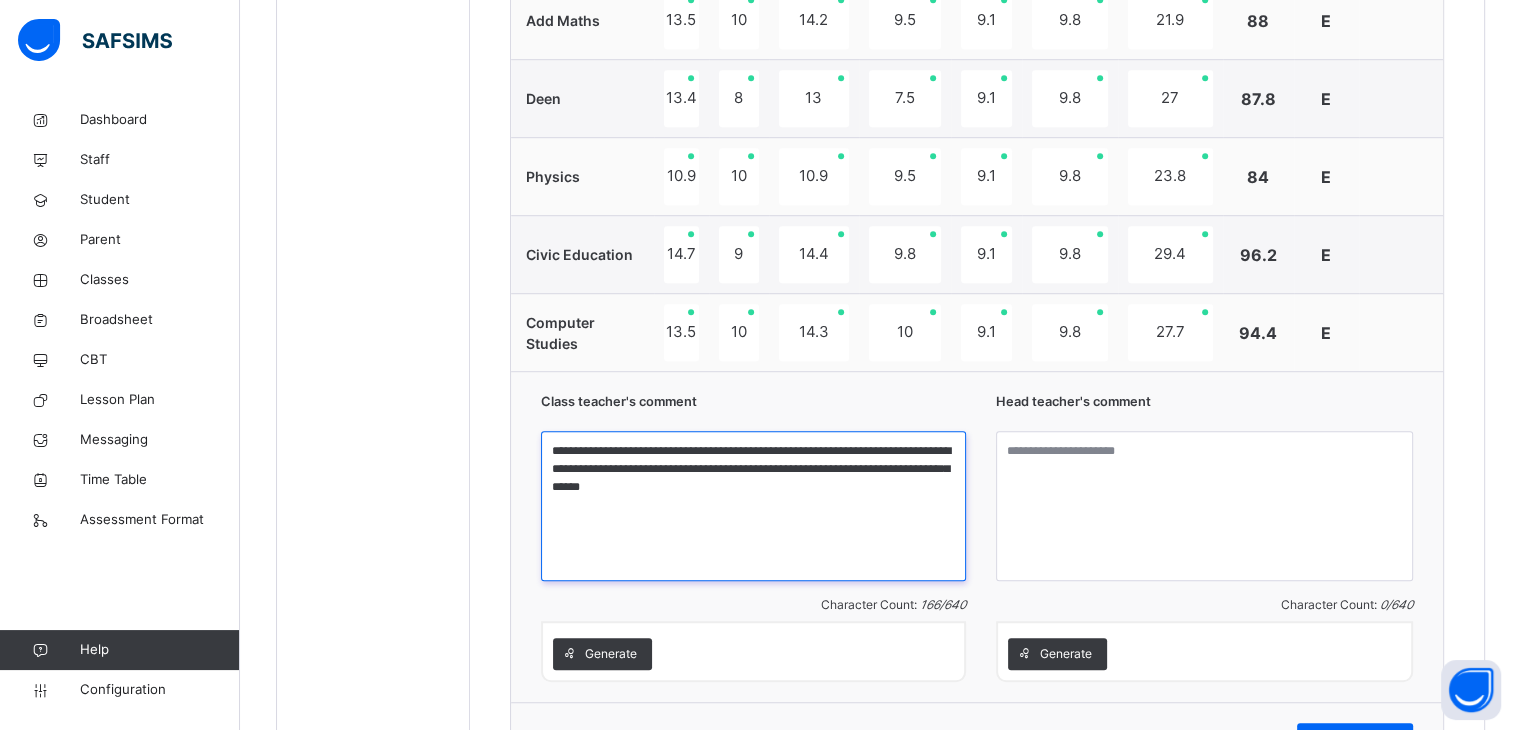 type on "**********" 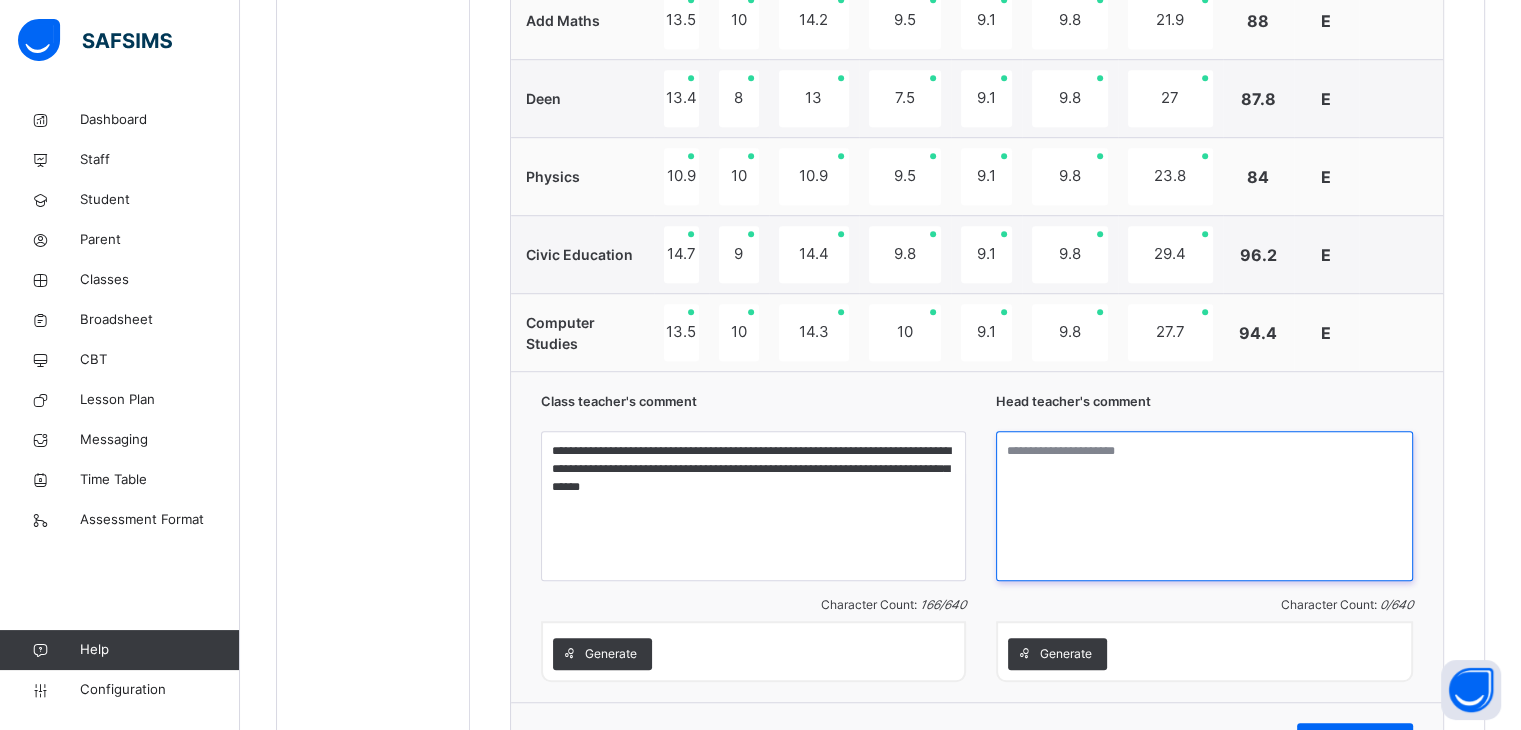 click at bounding box center (1204, 506) 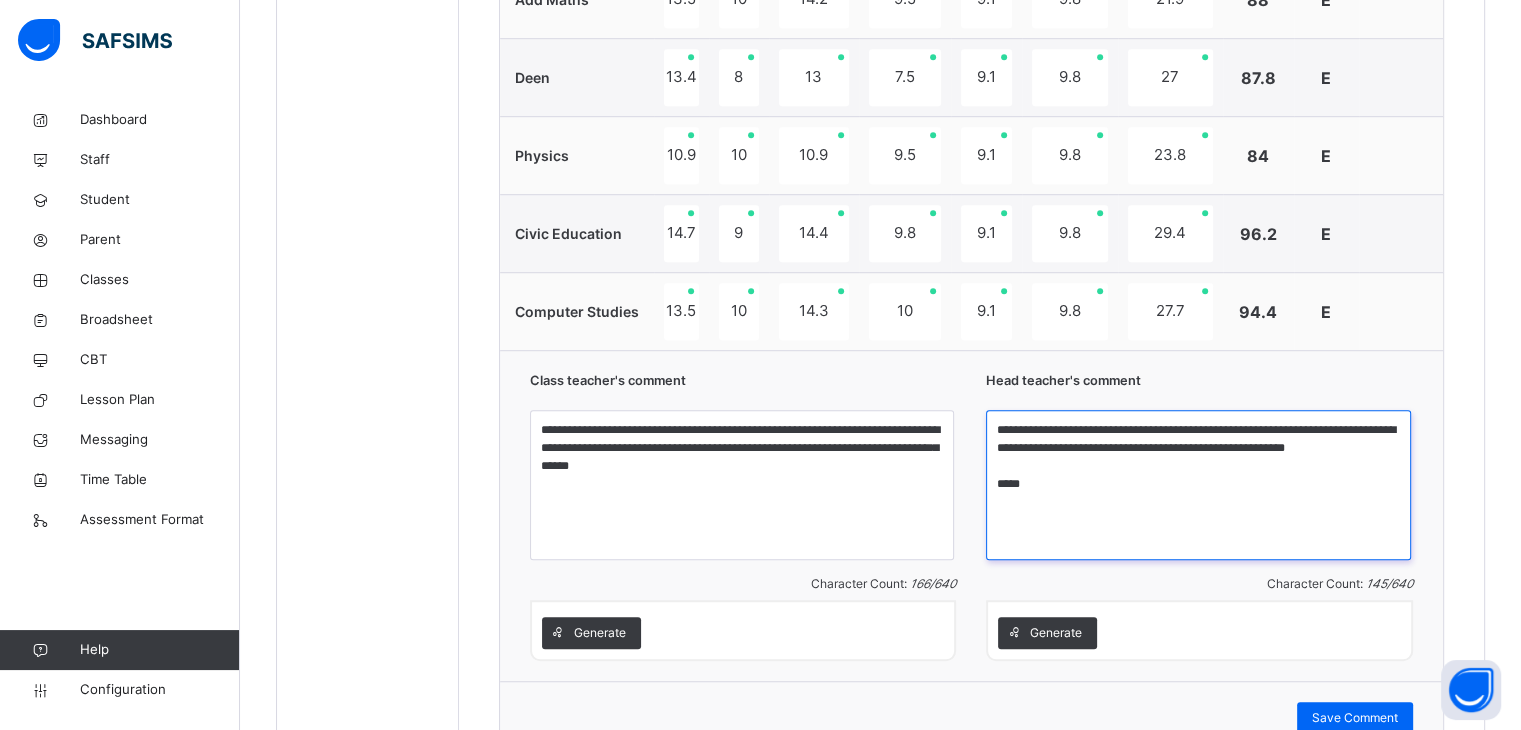 scroll, scrollTop: 1448, scrollLeft: 0, axis: vertical 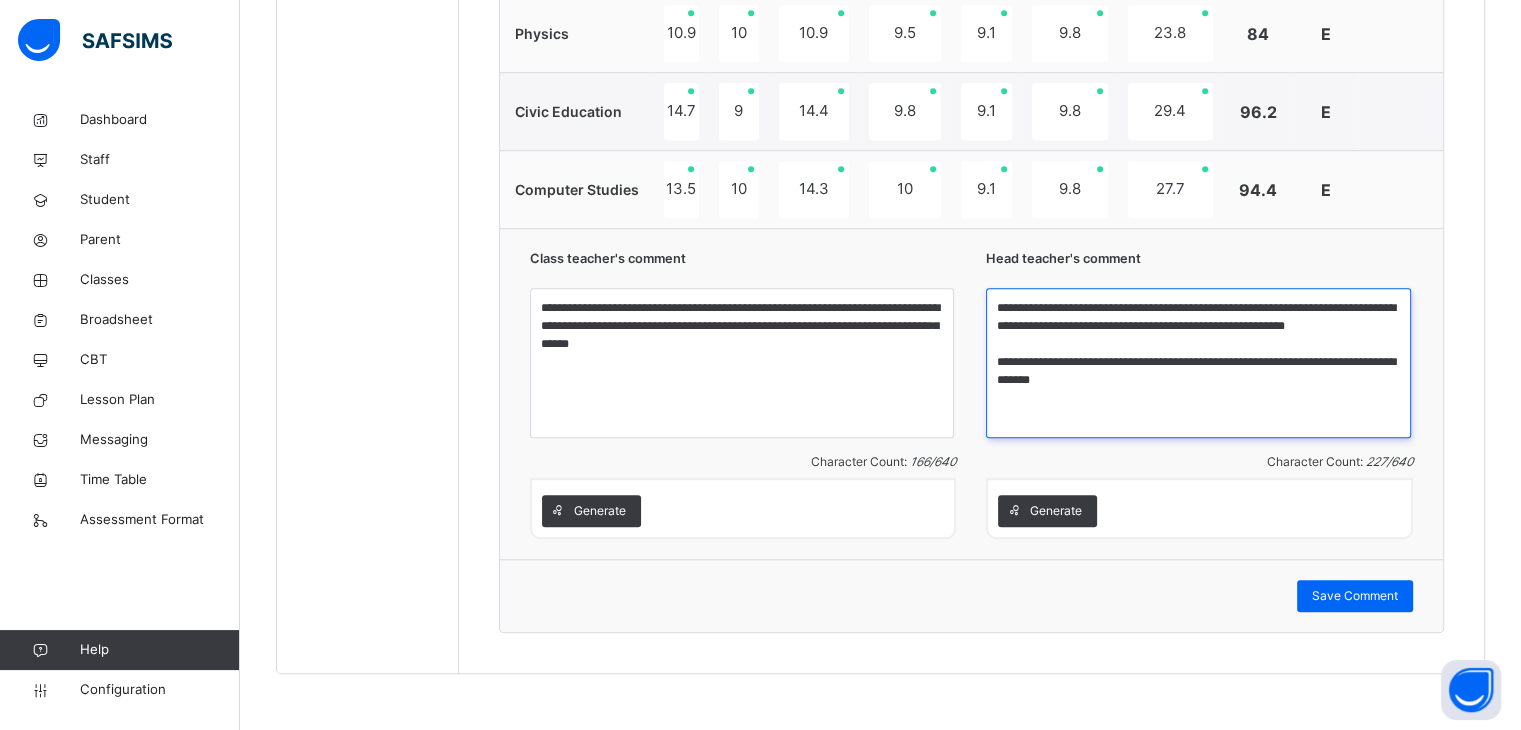 click on "**********" at bounding box center (1198, 363) 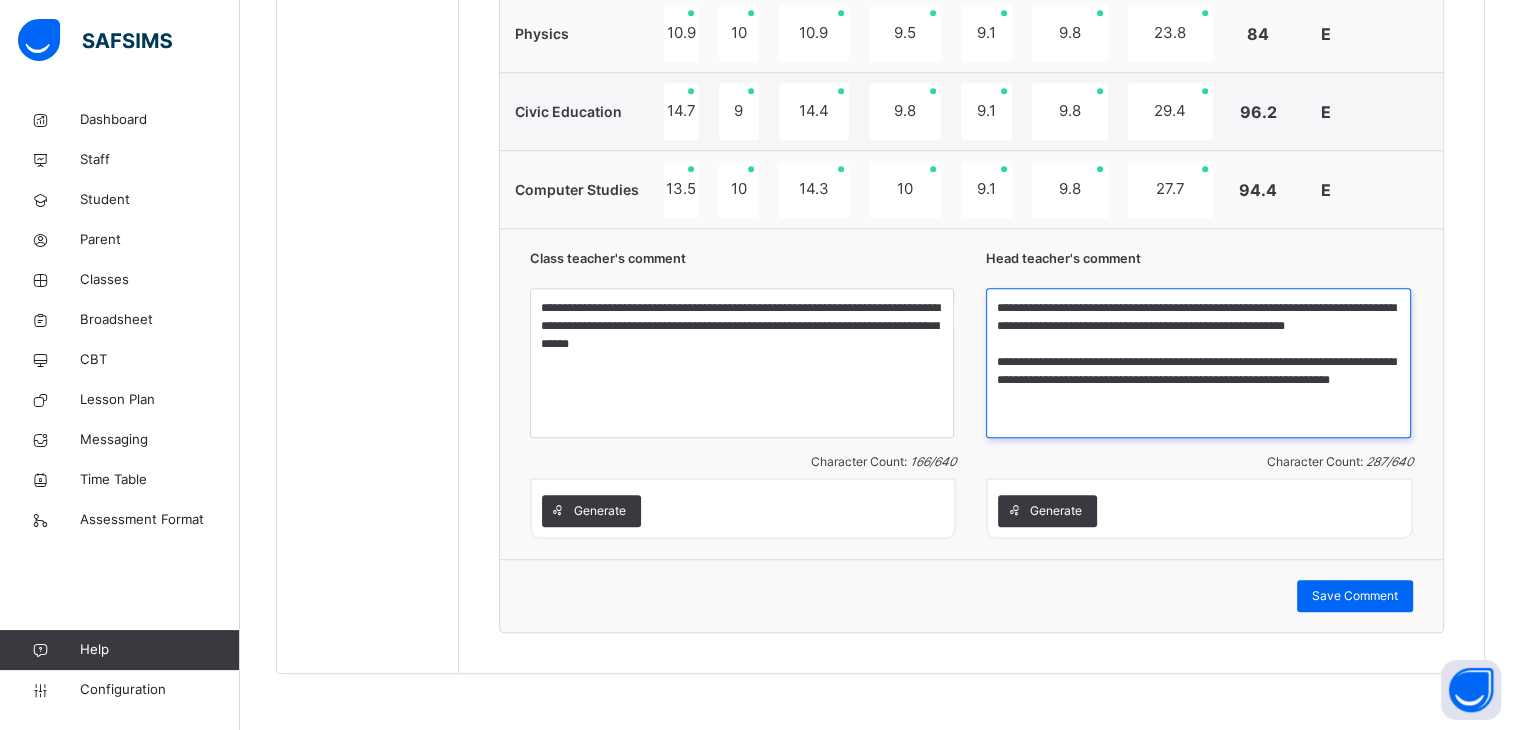 click on "**********" at bounding box center (1198, 363) 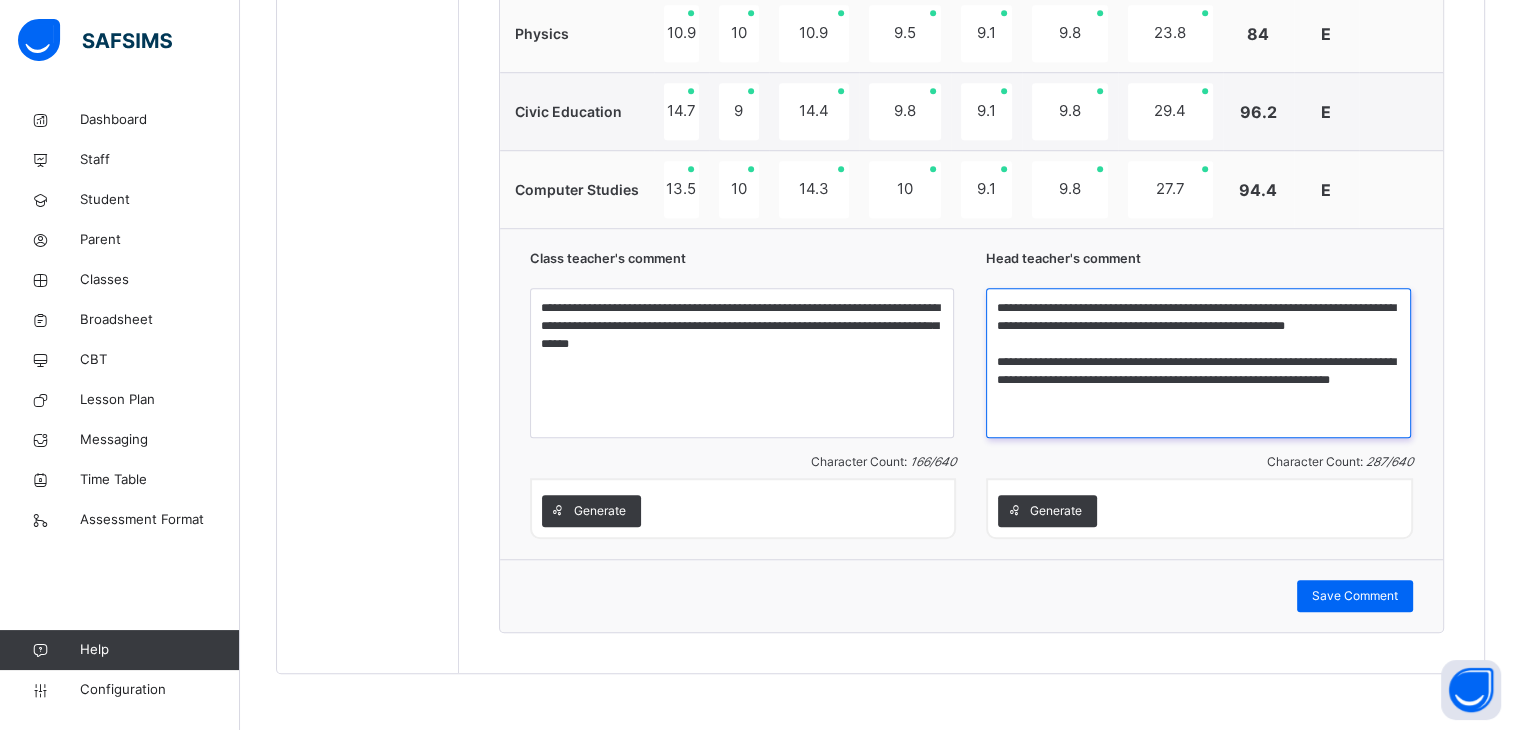 paste on "**********" 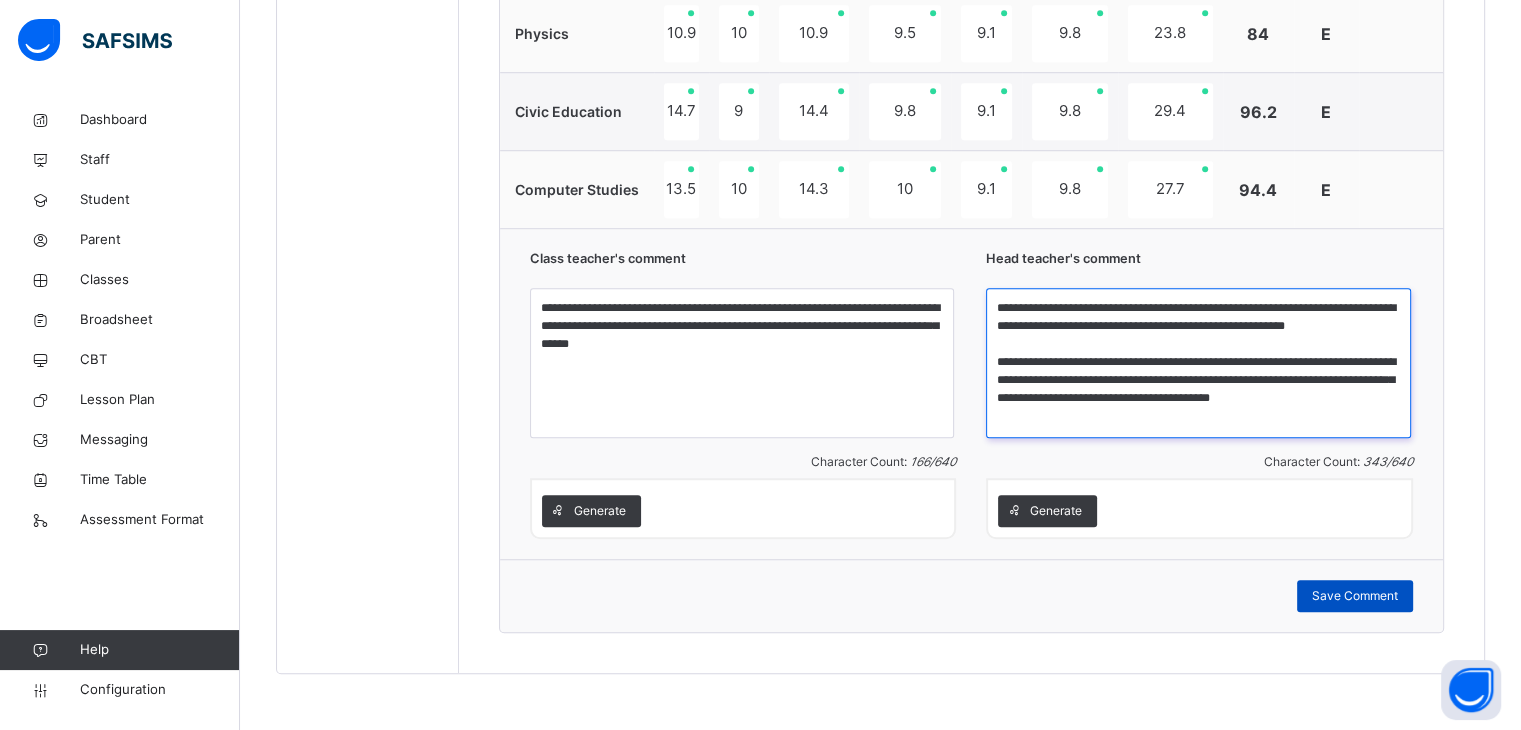 type on "**********" 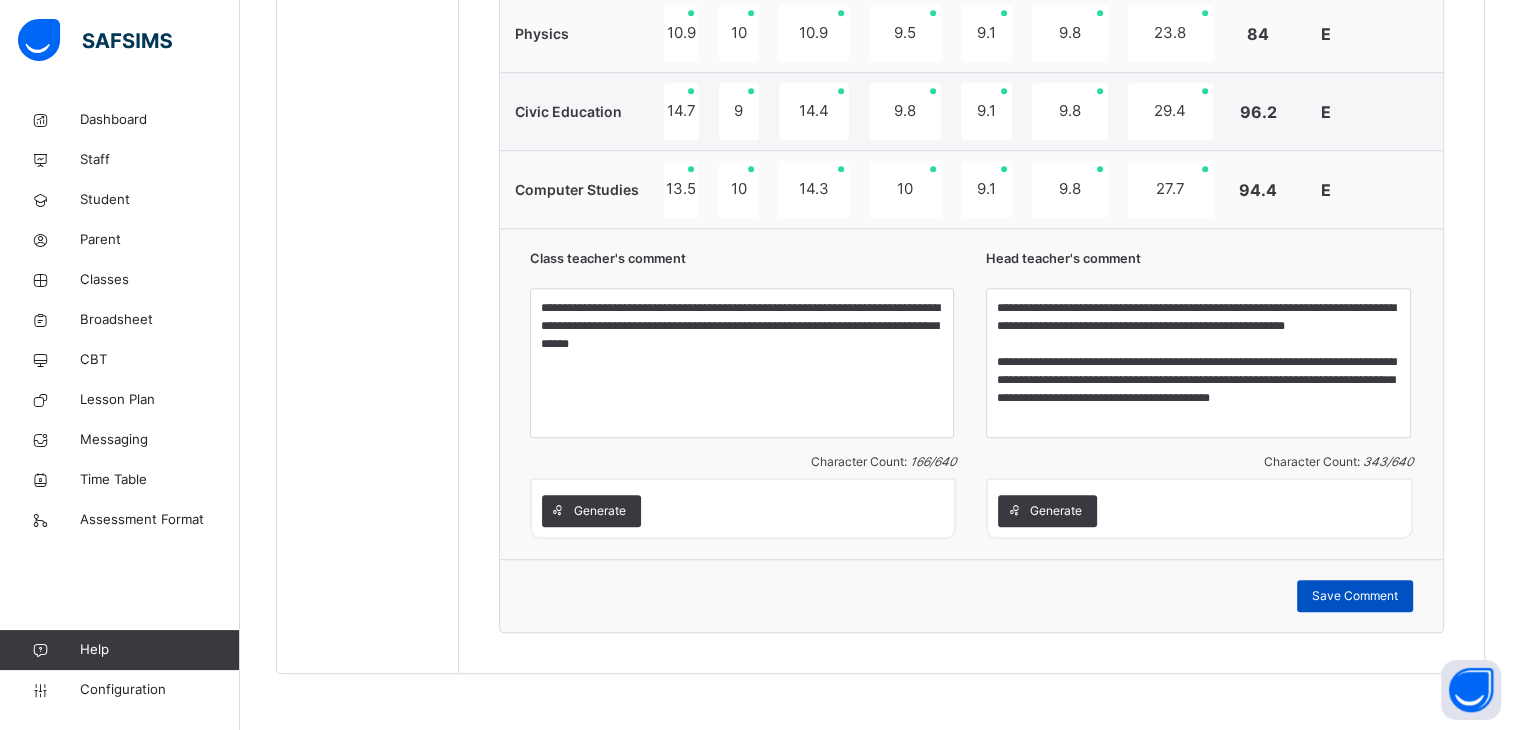click on "Save Comment" at bounding box center (1355, 596) 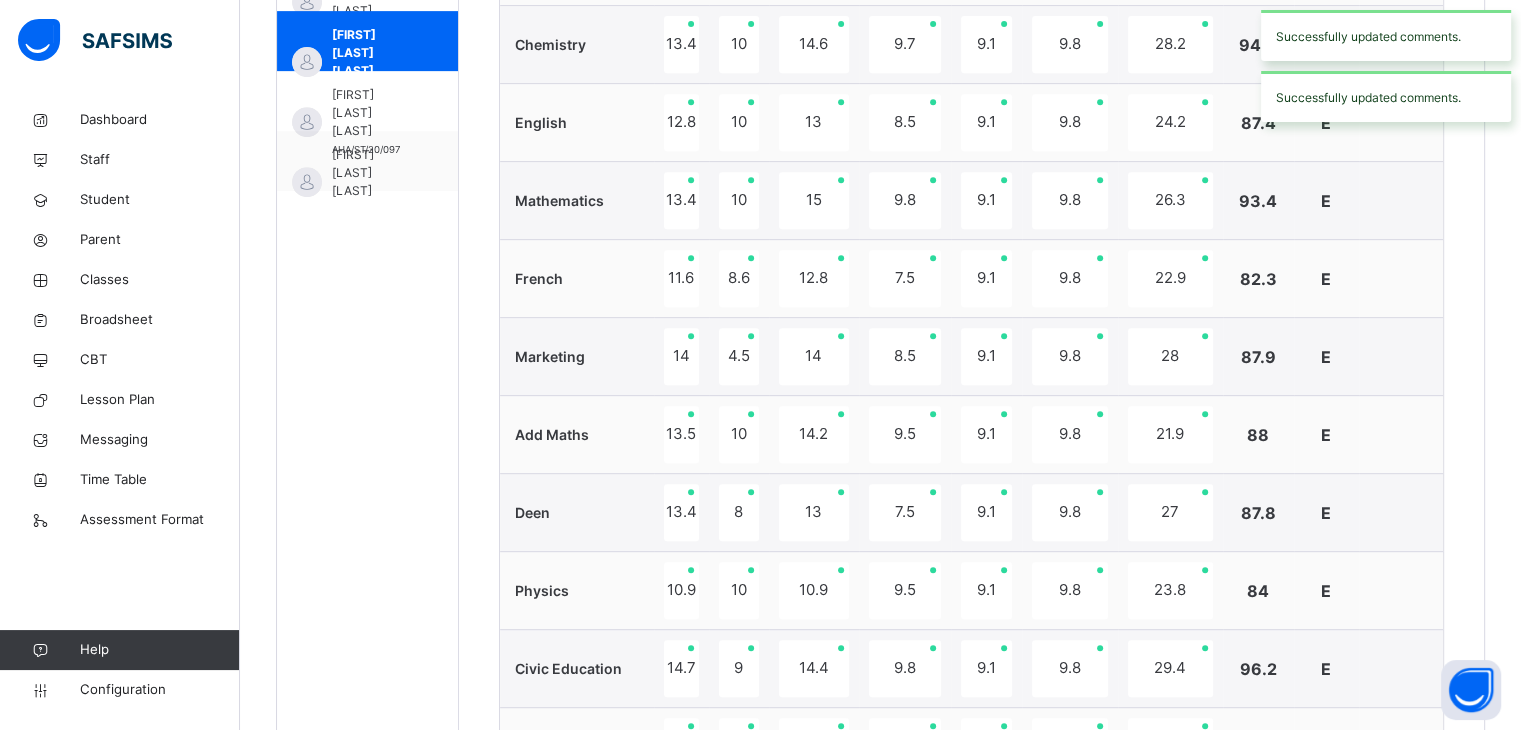 scroll, scrollTop: 888, scrollLeft: 0, axis: vertical 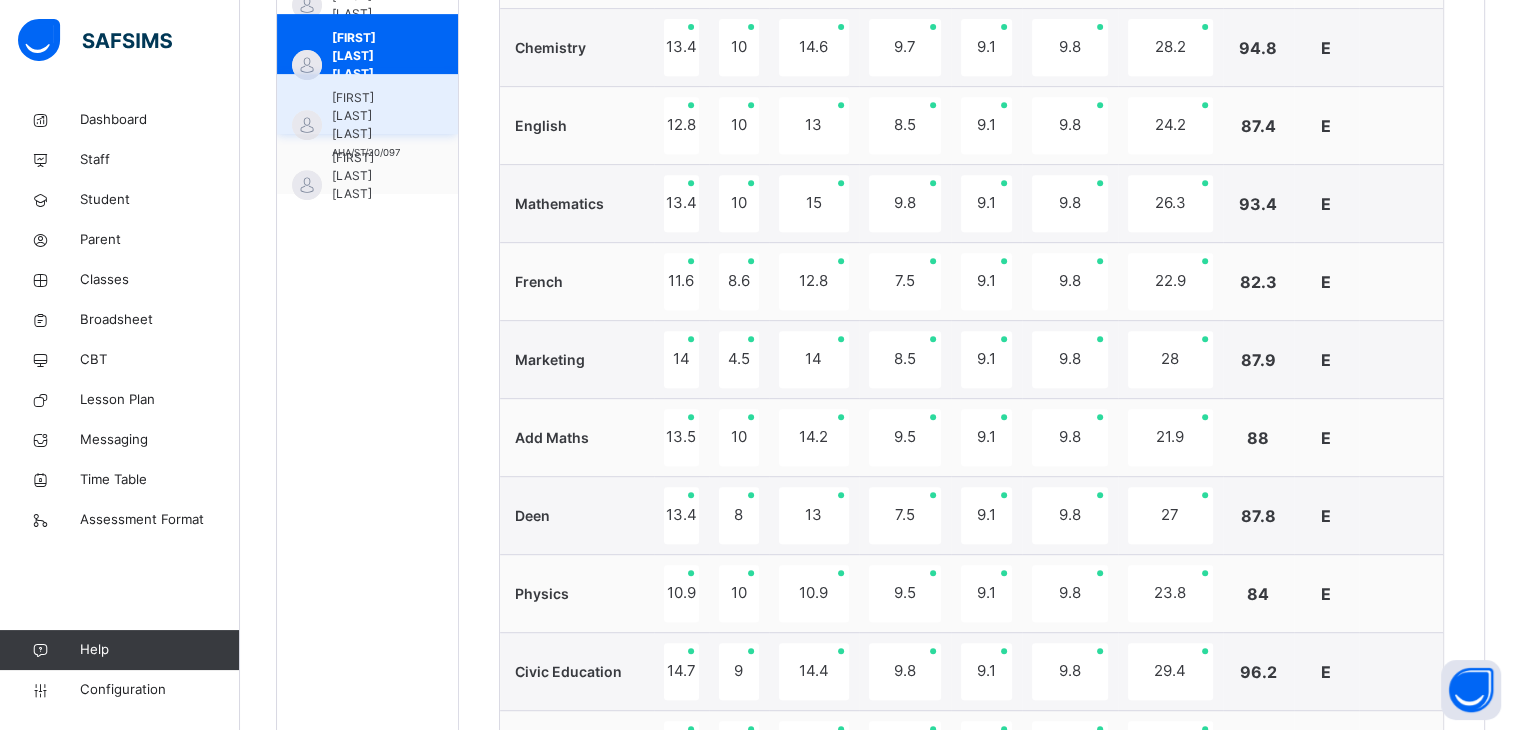 click on "[FIRST] [LAST] [LAST]" at bounding box center (372, 116) 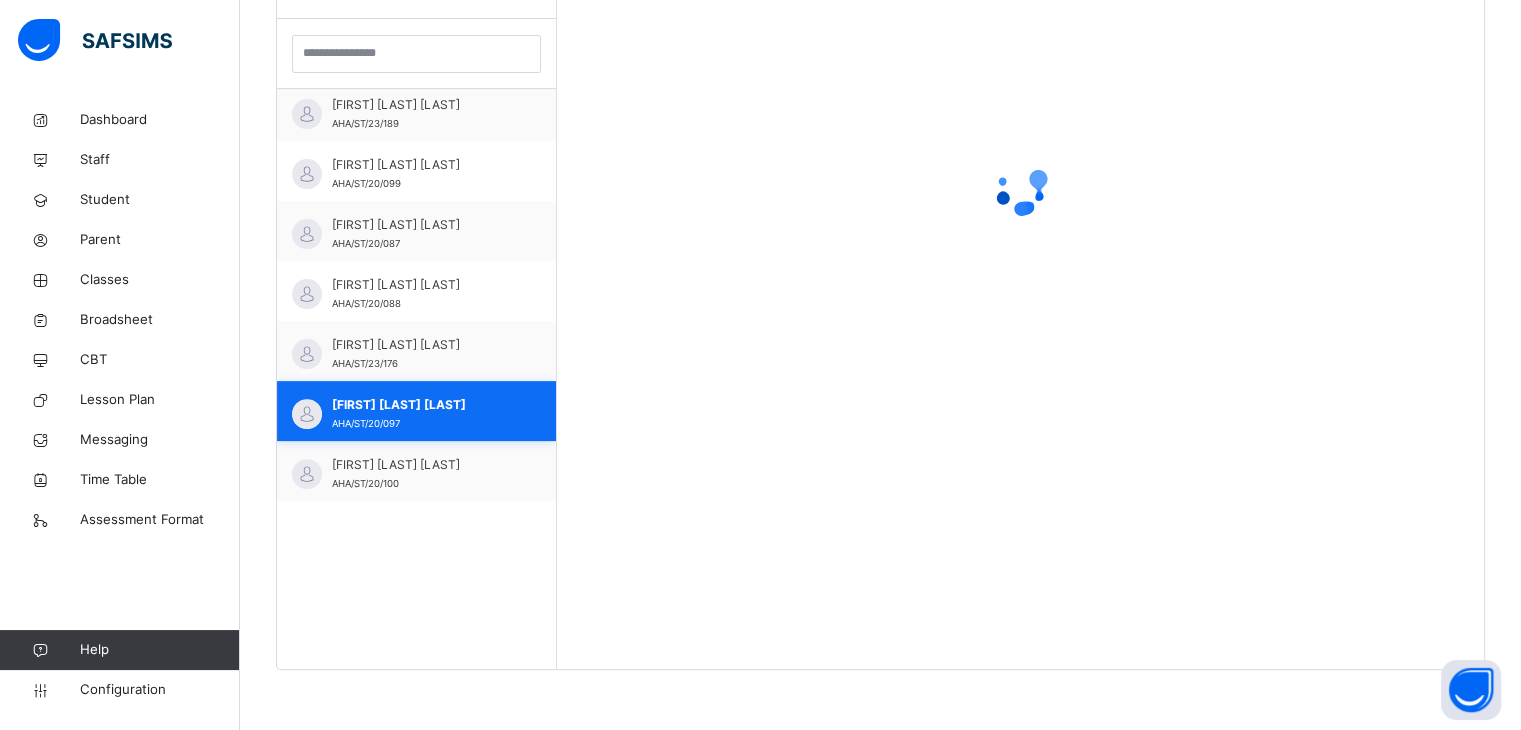 scroll, scrollTop: 580, scrollLeft: 0, axis: vertical 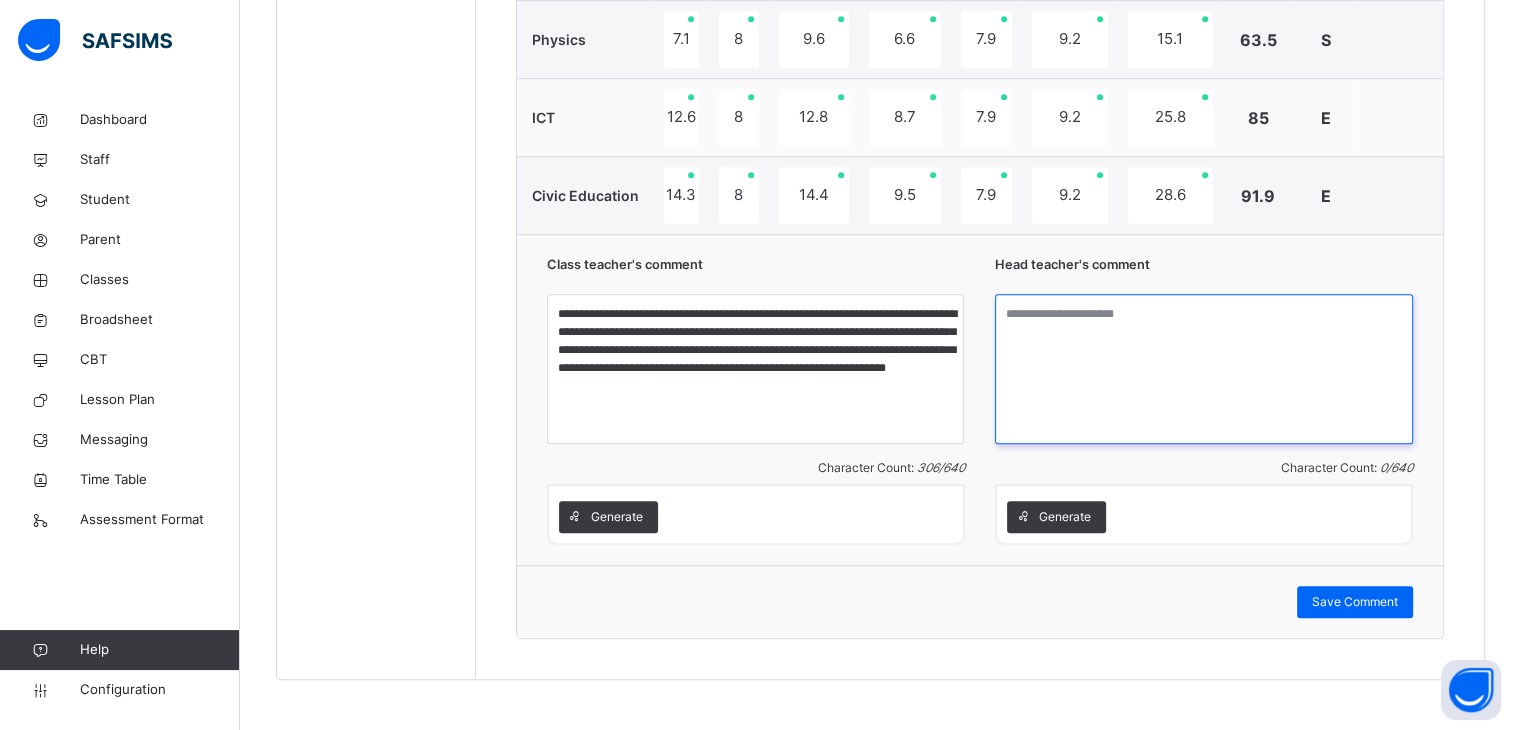 click at bounding box center (1204, 369) 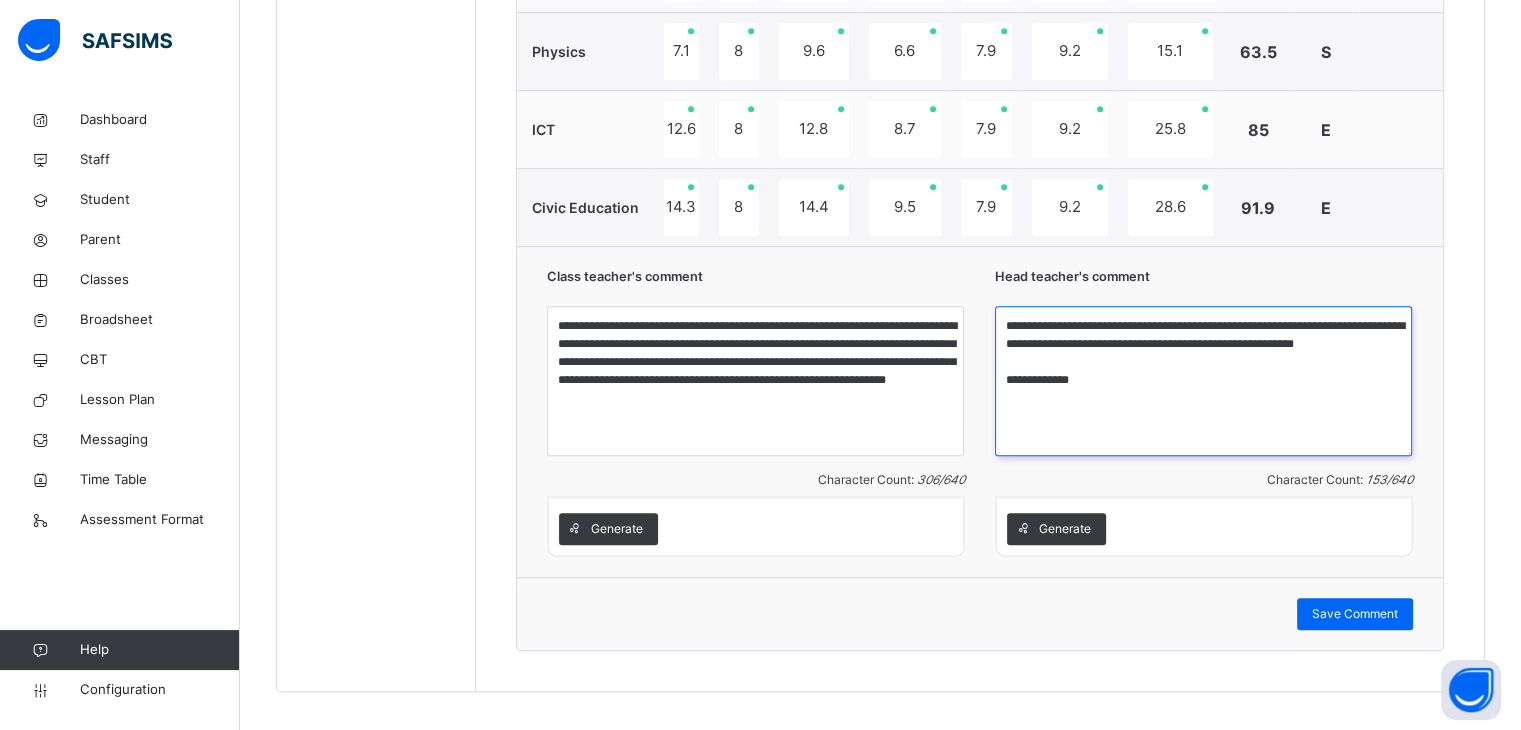 scroll, scrollTop: 1355, scrollLeft: 0, axis: vertical 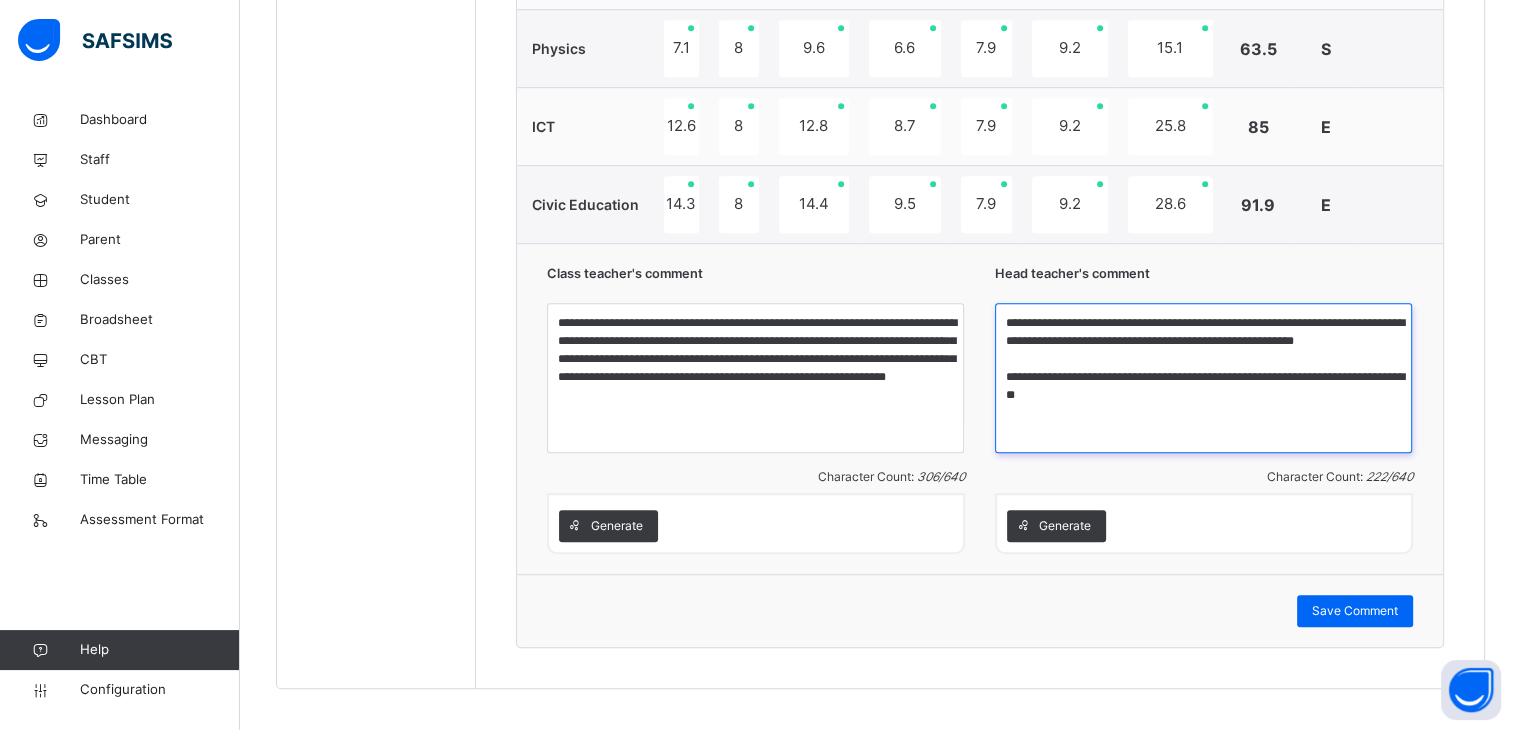 click on "**********" at bounding box center (1203, 378) 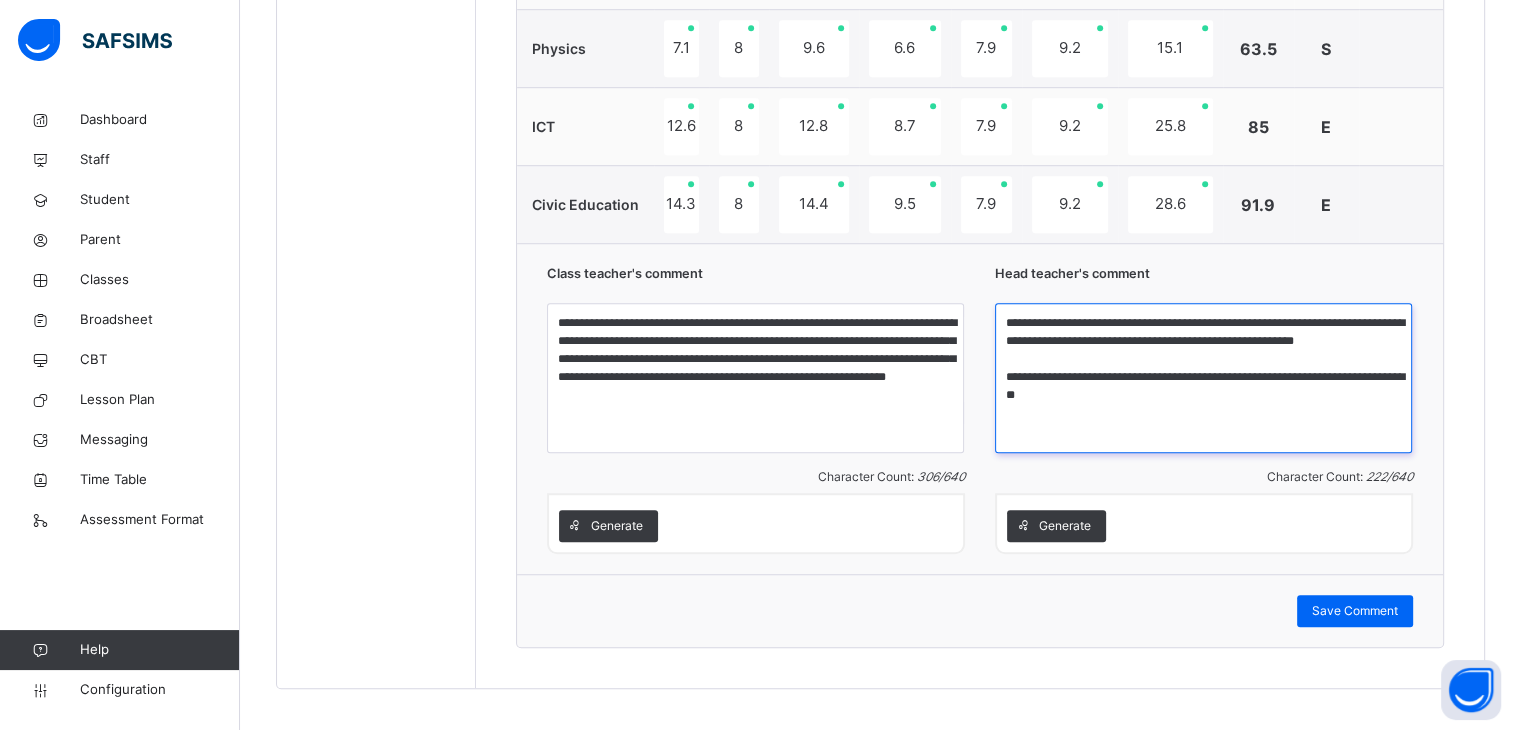 click on "**********" at bounding box center (1203, 378) 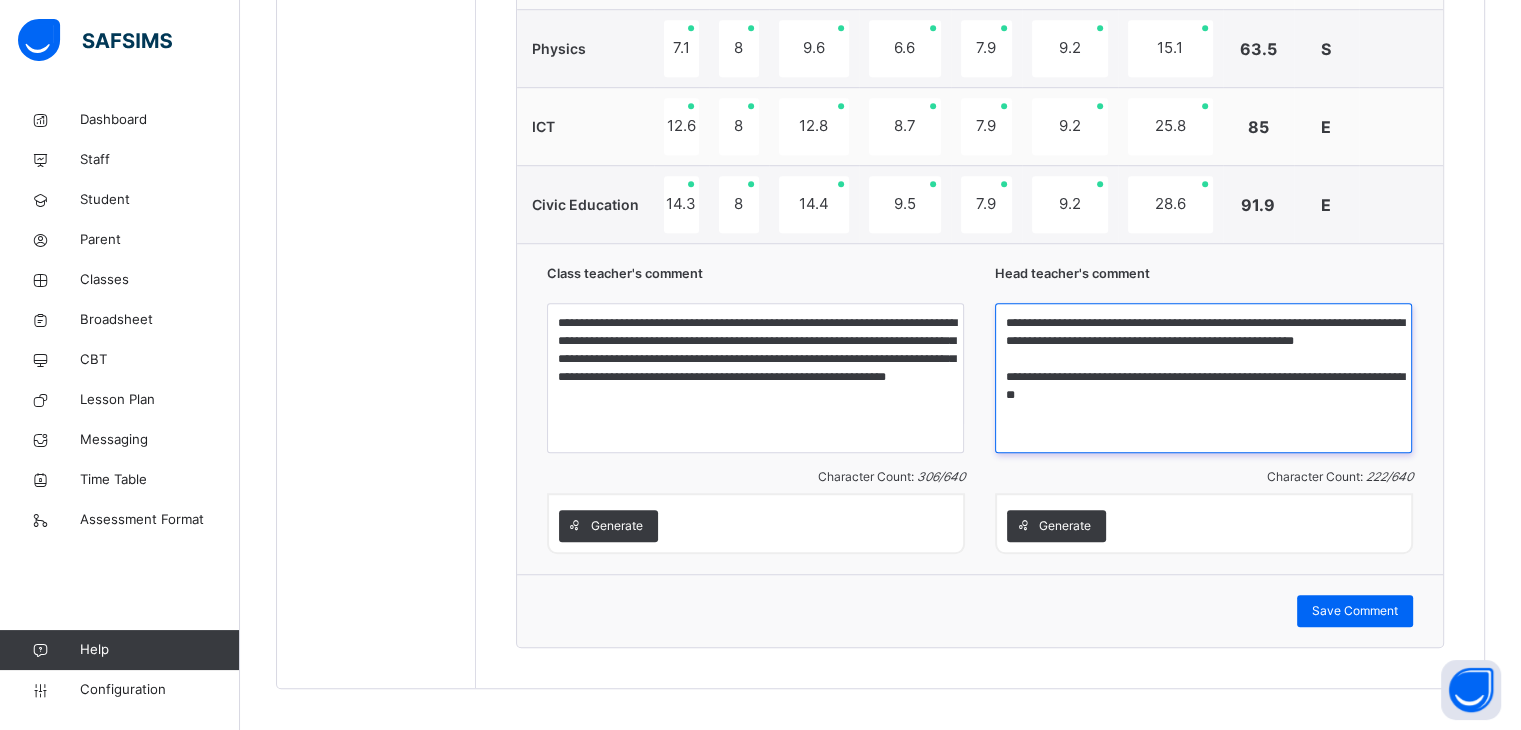 drag, startPoint x: 1111, startPoint y: 409, endPoint x: 1088, endPoint y: 410, distance: 23.021729 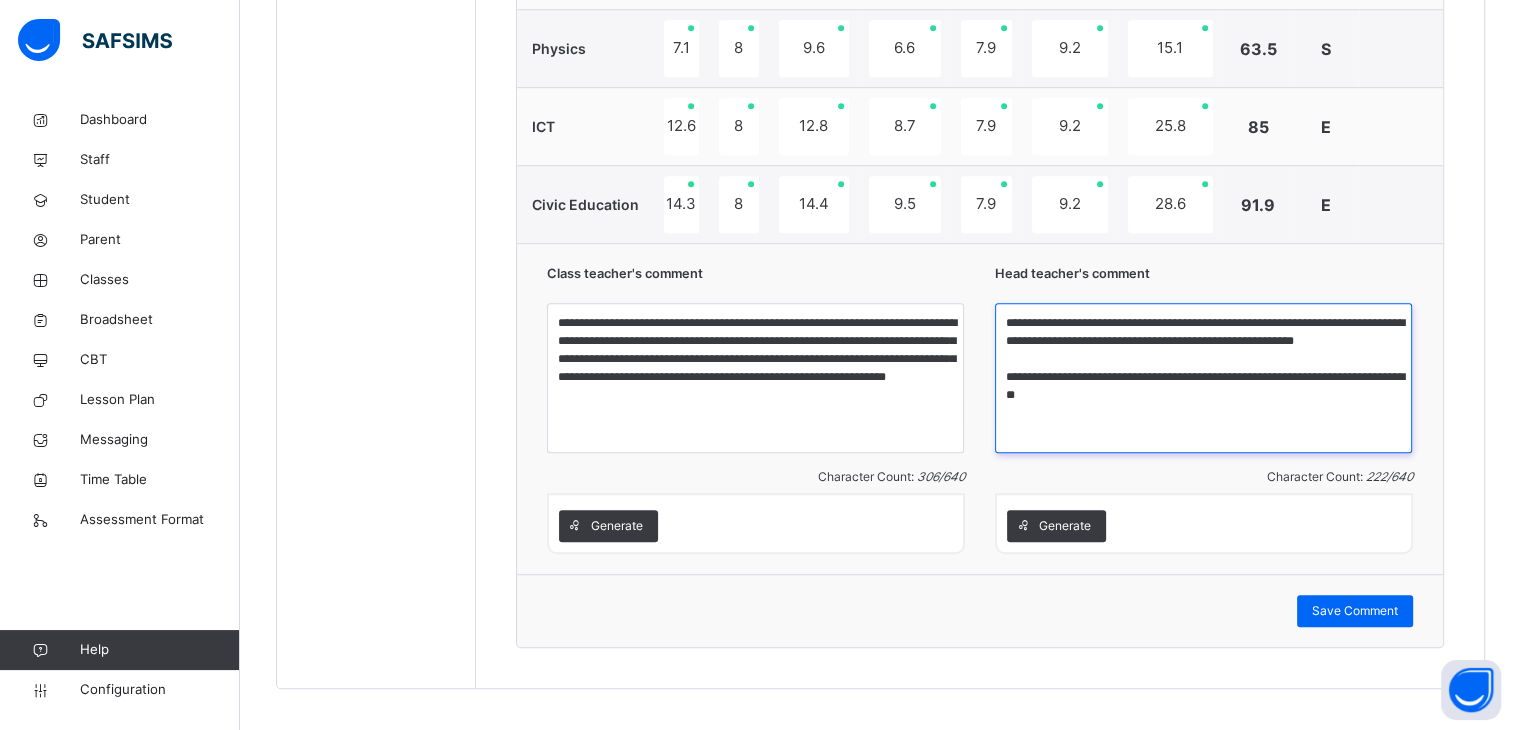click on "**********" at bounding box center [1203, 378] 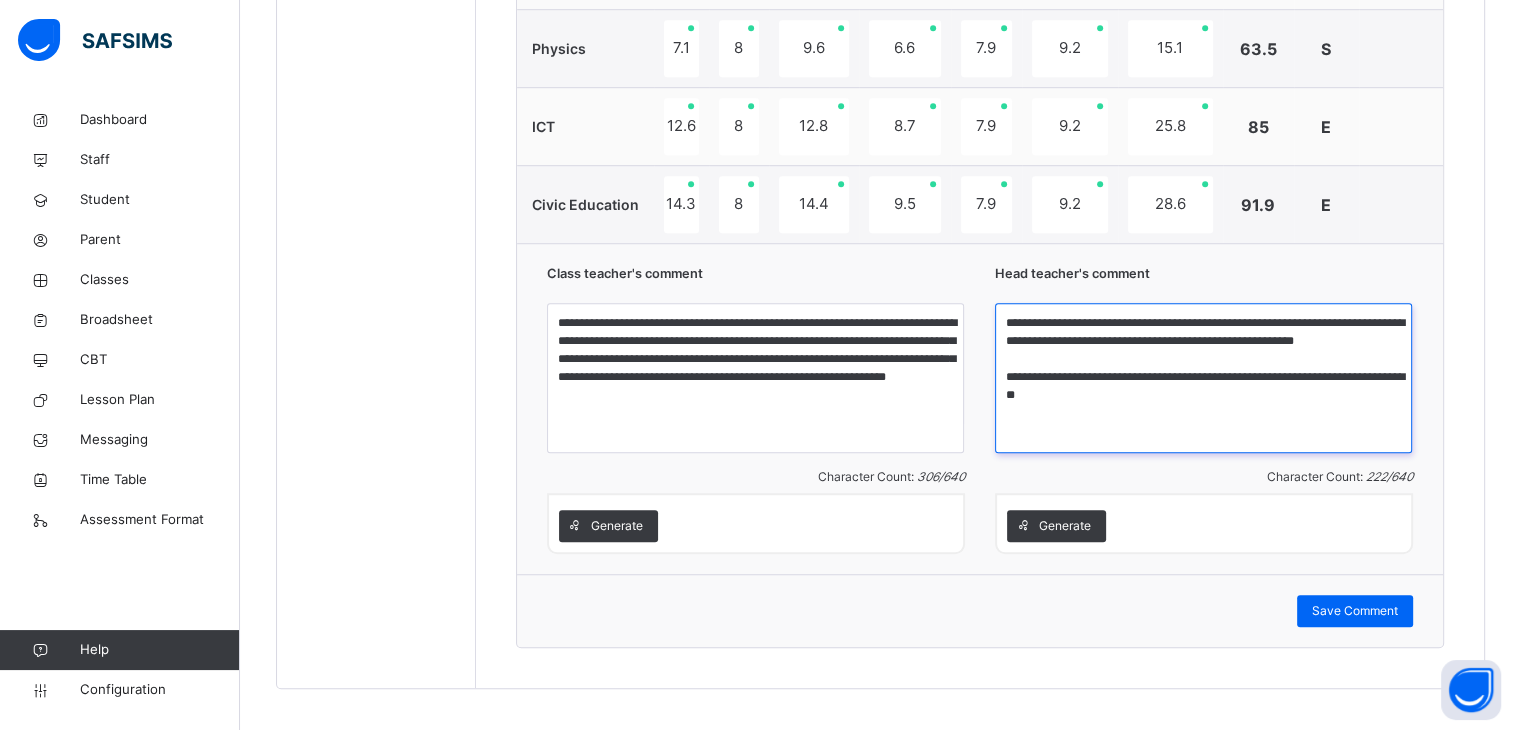 click on "**********" at bounding box center (1203, 378) 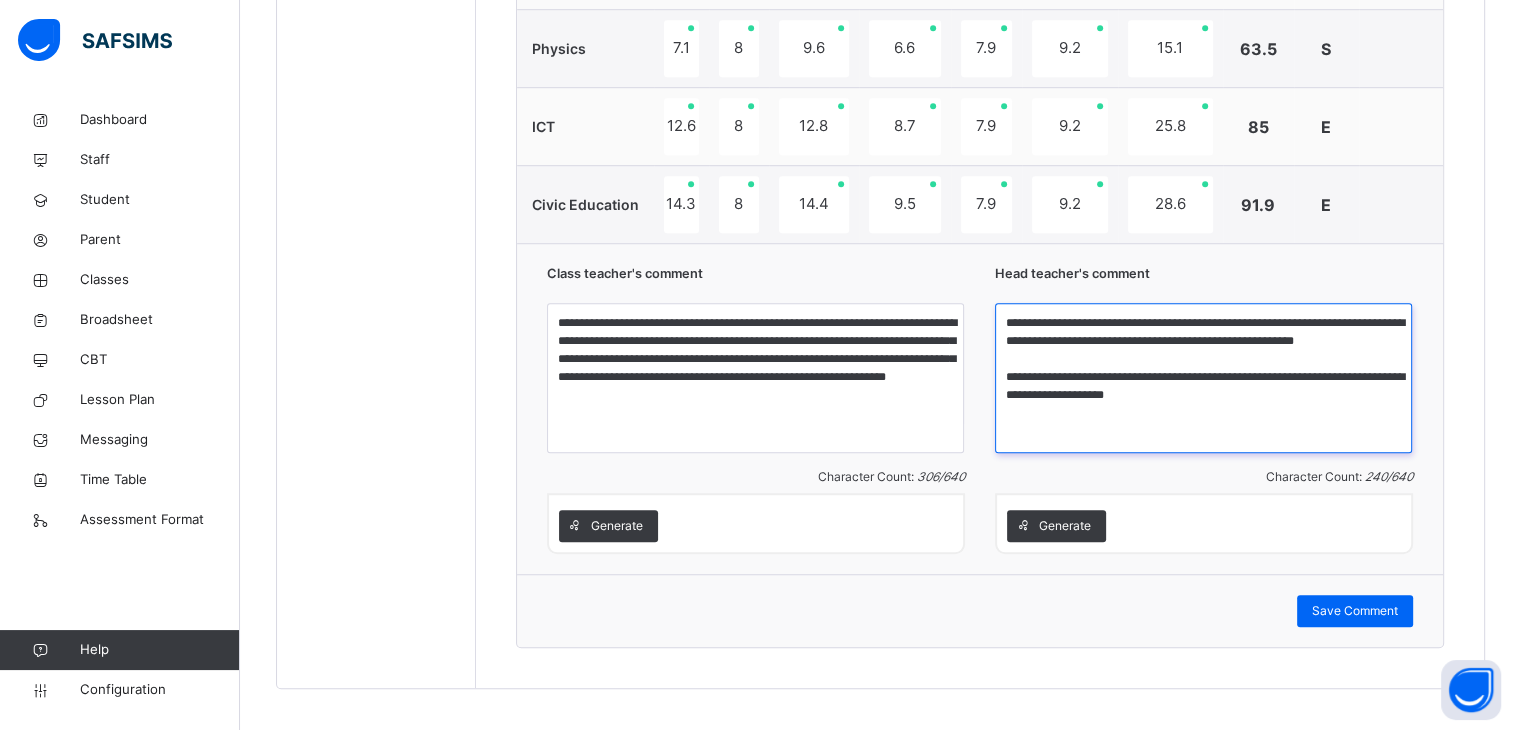 click on "**********" at bounding box center (1203, 378) 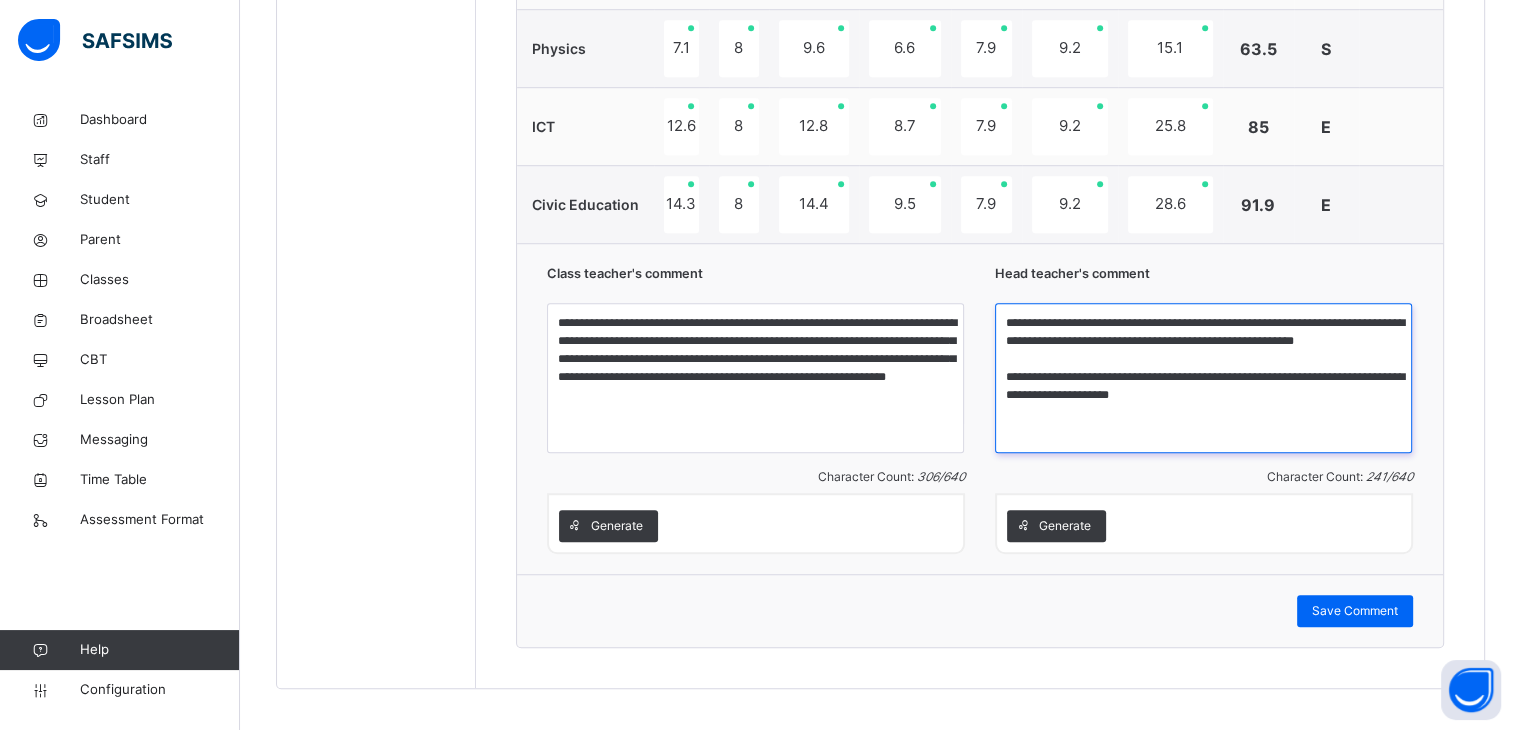 click on "**********" at bounding box center (1203, 378) 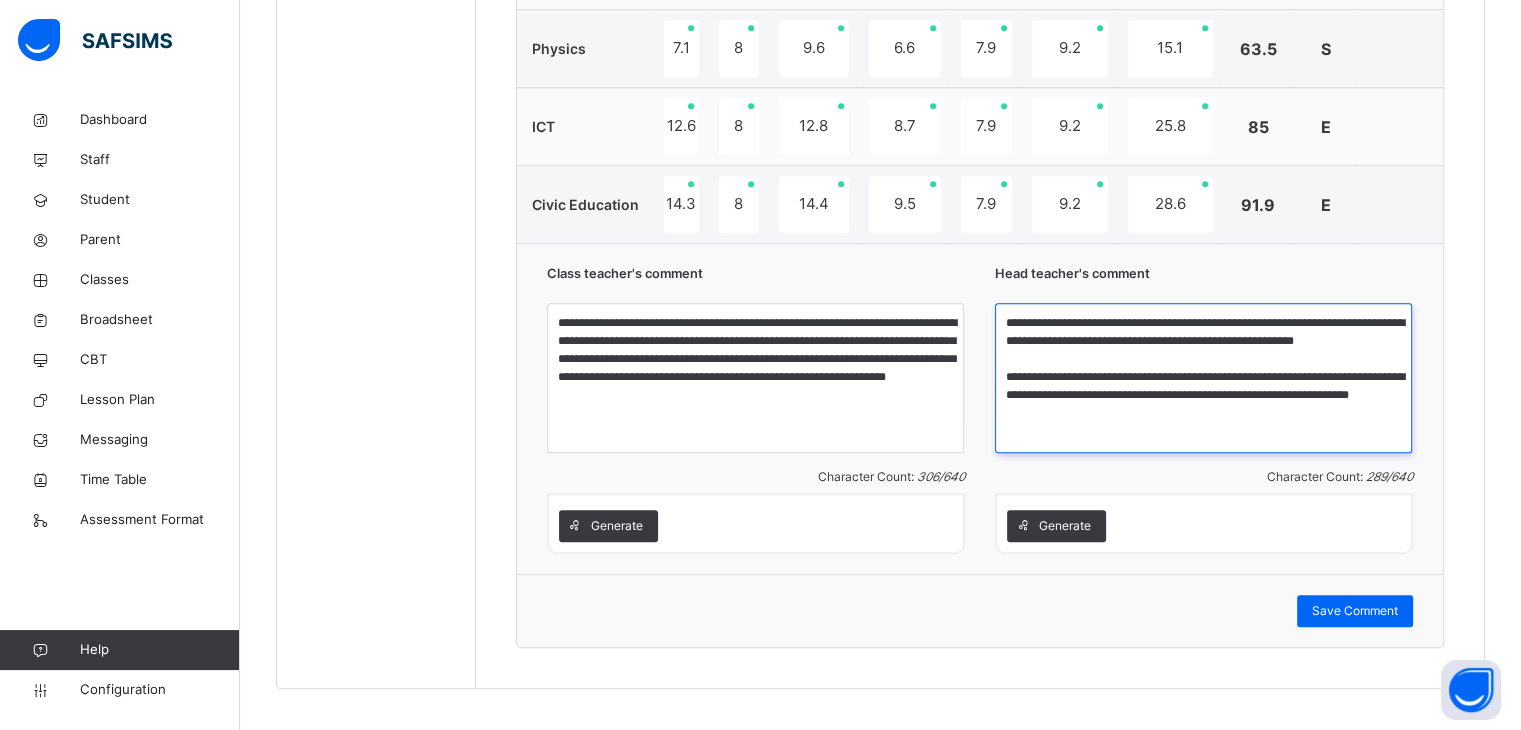 click on "**********" at bounding box center [1203, 378] 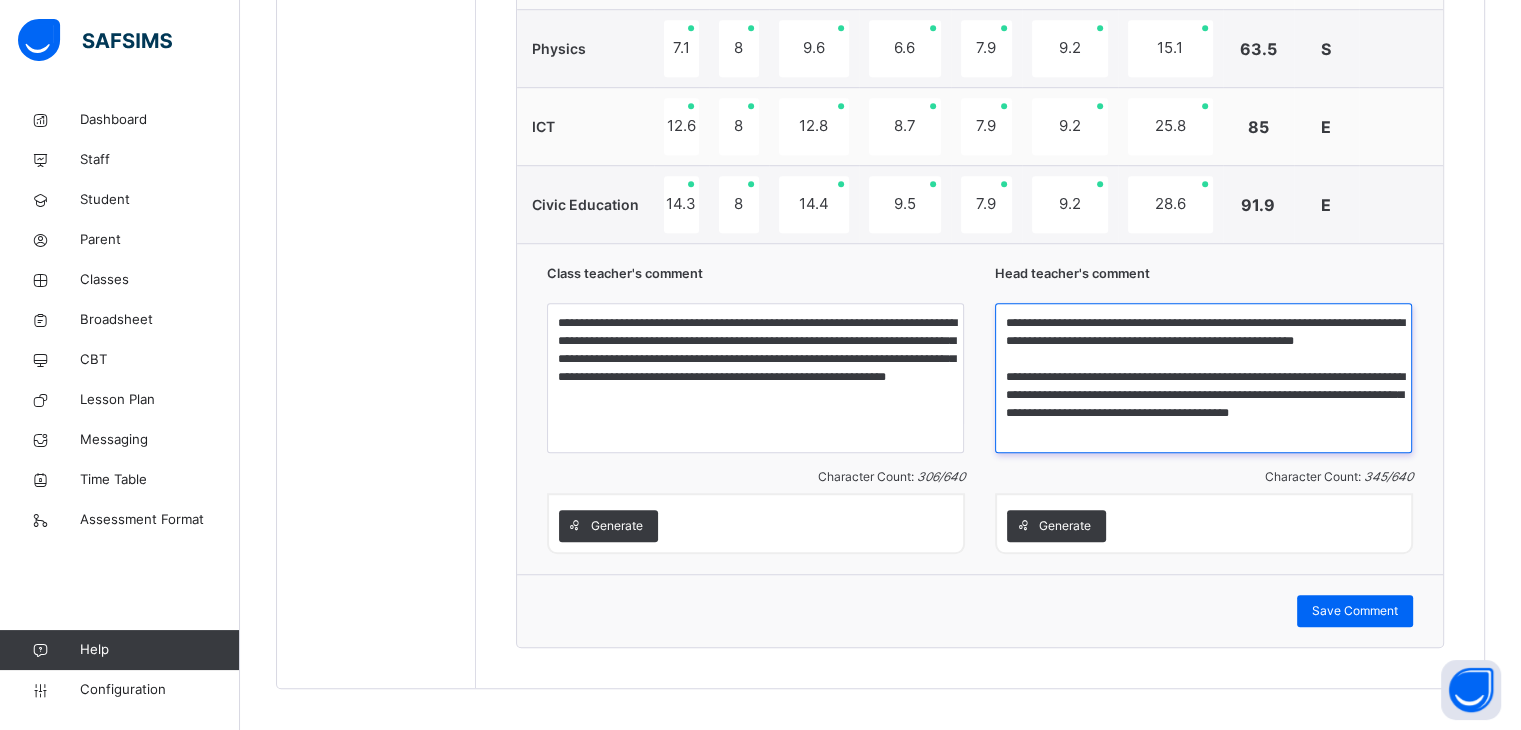 scroll, scrollTop: 15, scrollLeft: 0, axis: vertical 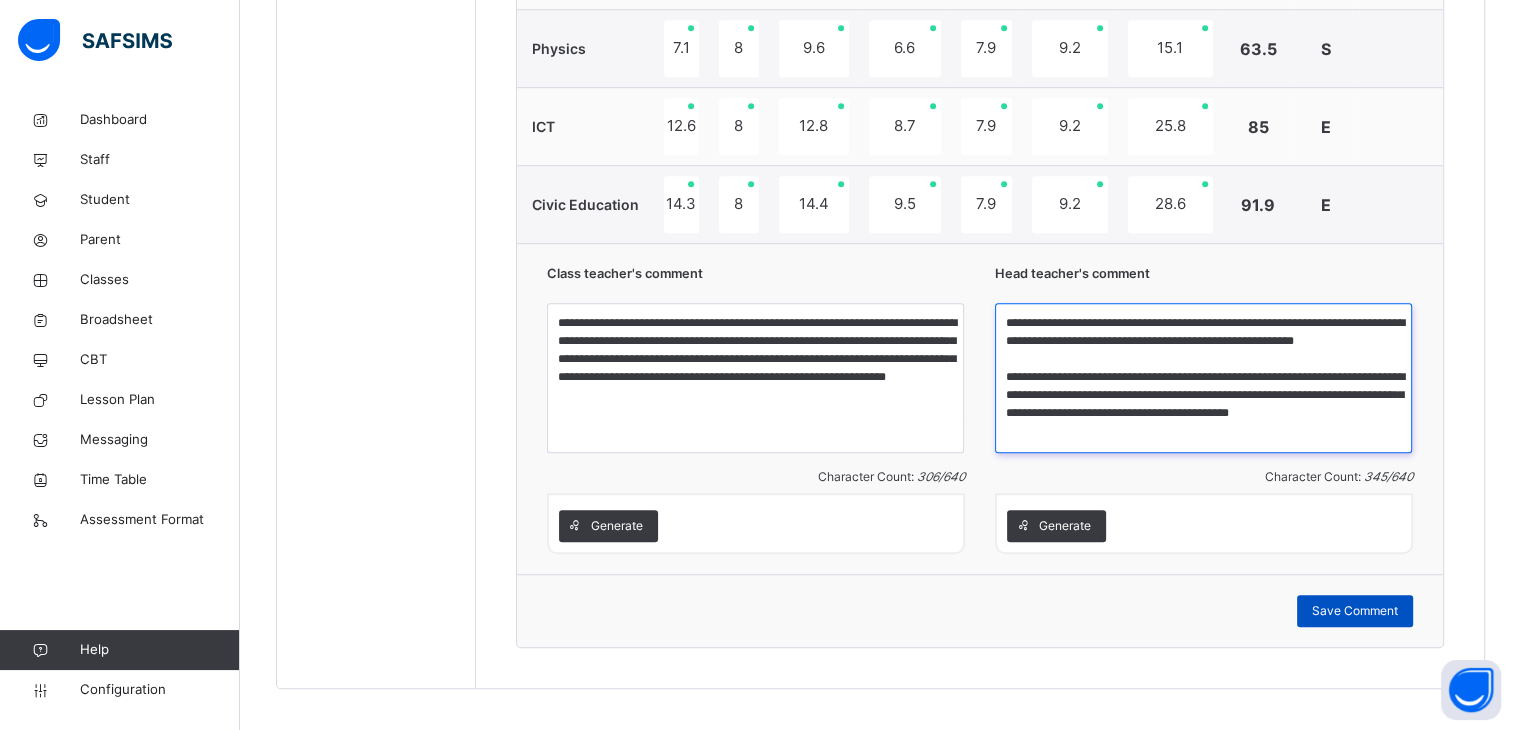 type on "**********" 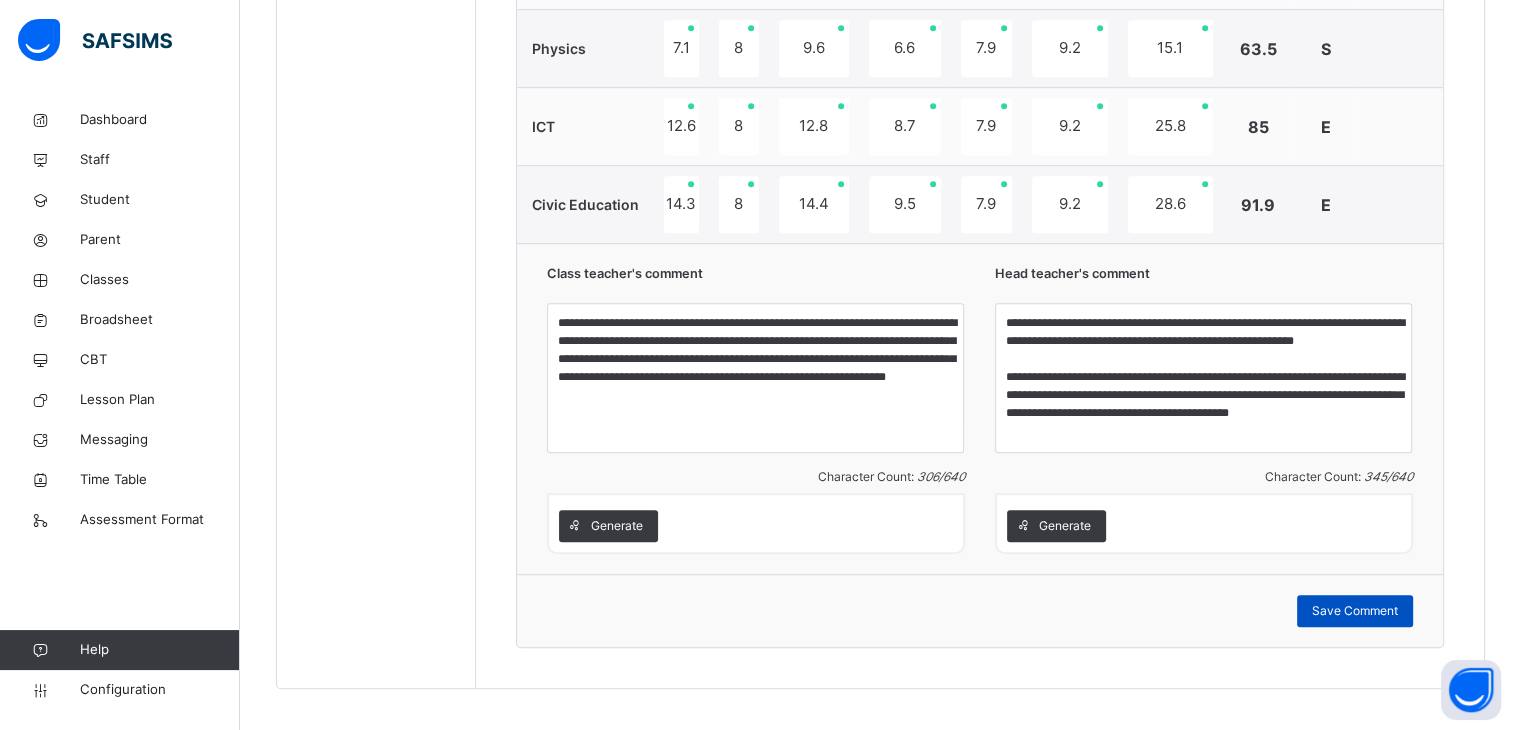 click on "Save Comment" at bounding box center (1355, 611) 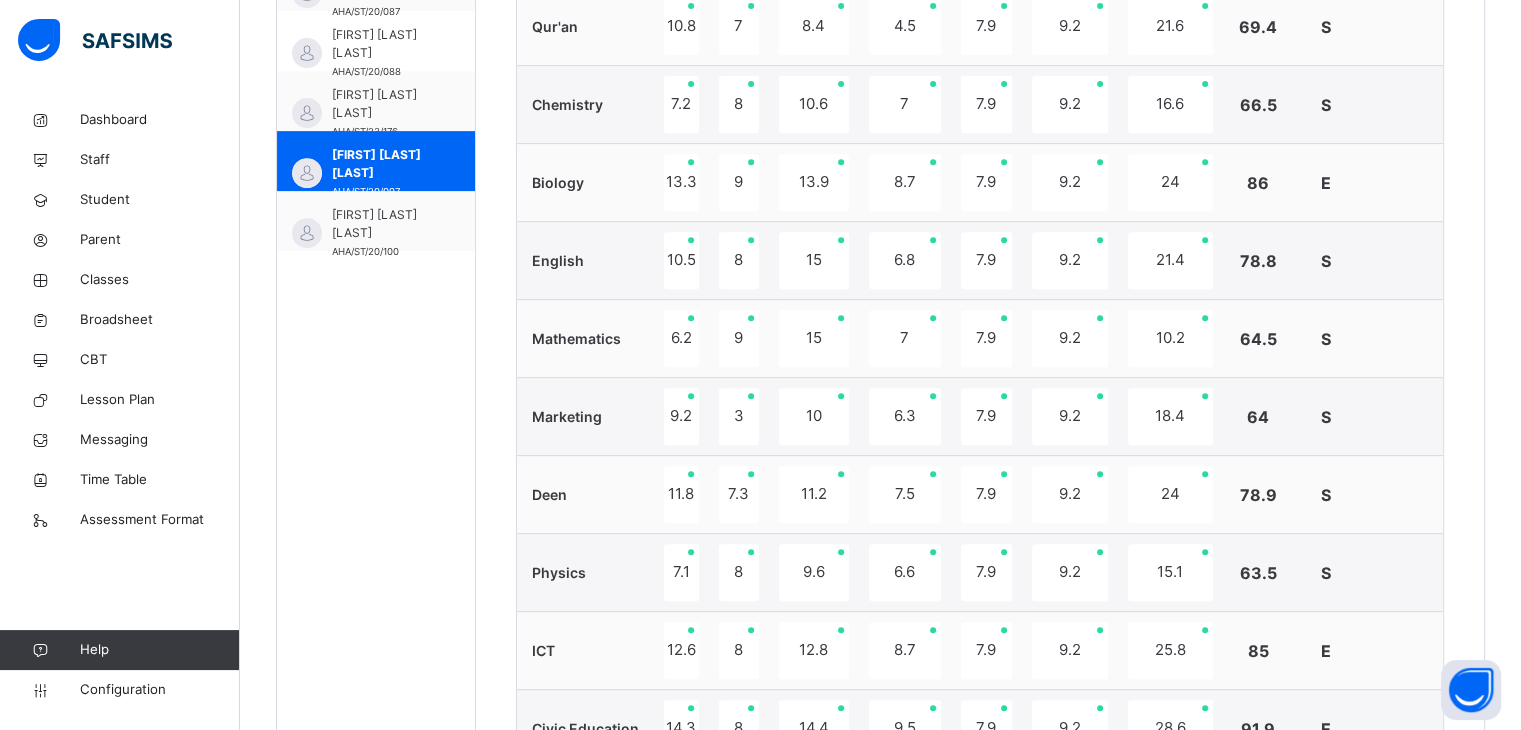 scroll, scrollTop: 830, scrollLeft: 0, axis: vertical 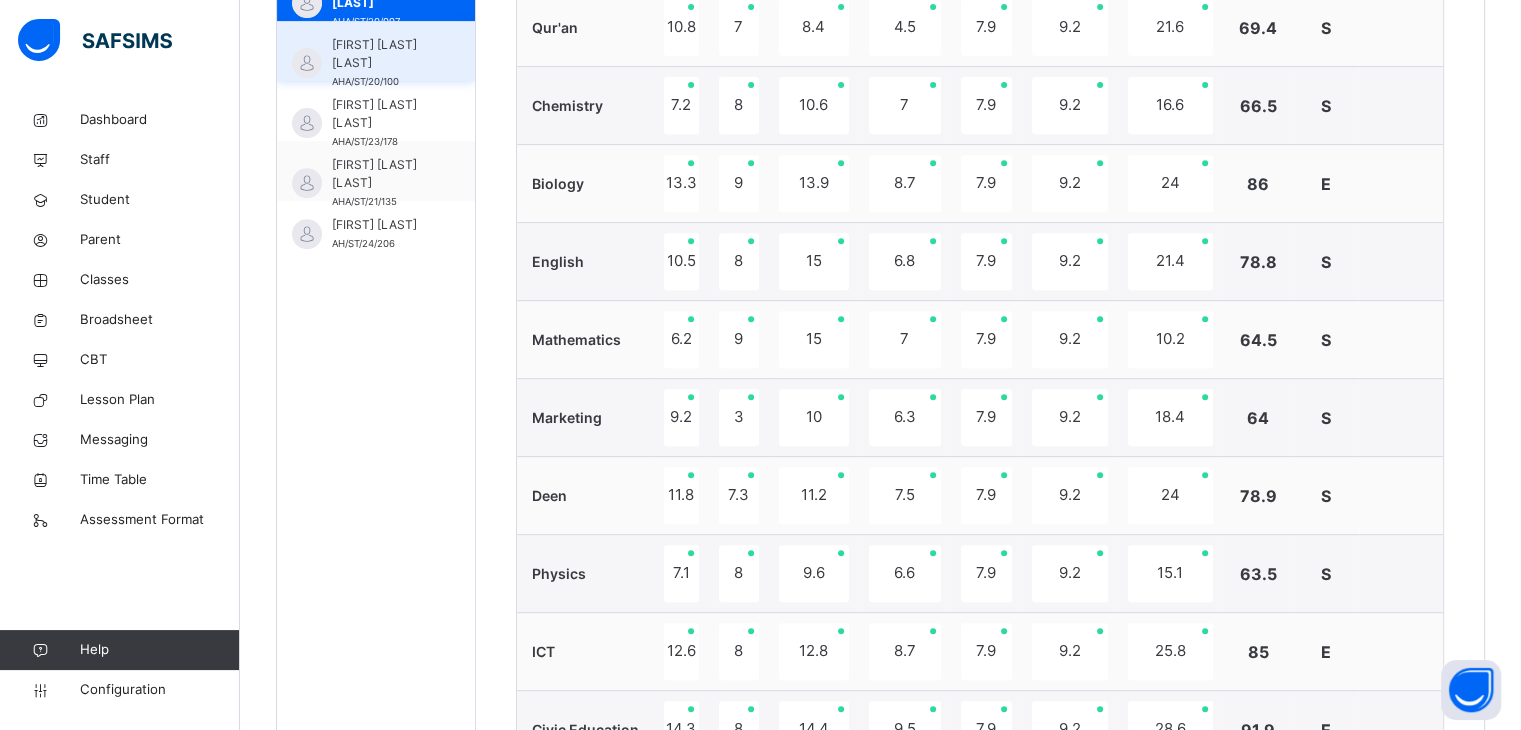 click on "[FIRST] [LAST] [LAST]" at bounding box center [381, 54] 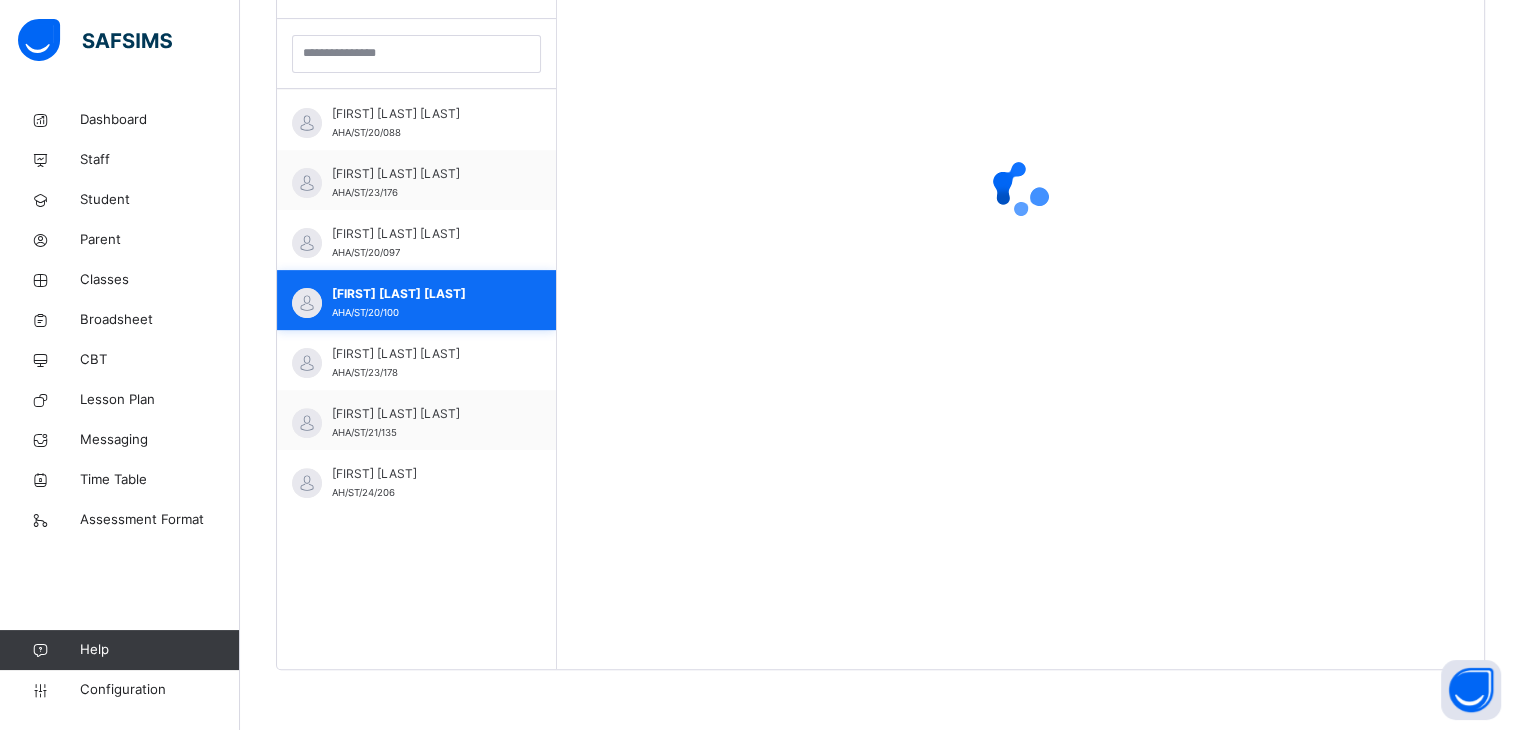 scroll, scrollTop: 580, scrollLeft: 0, axis: vertical 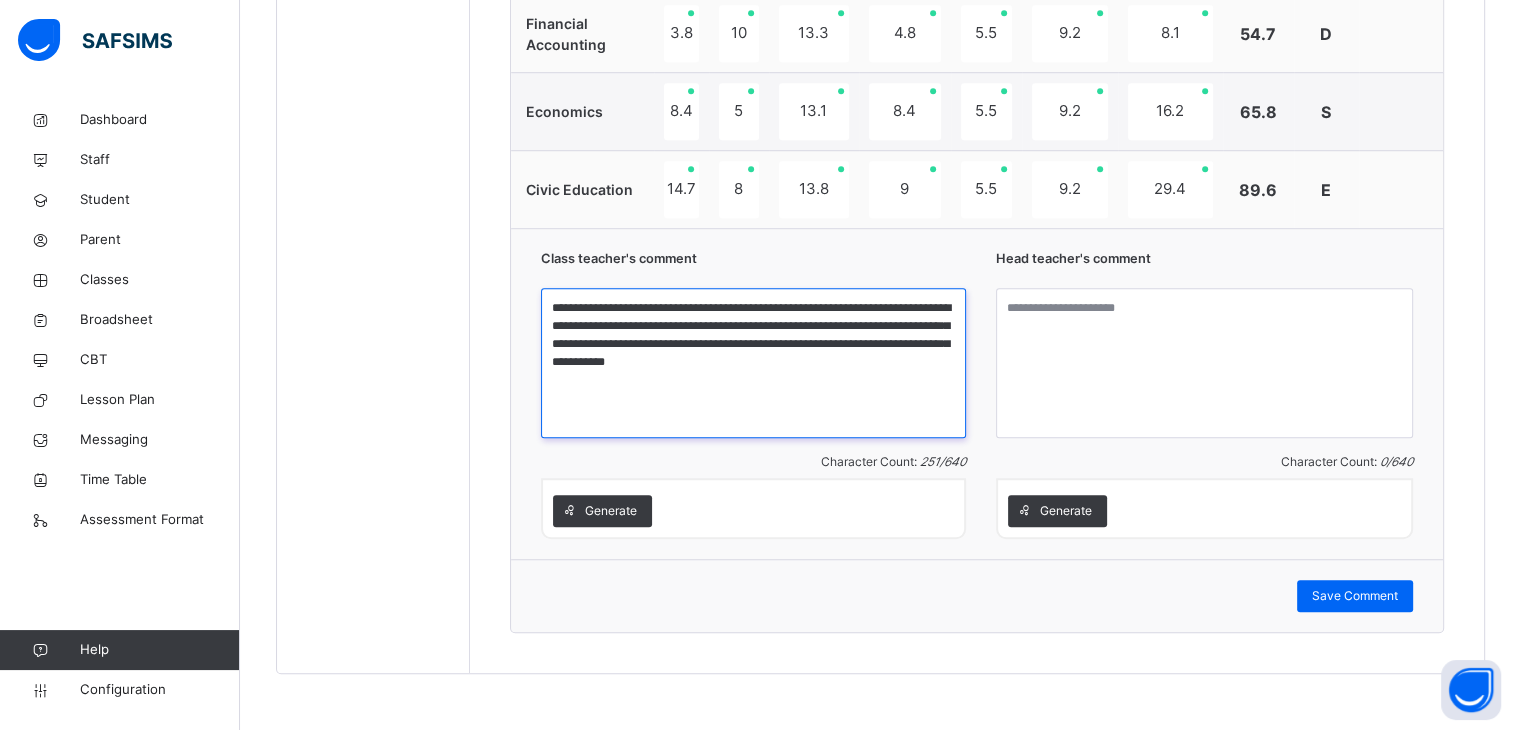 click on "**********" at bounding box center [753, 363] 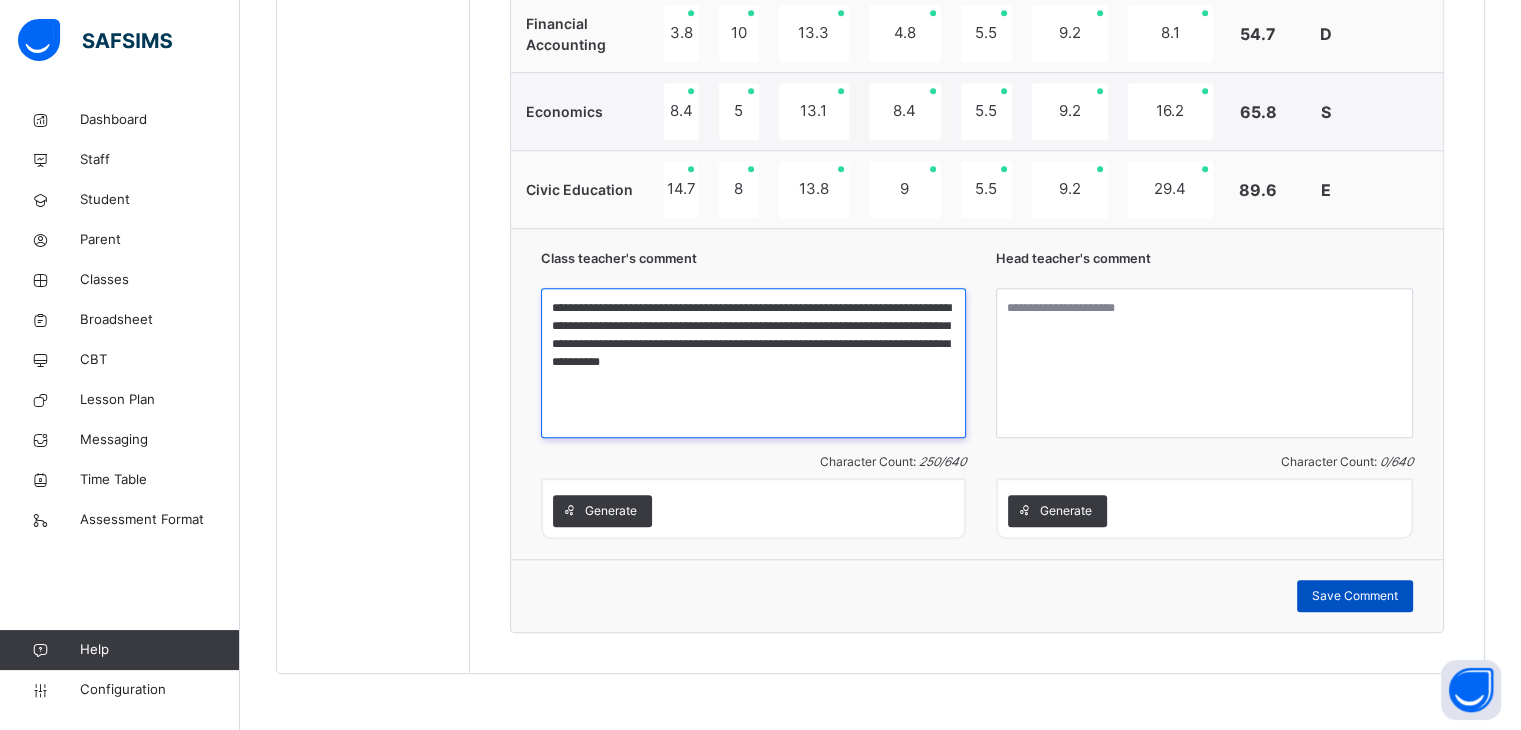 type on "**********" 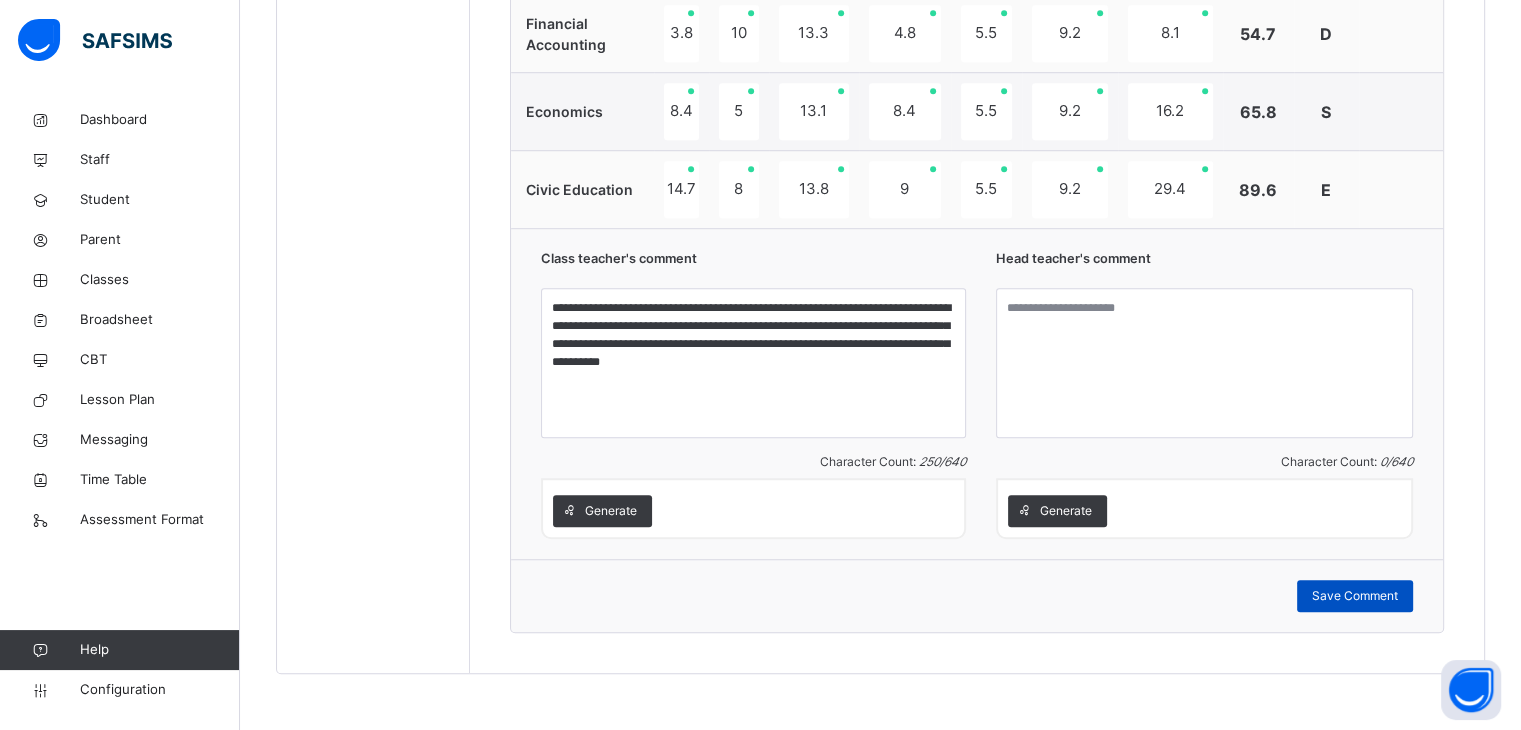 click on "Save Comment" at bounding box center [1355, 596] 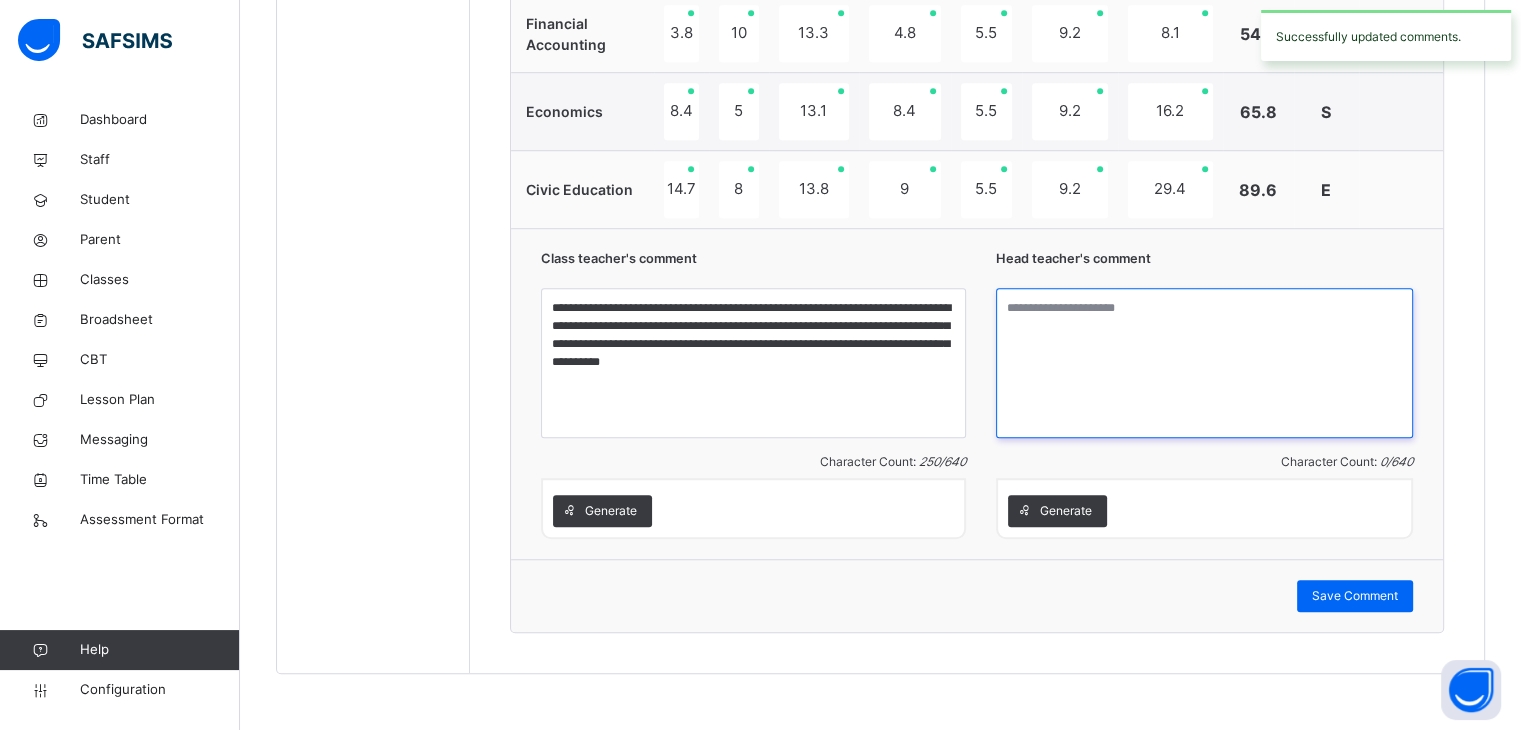 click at bounding box center (1204, 363) 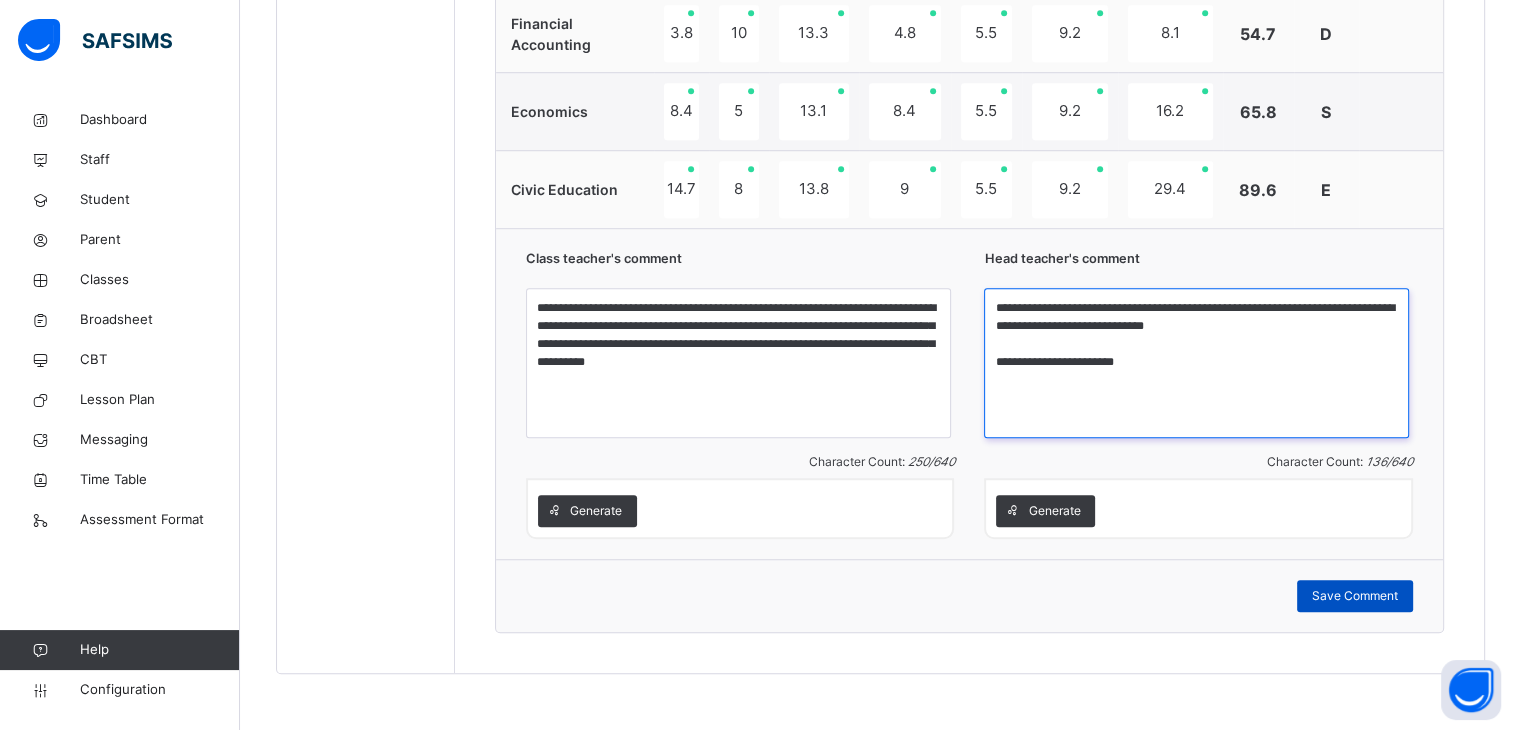 type on "**********" 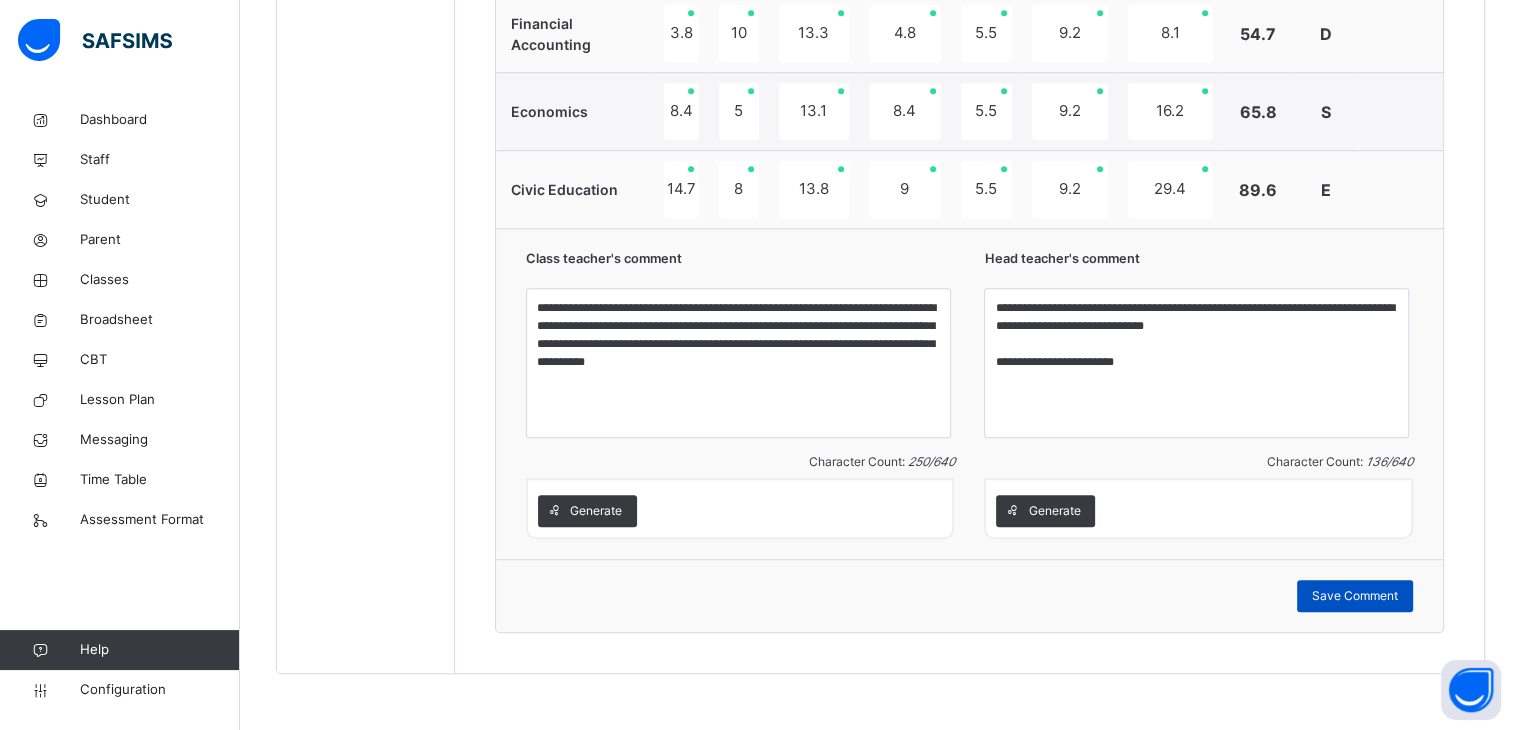 click on "Save Comment" at bounding box center (1355, 596) 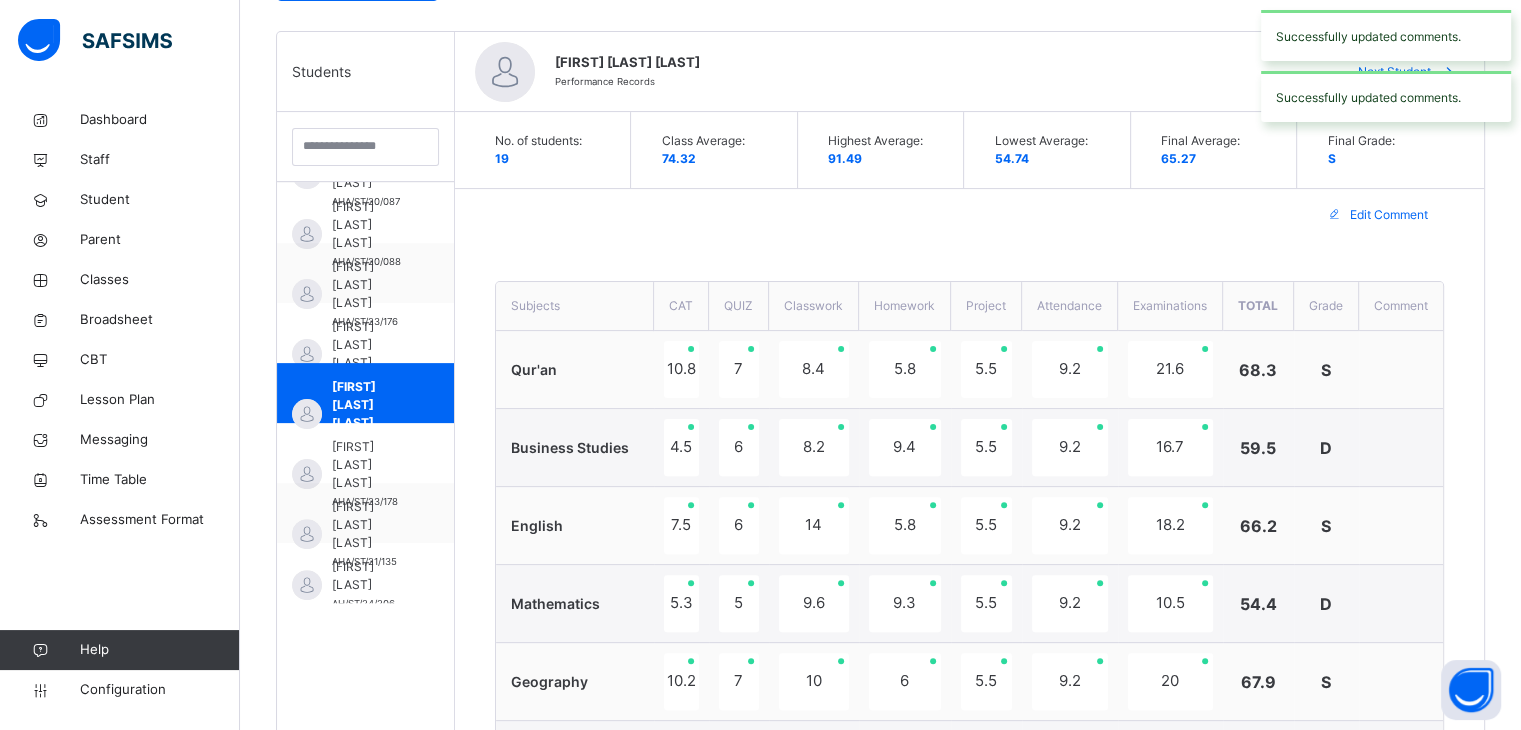 scroll, scrollTop: 487, scrollLeft: 0, axis: vertical 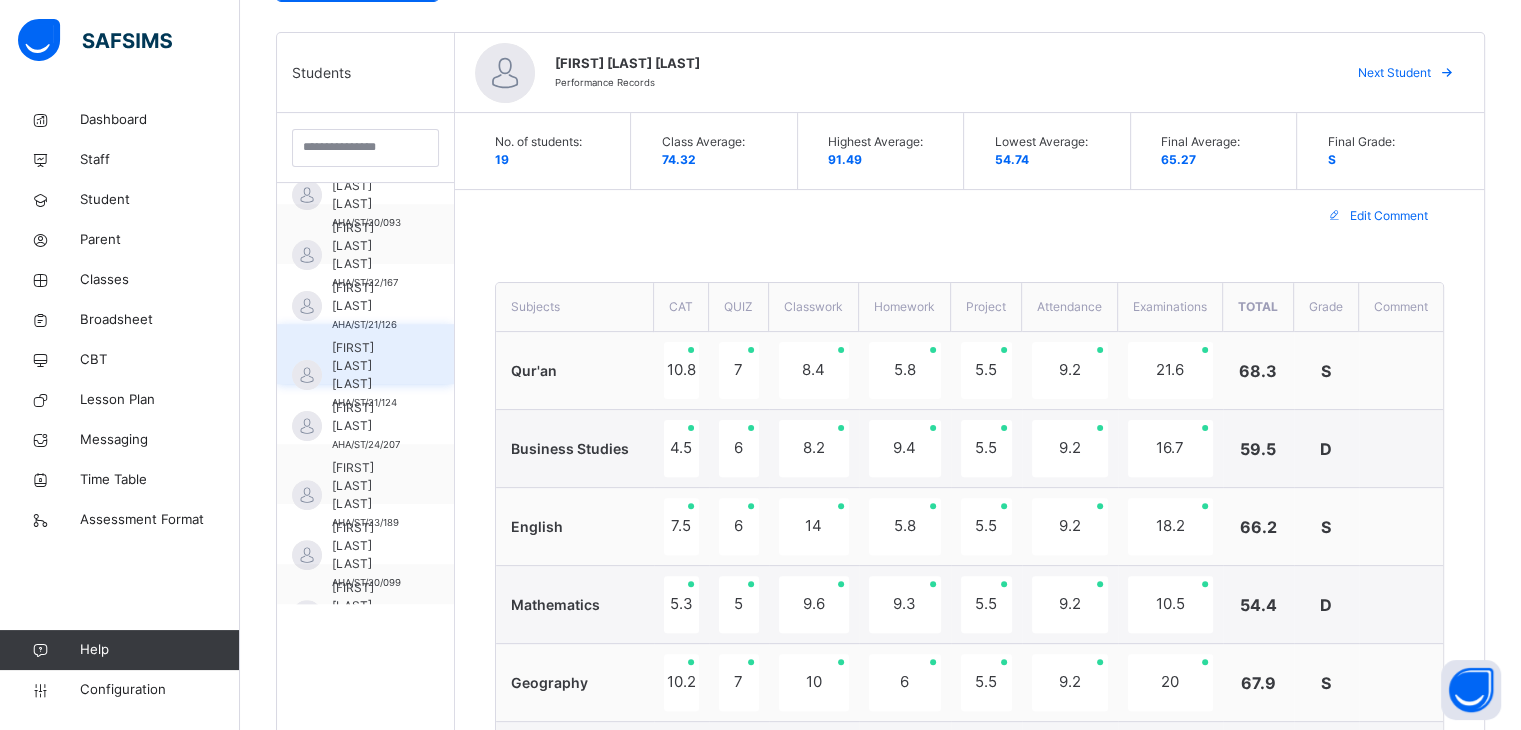click on "[FIRST] [LAST] [LAST]" at bounding box center (370, 366) 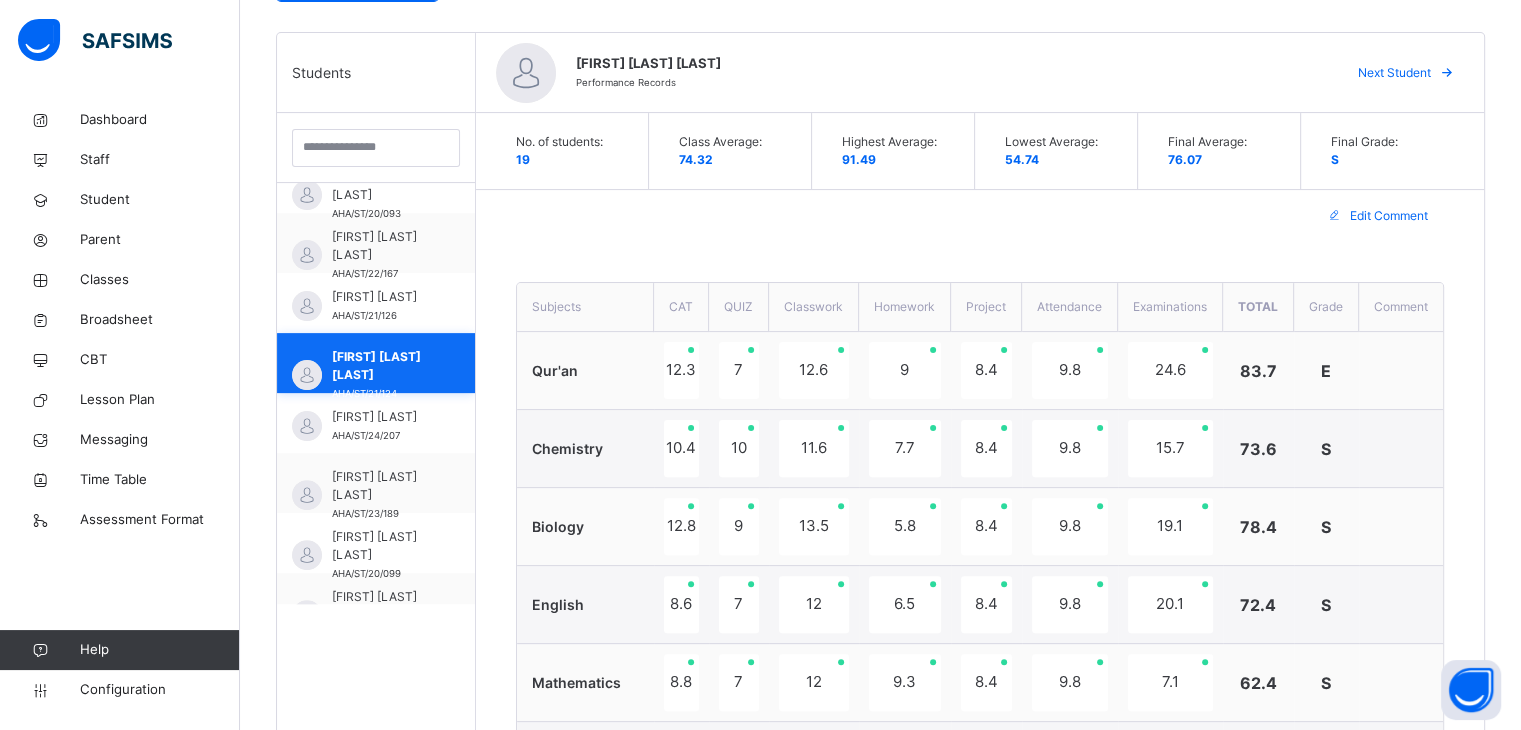 scroll, scrollTop: 279, scrollLeft: 0, axis: vertical 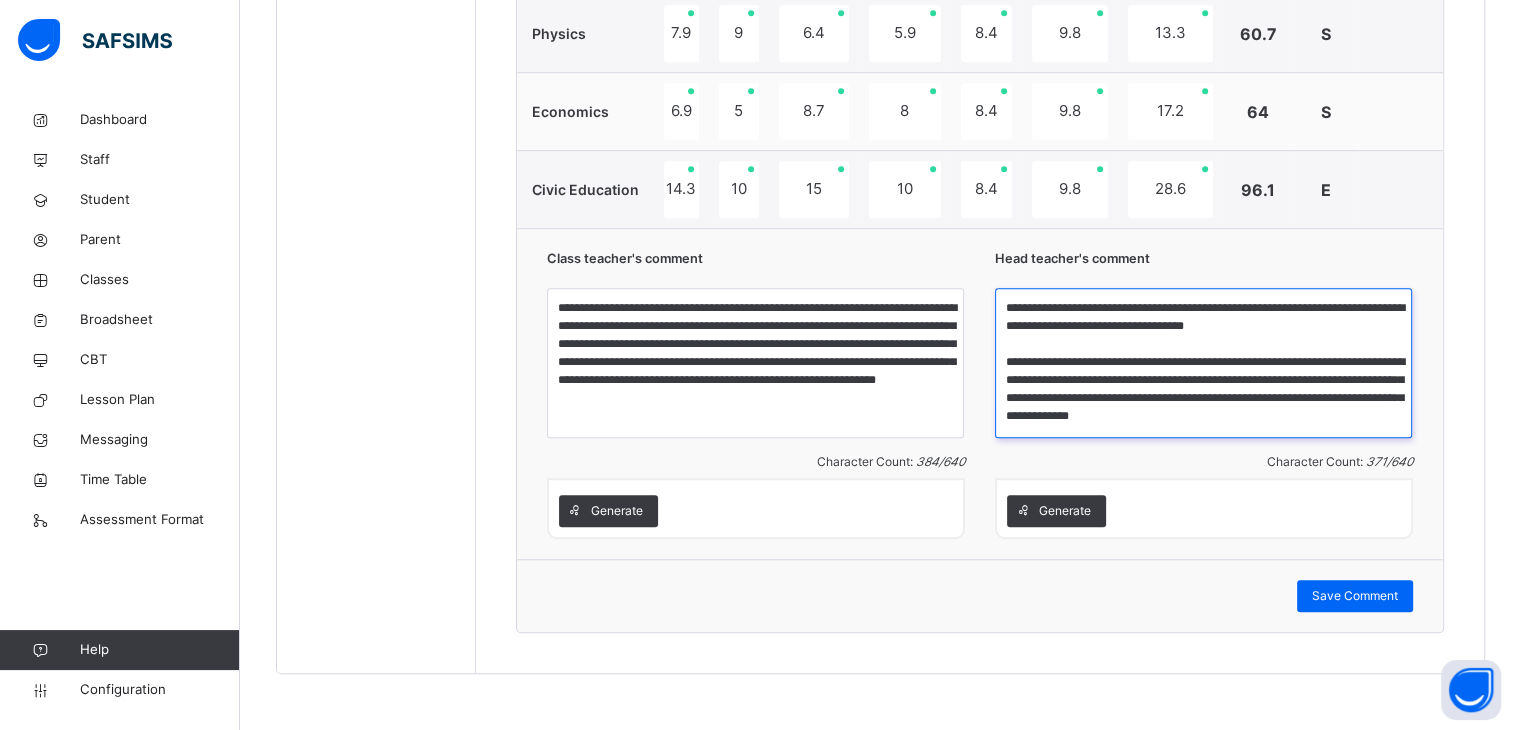 drag, startPoint x: 1358, startPoint y: 413, endPoint x: 1096, endPoint y: 376, distance: 264.5997 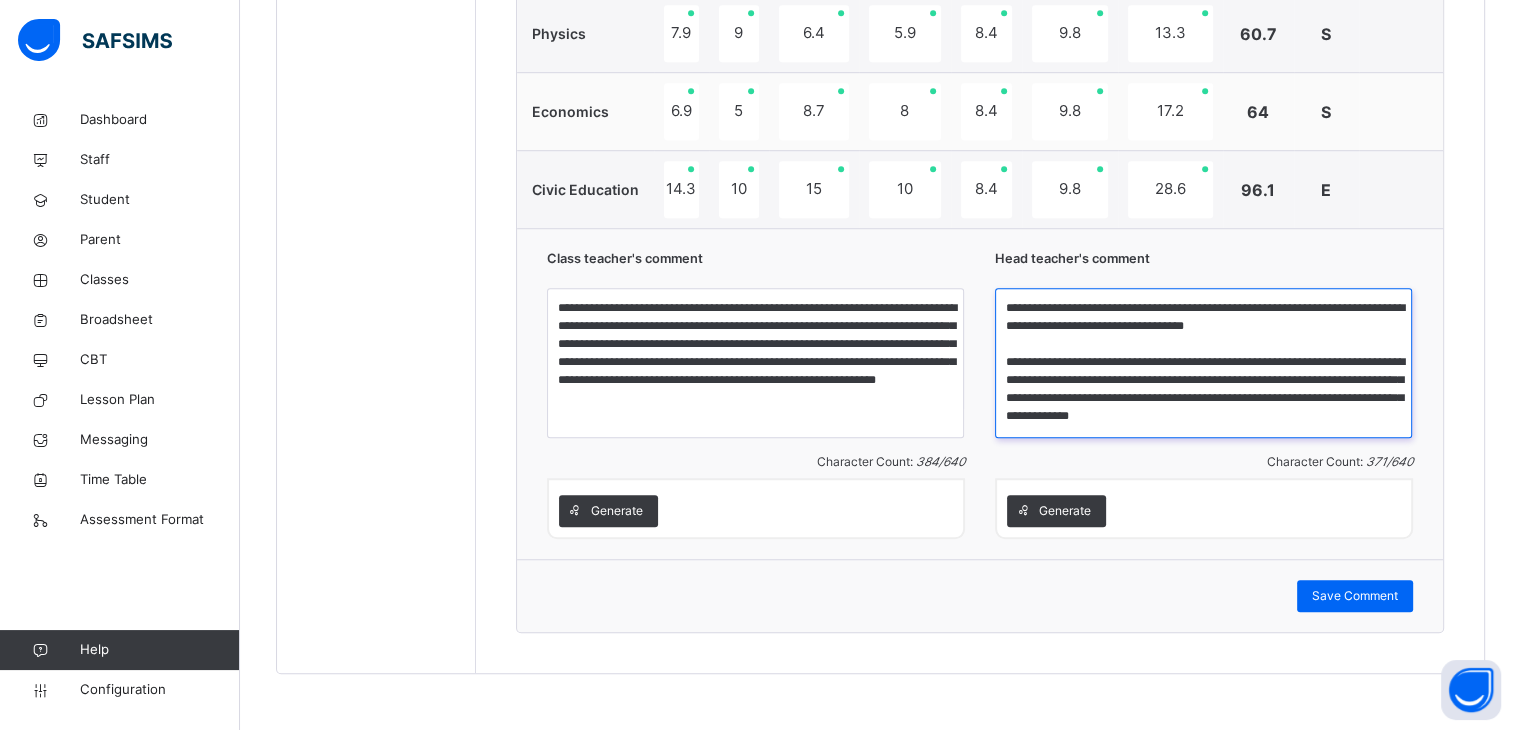 click on "**********" at bounding box center [1203, 363] 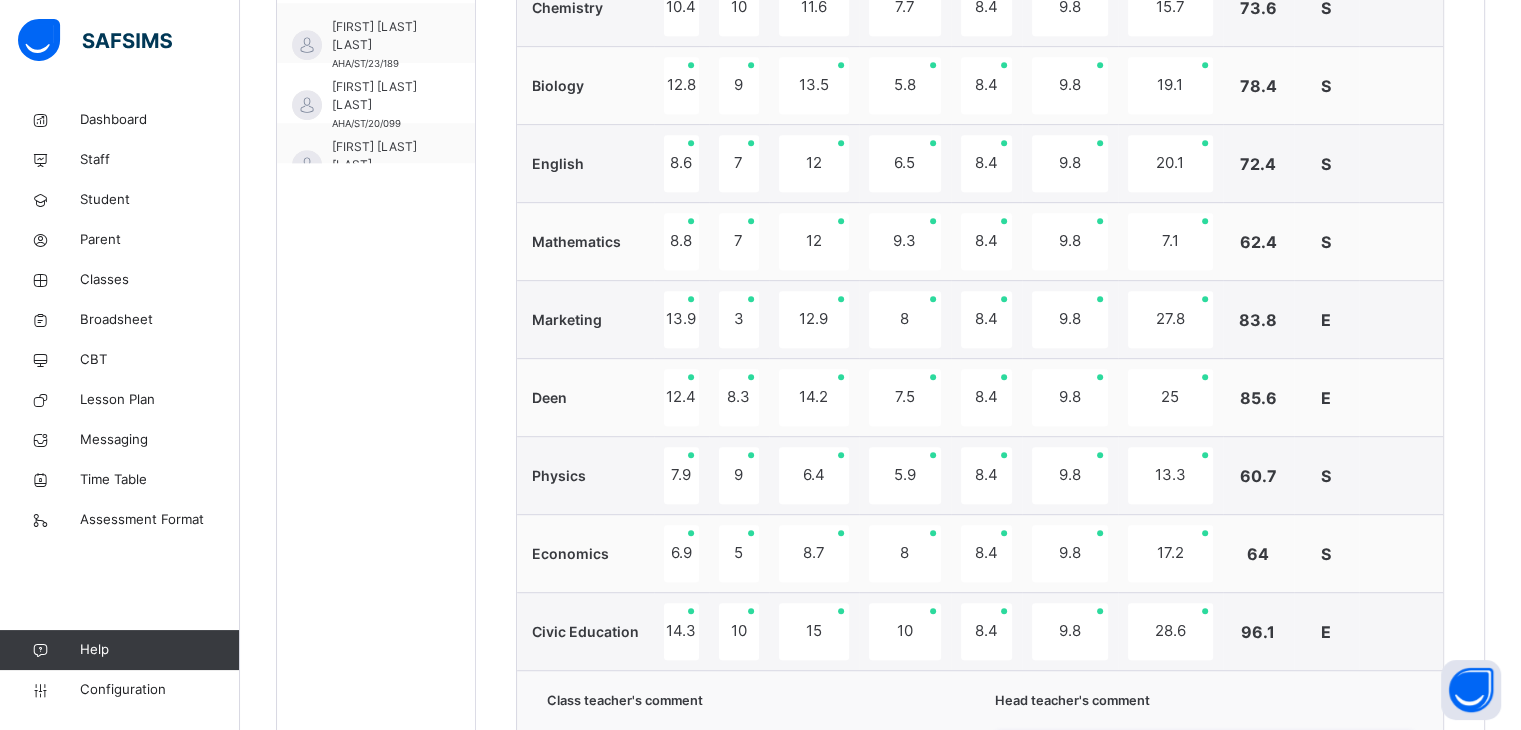 scroll, scrollTop: 770, scrollLeft: 0, axis: vertical 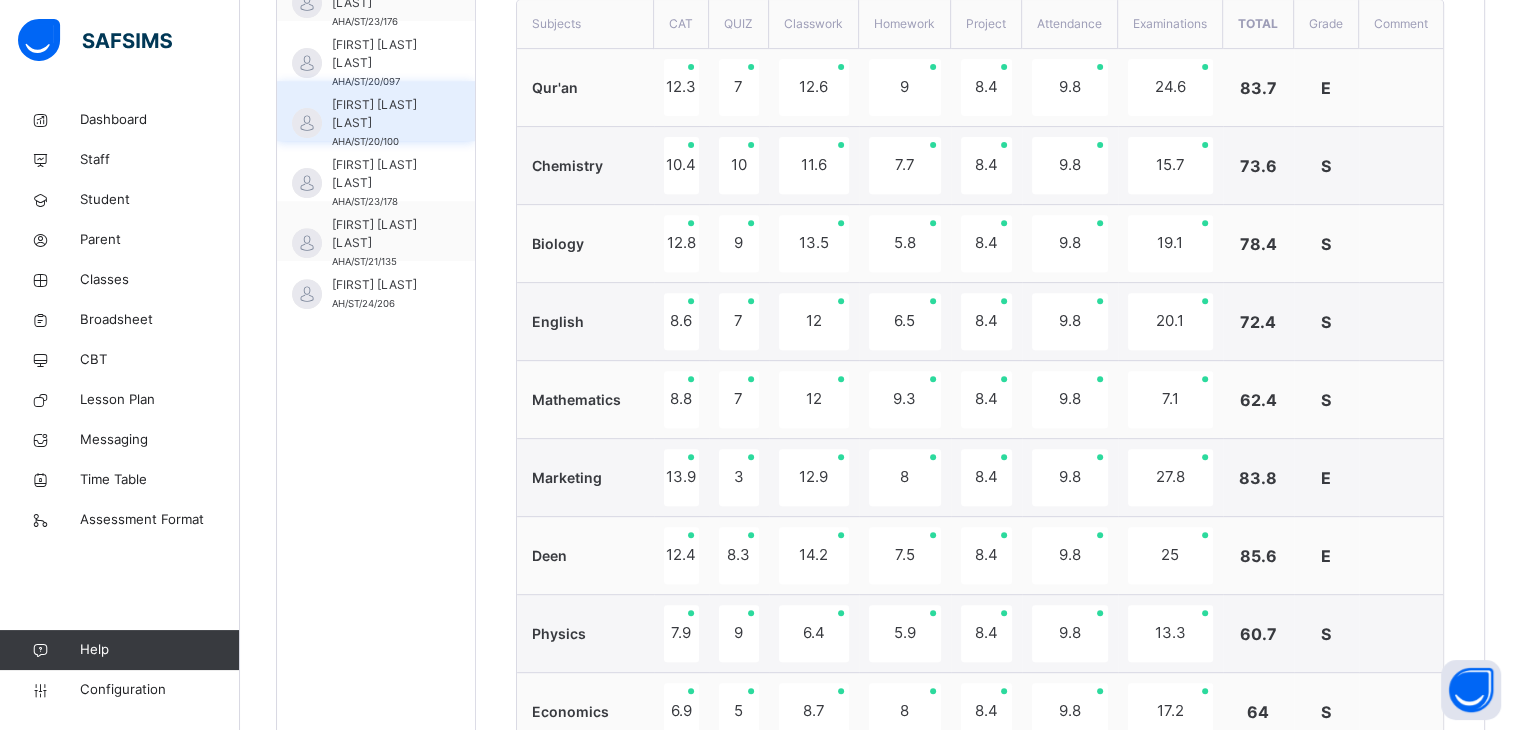 click on "[FIRST] [LAST] [LAST]" at bounding box center [381, 114] 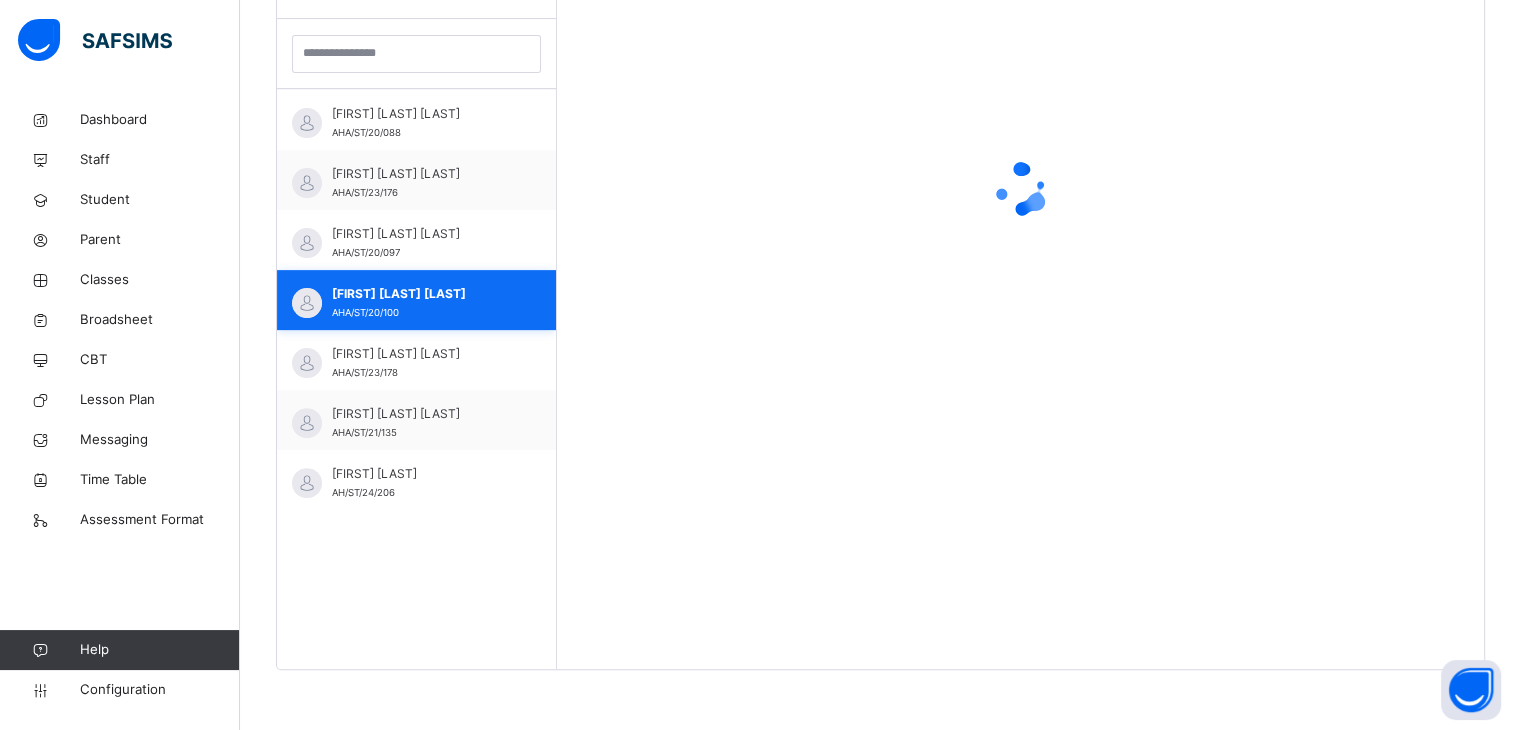 scroll, scrollTop: 580, scrollLeft: 0, axis: vertical 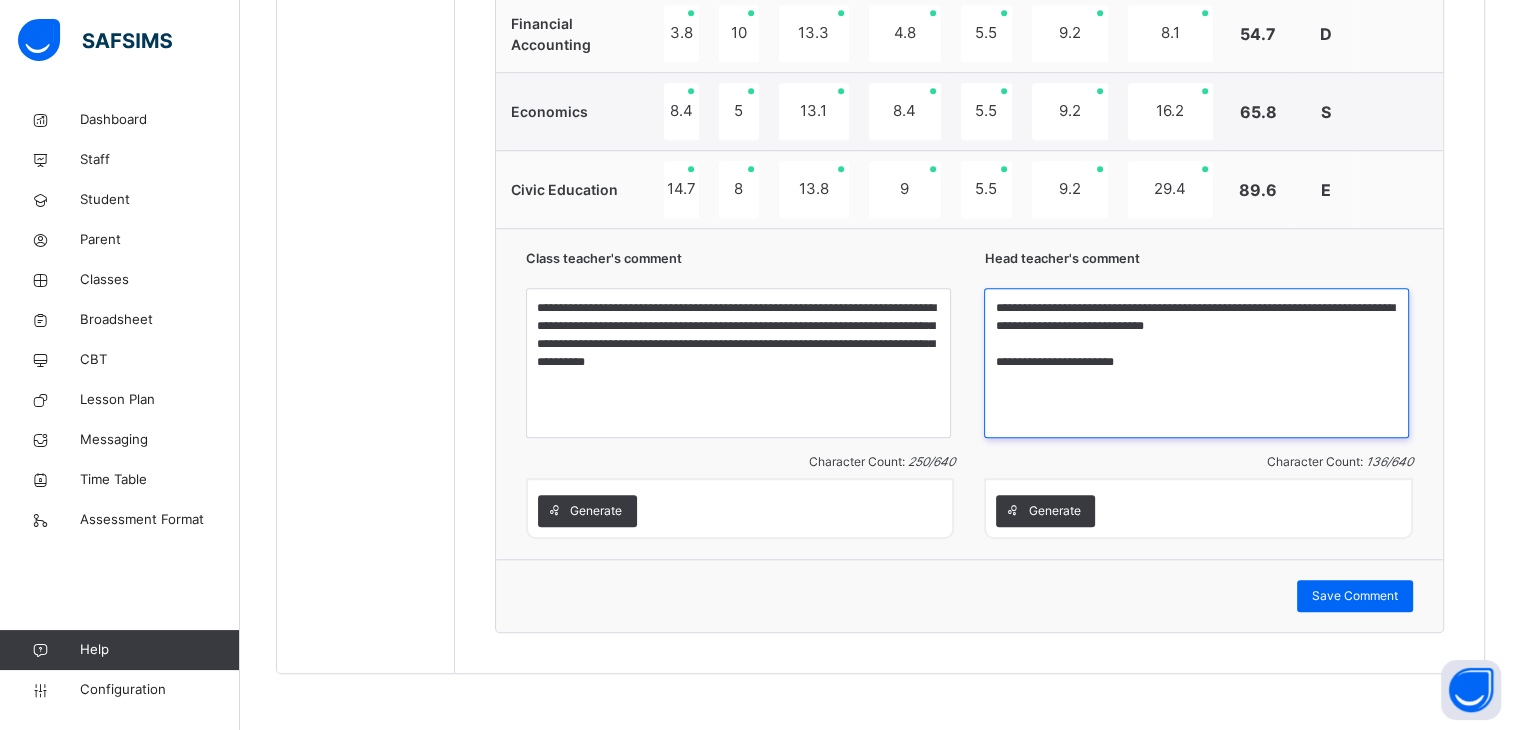 click on "**********" at bounding box center (1196, 363) 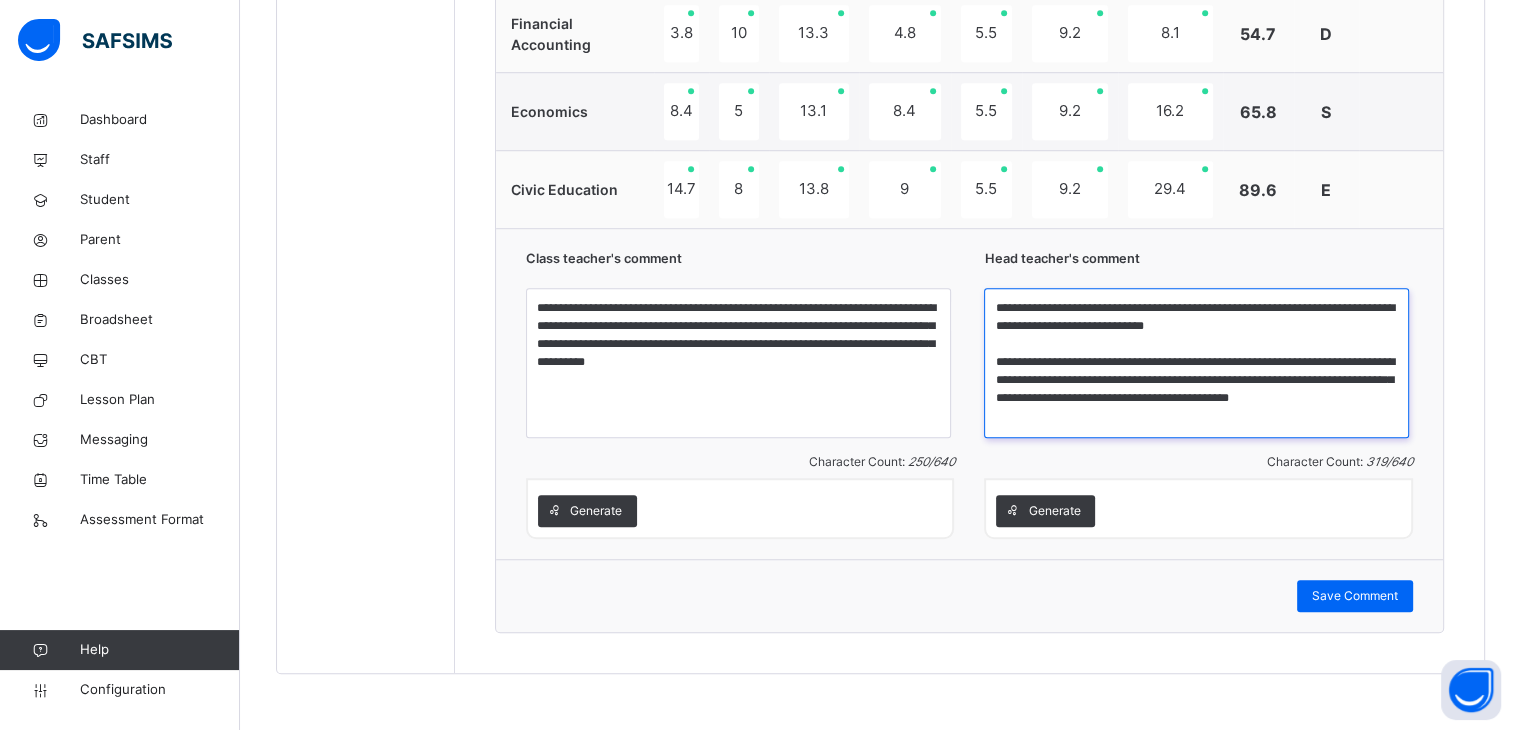 click on "**********" at bounding box center [1196, 363] 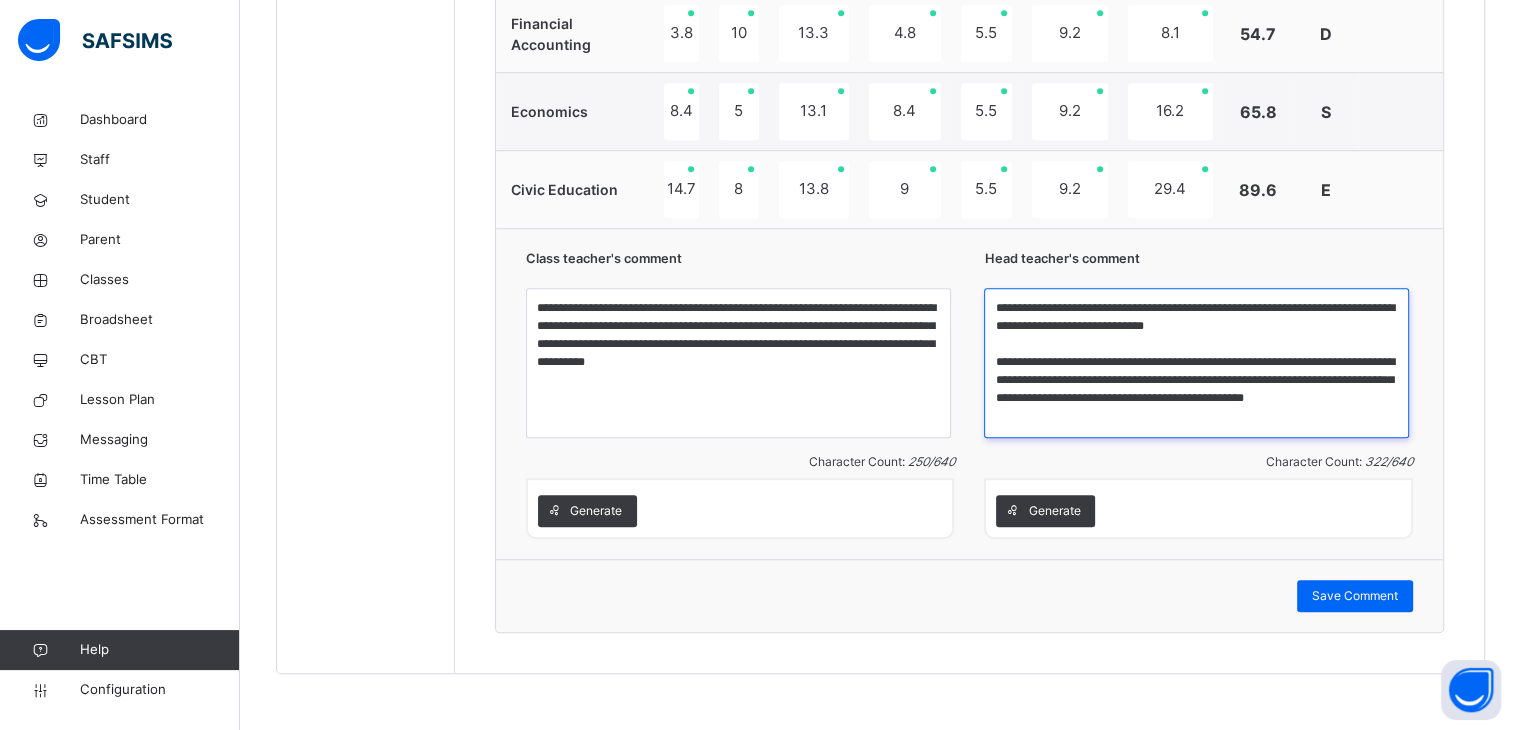 click on "**********" at bounding box center (1196, 363) 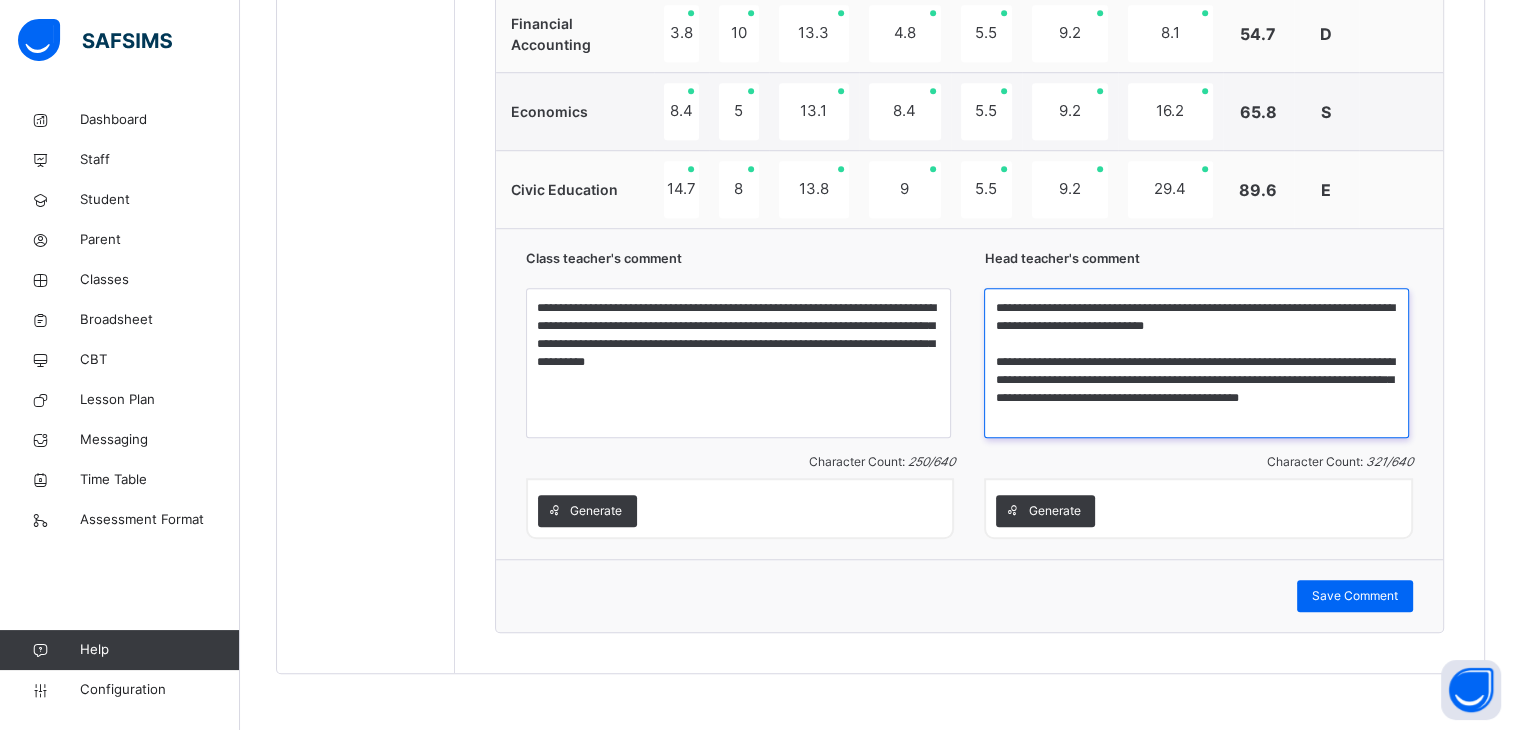 click on "**********" at bounding box center (1196, 363) 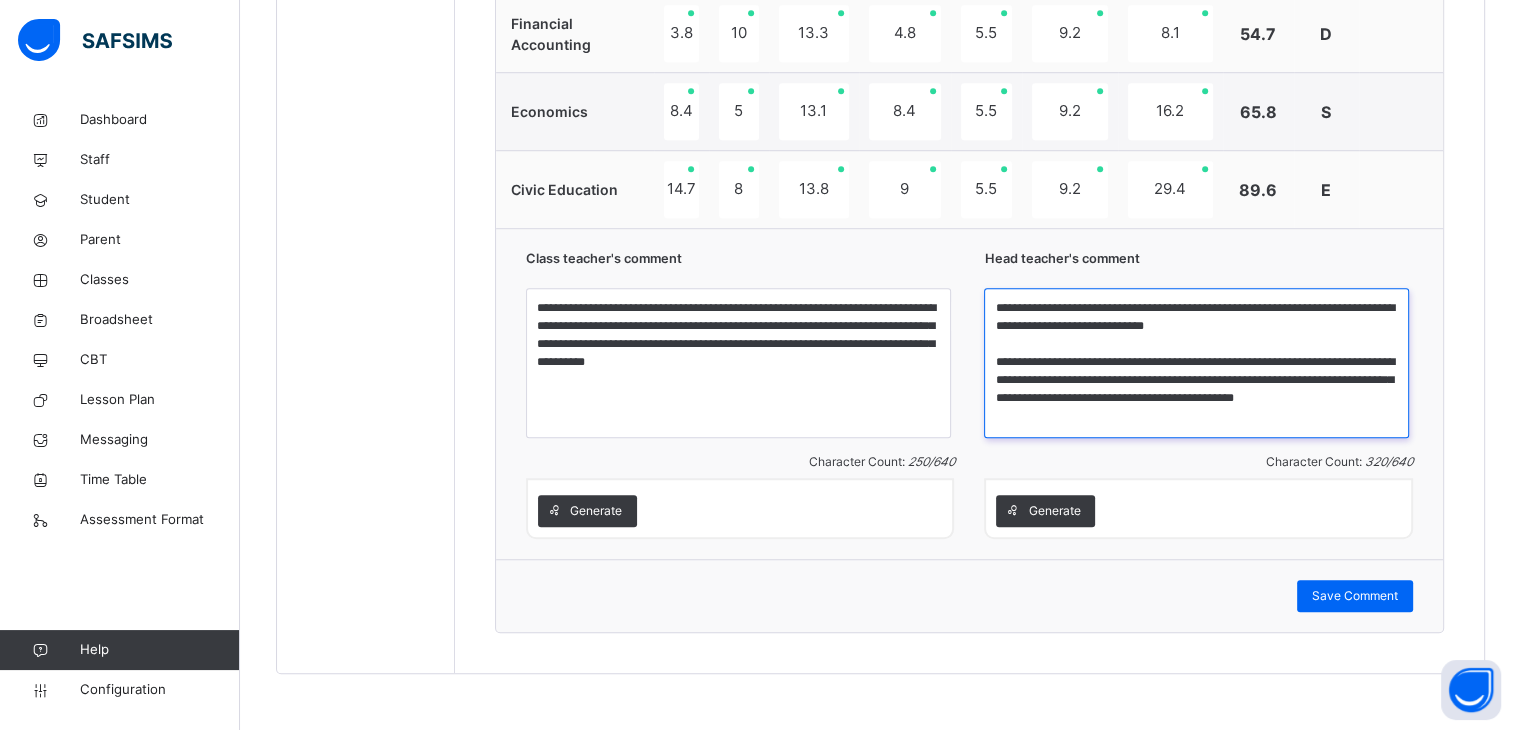 click on "**********" at bounding box center (1196, 363) 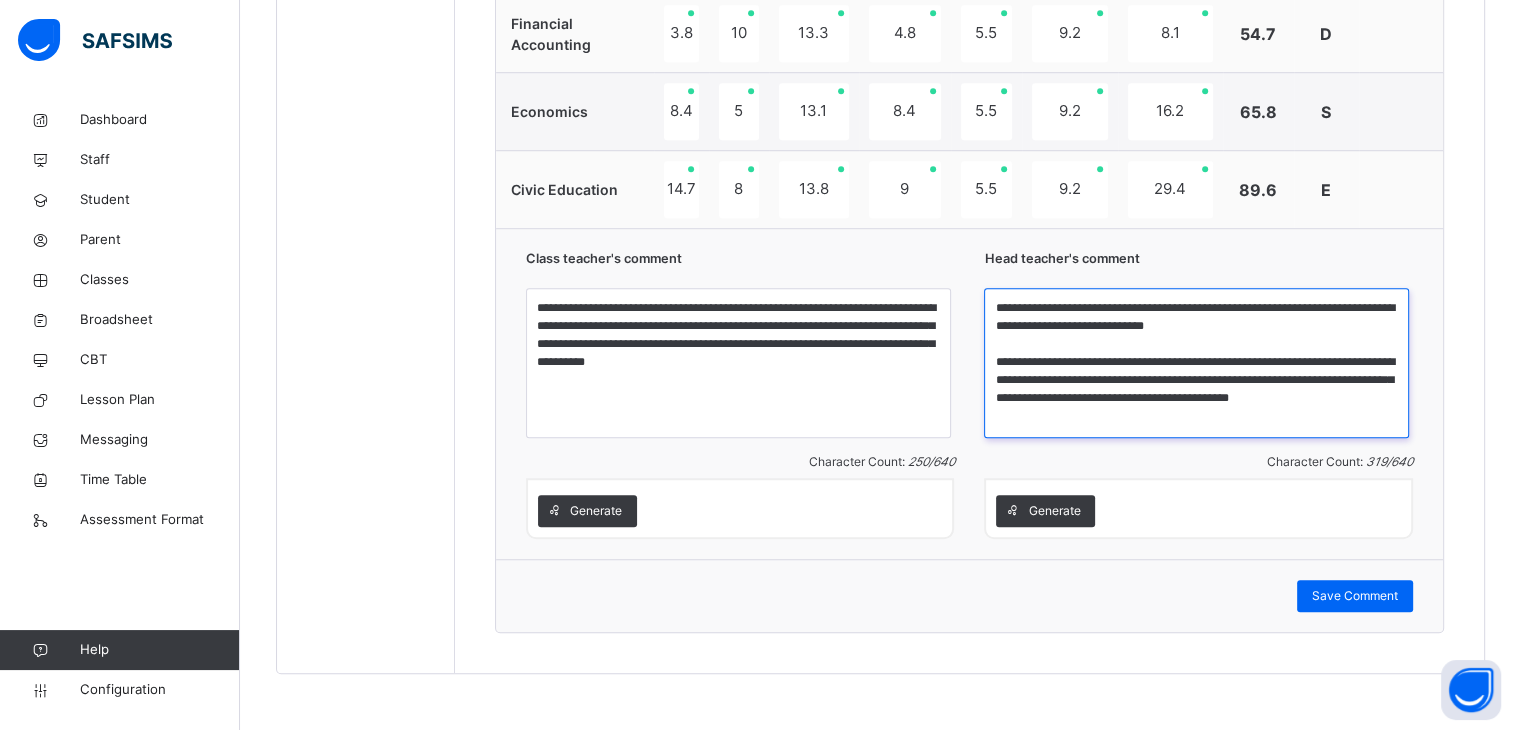 click on "**********" at bounding box center (1196, 363) 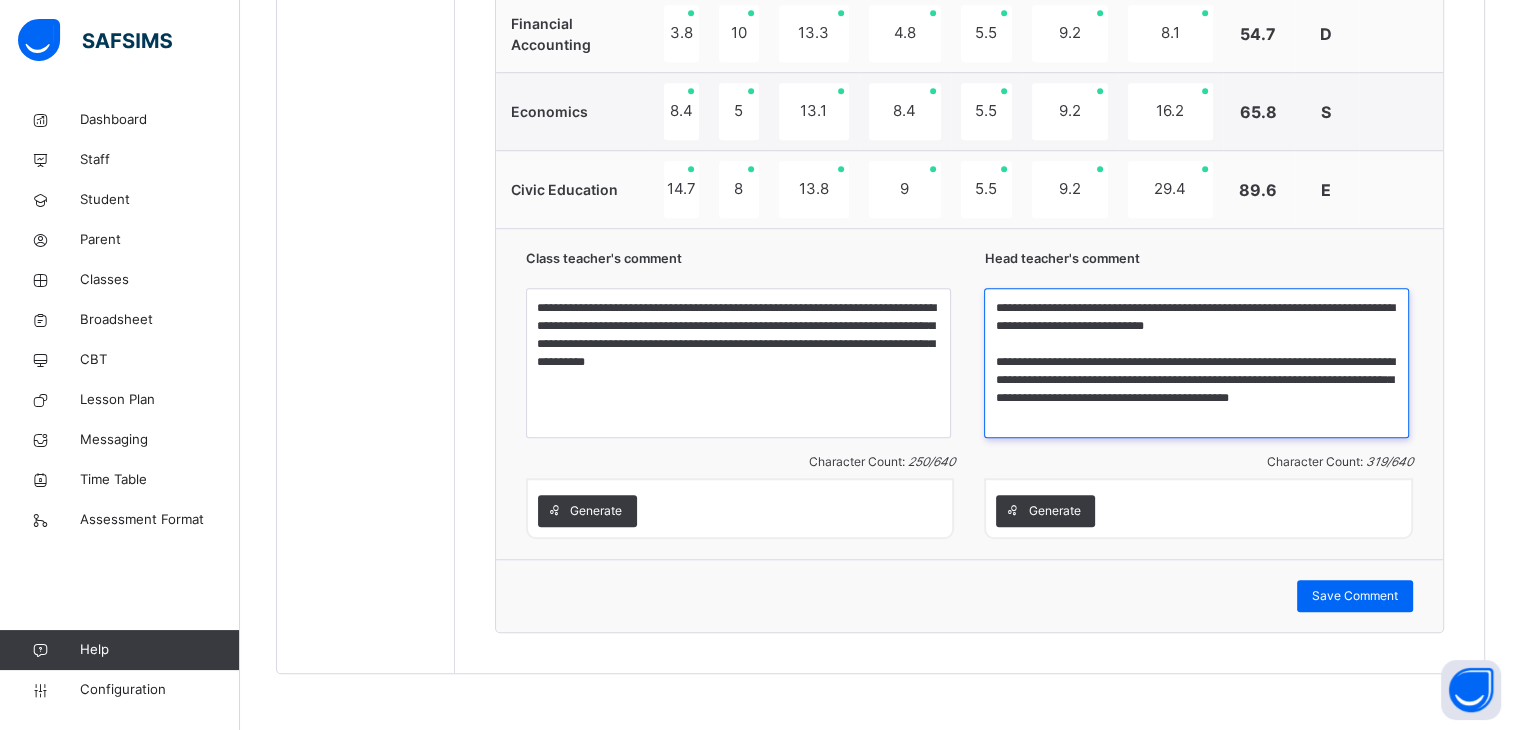 click on "**********" at bounding box center [1196, 363] 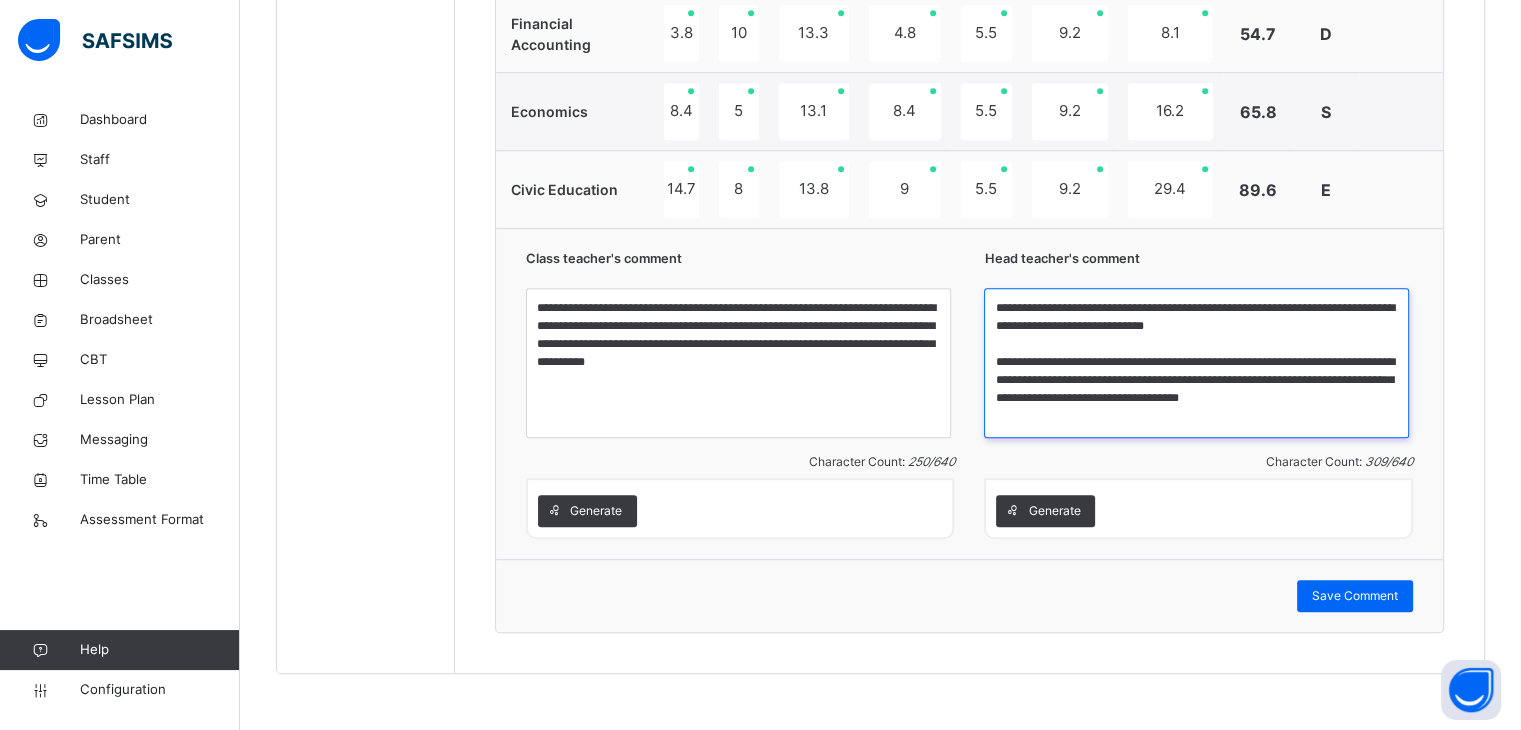 click on "**********" at bounding box center [1196, 363] 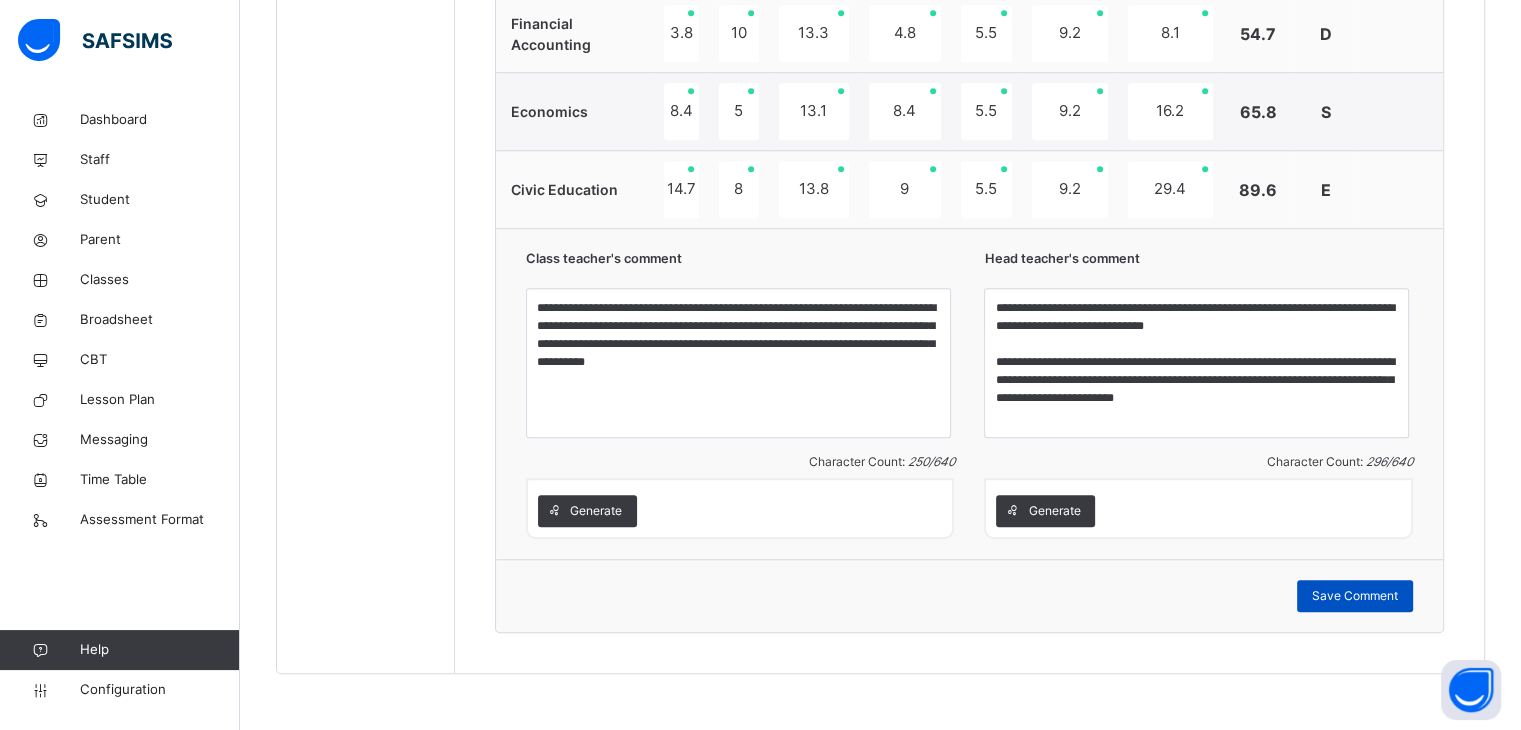 click on "Save Comment" at bounding box center [1355, 596] 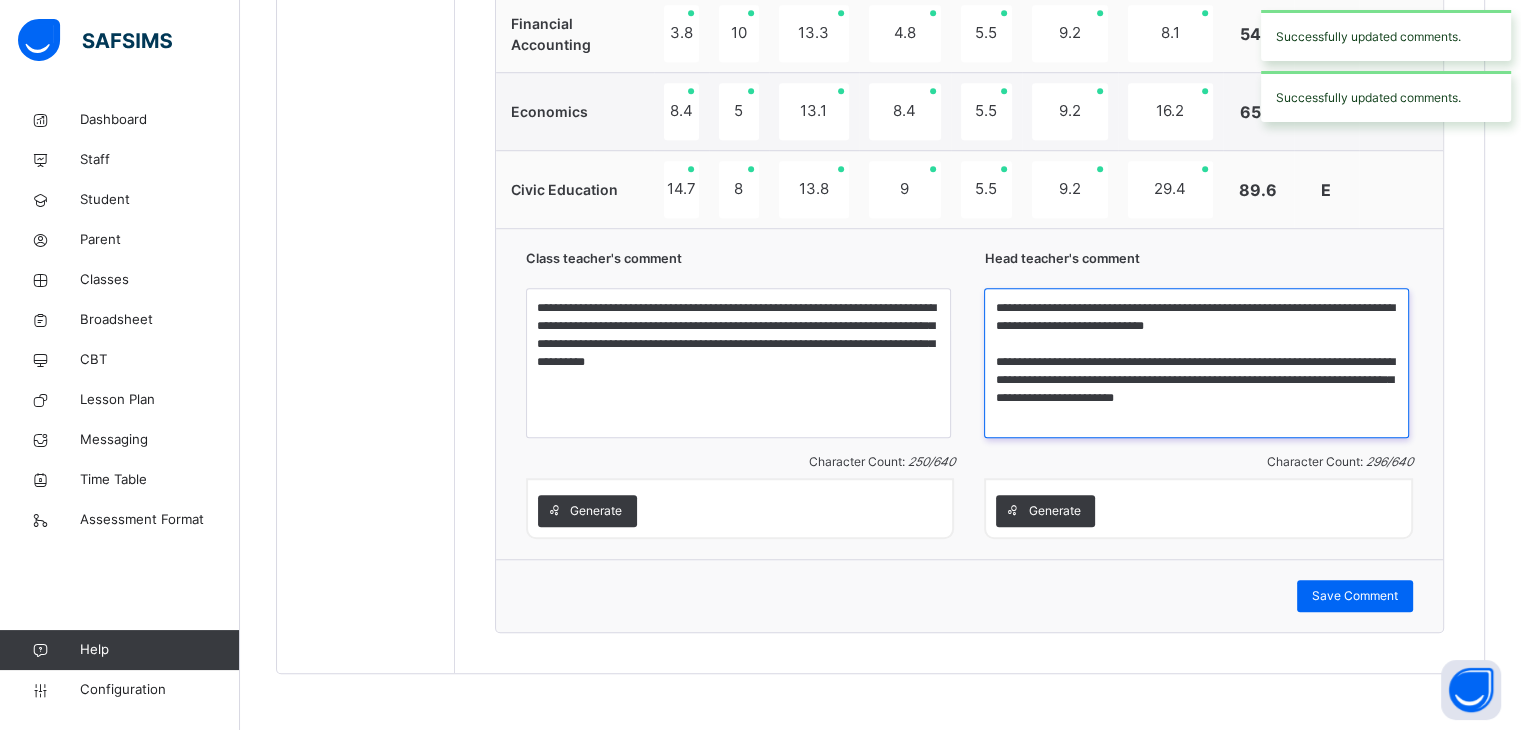 click on "**********" at bounding box center (1196, 363) 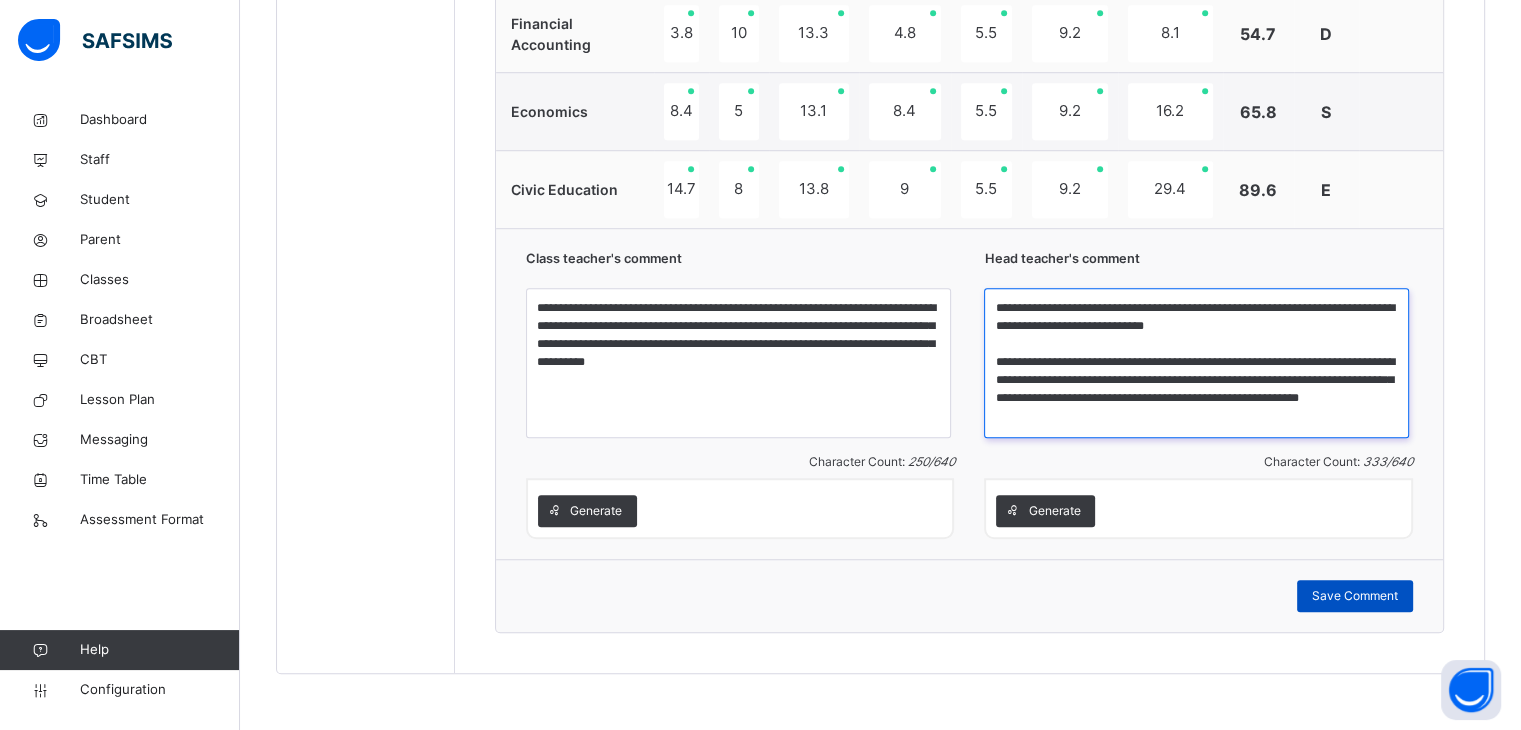 type on "**********" 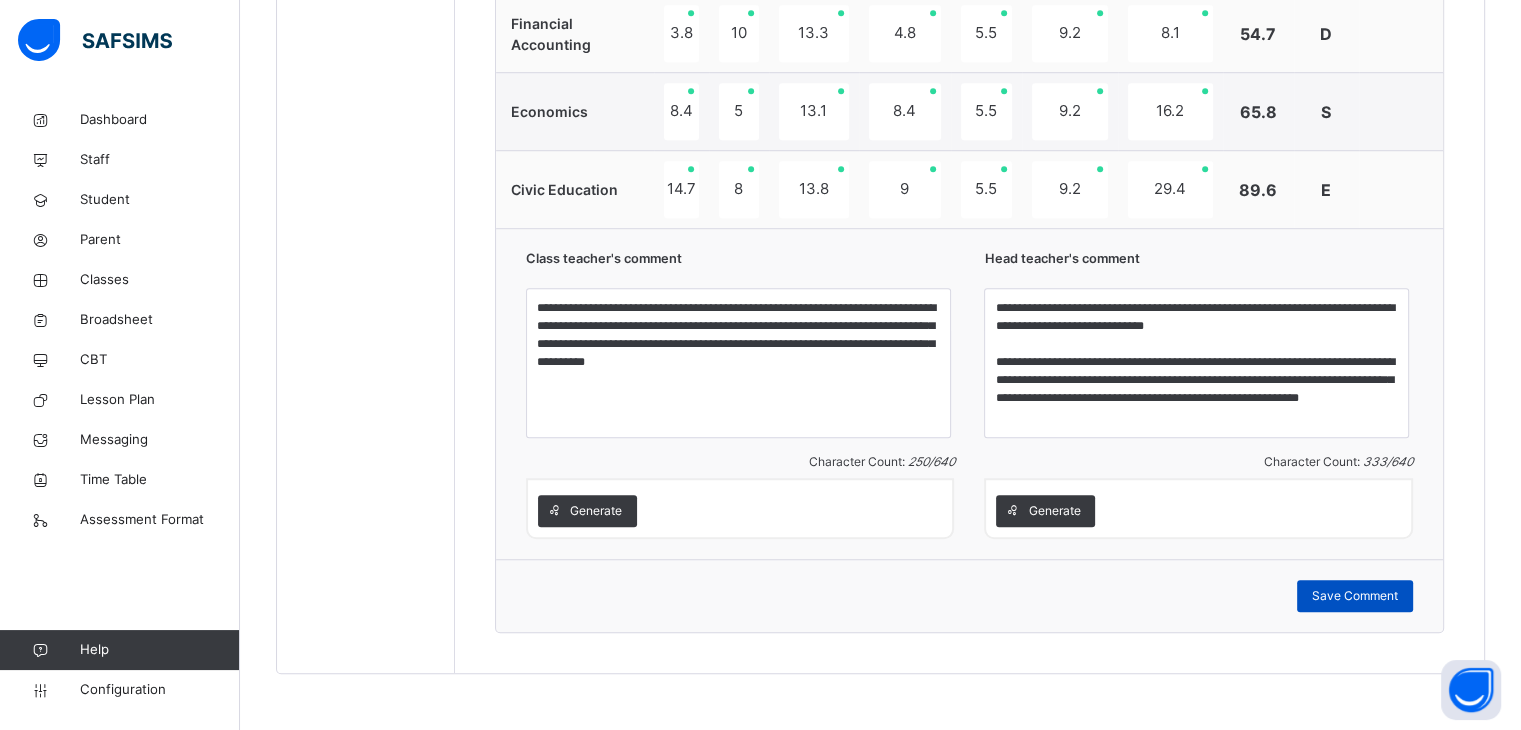 click on "Save Comment" at bounding box center [1355, 596] 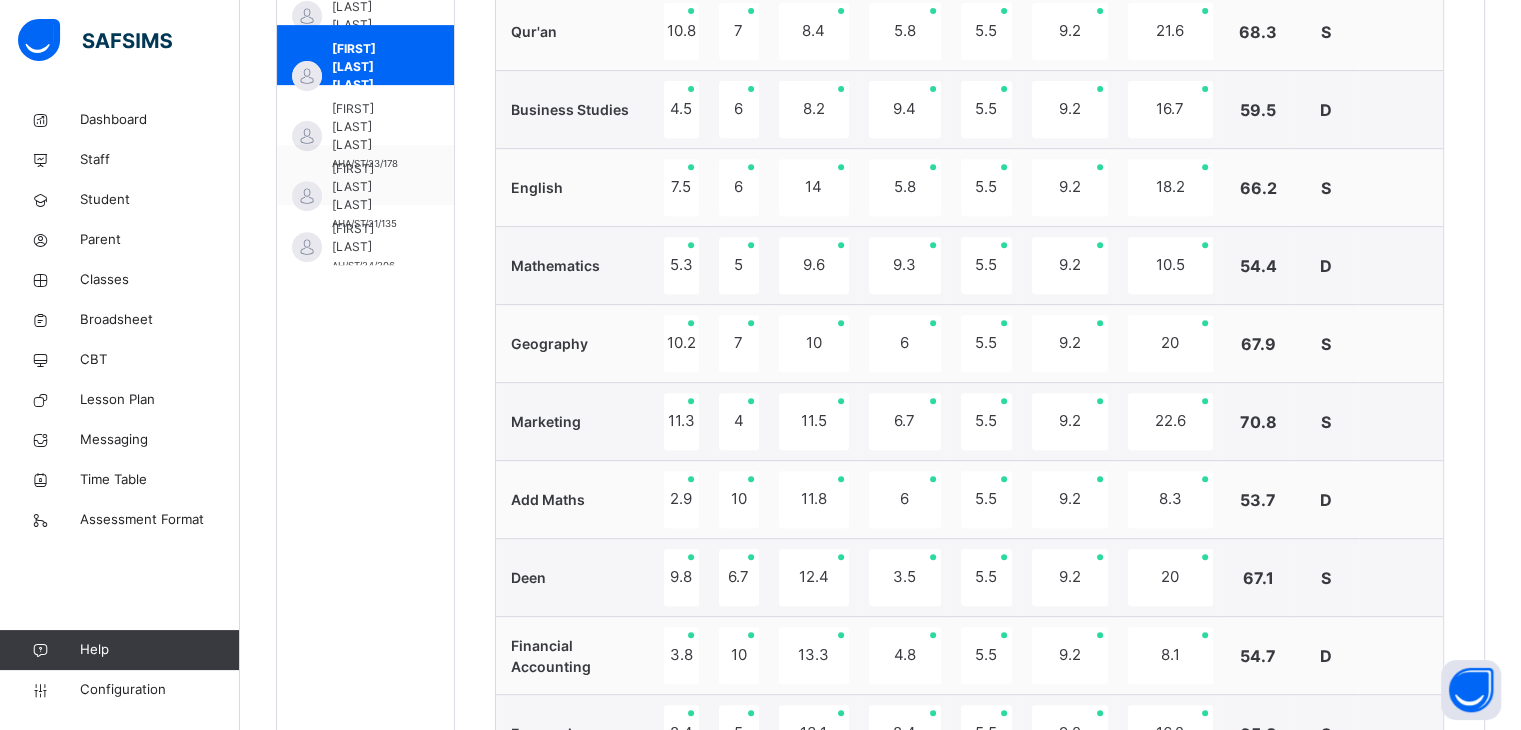 scroll, scrollTop: 824, scrollLeft: 0, axis: vertical 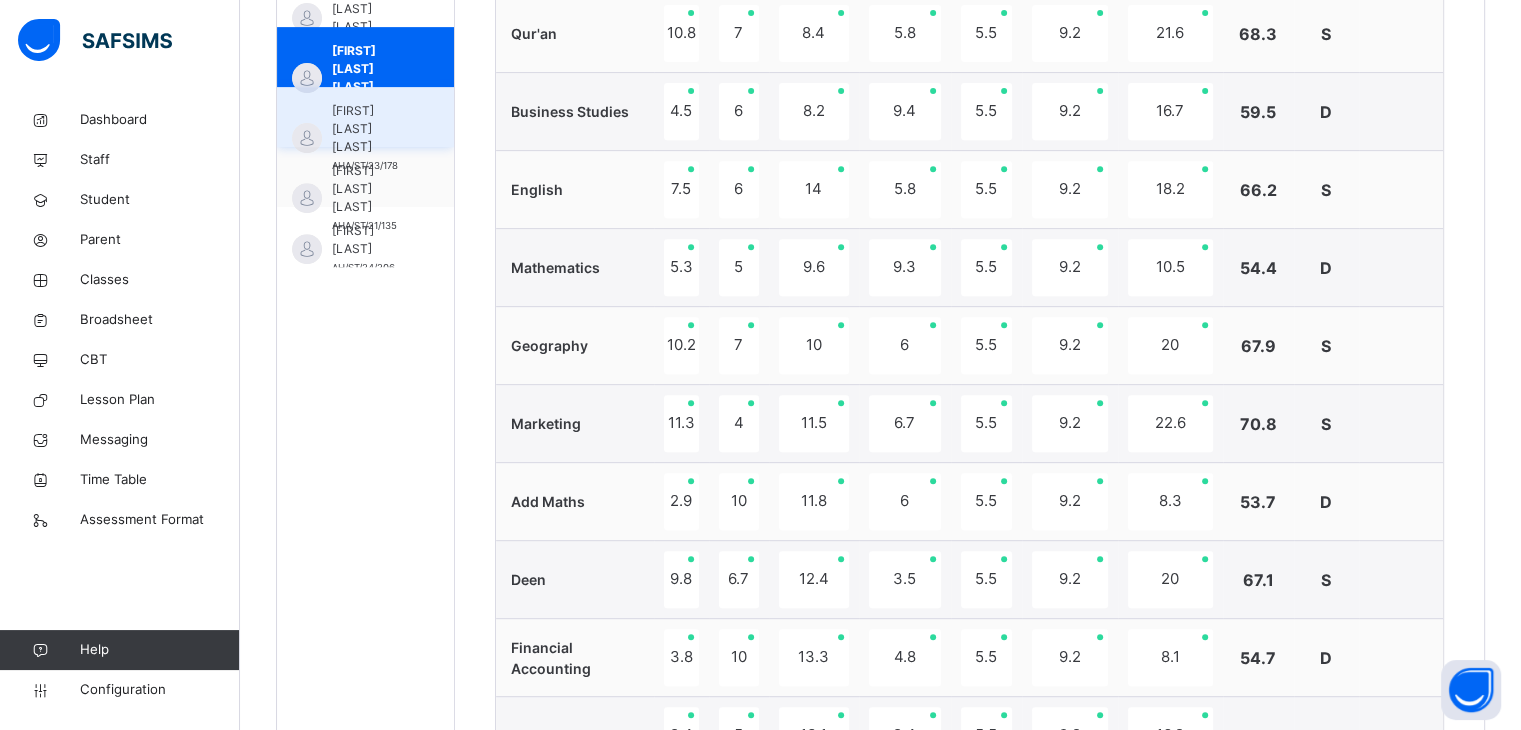 click on "[FIRST] [LAST] [LAST]" at bounding box center (370, 129) 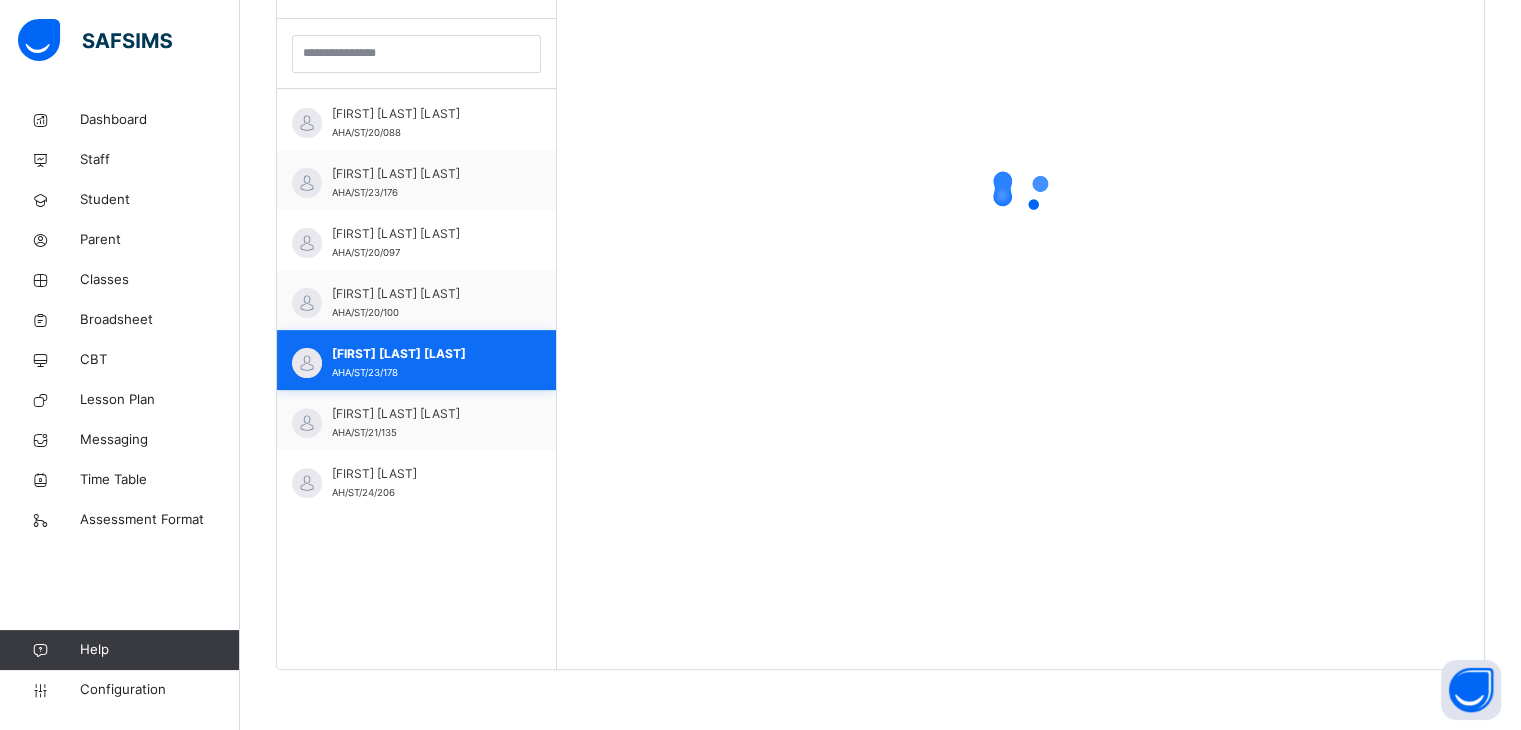 scroll, scrollTop: 580, scrollLeft: 0, axis: vertical 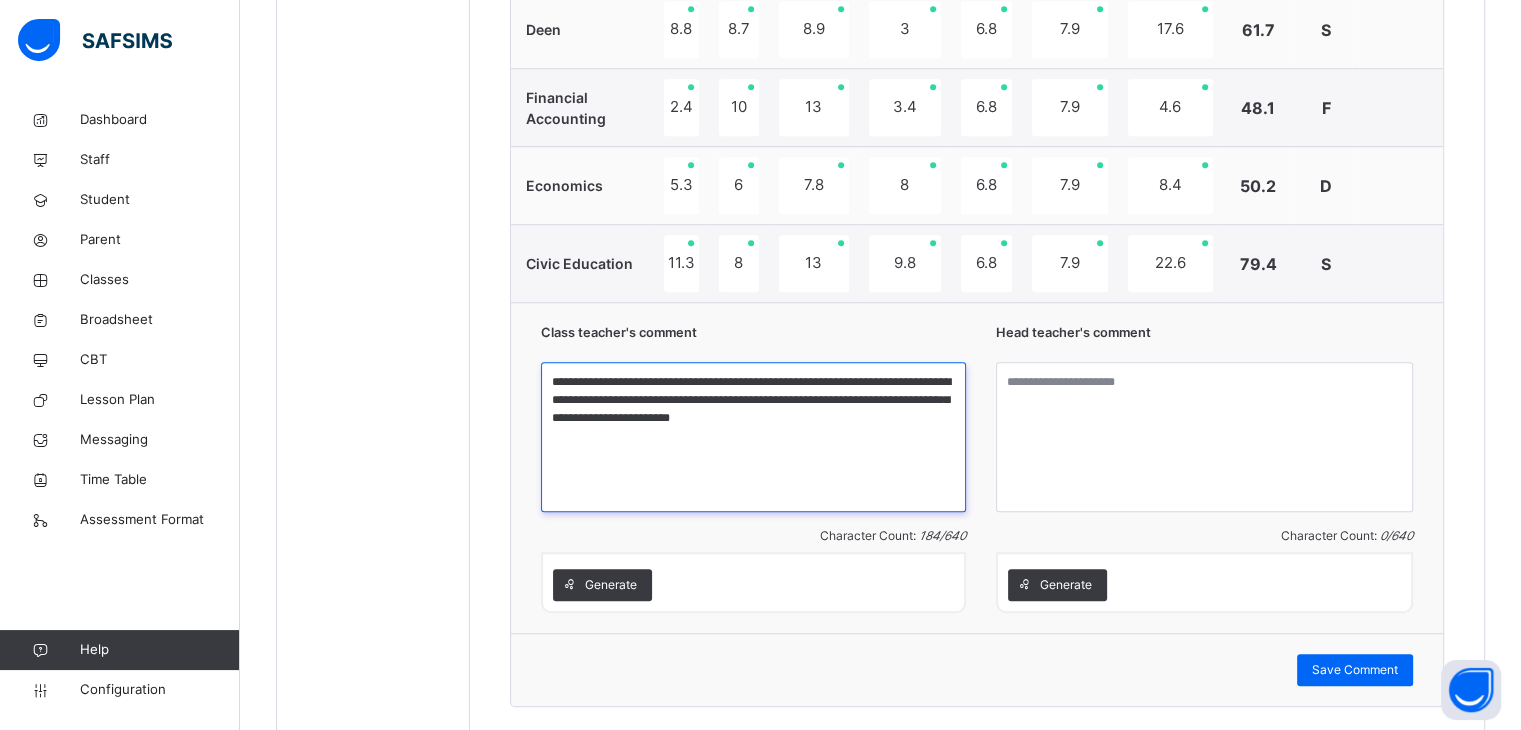 drag, startPoint x: 691, startPoint y: 379, endPoint x: 589, endPoint y: 380, distance: 102.0049 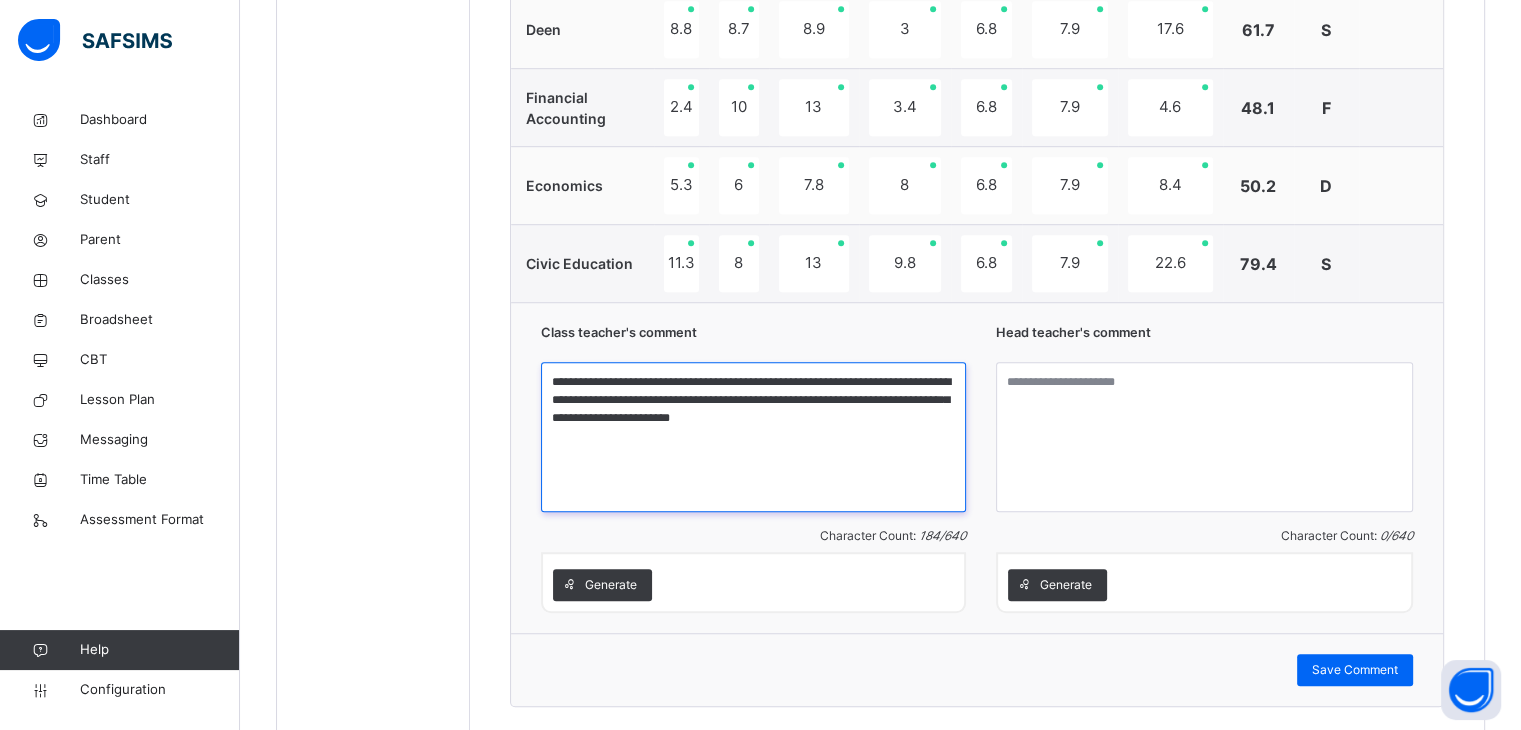 click on "**********" at bounding box center [753, 437] 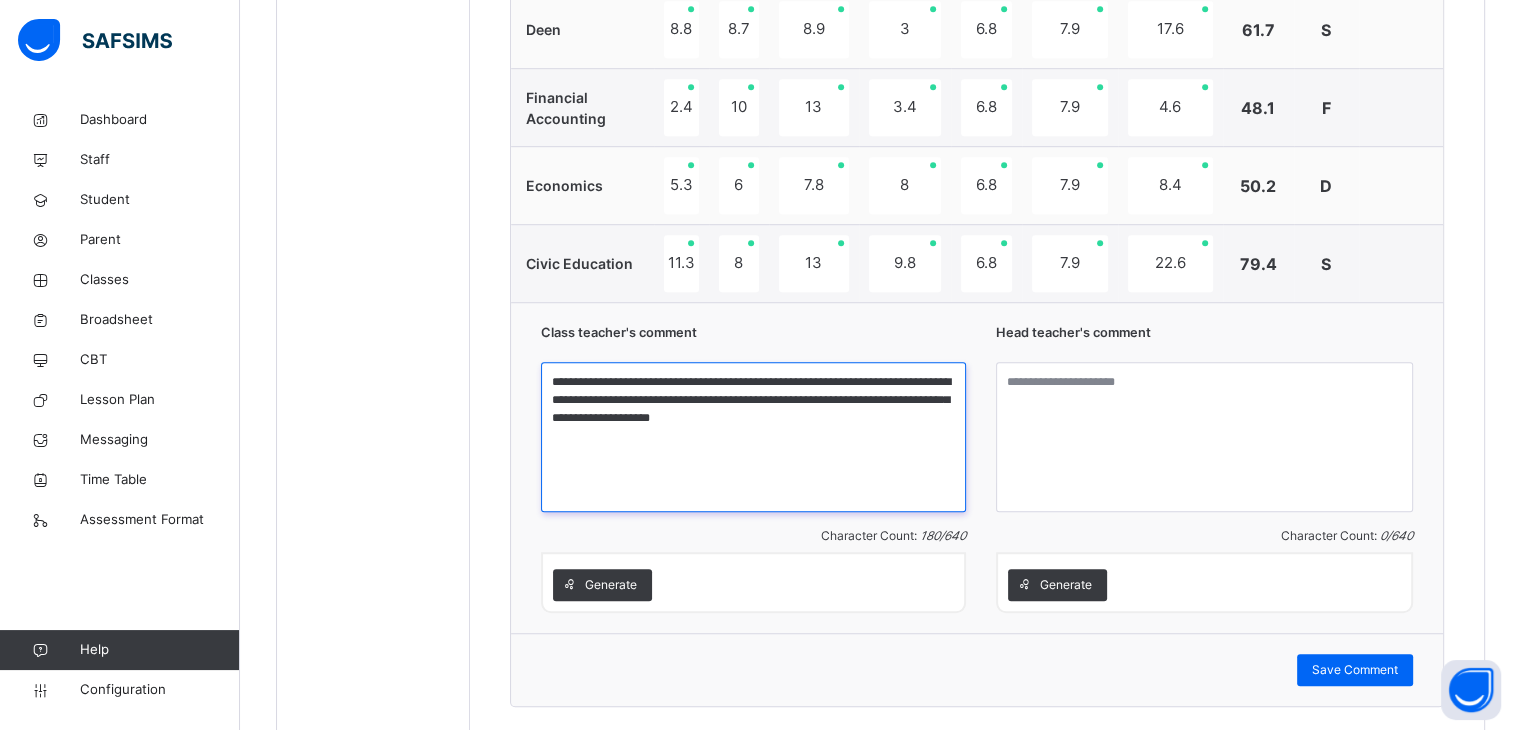 click on "**********" at bounding box center [753, 437] 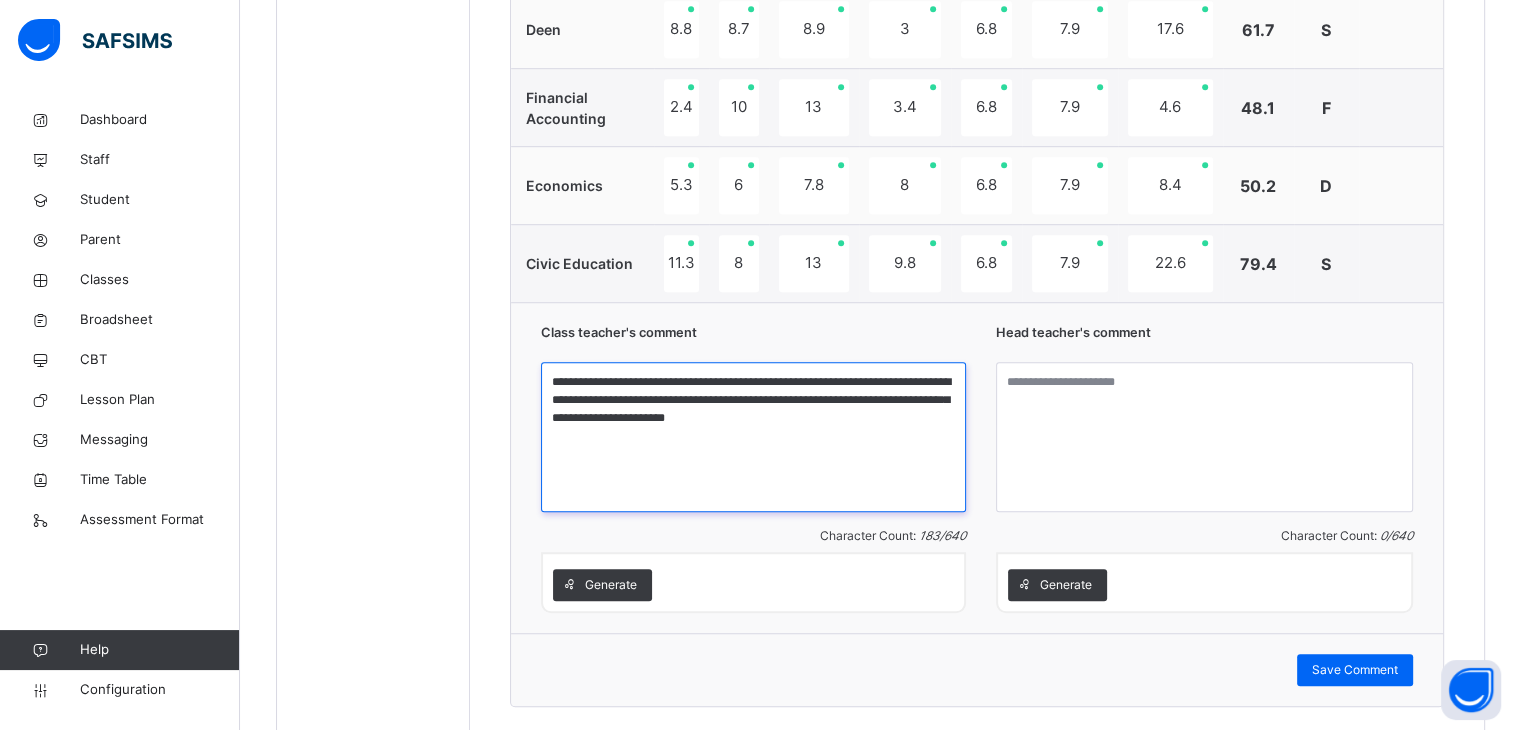 click on "**********" at bounding box center (753, 437) 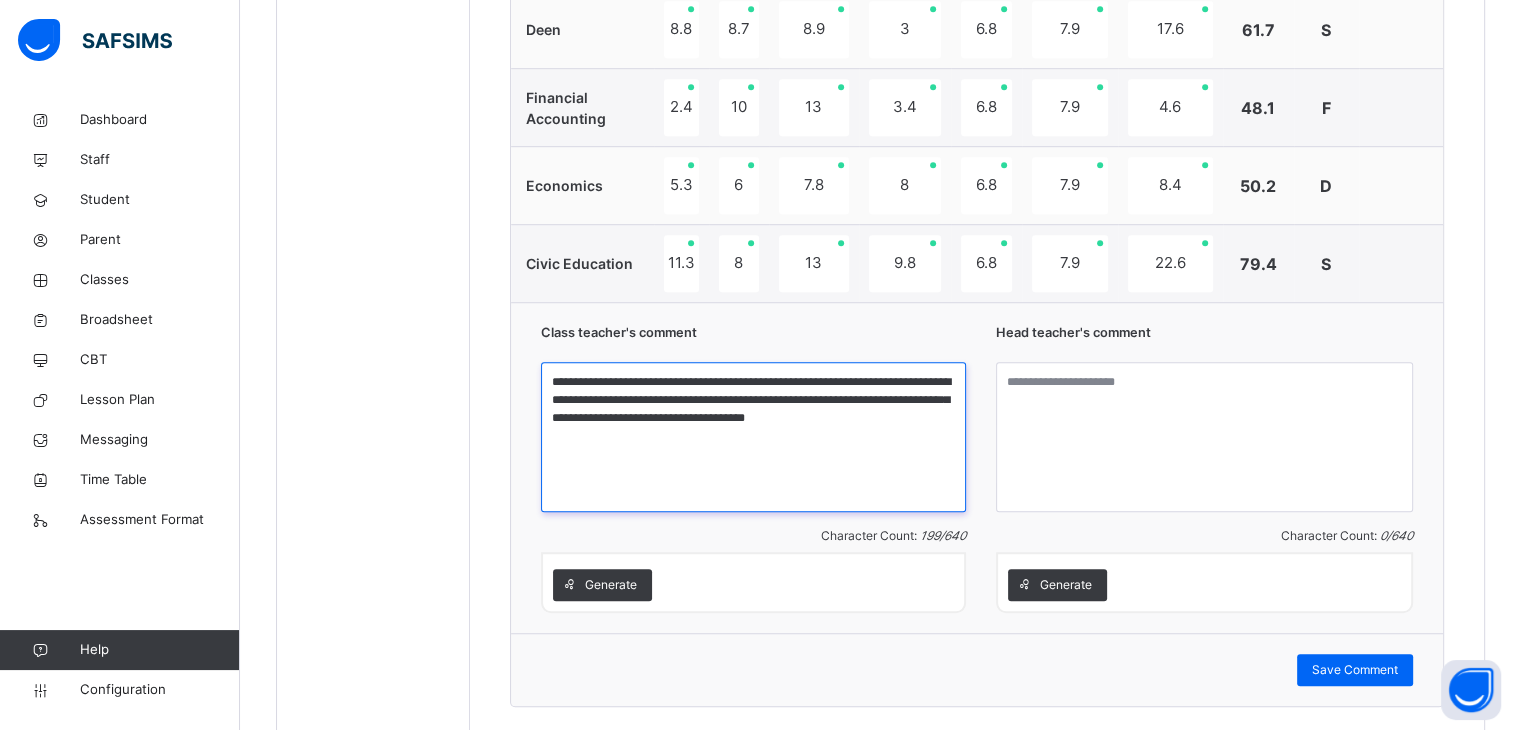 click on "**********" at bounding box center (753, 437) 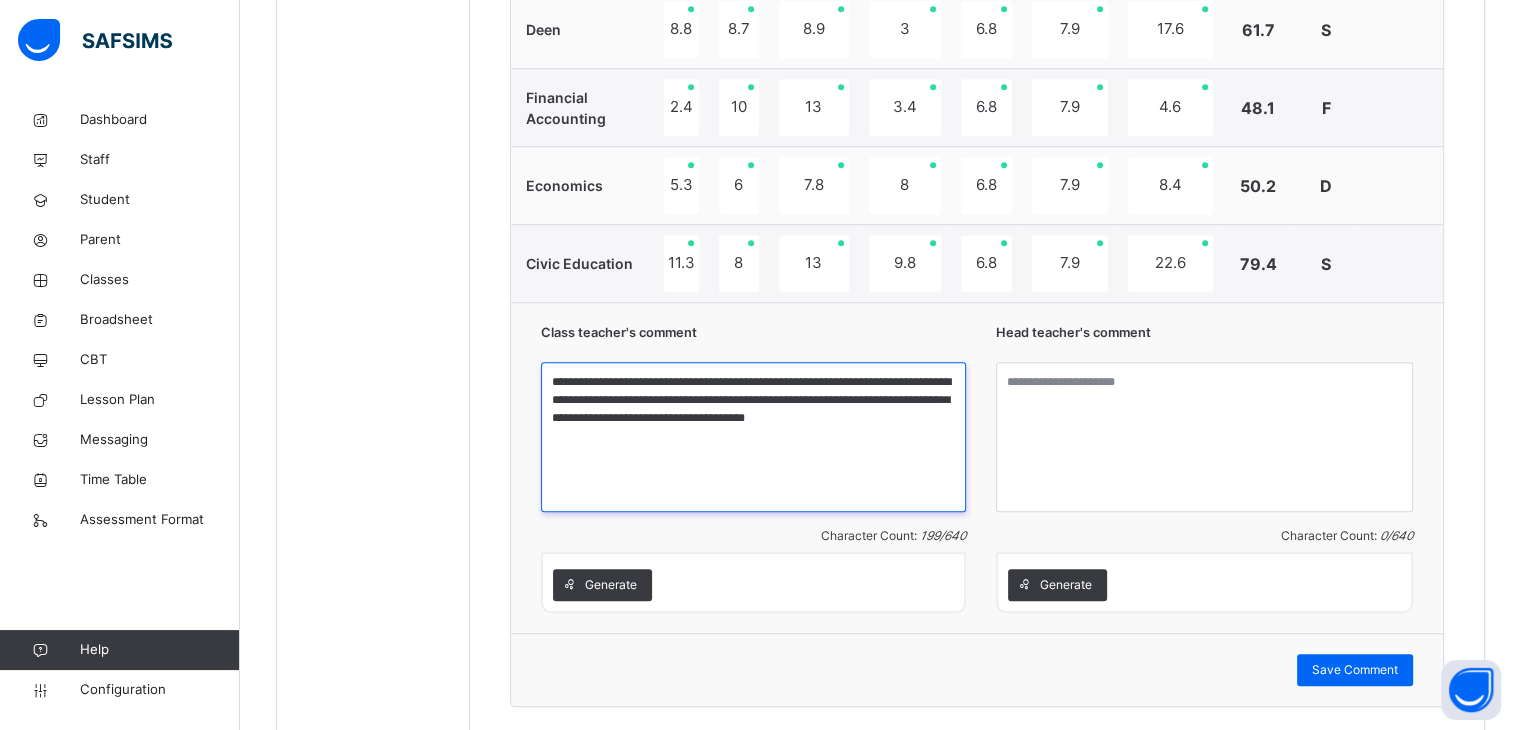 drag, startPoint x: 940, startPoint y: 413, endPoint x: 905, endPoint y: 381, distance: 47.423622 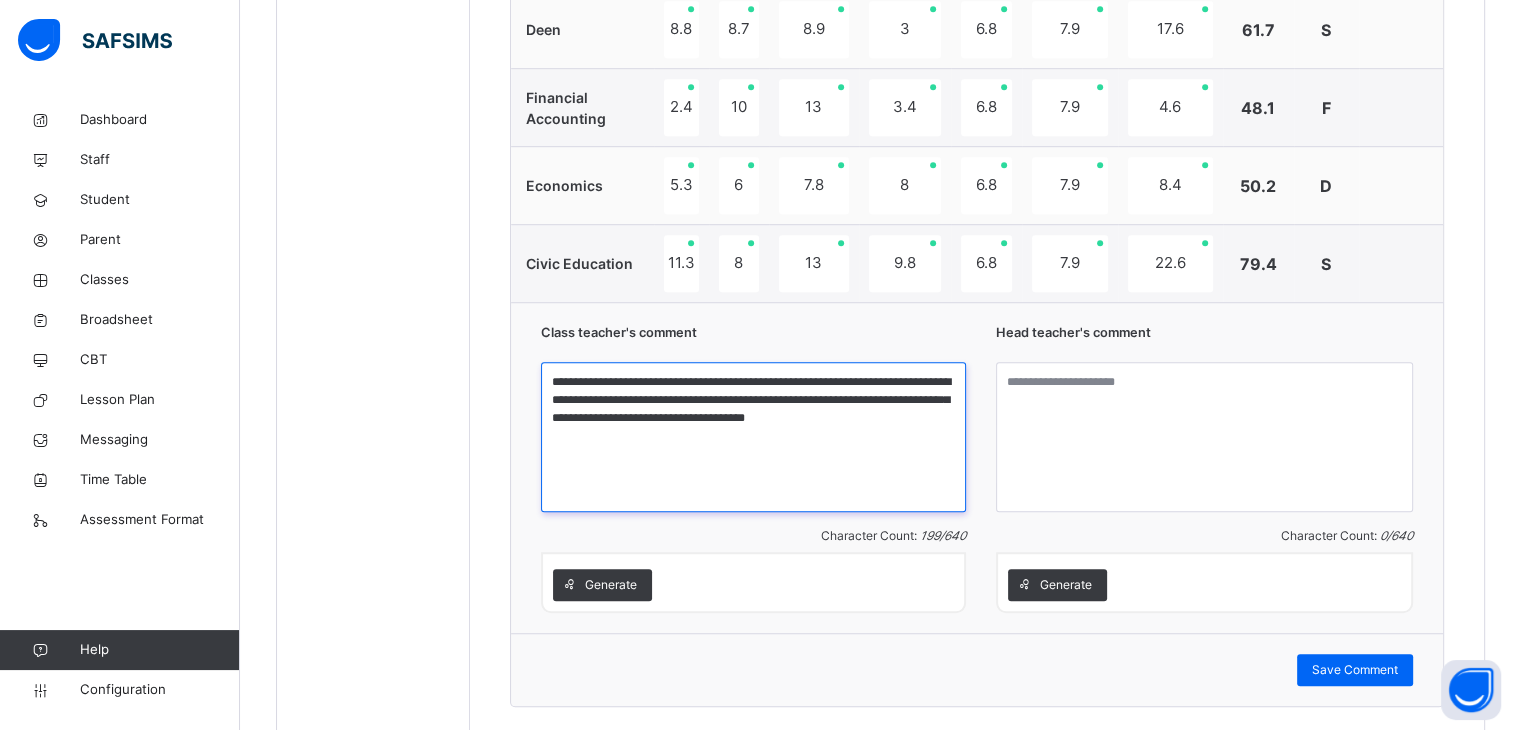 click on "**********" at bounding box center (753, 437) 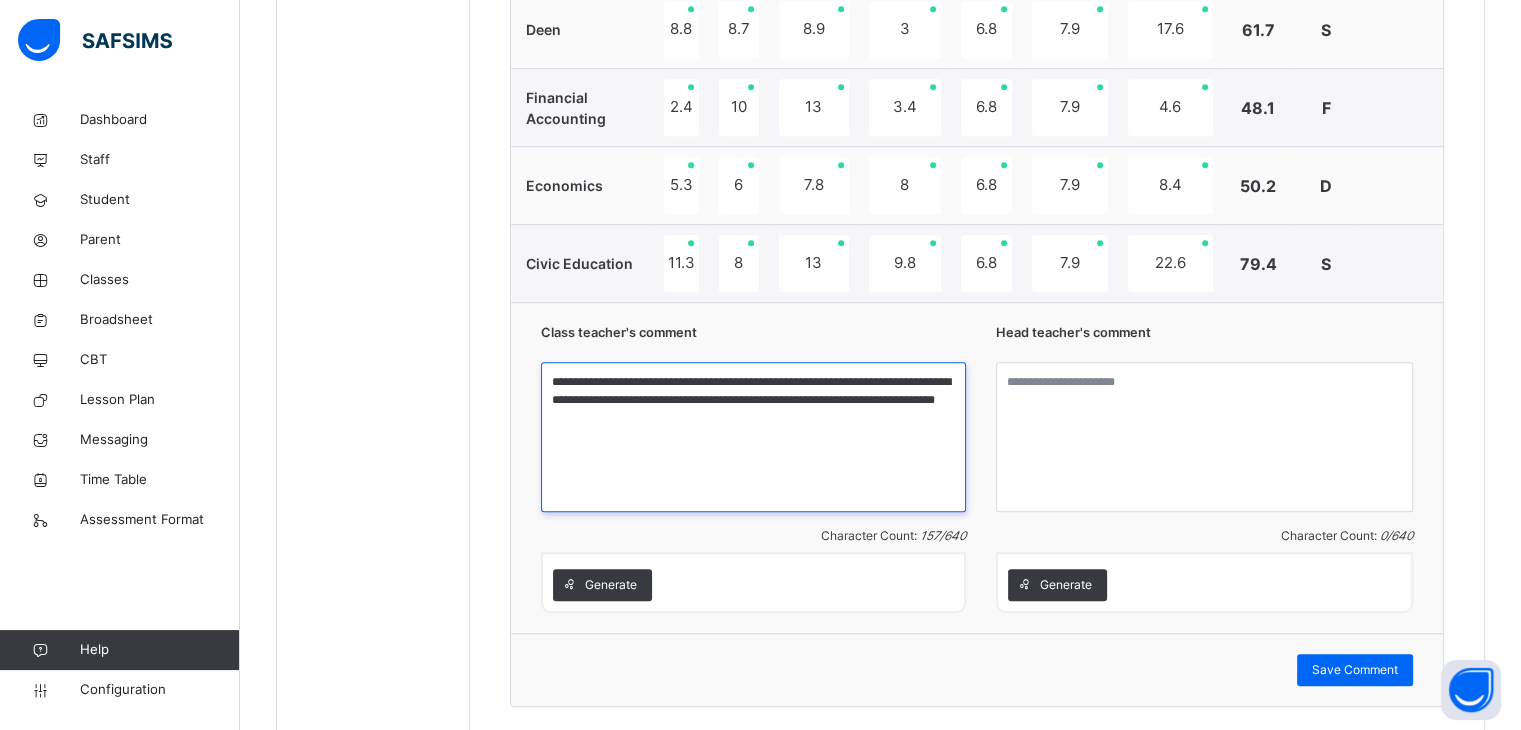 type on "**********" 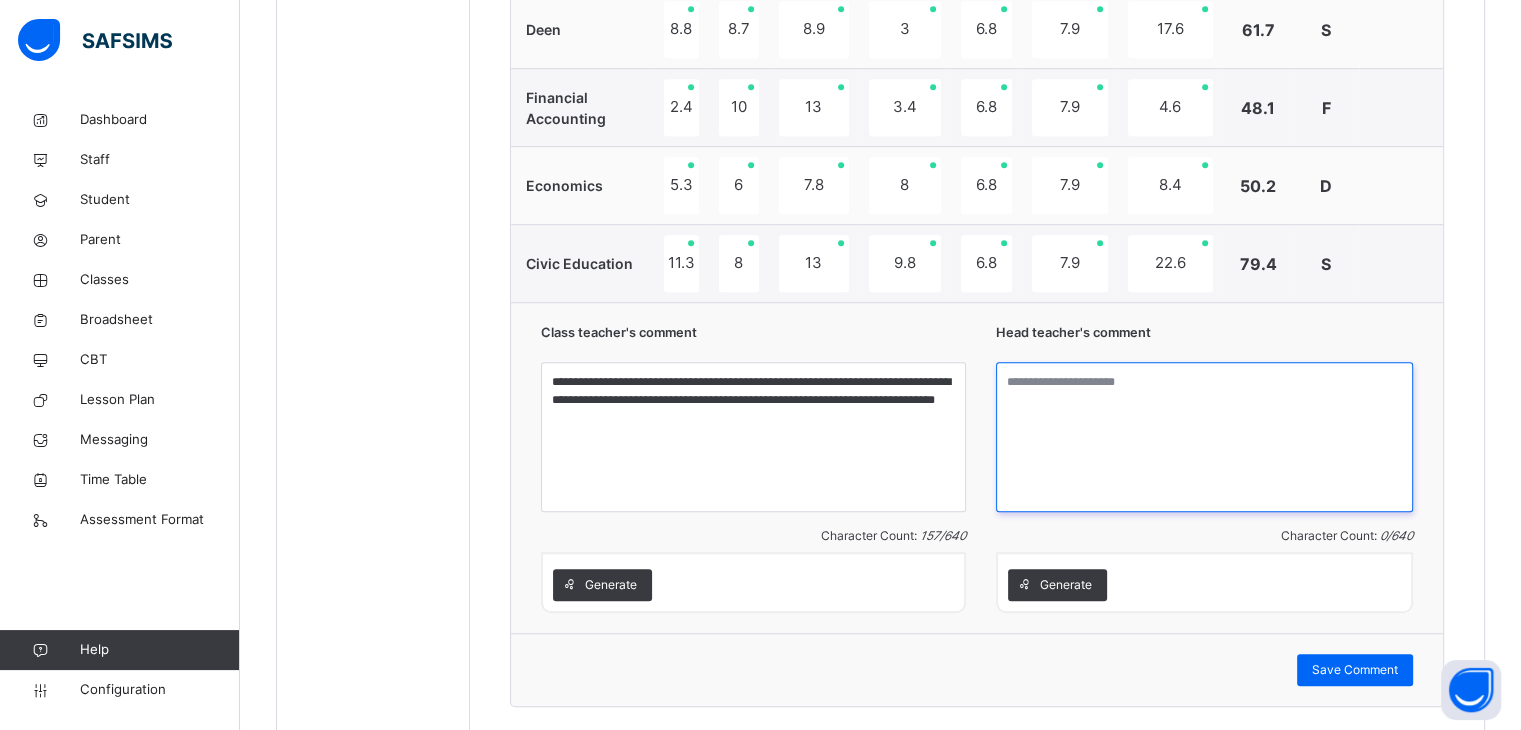 click at bounding box center [1204, 437] 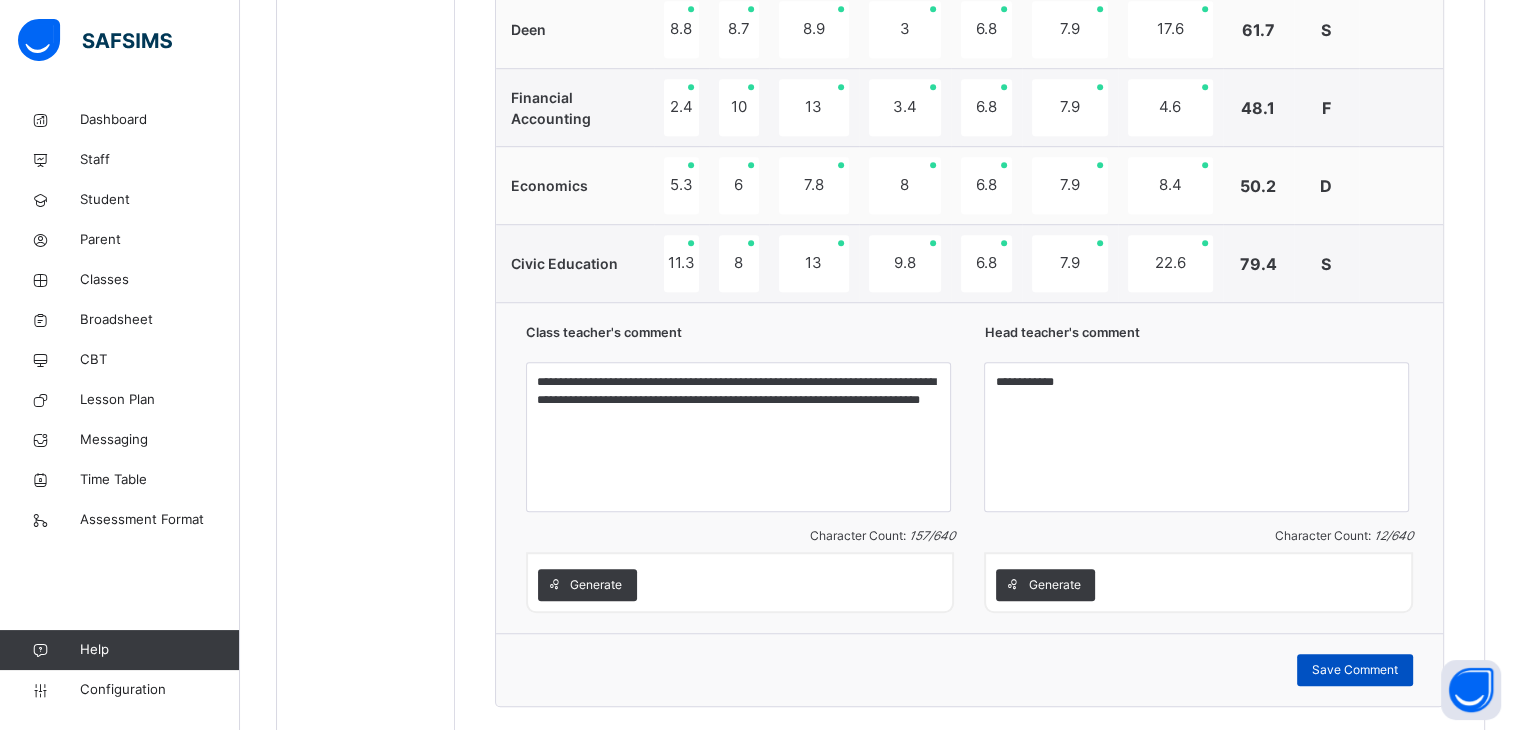 click on "Save Comment" at bounding box center [1355, 670] 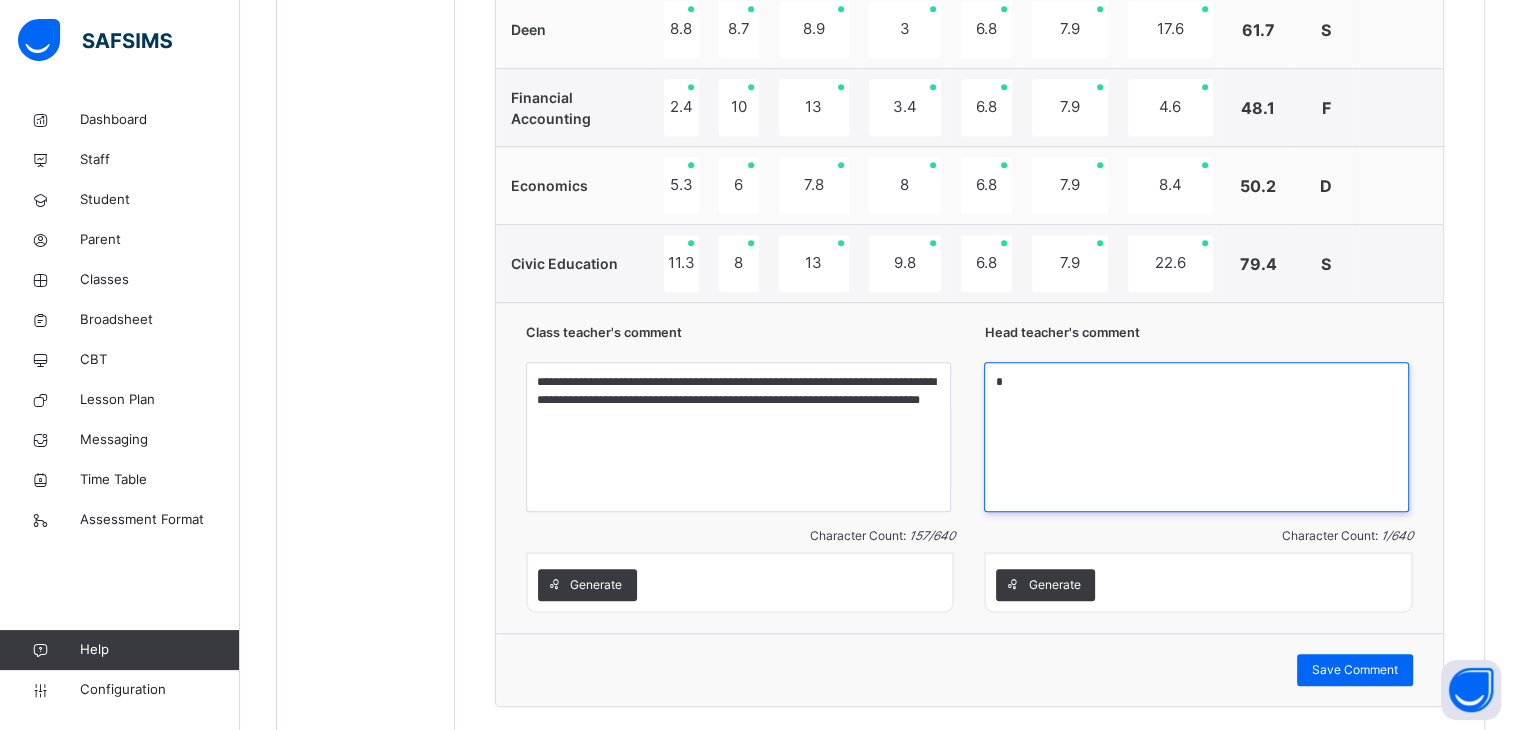 click on "*" at bounding box center [1196, 437] 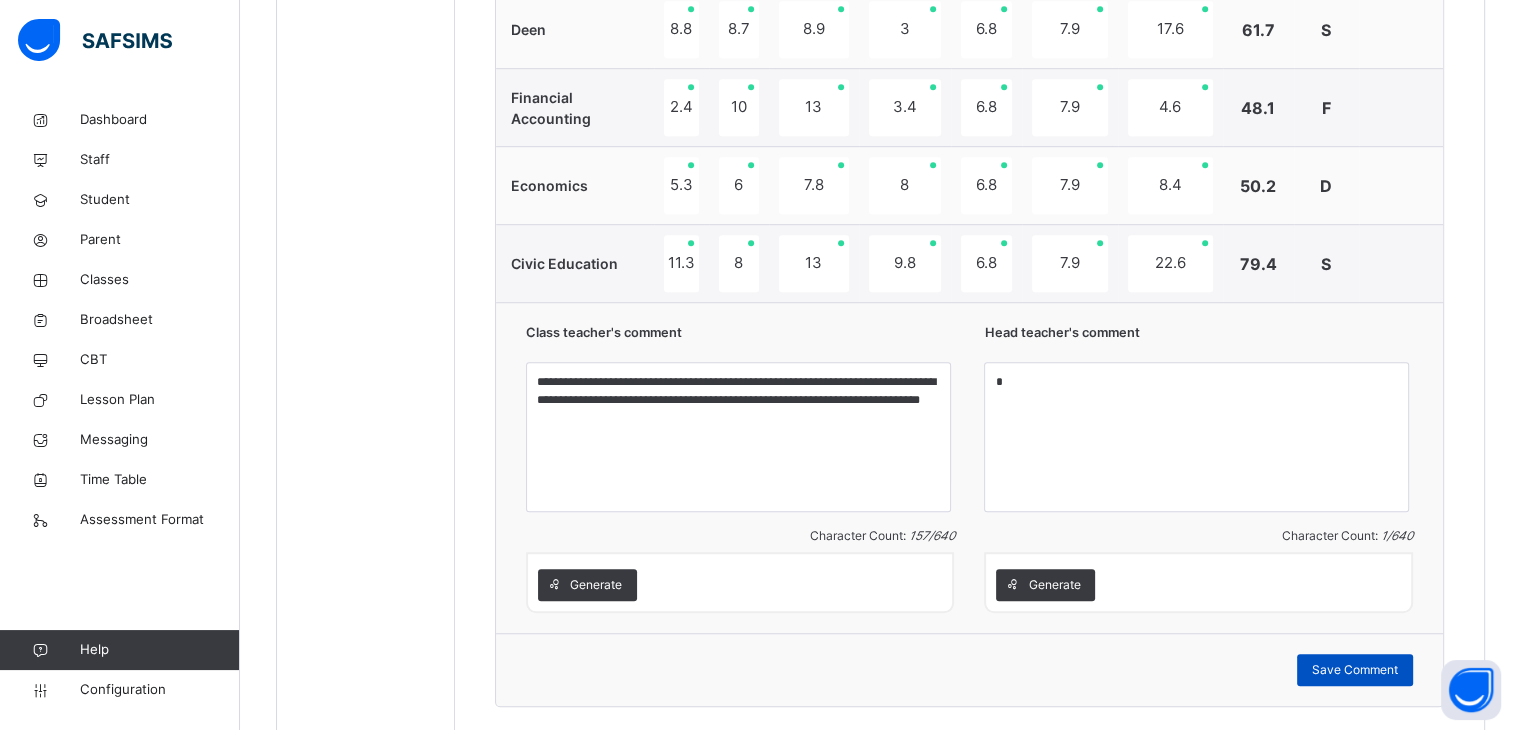 click on "Save Comment" at bounding box center (1355, 670) 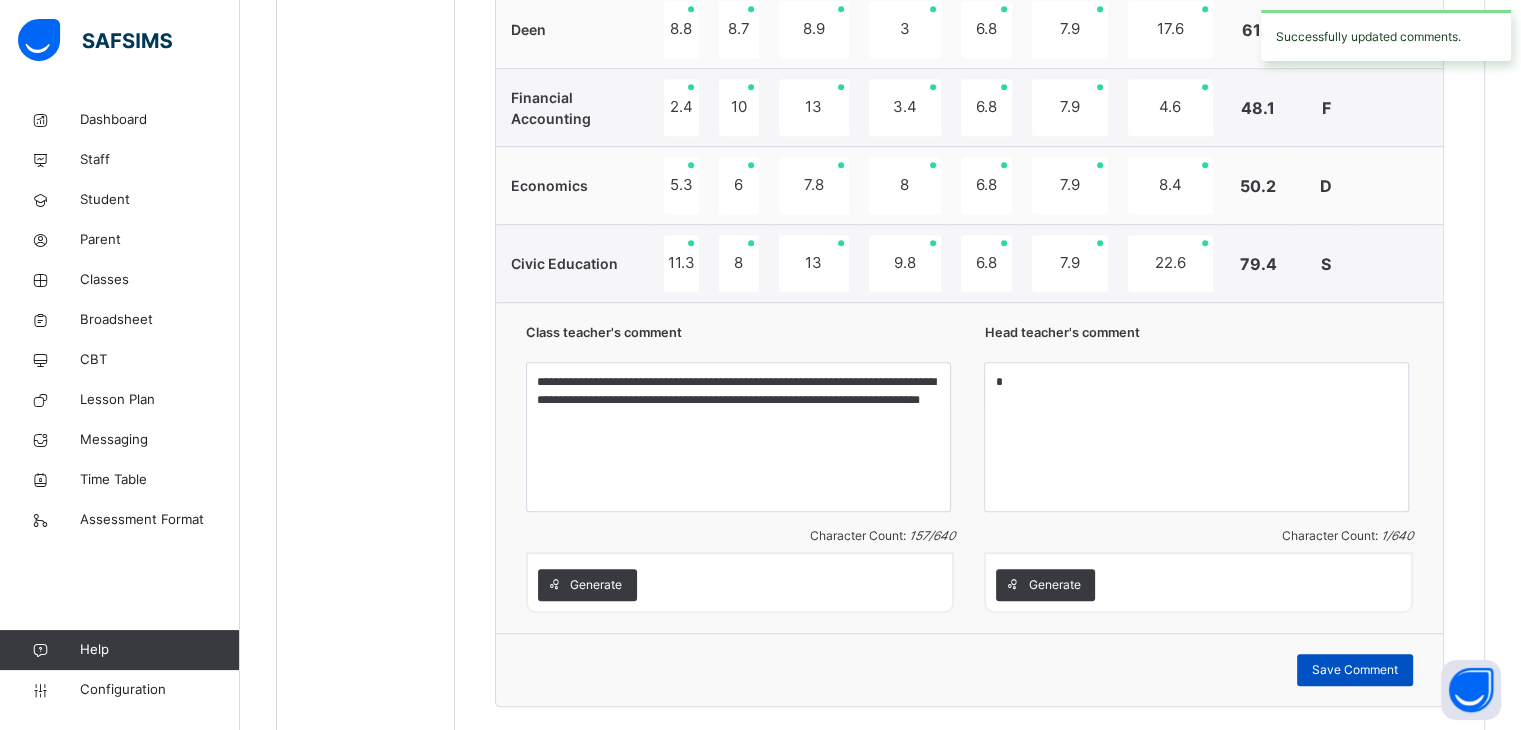 type on "**********" 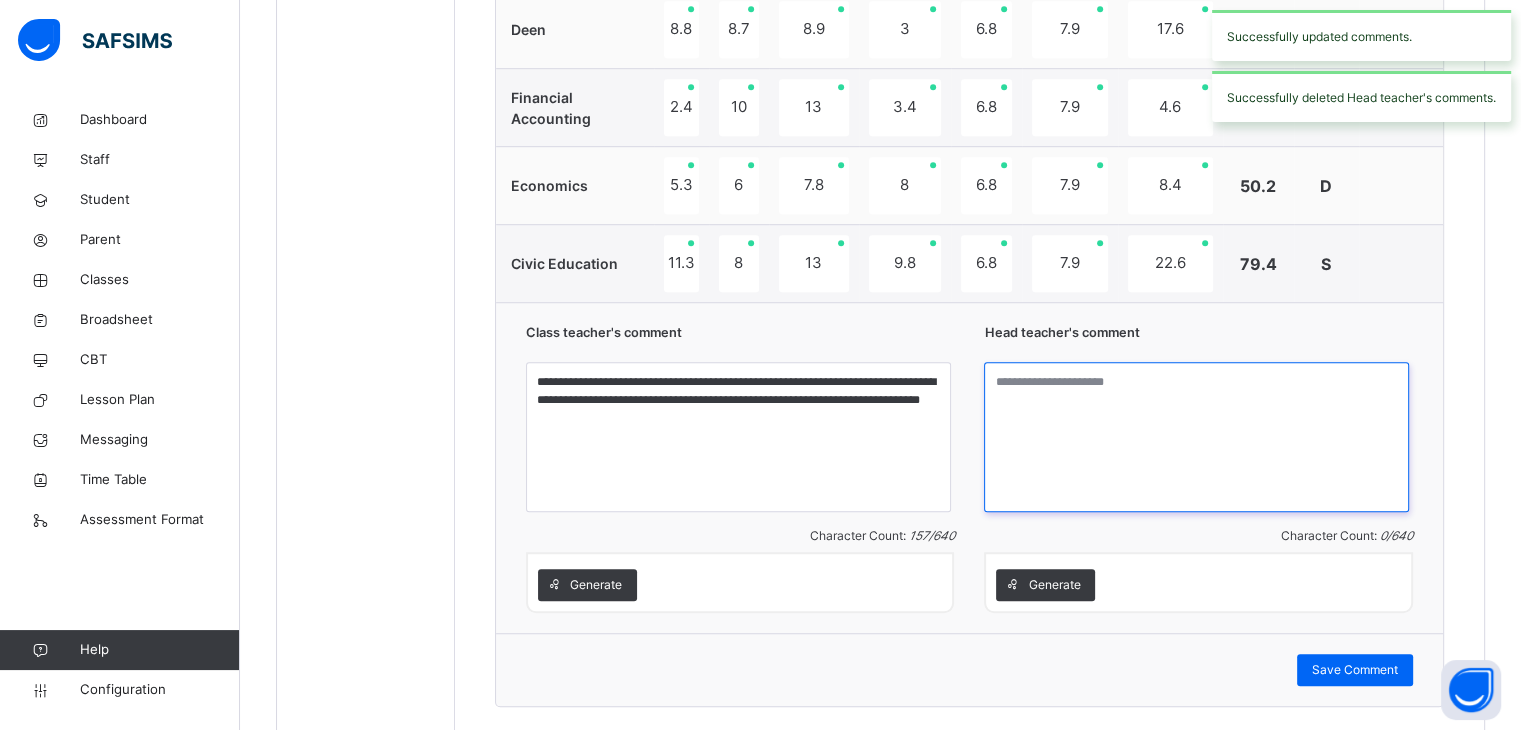 click at bounding box center (1196, 437) 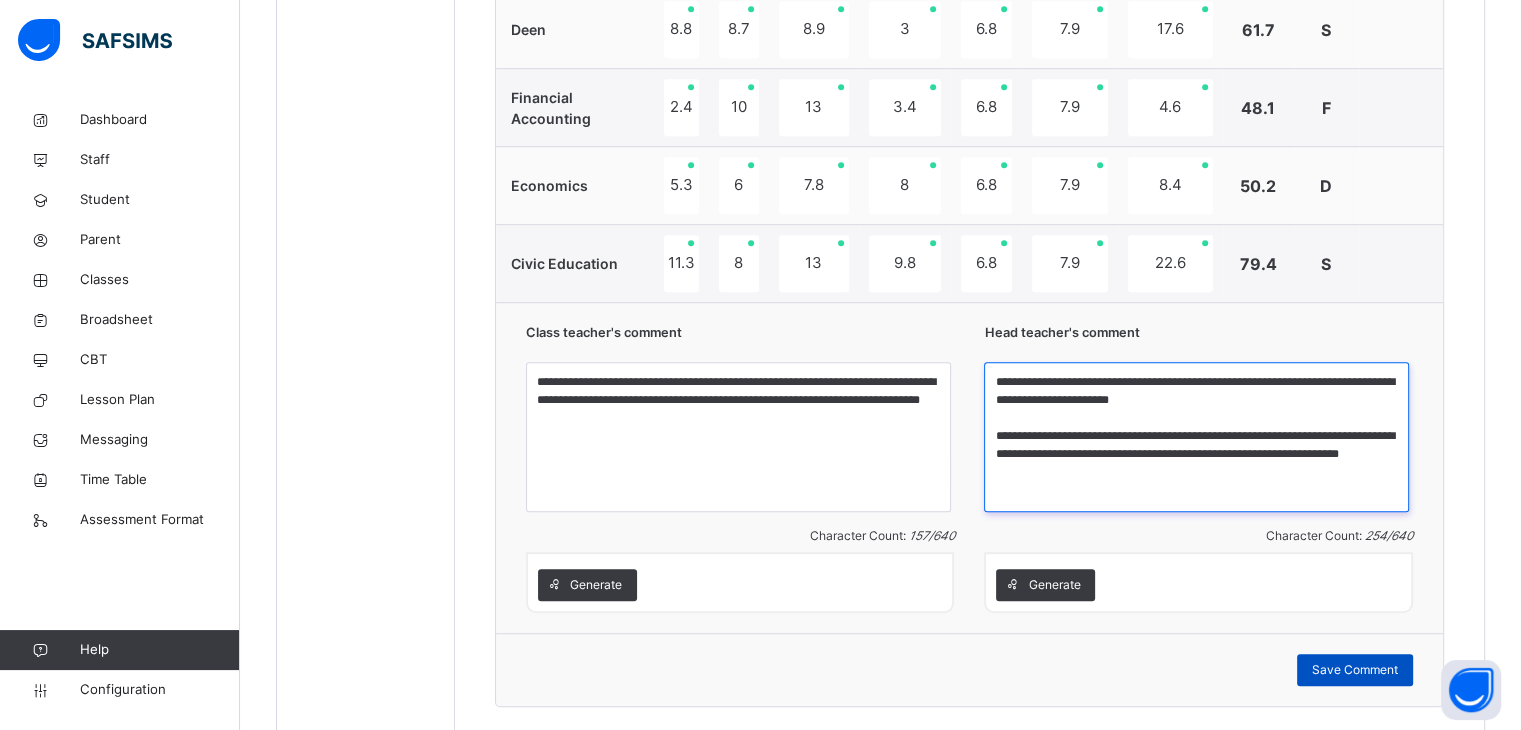 type on "**********" 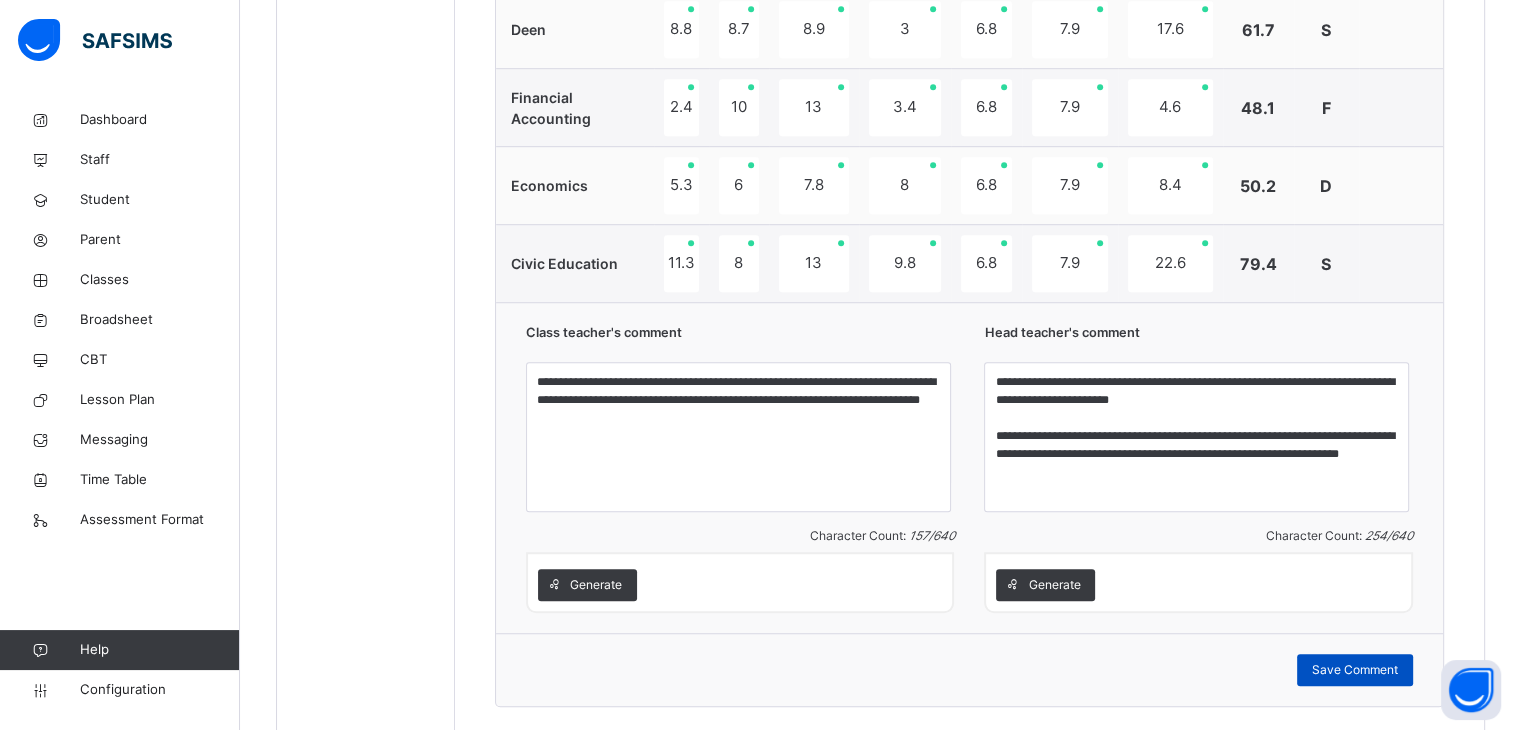 click on "Save Comment" at bounding box center [1355, 670] 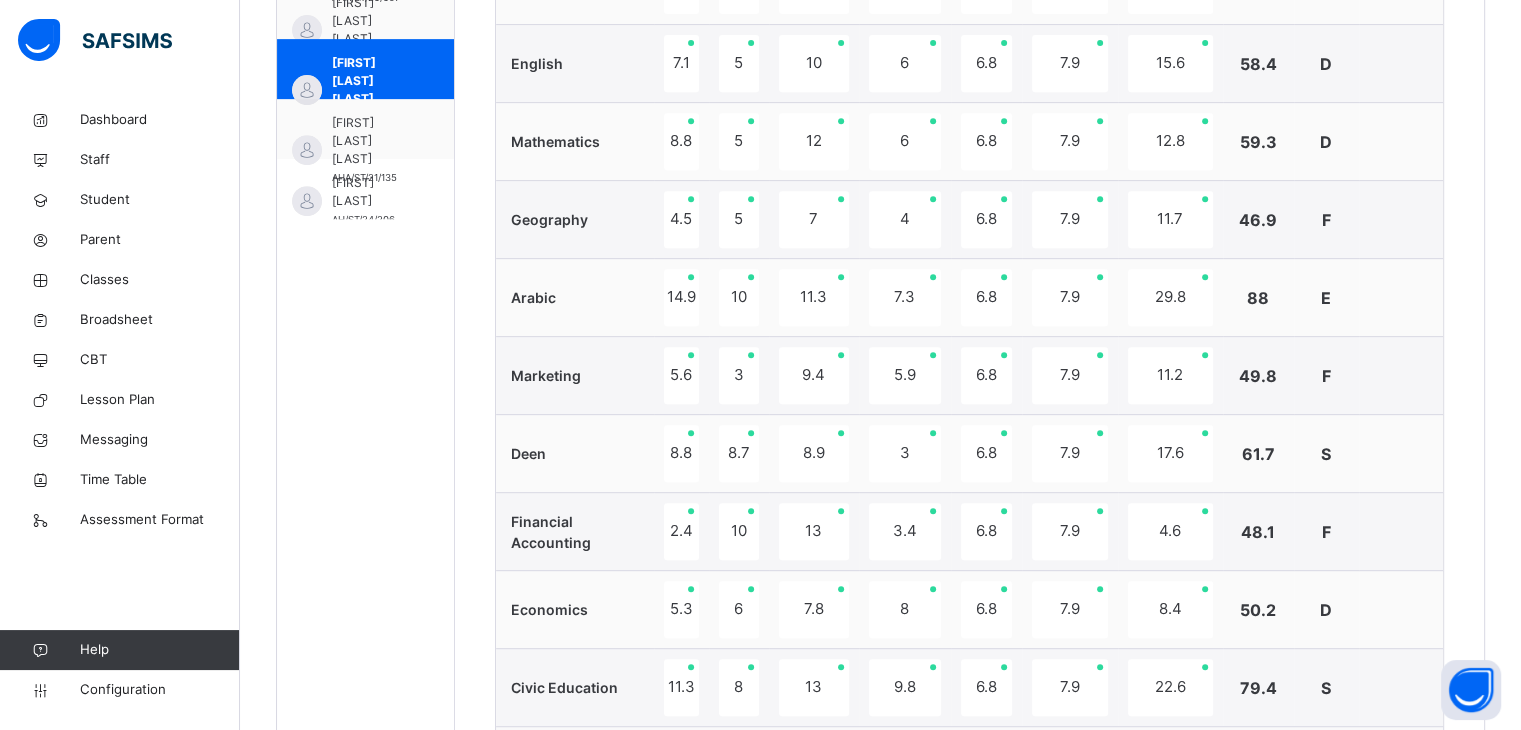 scroll, scrollTop: 852, scrollLeft: 0, axis: vertical 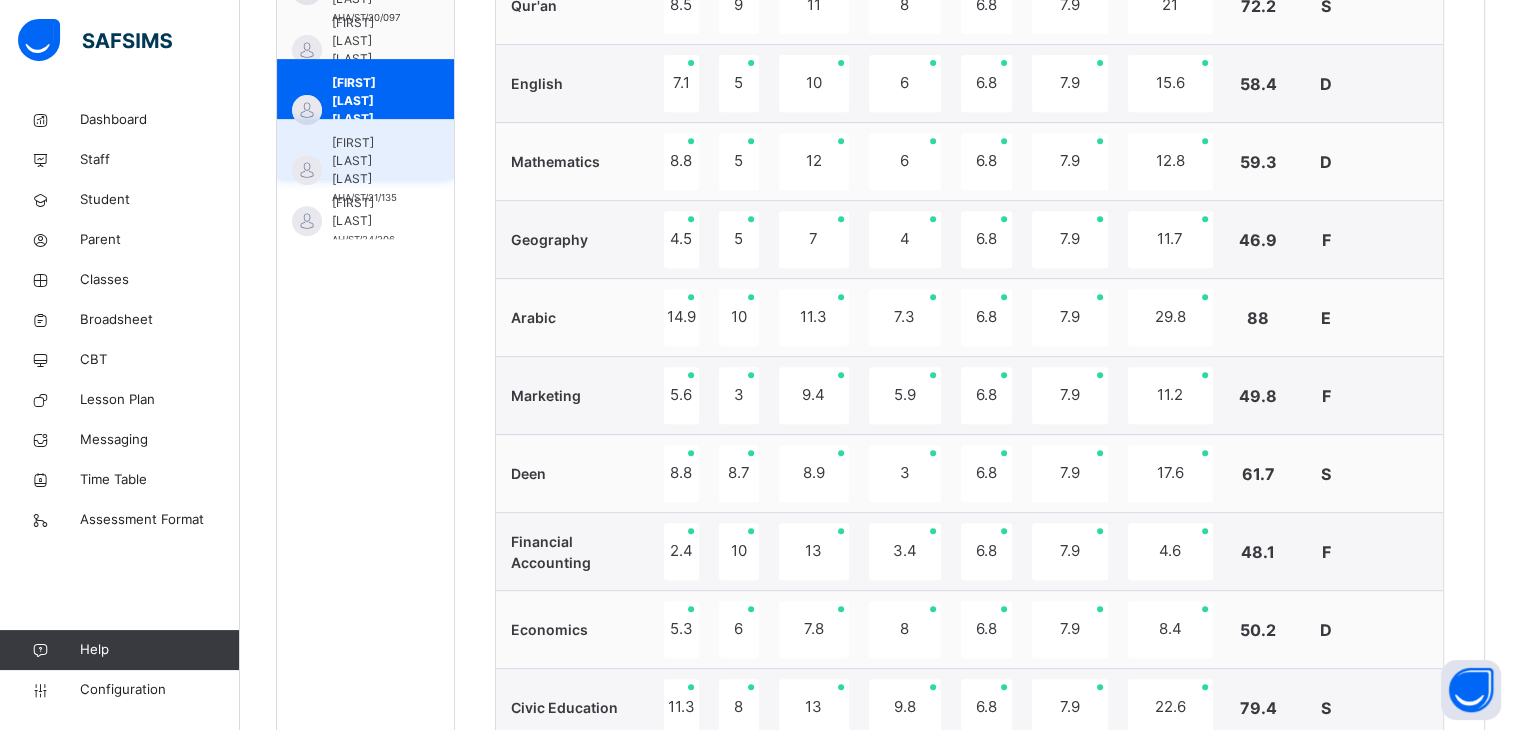 click on "[FIRST] [LAST] [LAST]" at bounding box center [370, 161] 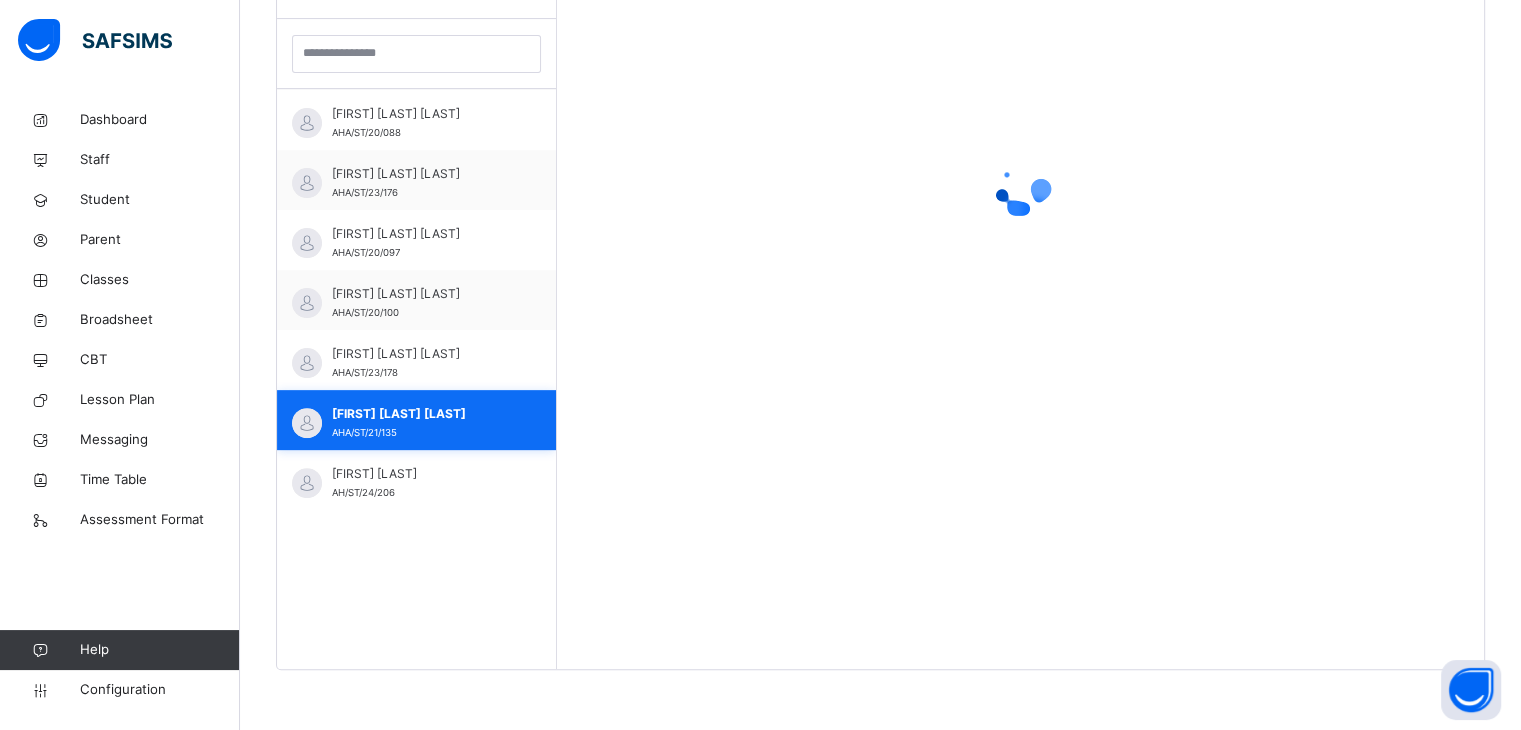 scroll, scrollTop: 580, scrollLeft: 0, axis: vertical 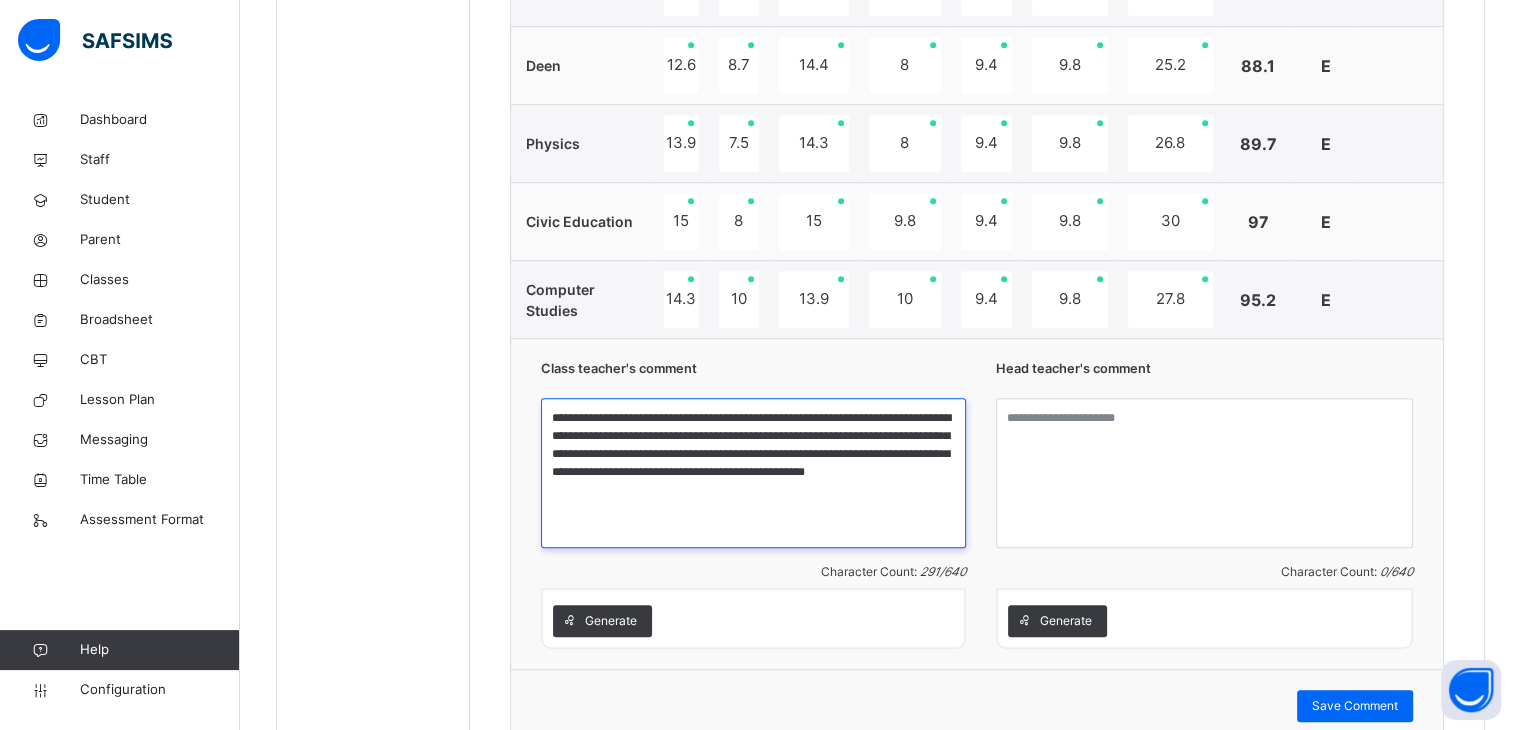 click on "**********" at bounding box center (753, 473) 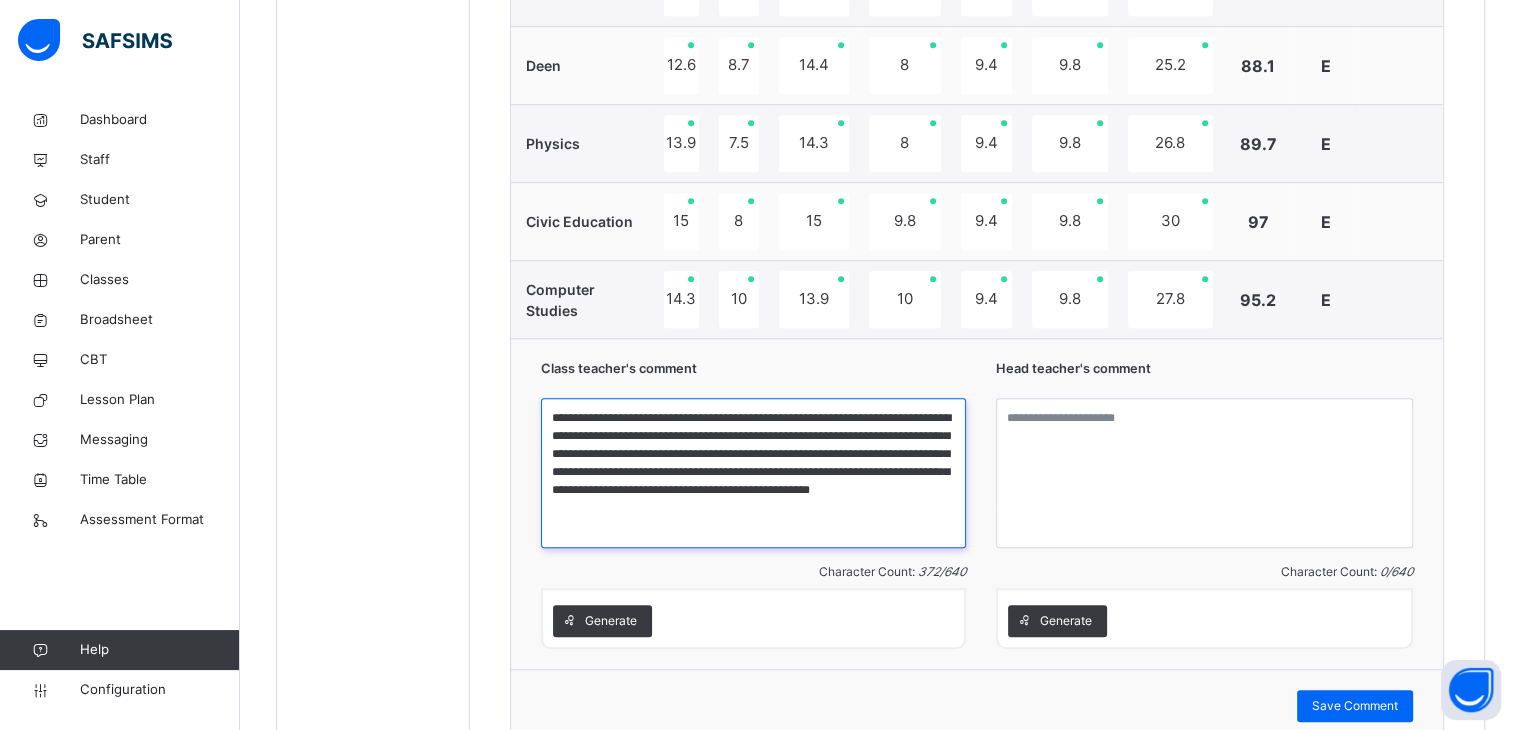 click on "**********" at bounding box center [753, 473] 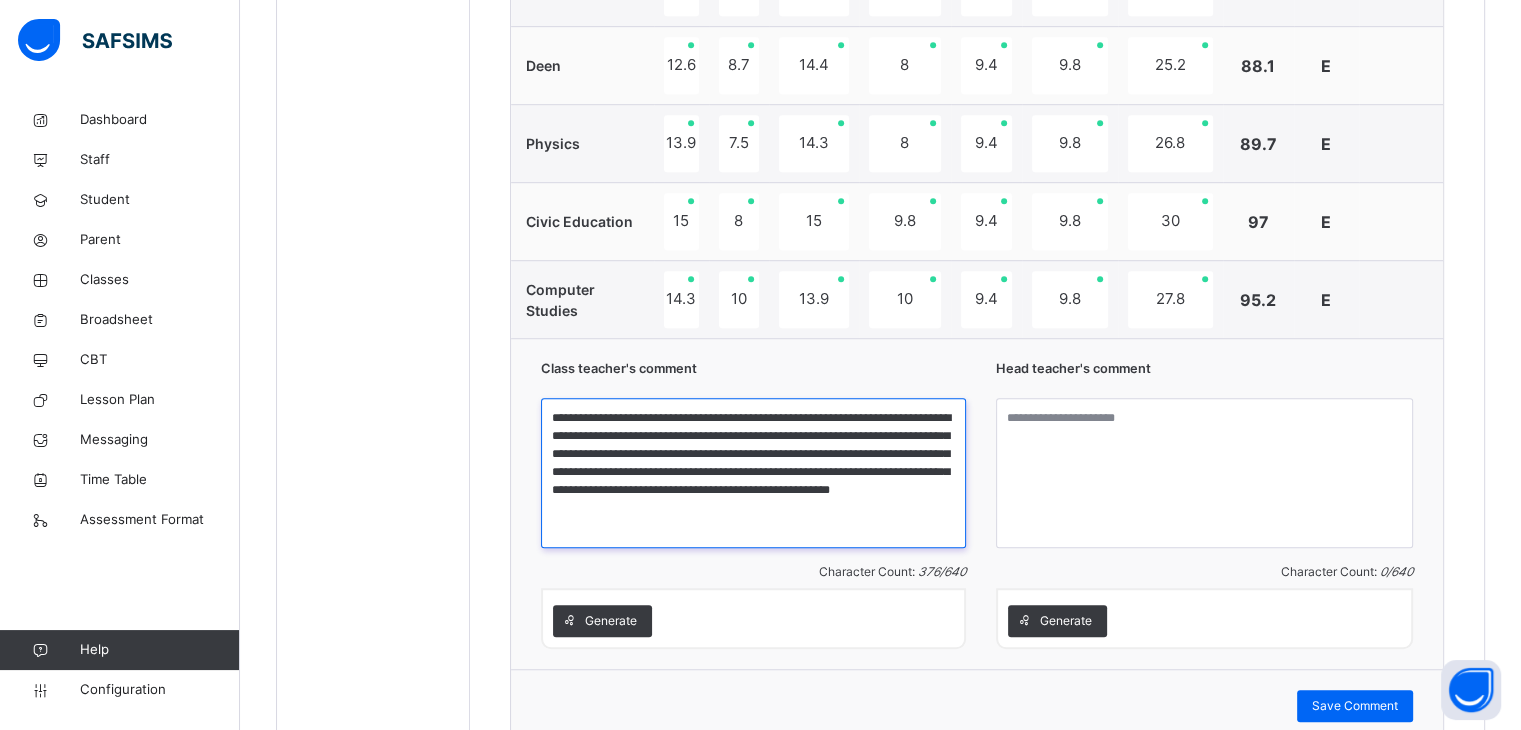 type on "**********" 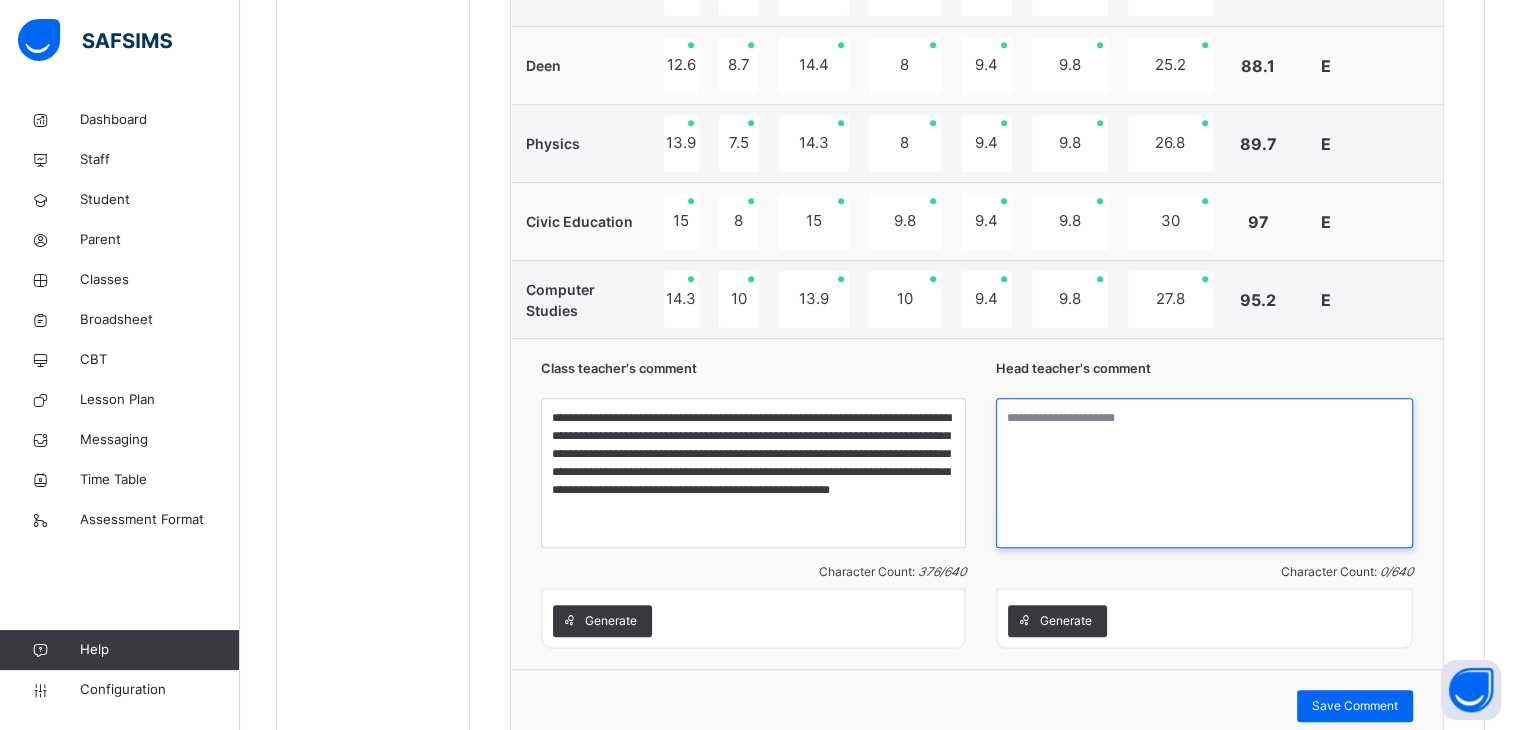 click at bounding box center (1204, 473) 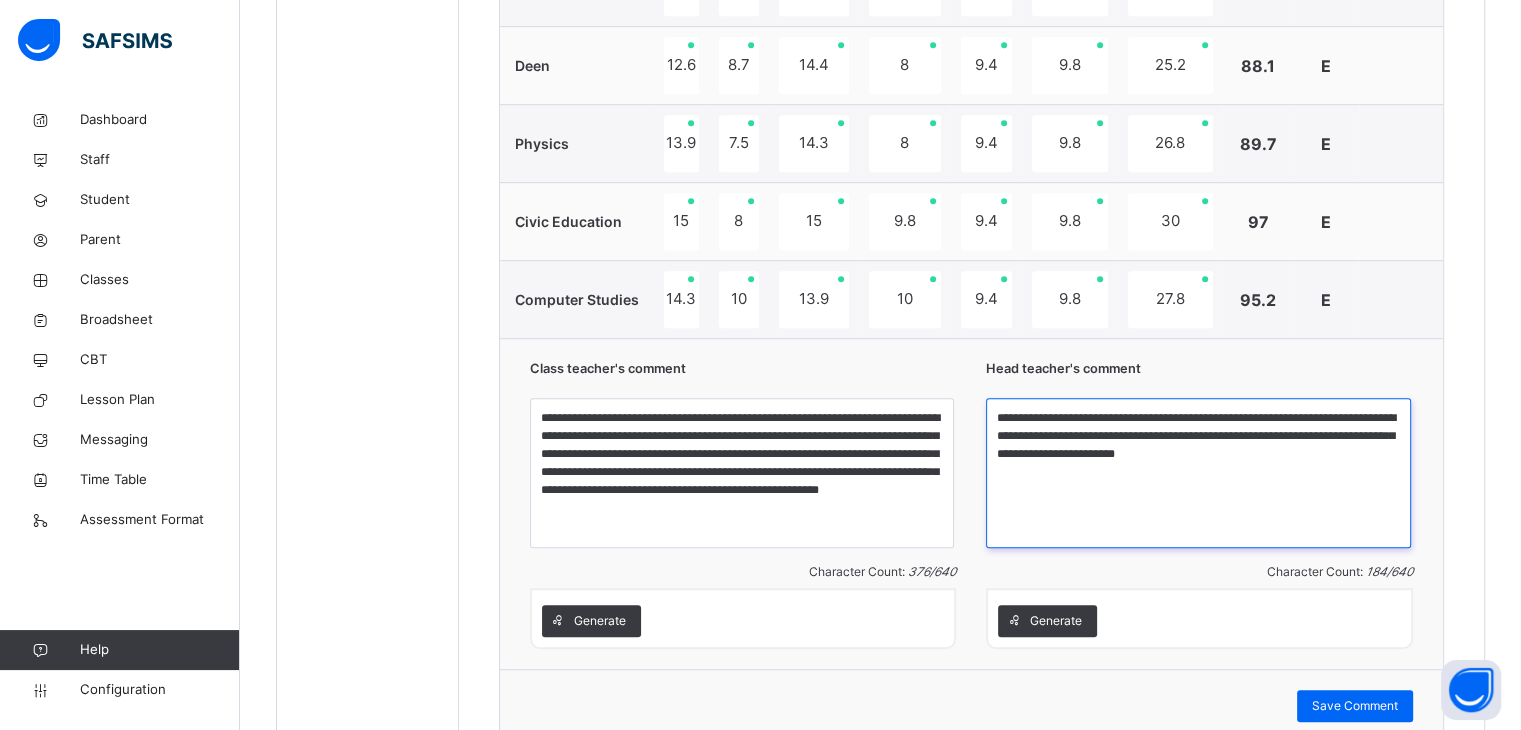 click on "**********" at bounding box center [1198, 473] 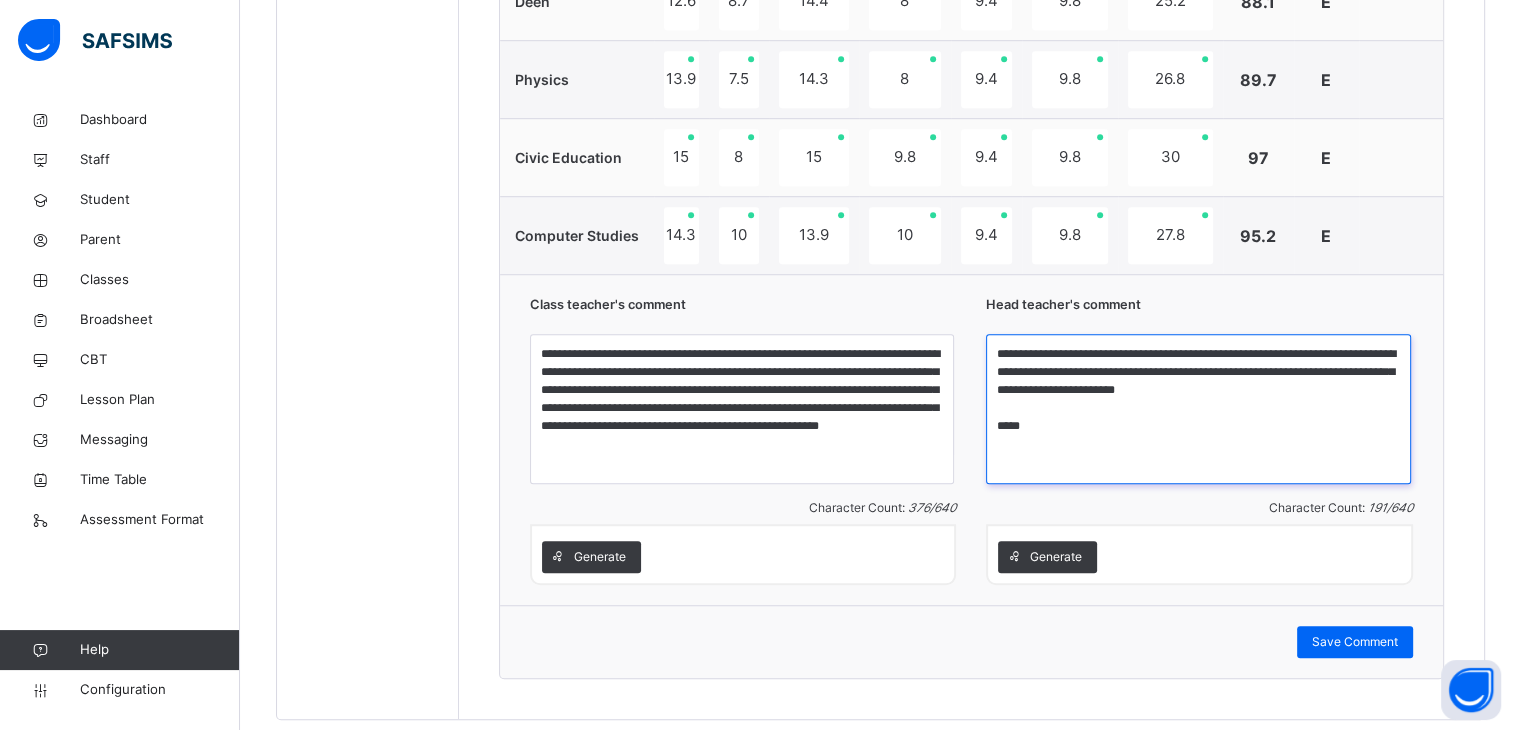 scroll, scrollTop: 1340, scrollLeft: 0, axis: vertical 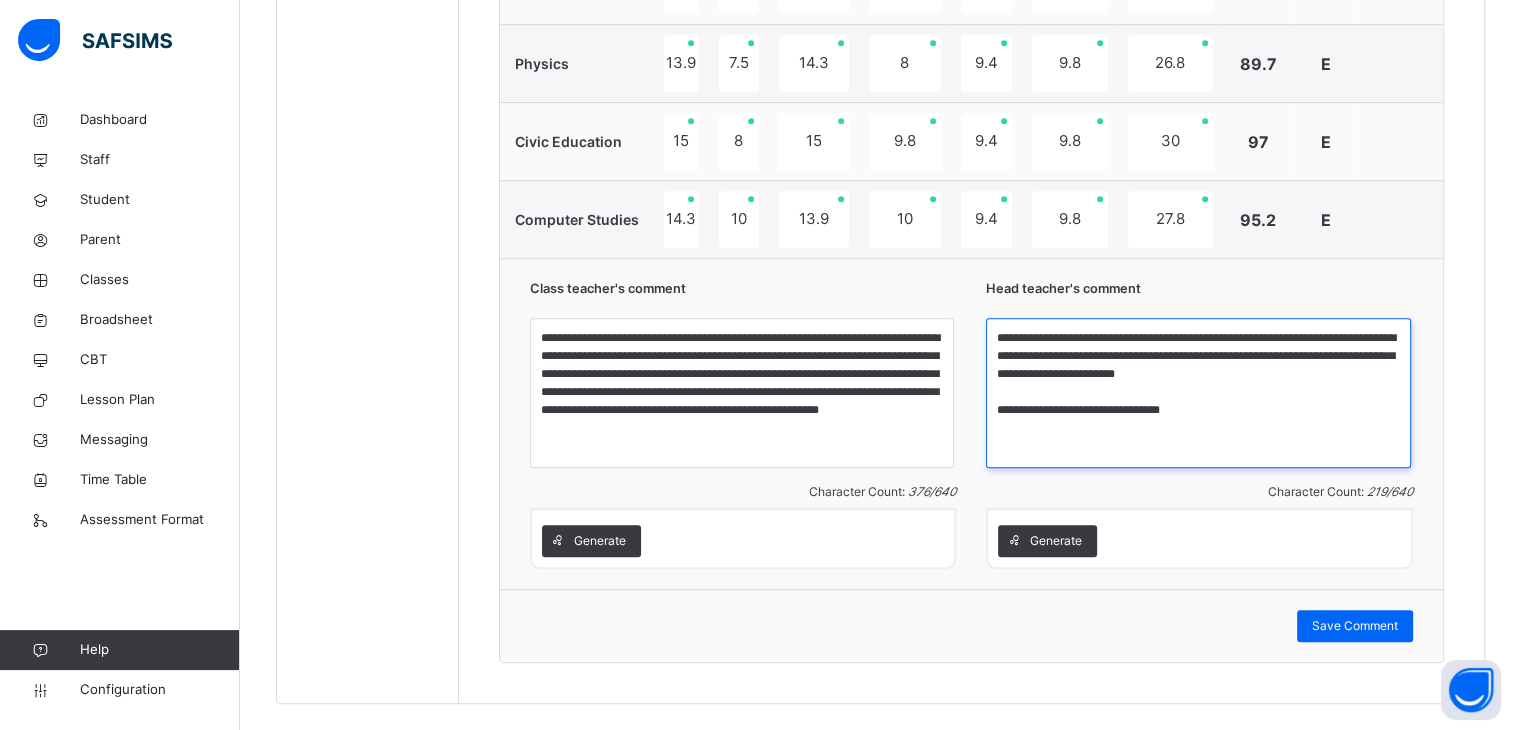 click on "**********" at bounding box center (1198, 393) 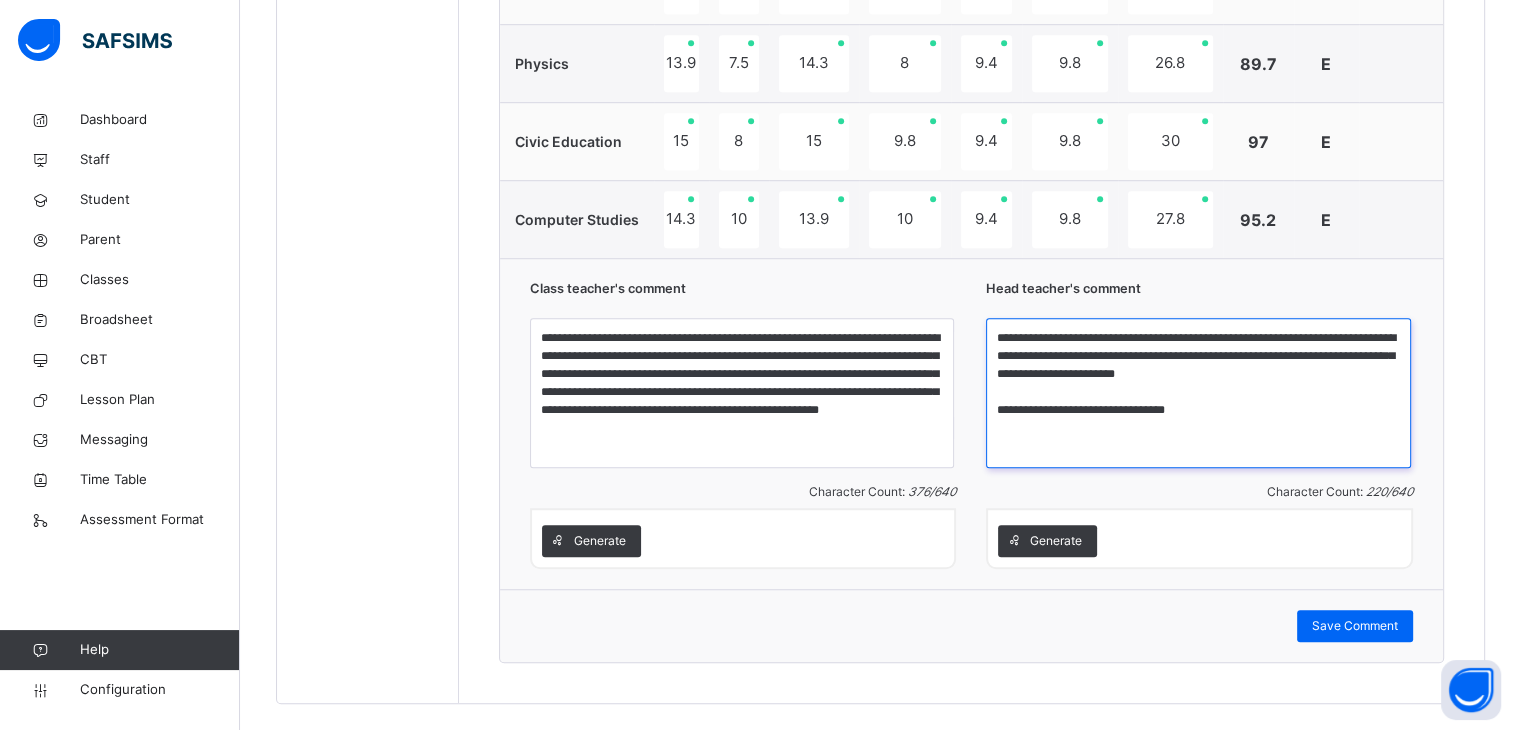 click on "**********" at bounding box center (1198, 393) 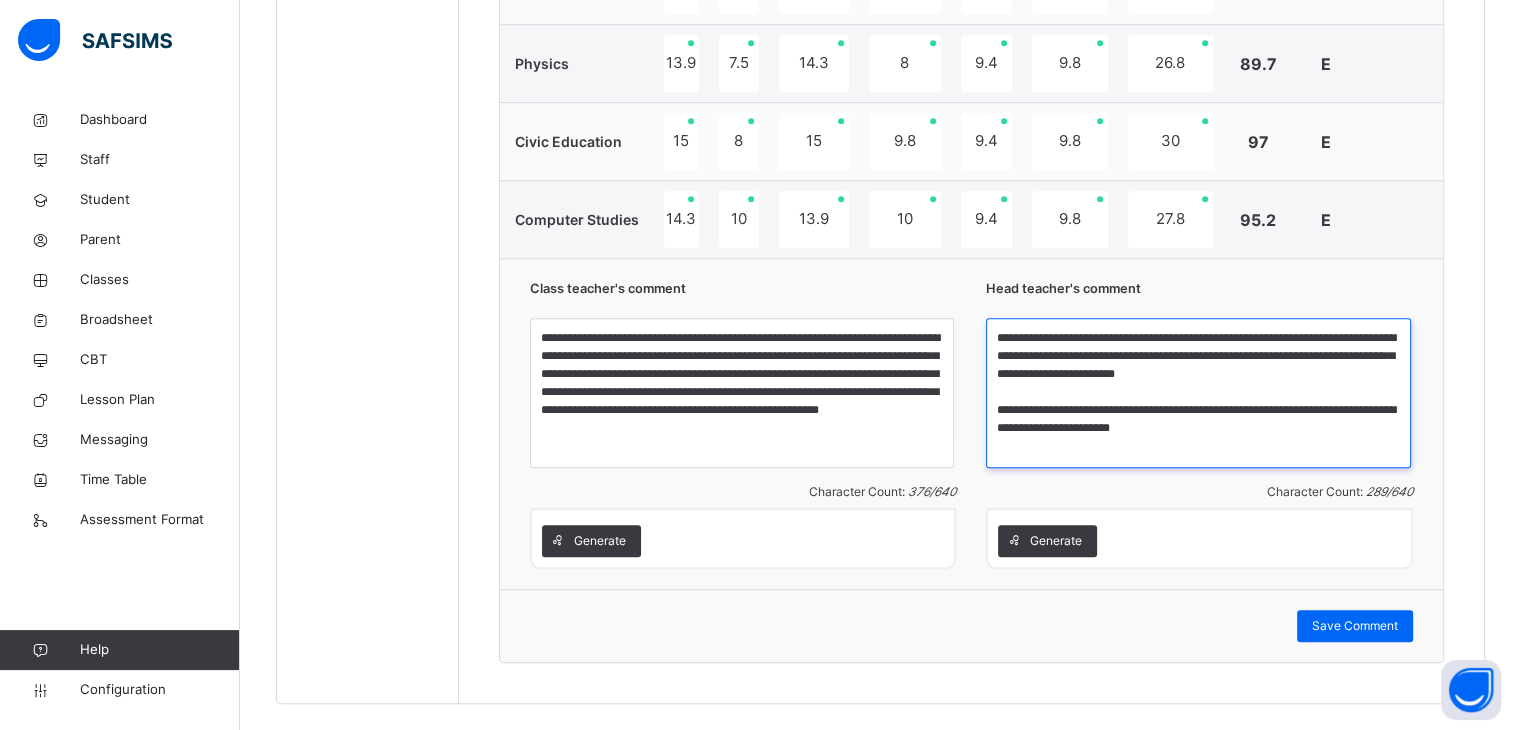 click on "**********" at bounding box center [1198, 393] 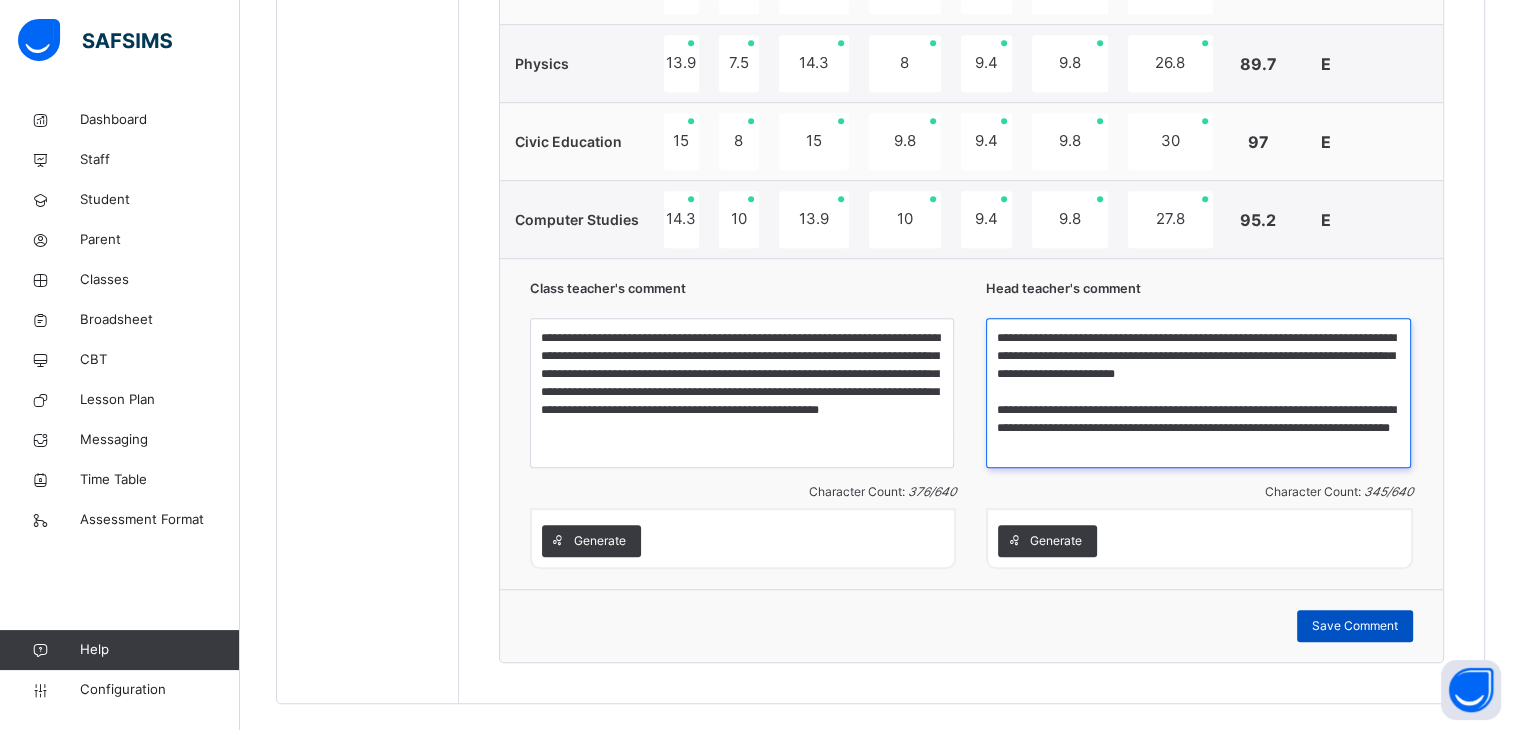 type on "**********" 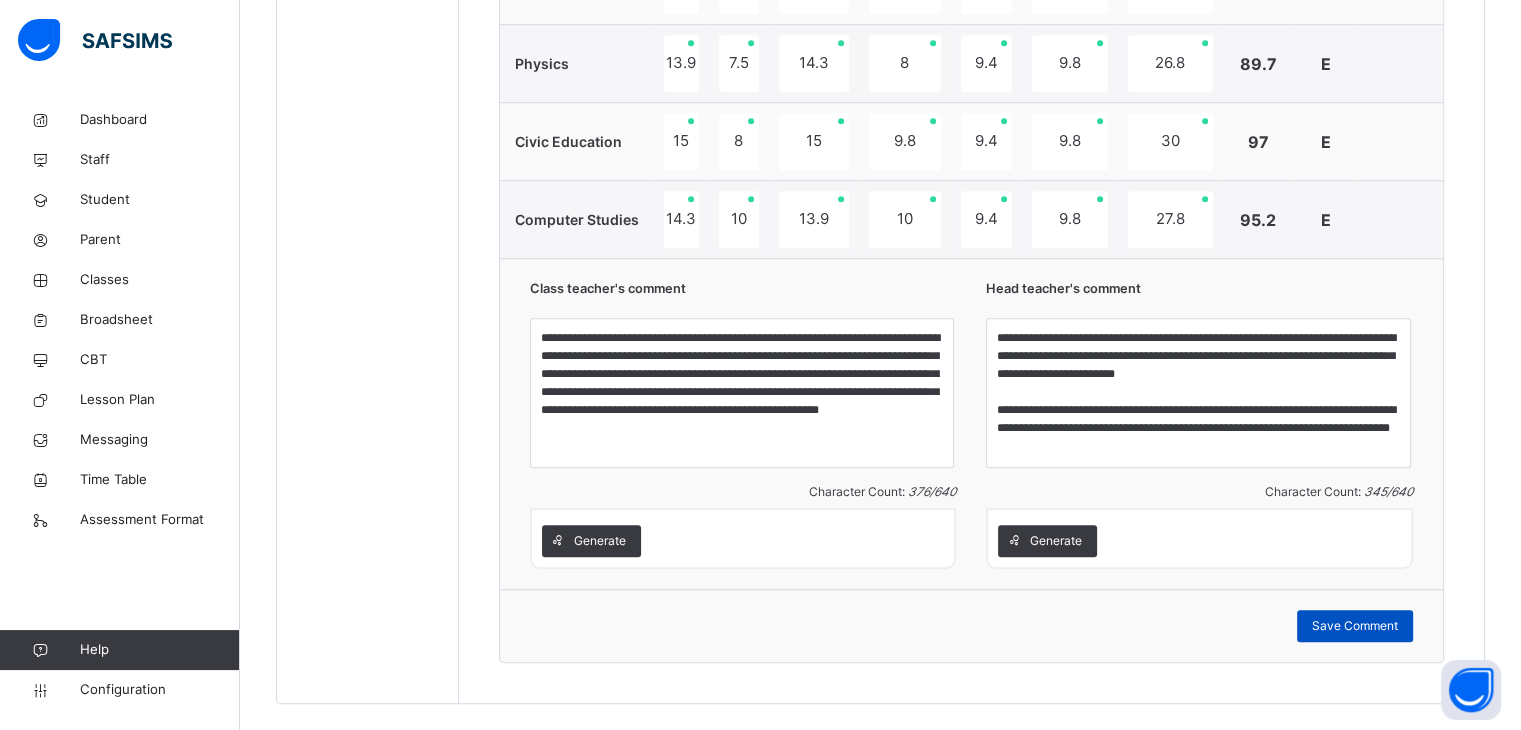 click on "Save Comment" at bounding box center [1355, 626] 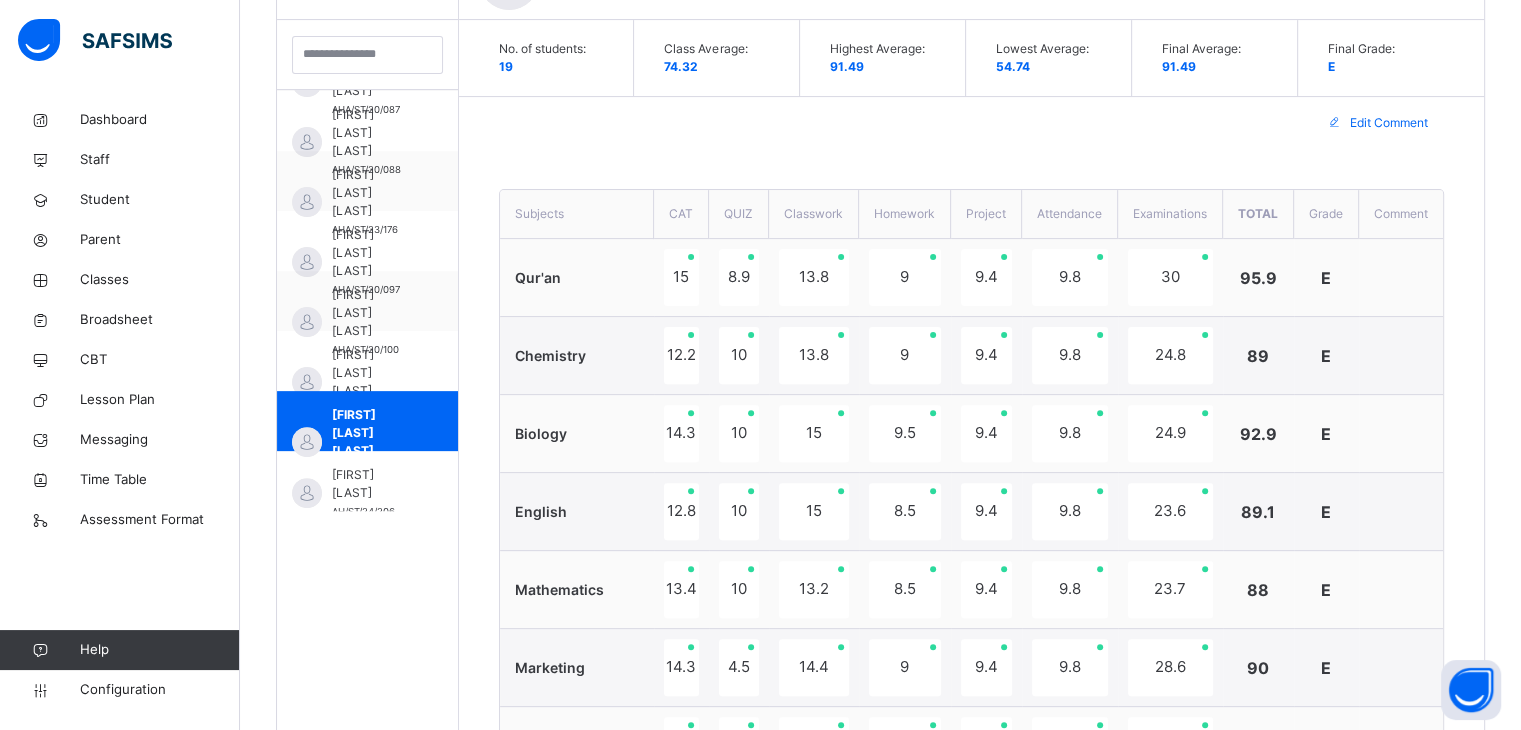 scroll, scrollTop: 496, scrollLeft: 0, axis: vertical 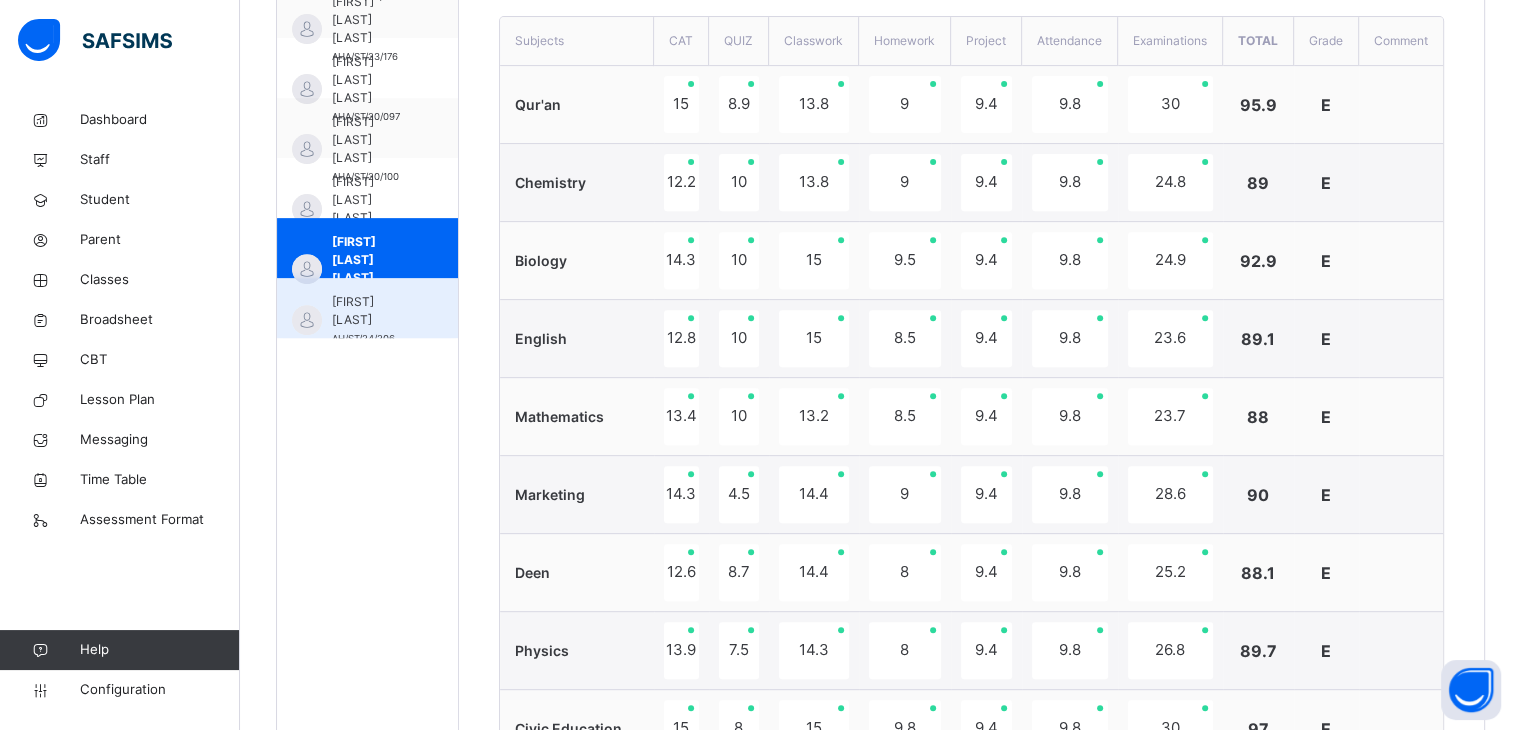 click on "[FIRST] [LAST] [INITIAL]/[INITIAL]/[NUMBER]/[NUMBER]" at bounding box center [372, 320] 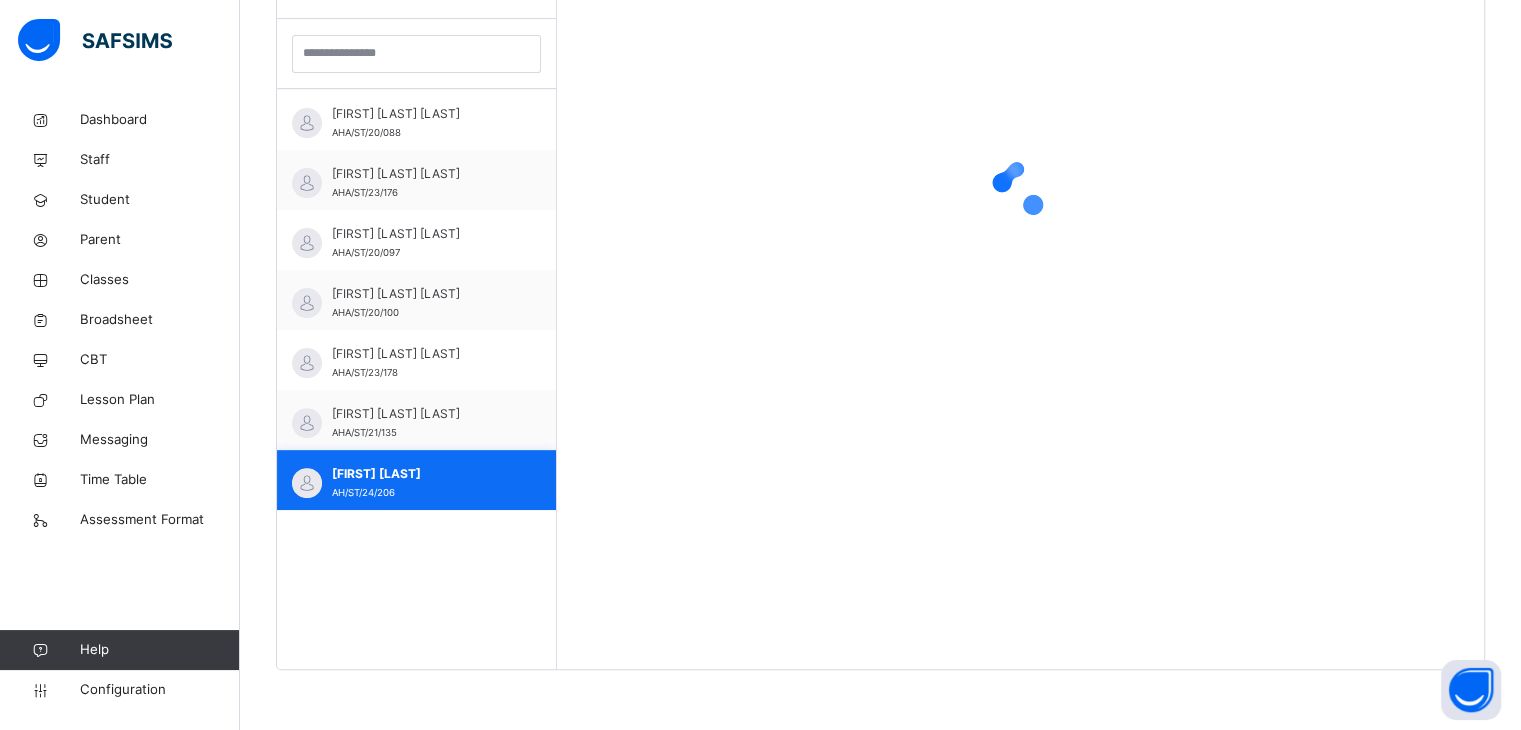 scroll, scrollTop: 580, scrollLeft: 0, axis: vertical 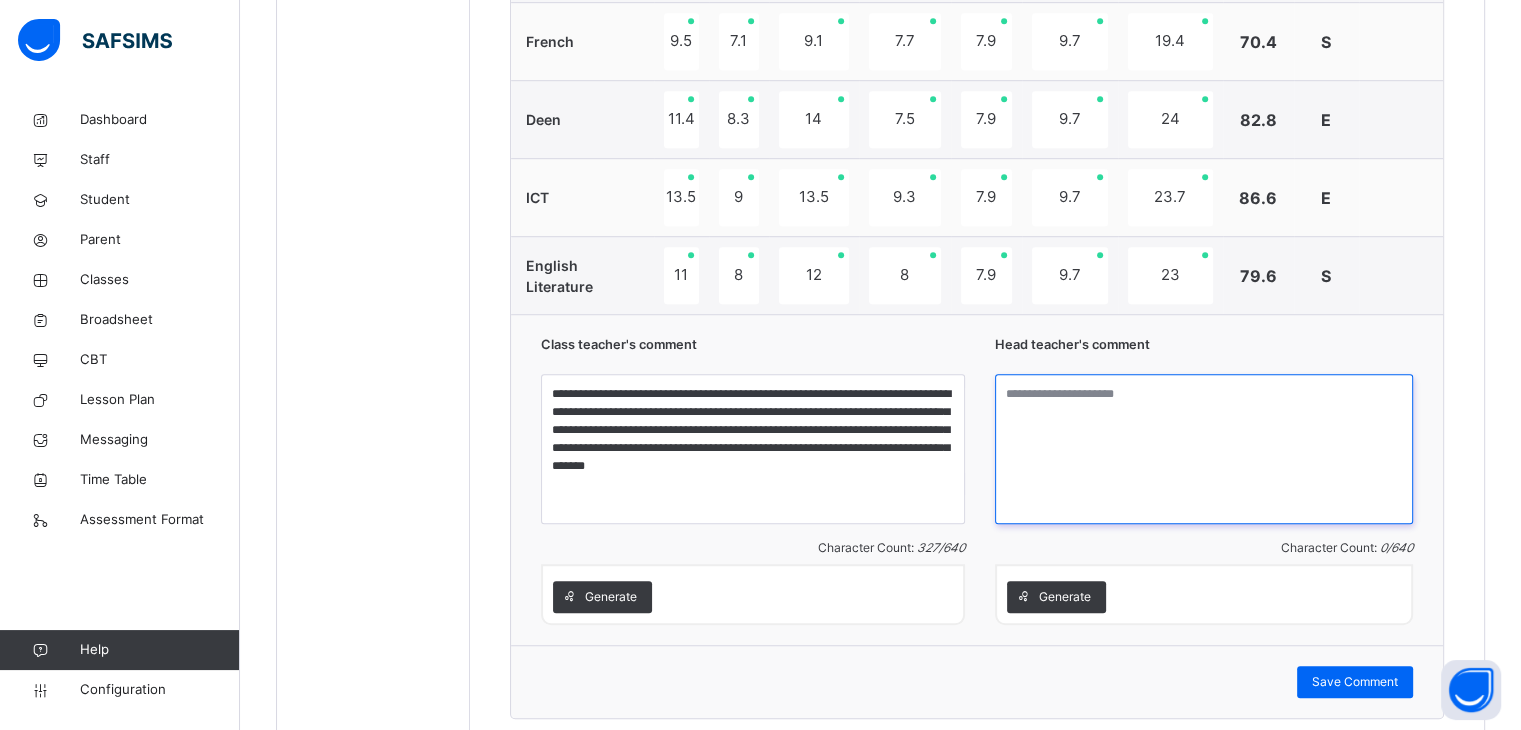 click at bounding box center (1204, 449) 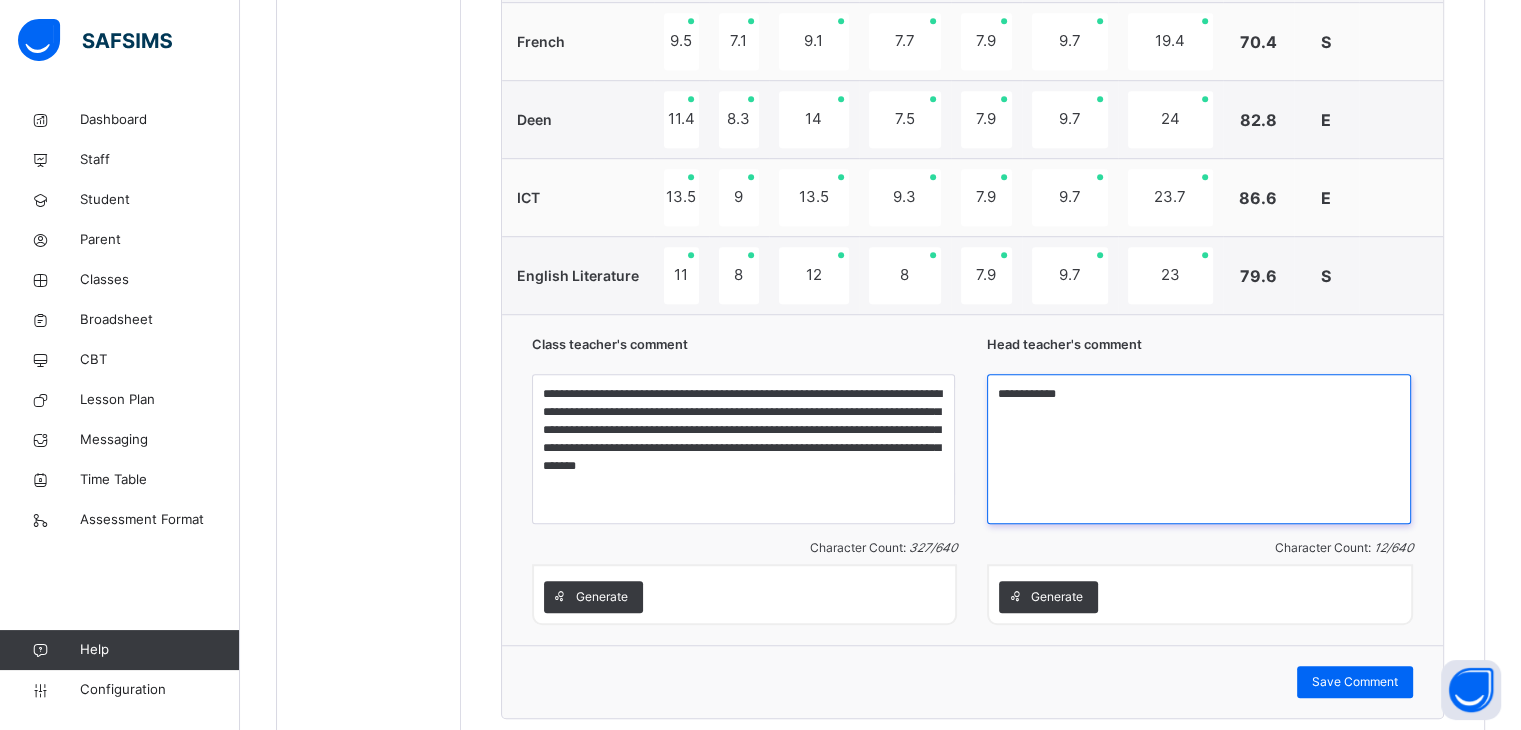 click on "**********" at bounding box center (1199, 449) 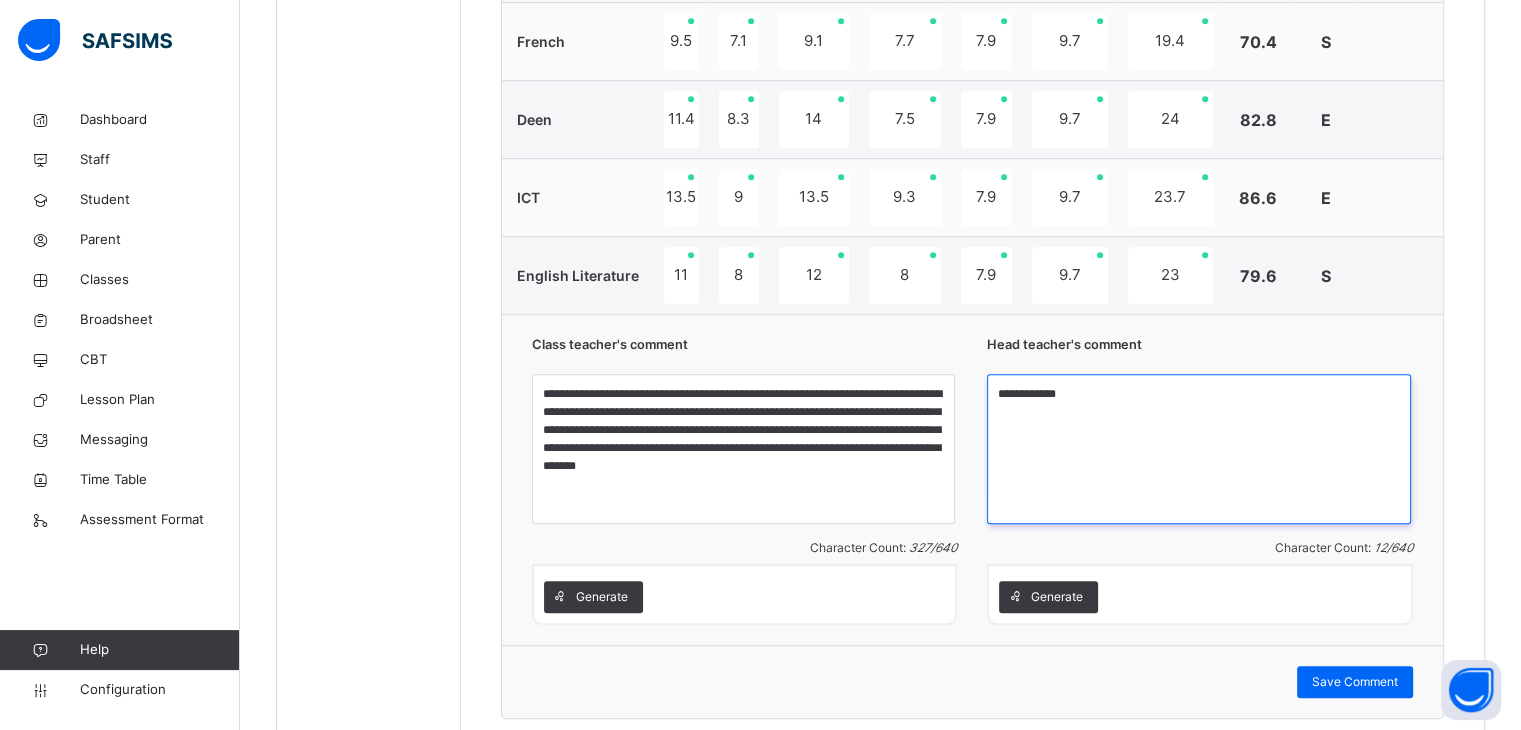 paste on "**********" 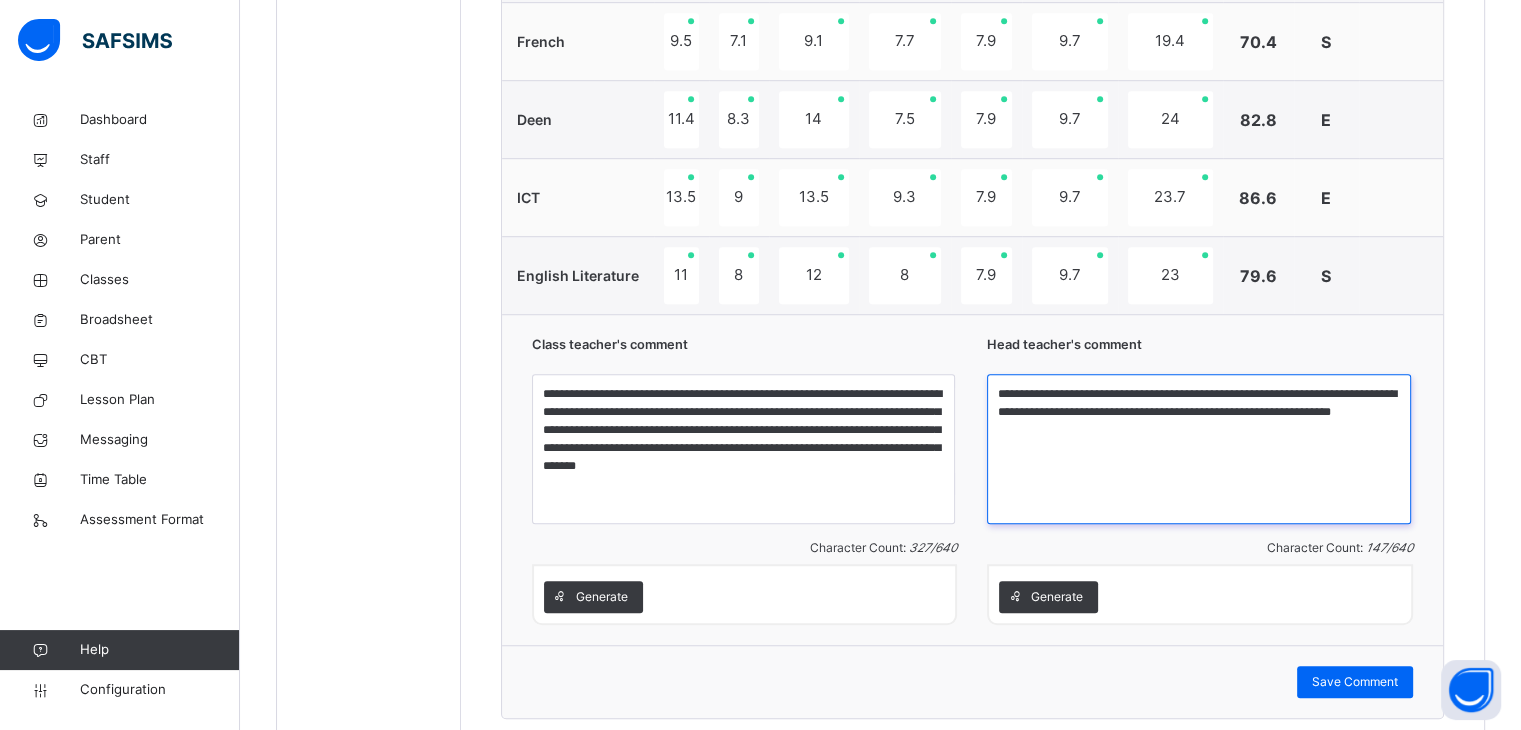 click on "**********" at bounding box center [1199, 449] 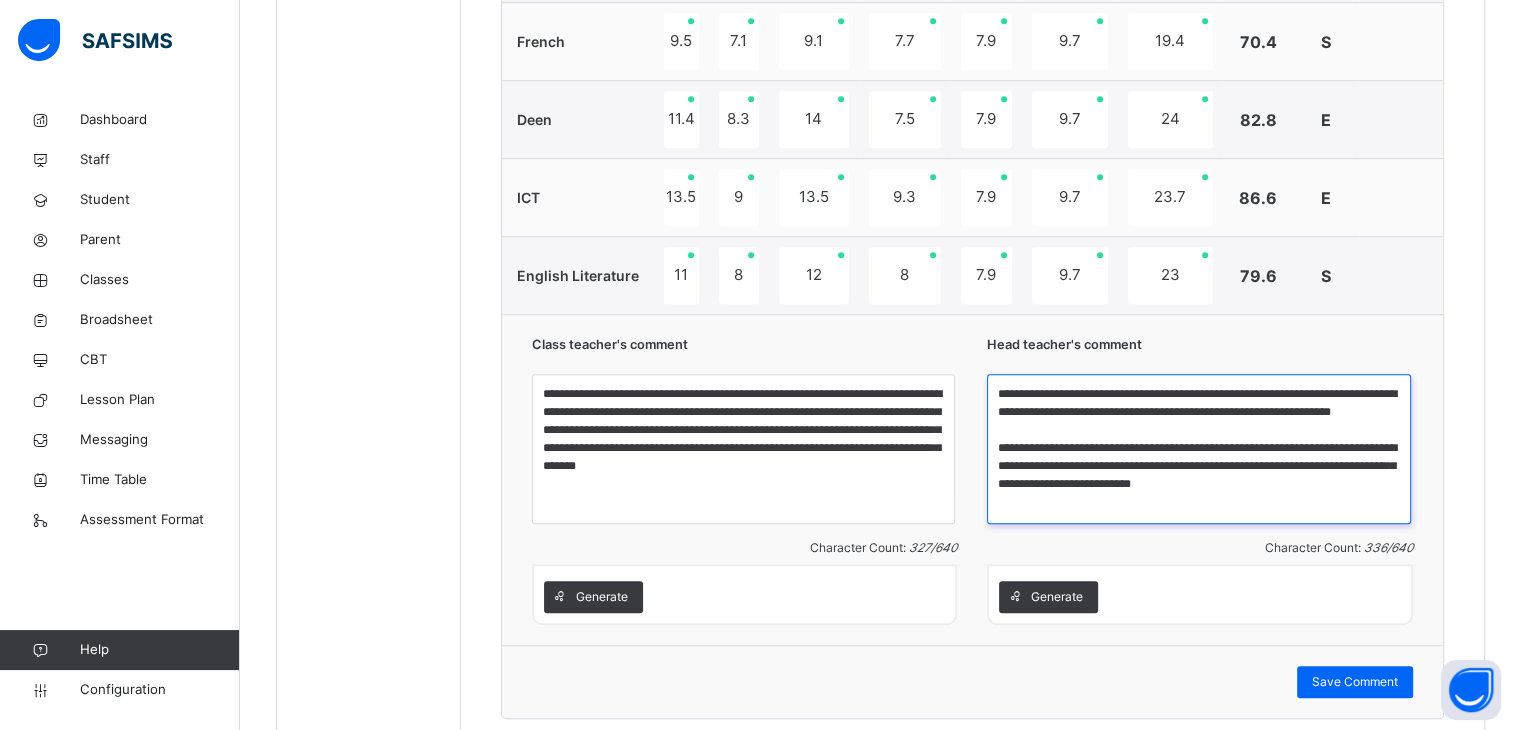 click on "**********" at bounding box center (1199, 449) 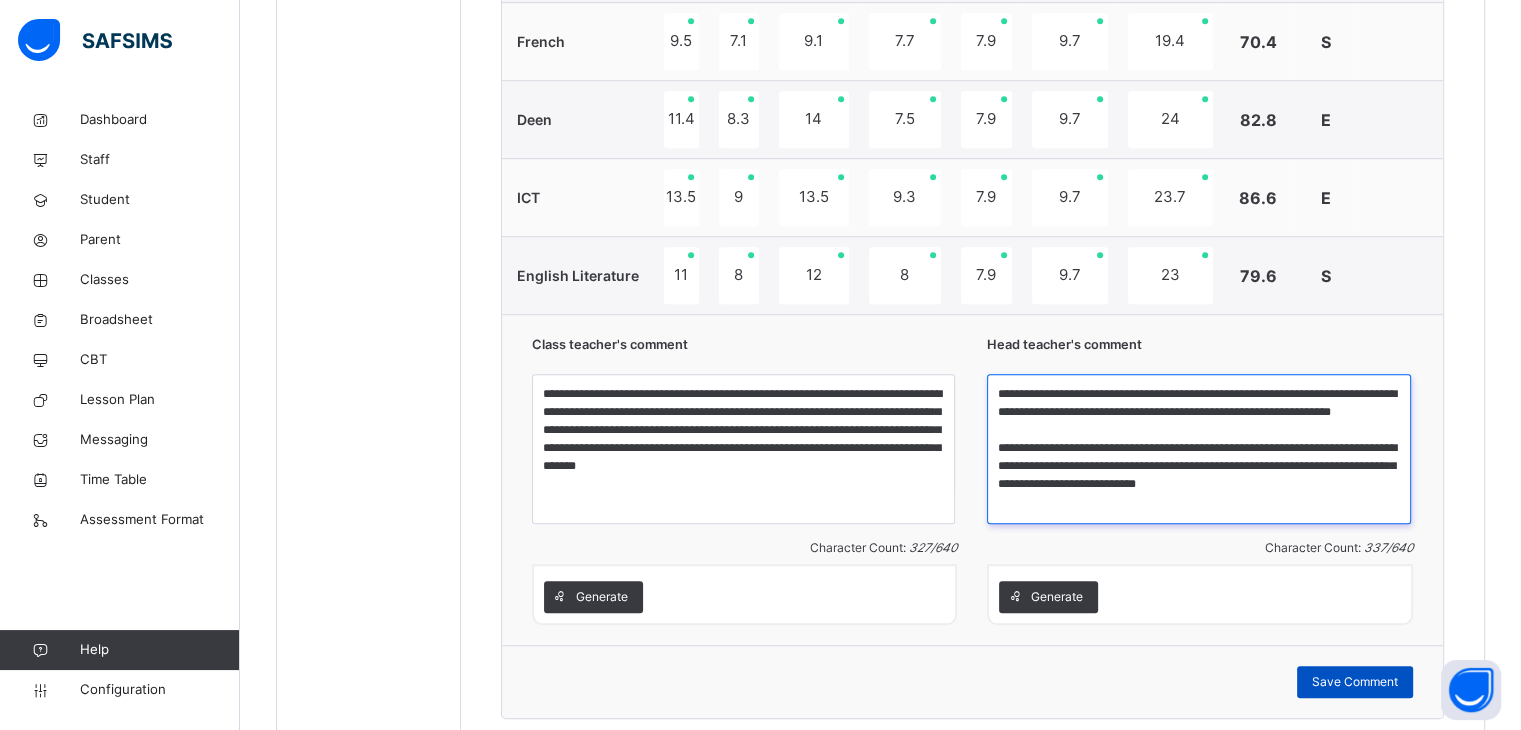 type on "**********" 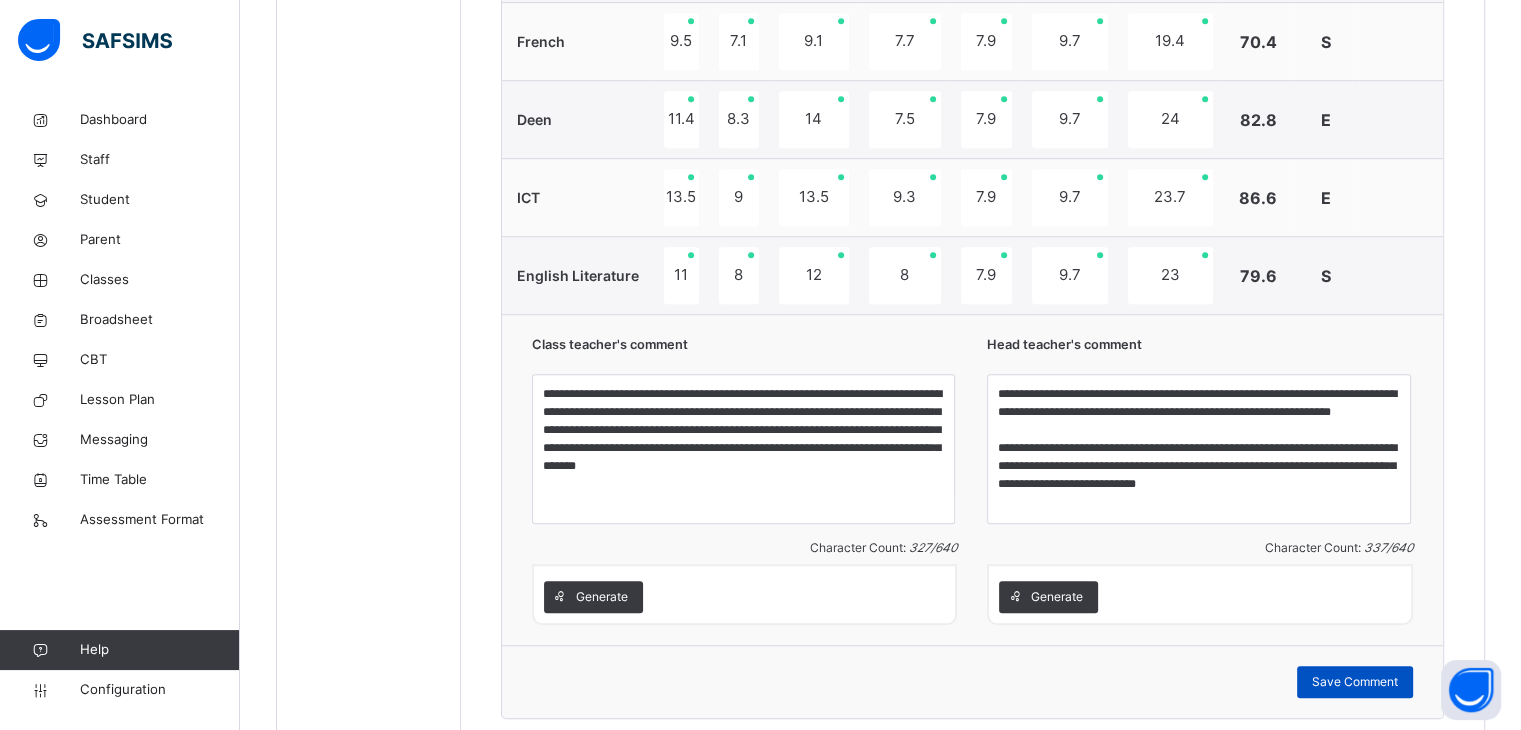 click on "Save Comment" at bounding box center (1355, 682) 